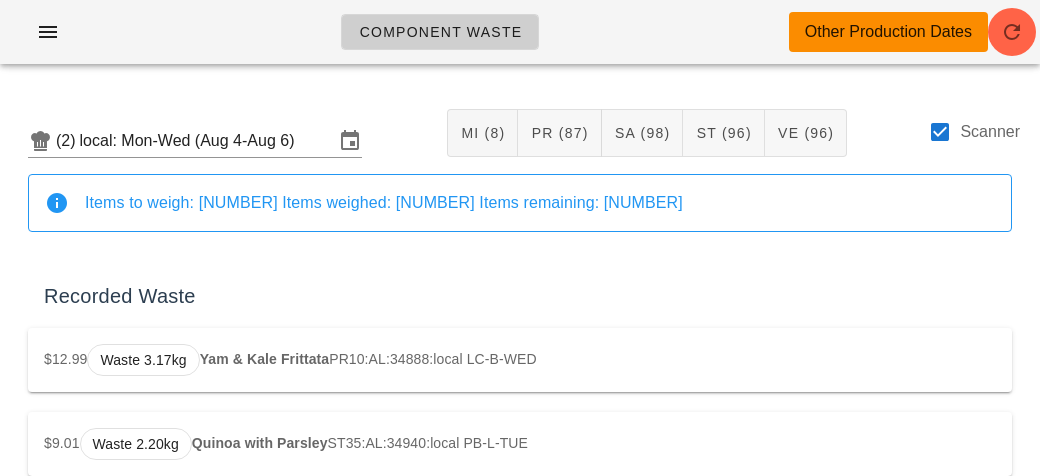 scroll, scrollTop: 0, scrollLeft: 0, axis: both 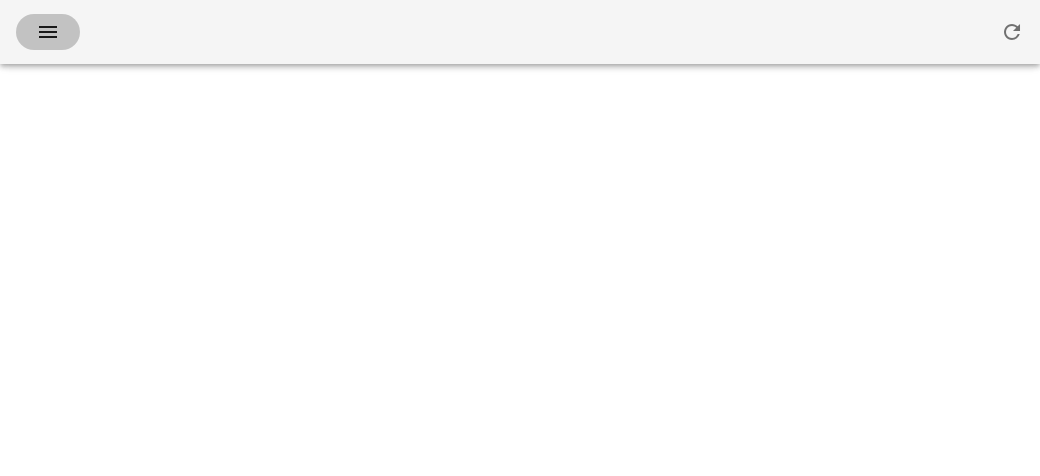 click at bounding box center [48, 32] 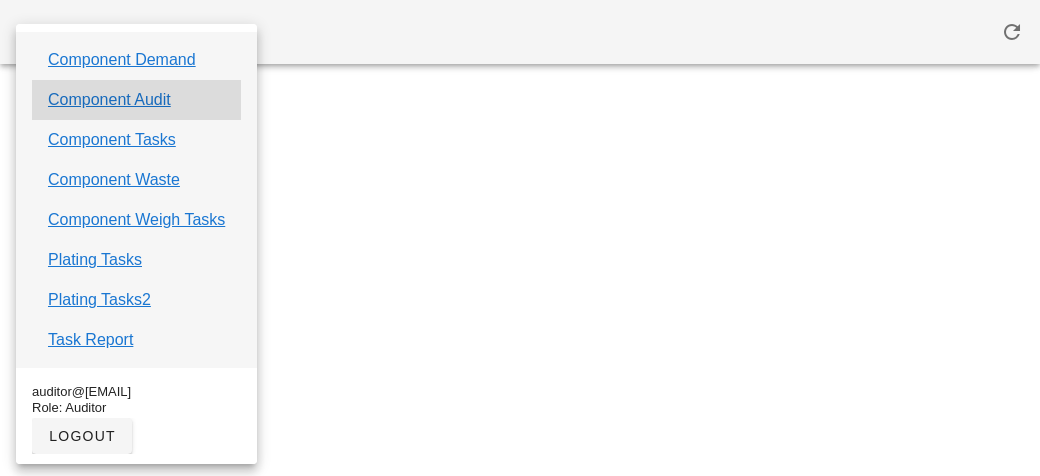 click on "Component Audit" at bounding box center (136, 100) 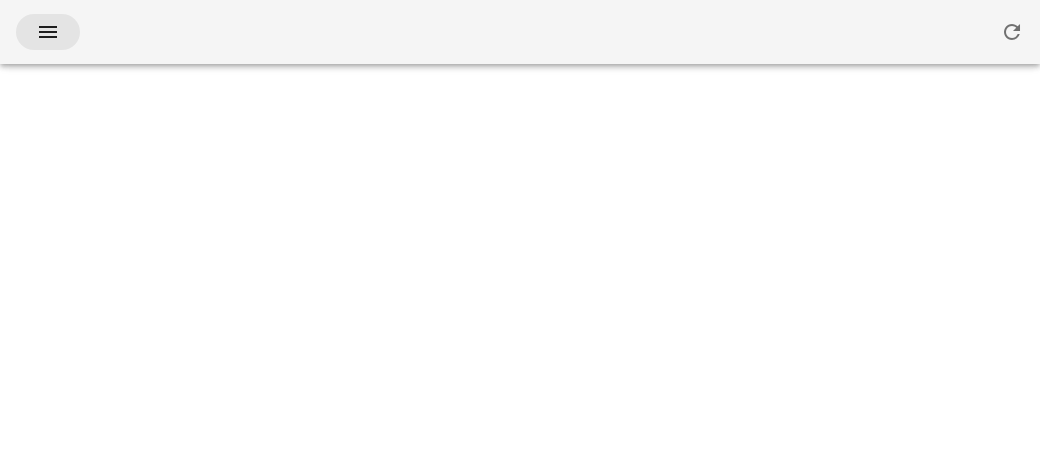 click at bounding box center [48, 32] 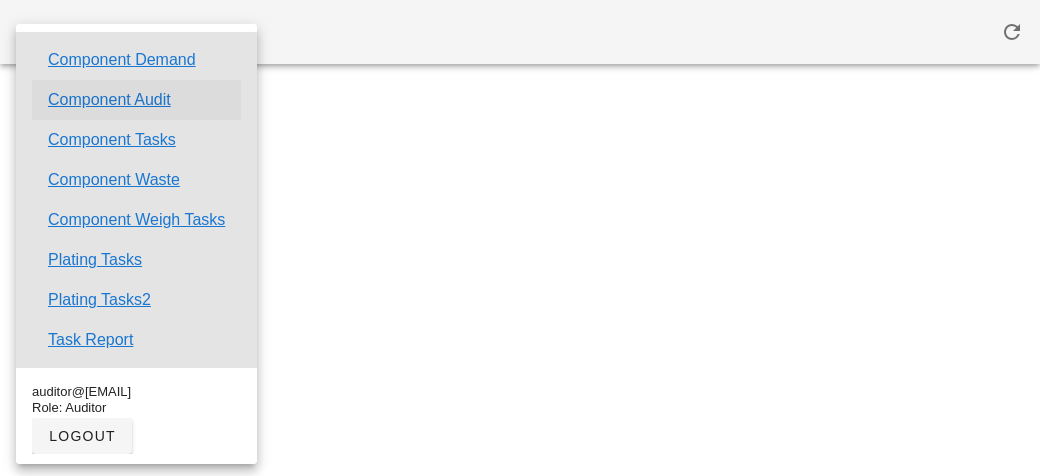 click on "Component Audit" at bounding box center [109, 100] 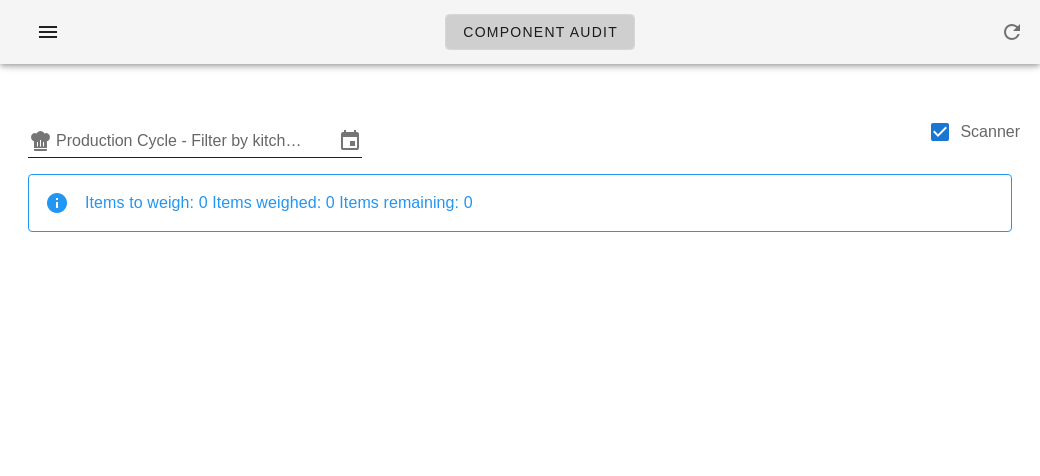click on "Production Cycle - Filter by kitchen production schedules" at bounding box center (195, 141) 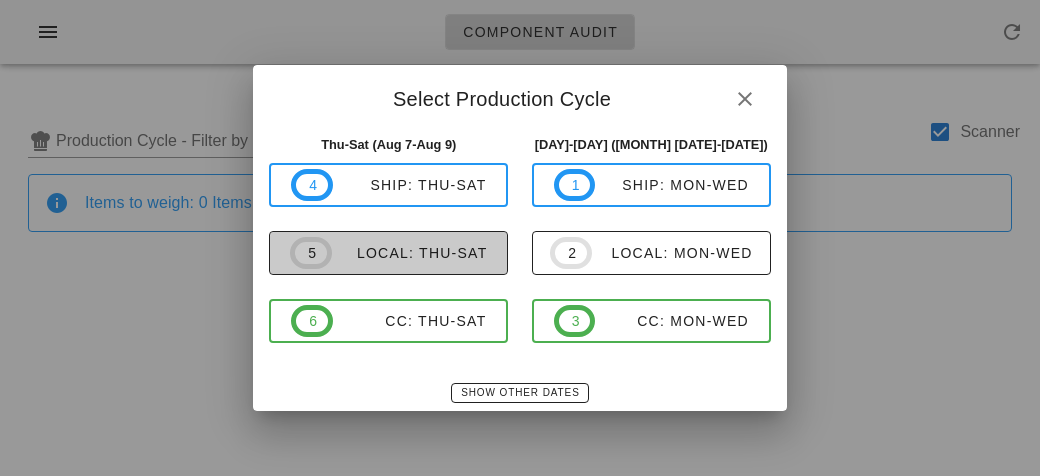 click on "local: Thu-Sat" at bounding box center [410, 253] 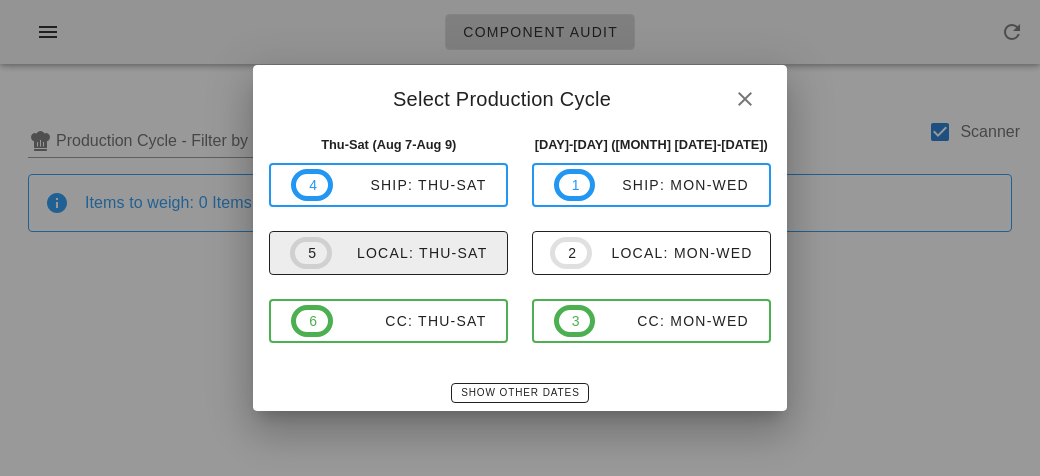type on "local: Thu-Sat (Aug 7-Aug 9)" 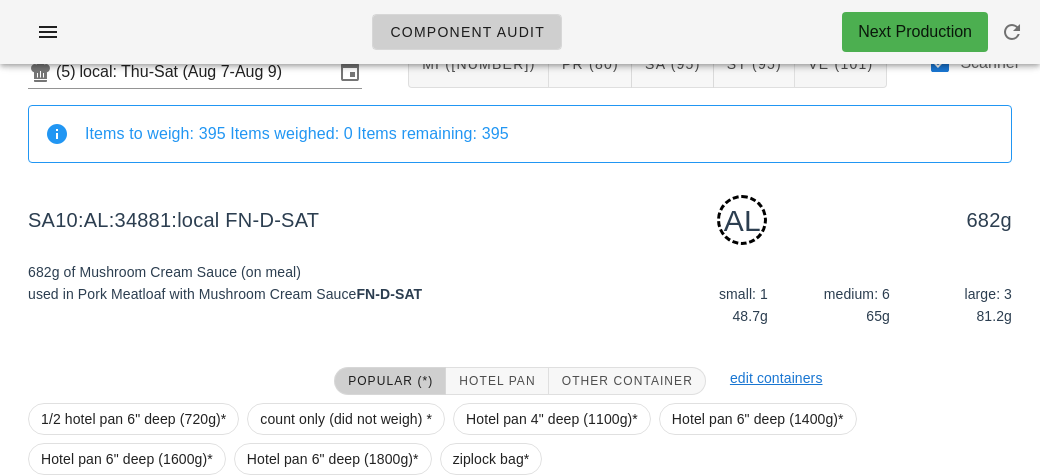 scroll, scrollTop: 250, scrollLeft: 0, axis: vertical 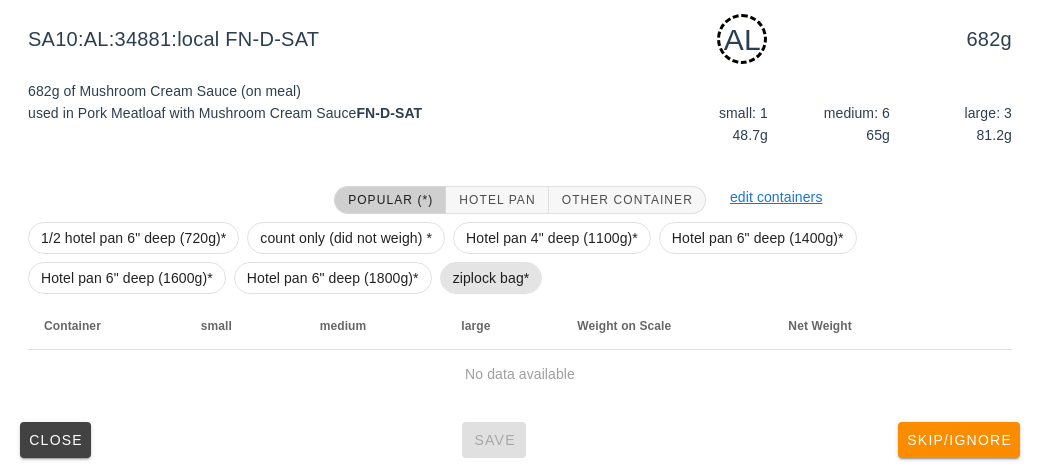 click on "ziplock bag*" at bounding box center (491, 278) 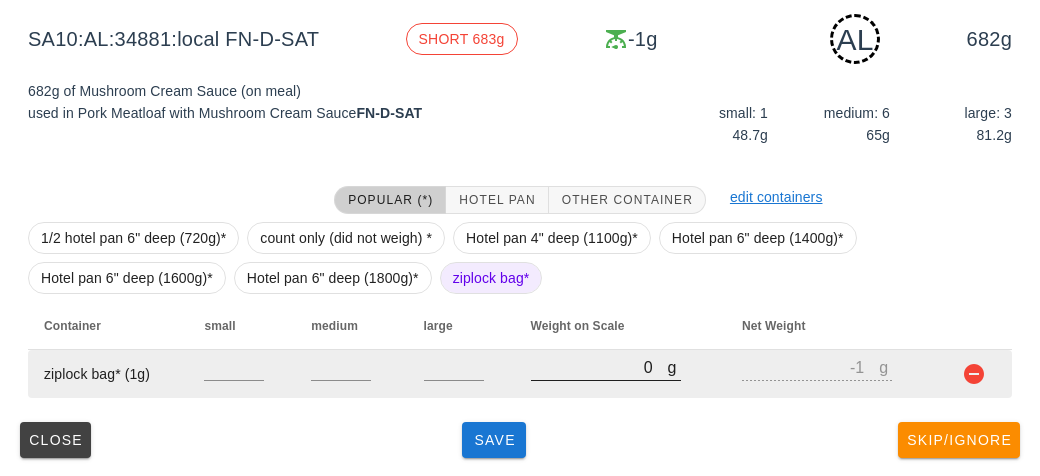 click on "0" at bounding box center [599, 367] 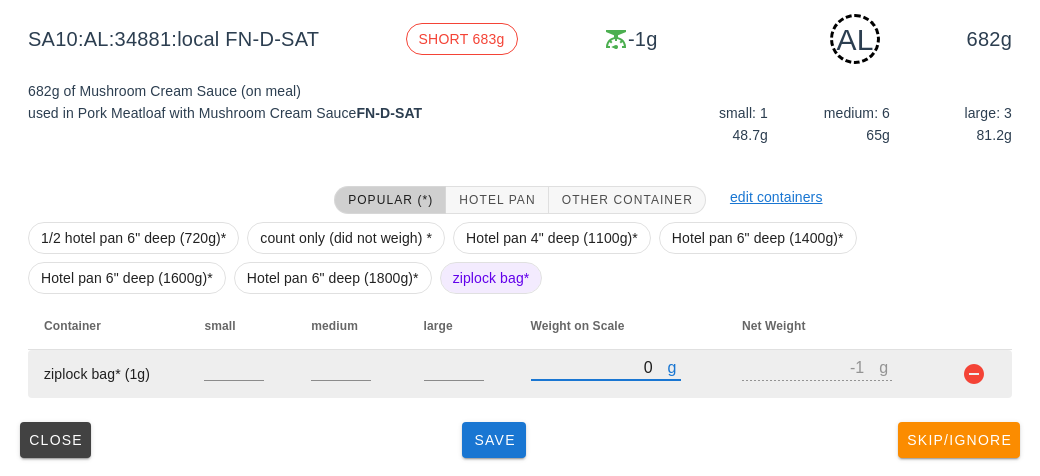 type on "80" 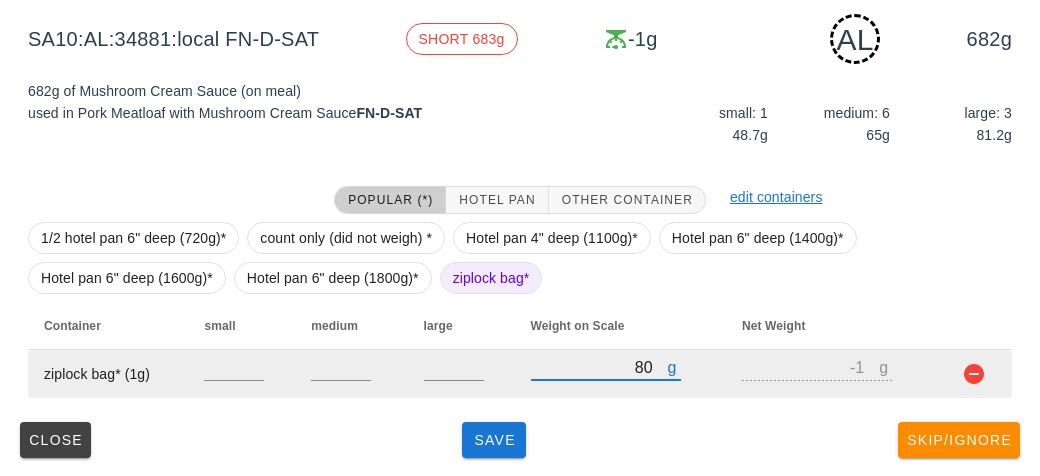 type on "79" 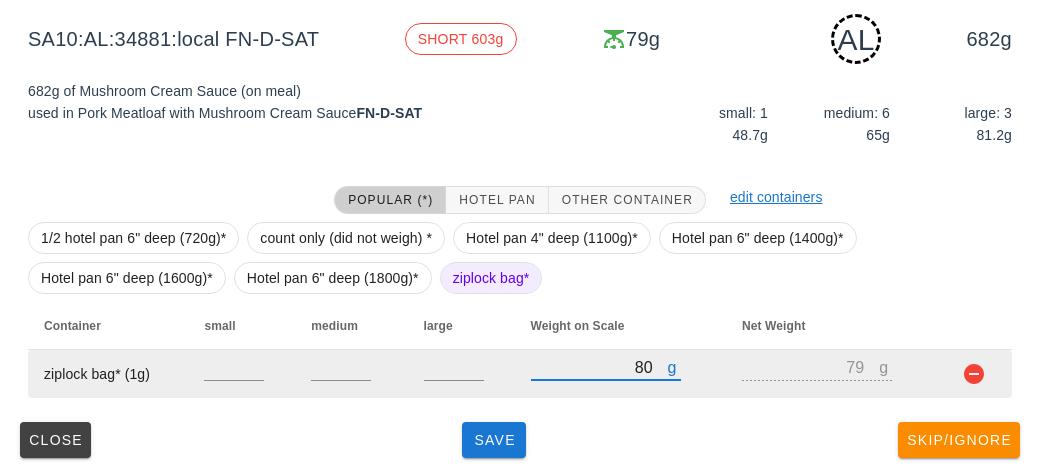 type on "850" 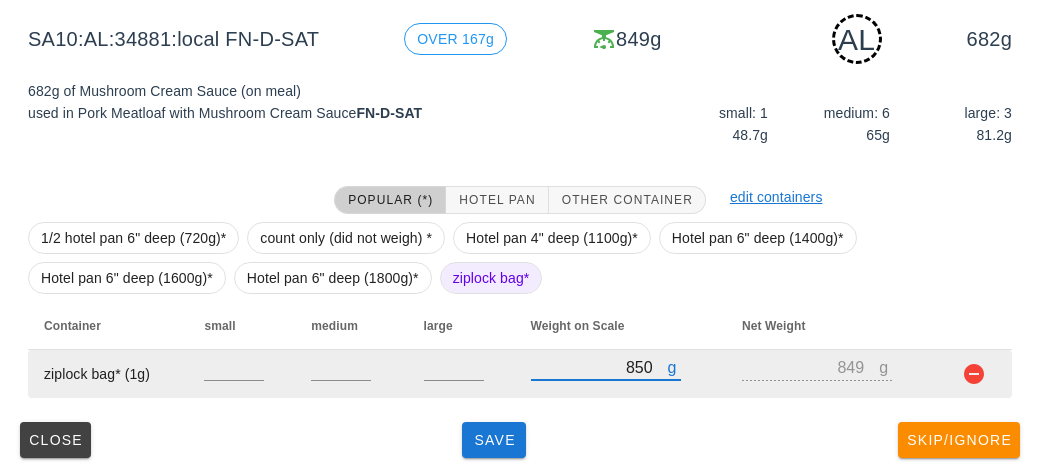 type on "850" 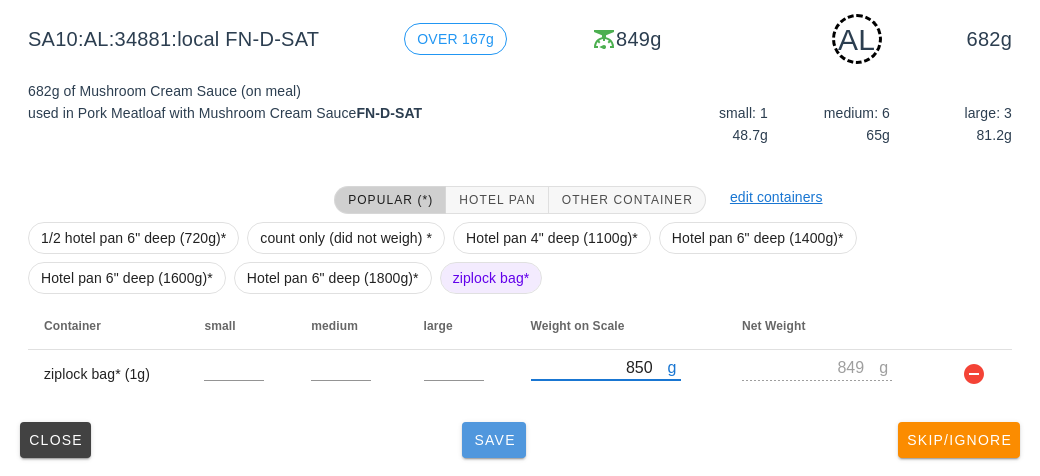 click on "Save" at bounding box center [494, 440] 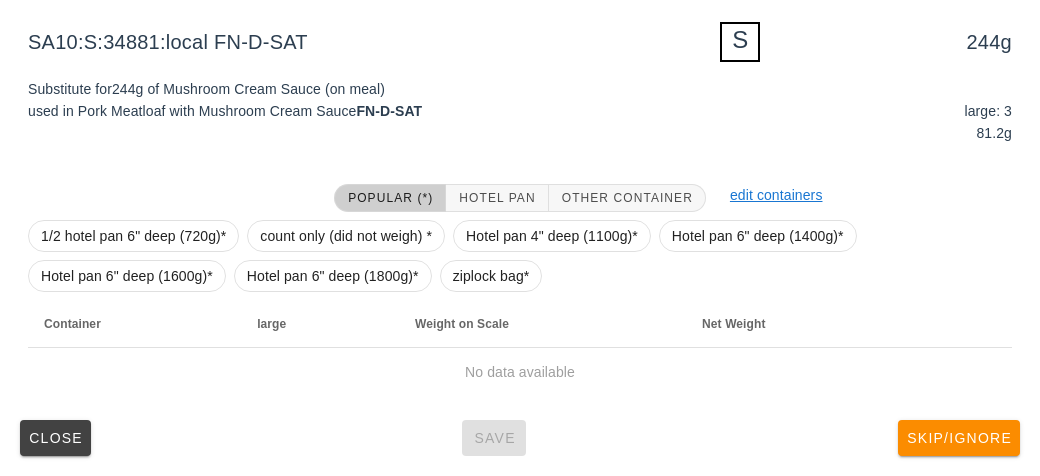scroll, scrollTop: 240, scrollLeft: 0, axis: vertical 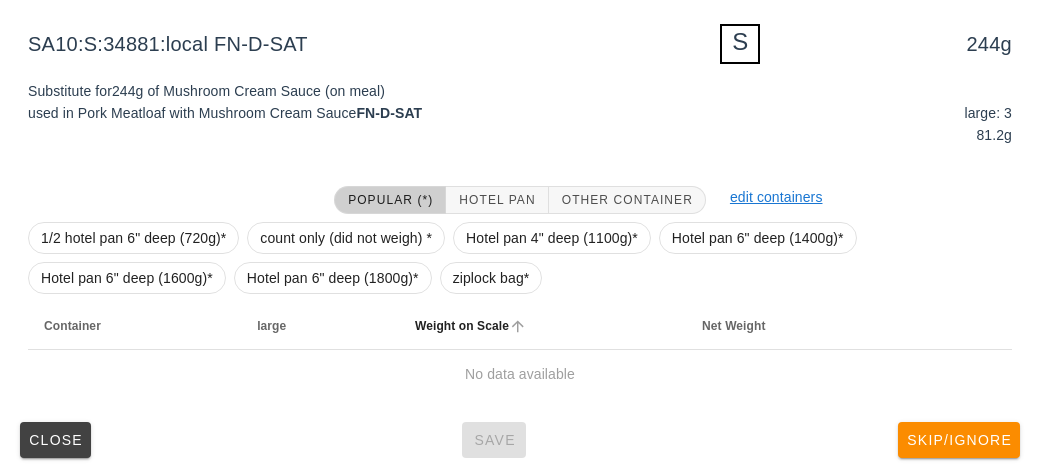 click on "Weight on Scale" at bounding box center (542, 326) 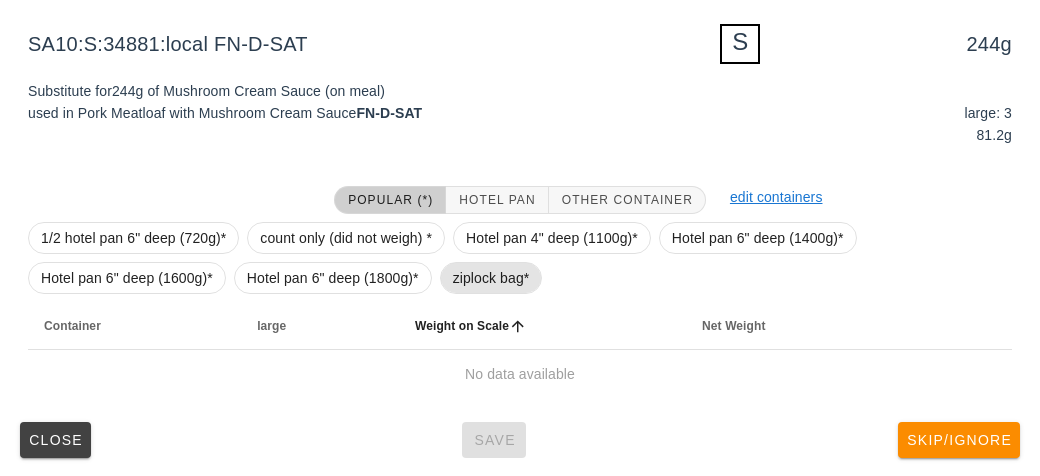 click on "ziplock bag*" at bounding box center [491, 278] 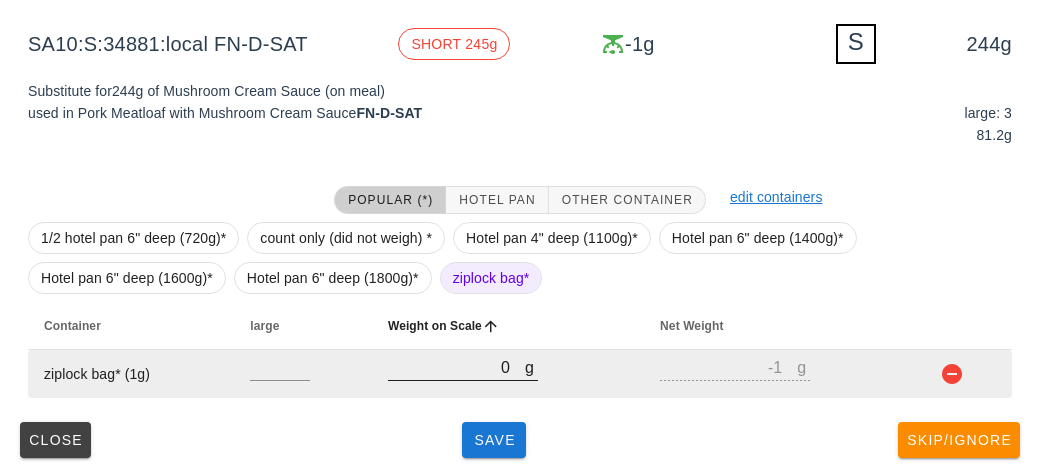 click on "0" at bounding box center (456, 367) 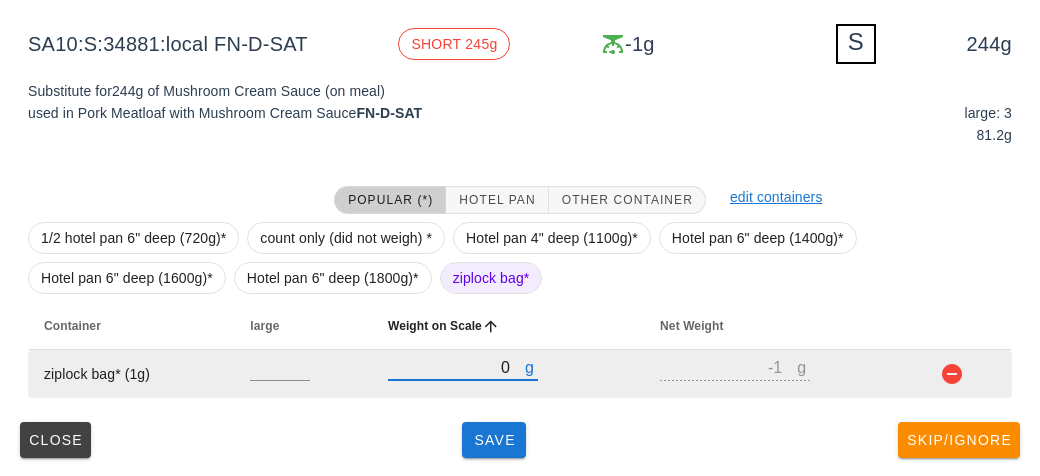 type on "20" 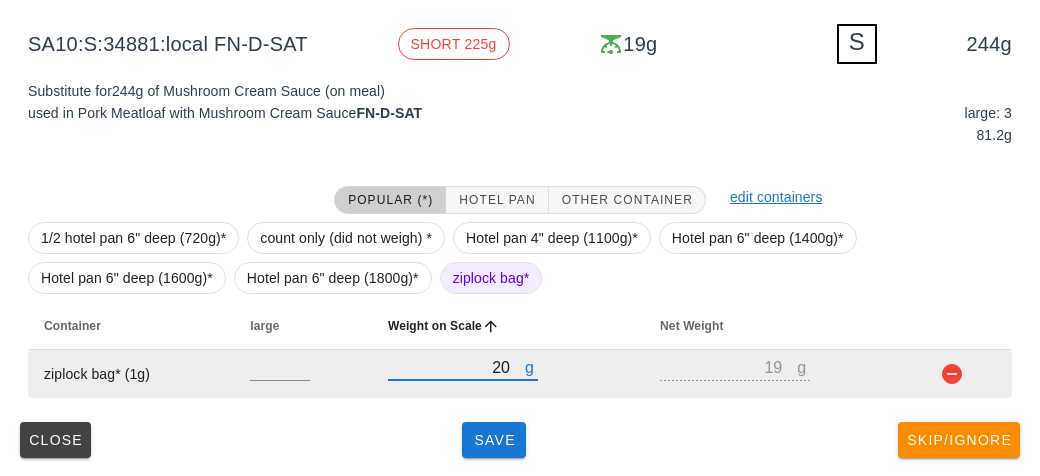 type on "250" 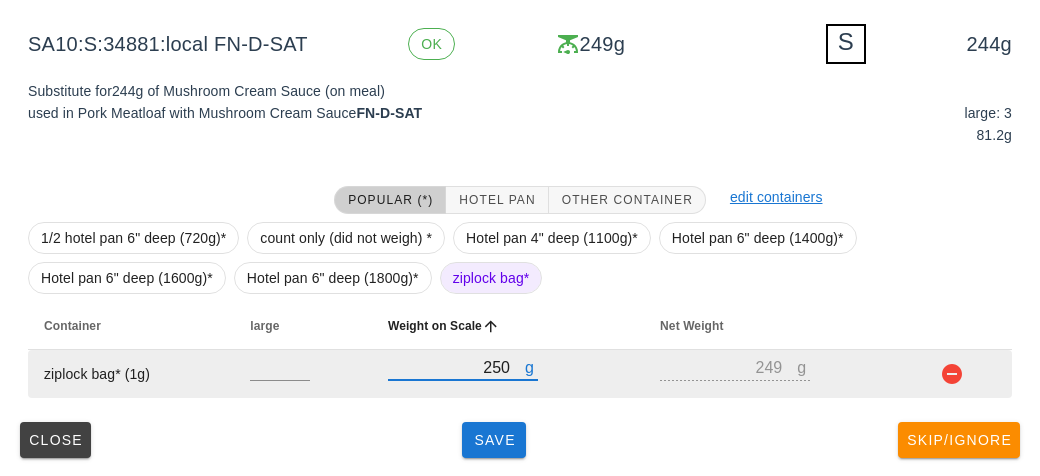 type on "250" 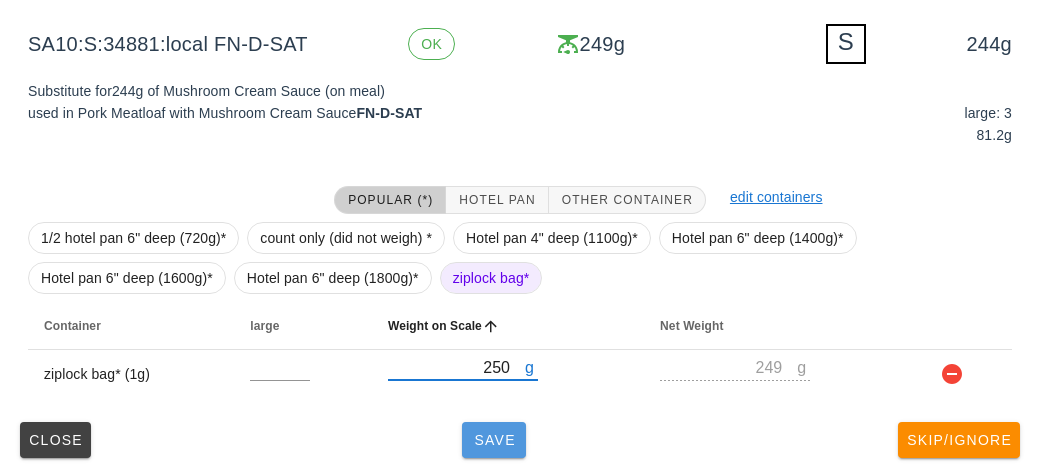 click on "Save" at bounding box center [494, 440] 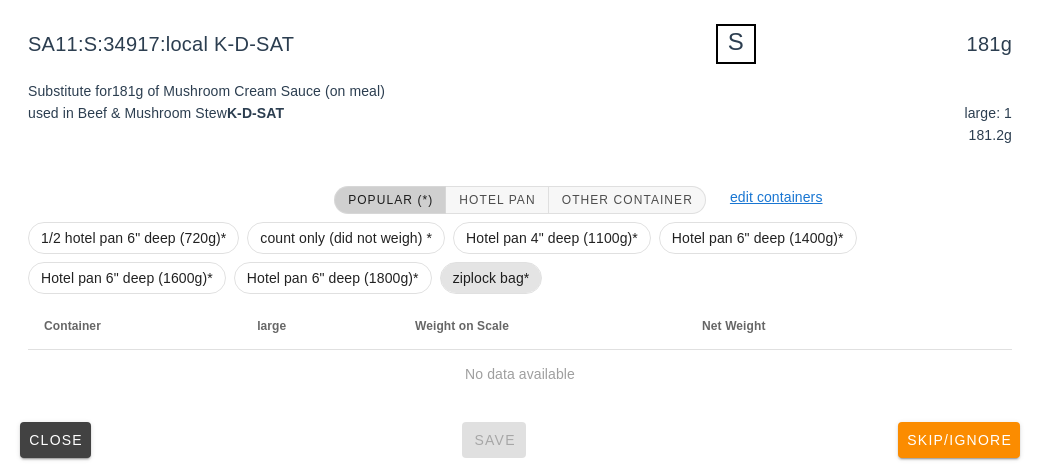 click on "ziplock bag*" at bounding box center [491, 278] 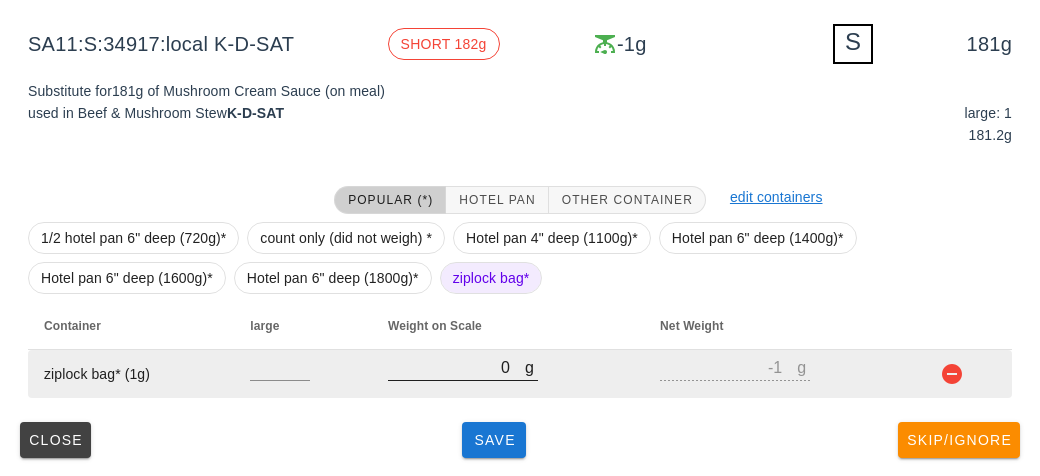 click on "0" at bounding box center (456, 367) 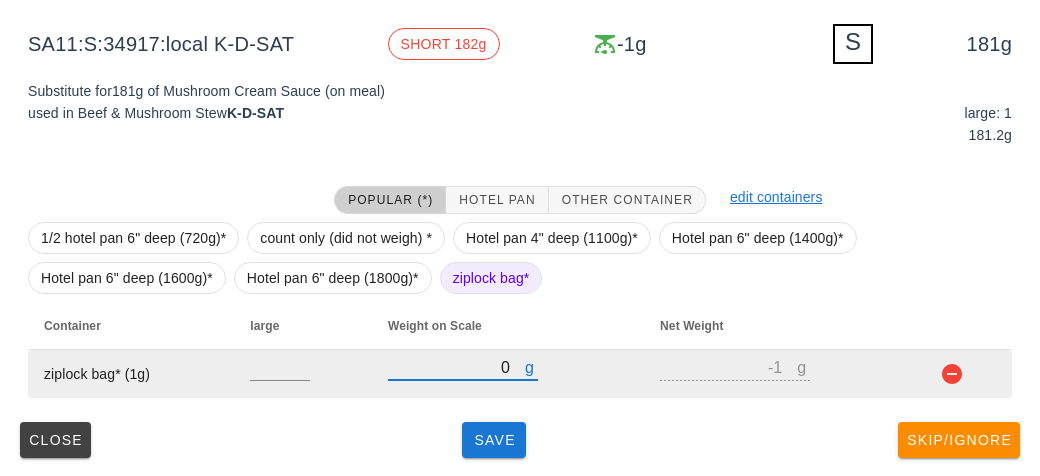 type on "20" 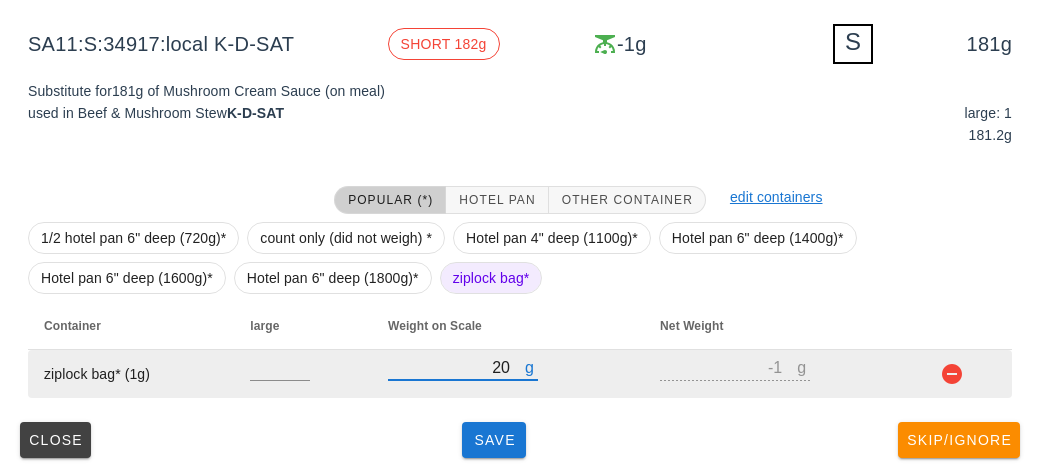 type on "19" 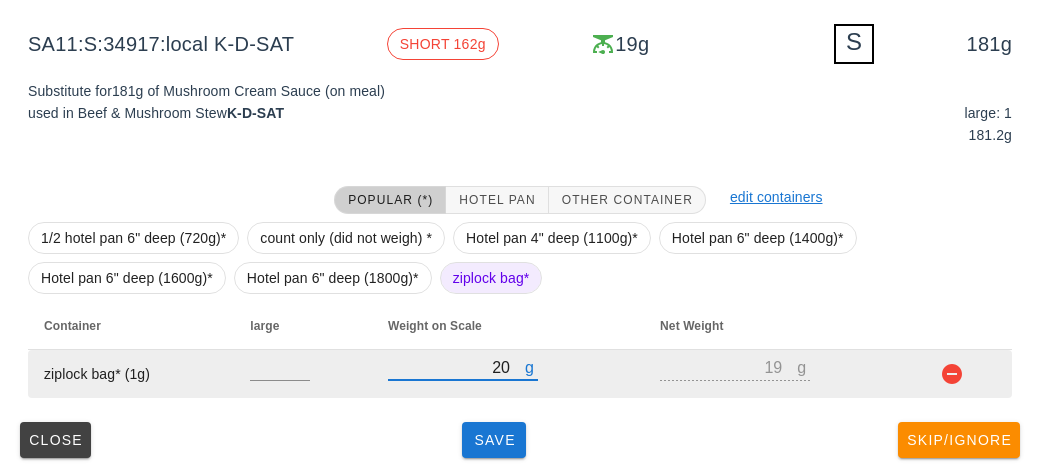 type on "270" 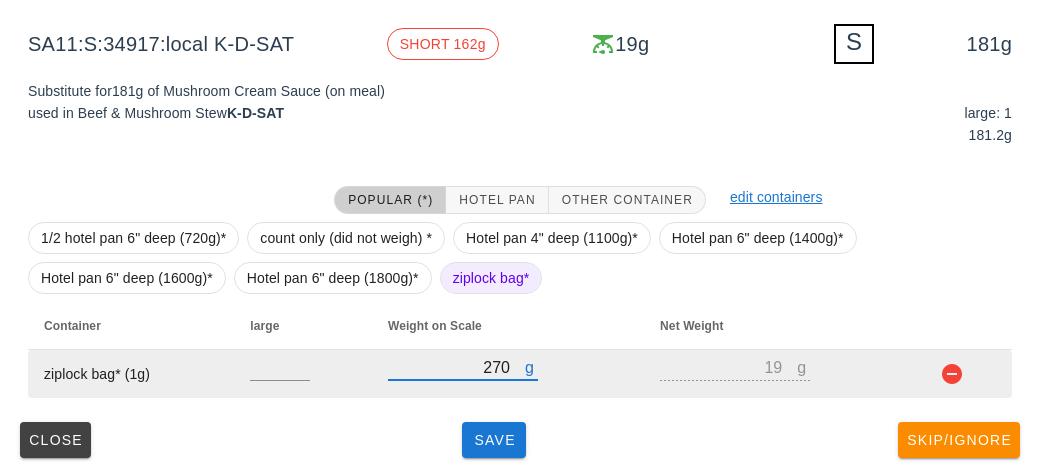 type on "269" 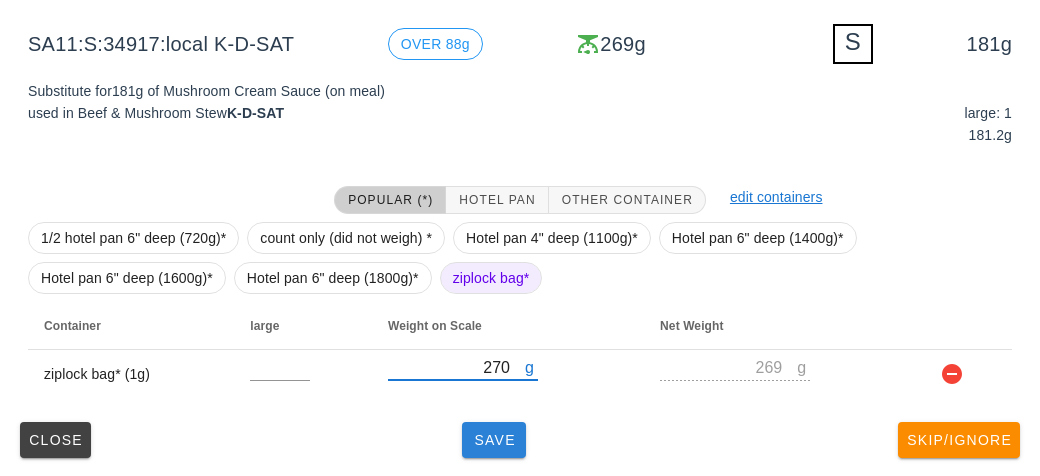 type on "270" 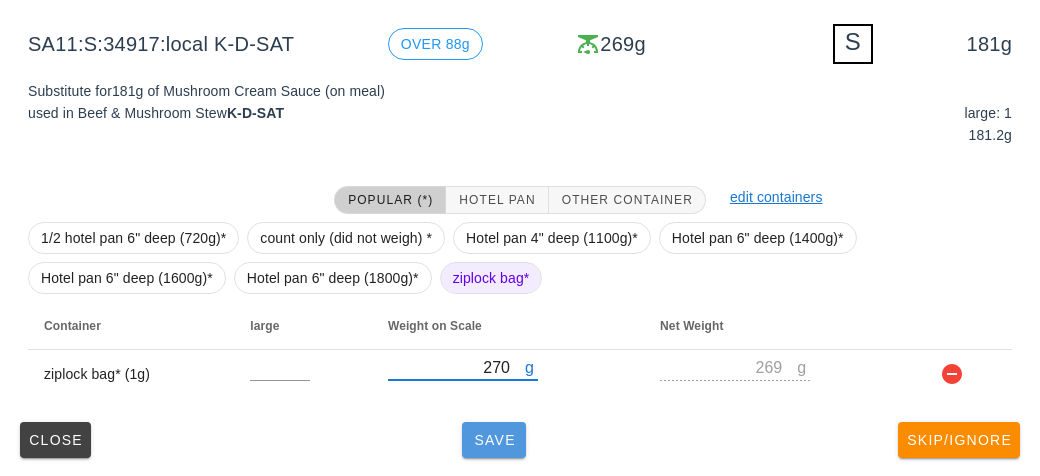 click on "Save" at bounding box center [494, 440] 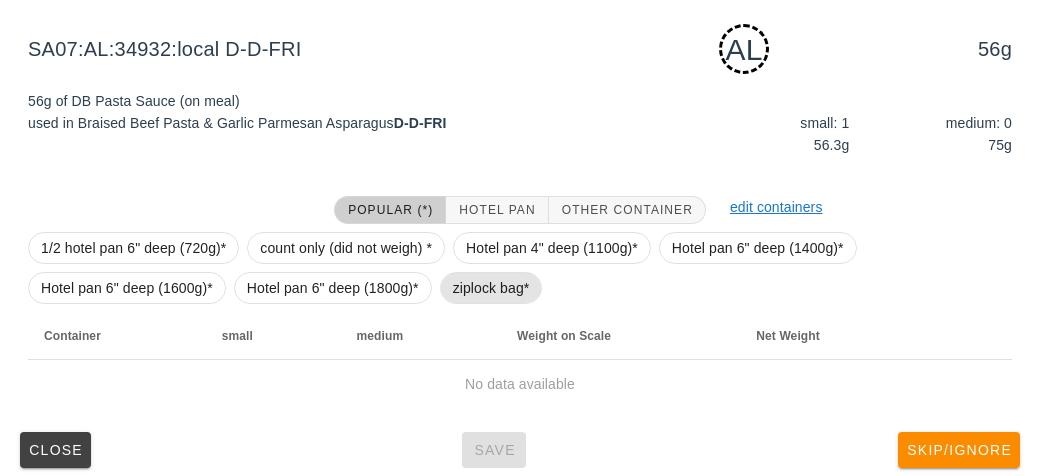 click on "ziplock bag*" at bounding box center (491, 288) 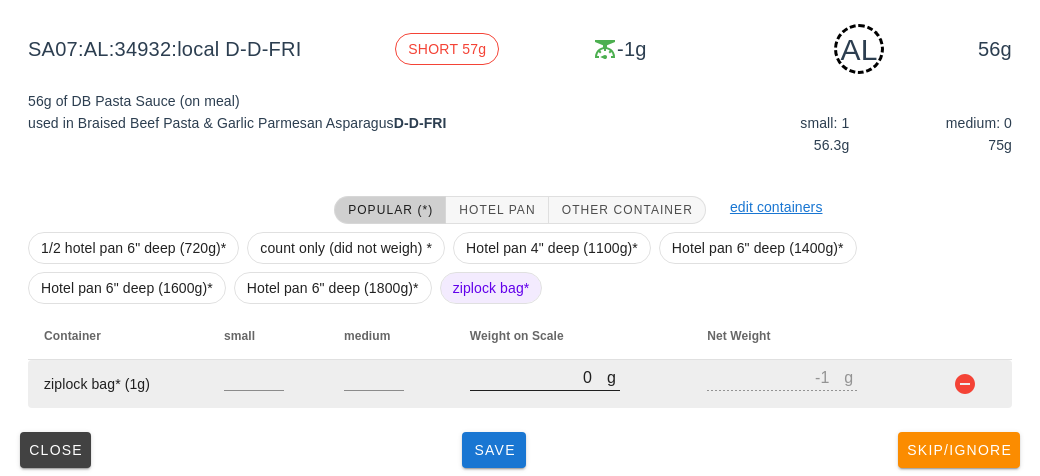 click on "0" at bounding box center (538, 377) 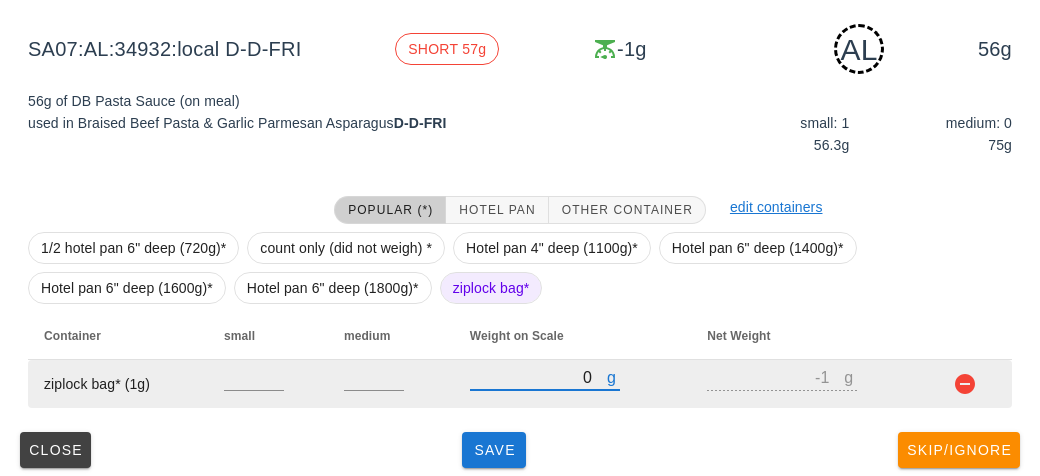 type on "10" 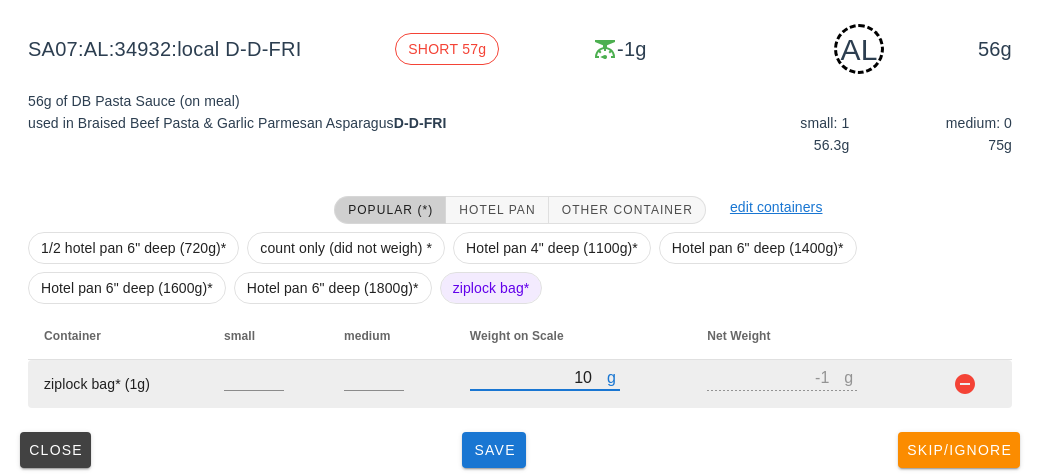 type on "9" 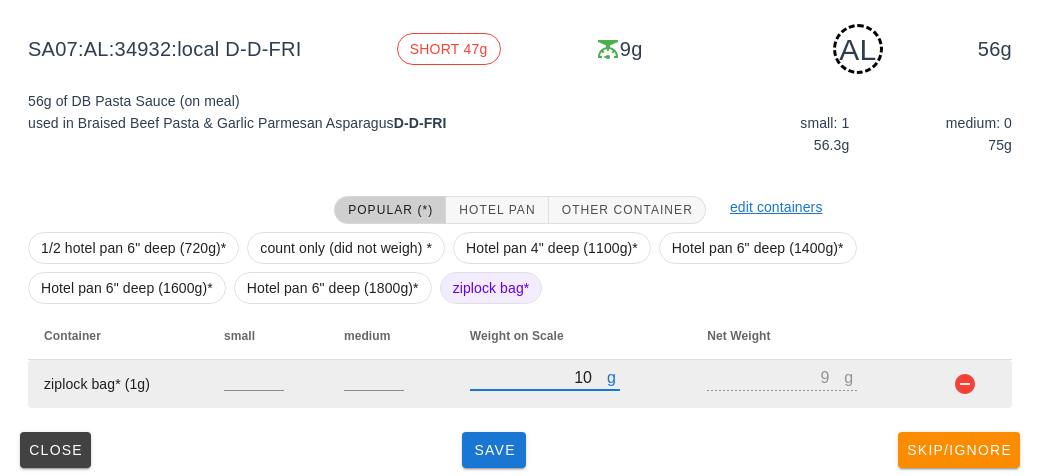type on "100" 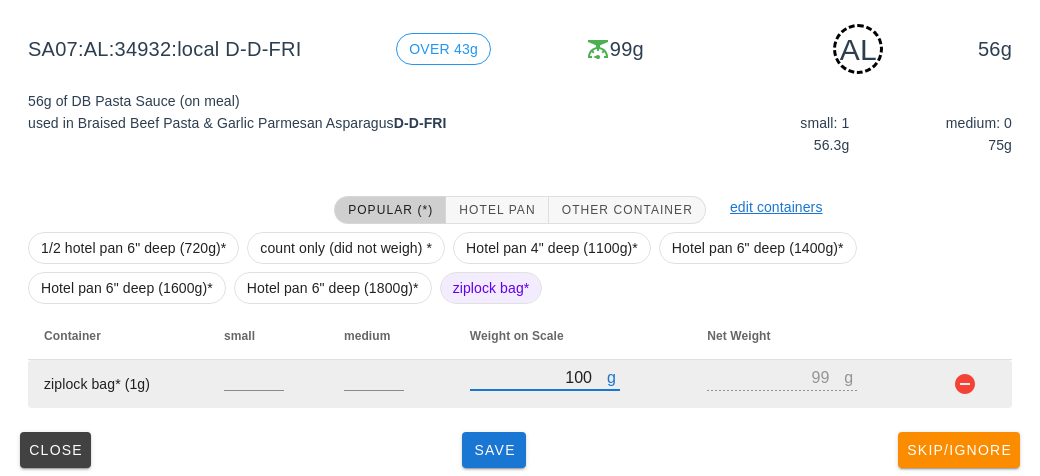 type on "100" 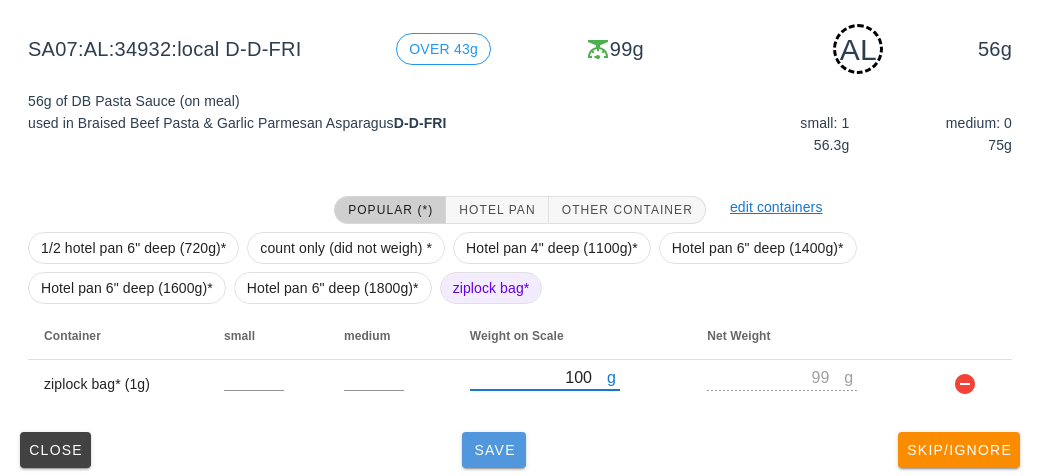 click on "Save" at bounding box center (494, 450) 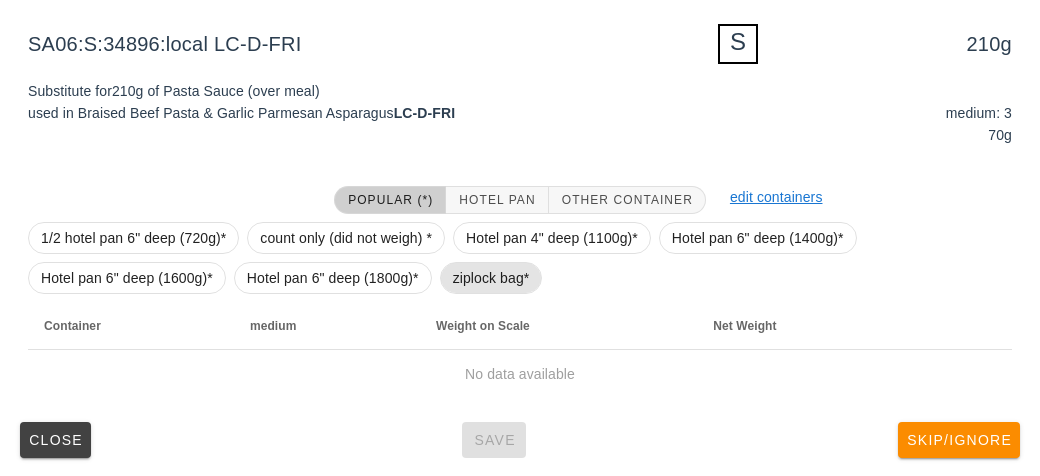 click on "ziplock bag*" at bounding box center [491, 278] 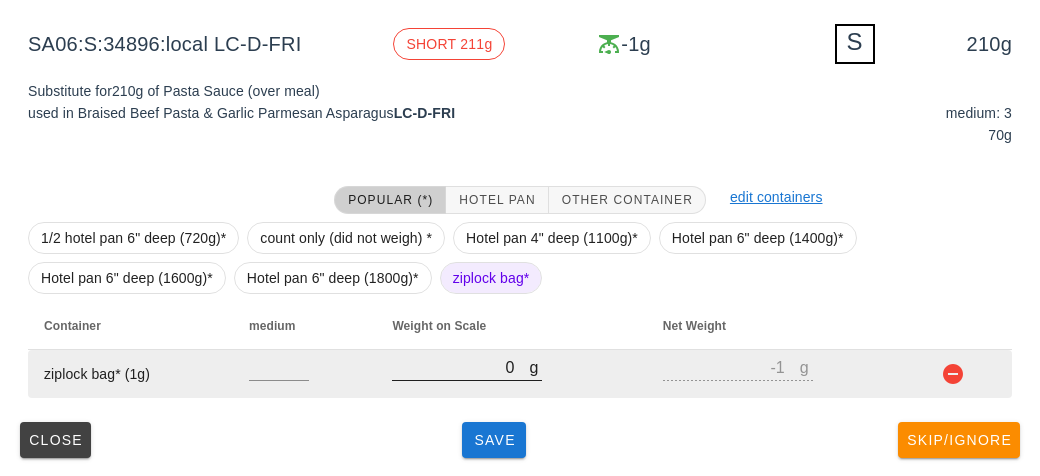 click at bounding box center (467, 391) 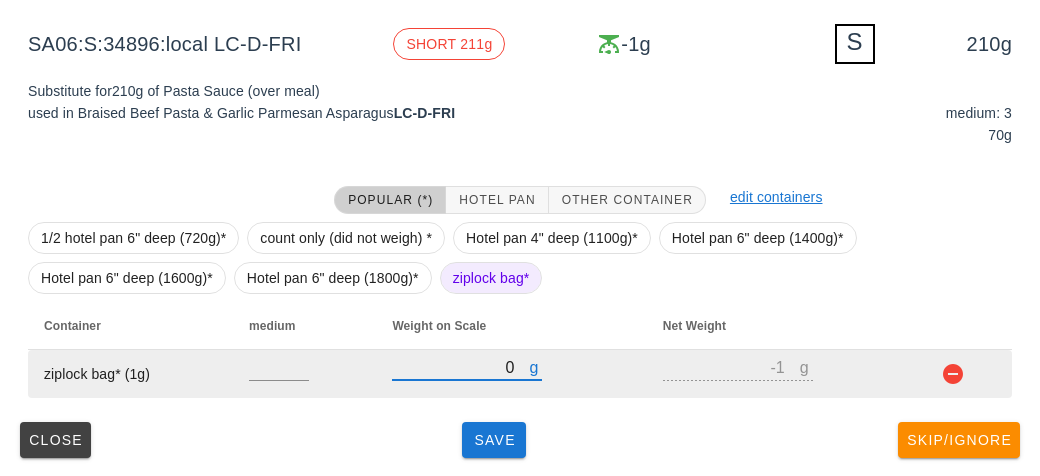 type on "30" 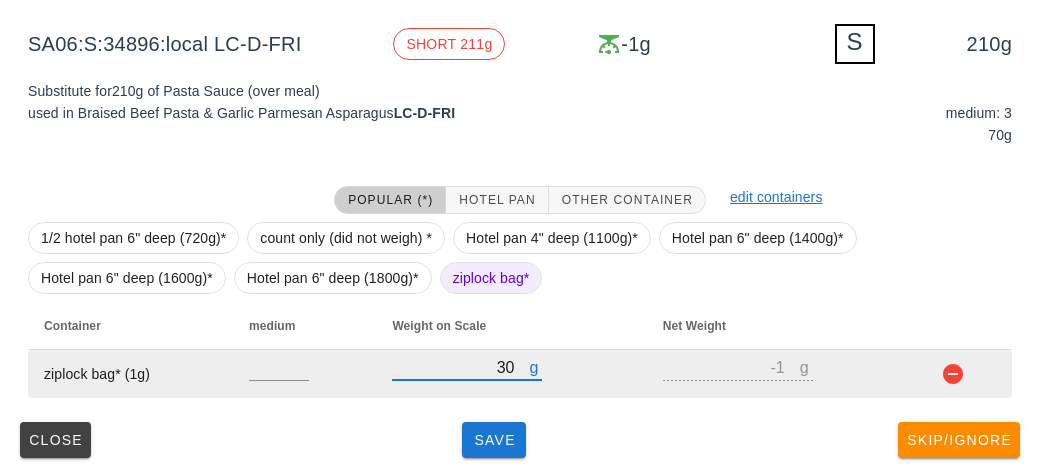 type on "29" 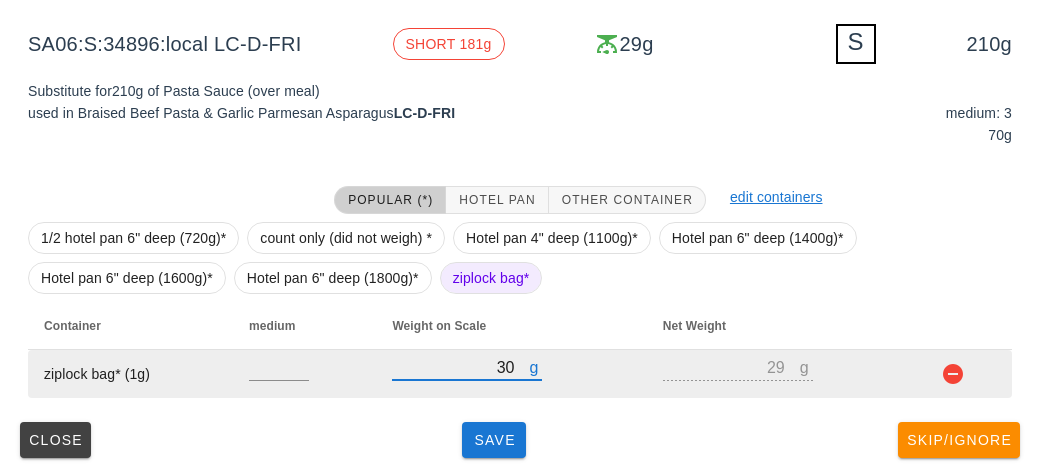 type on "330" 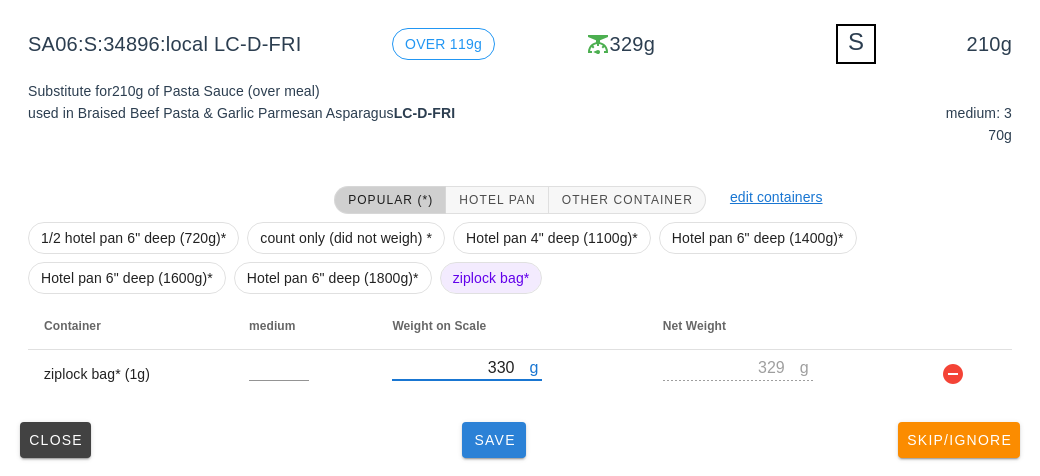 type on "330" 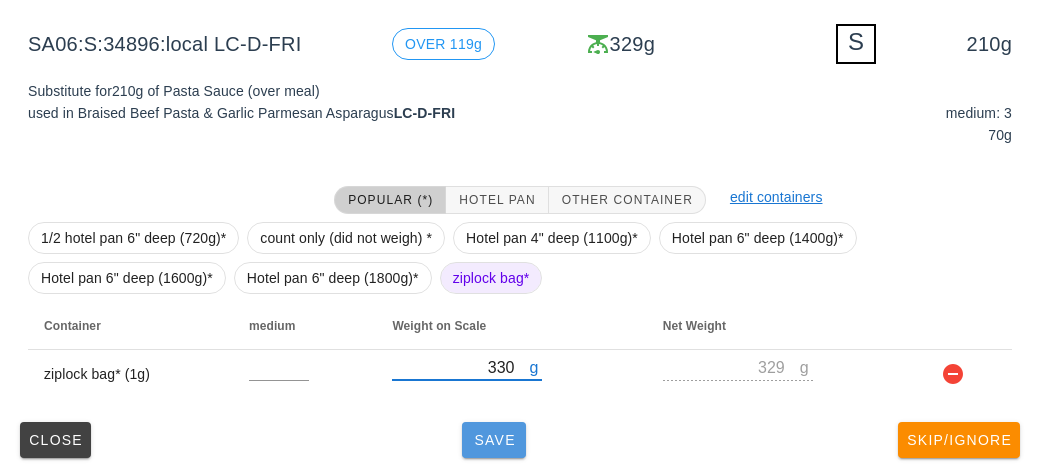 click on "Save" at bounding box center [494, 440] 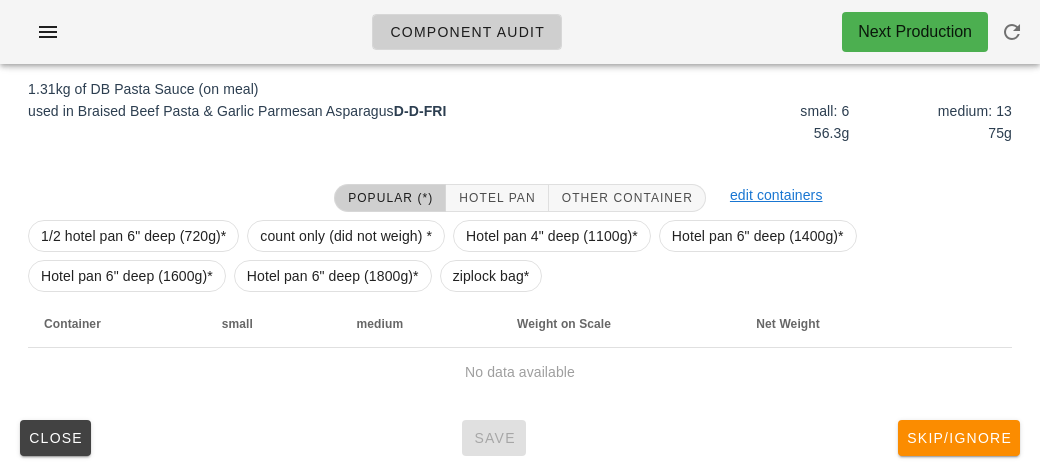 scroll, scrollTop: 232, scrollLeft: 0, axis: vertical 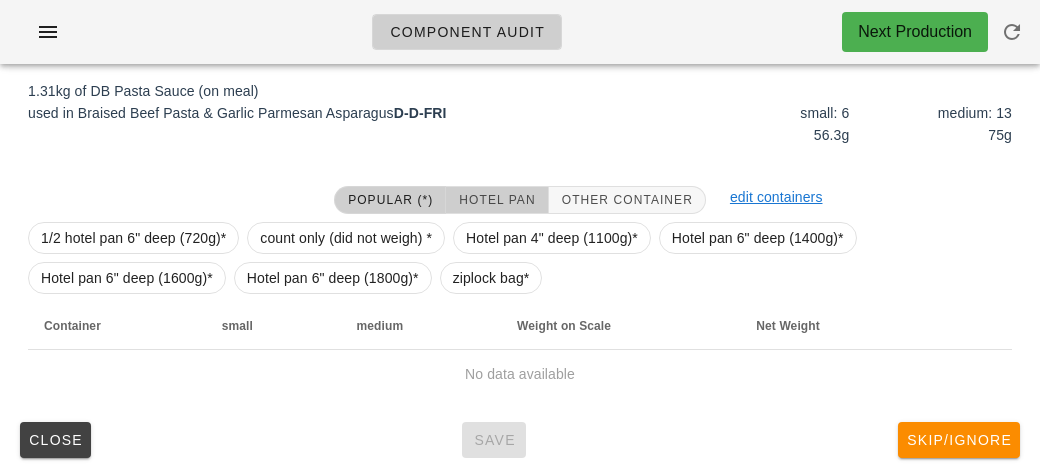 click on "Hotel Pan" at bounding box center (497, 200) 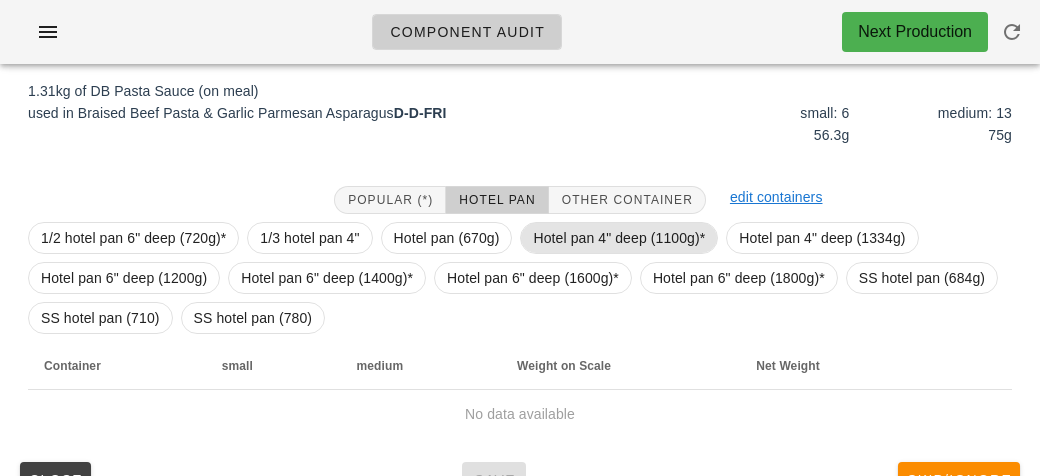 click on "Hotel pan 4" deep (1100g)*" at bounding box center (619, 238) 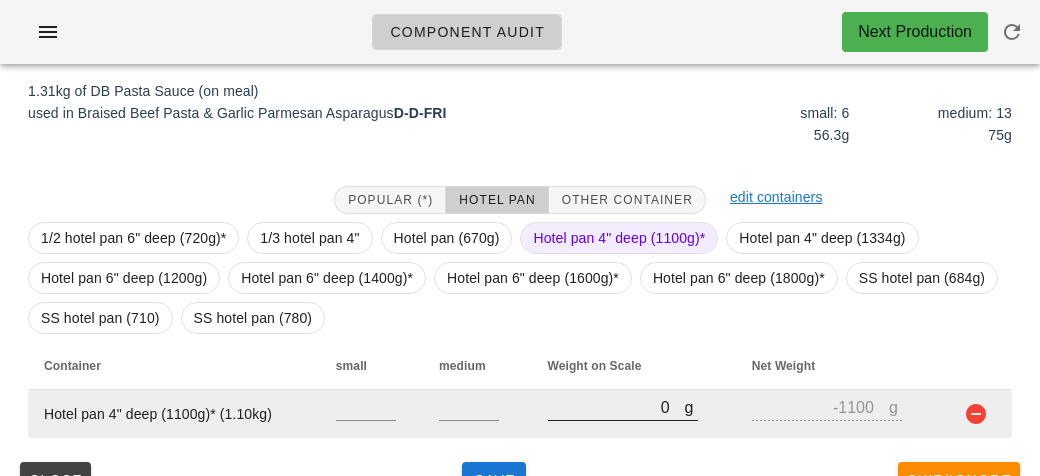click on "0" at bounding box center (616, 407) 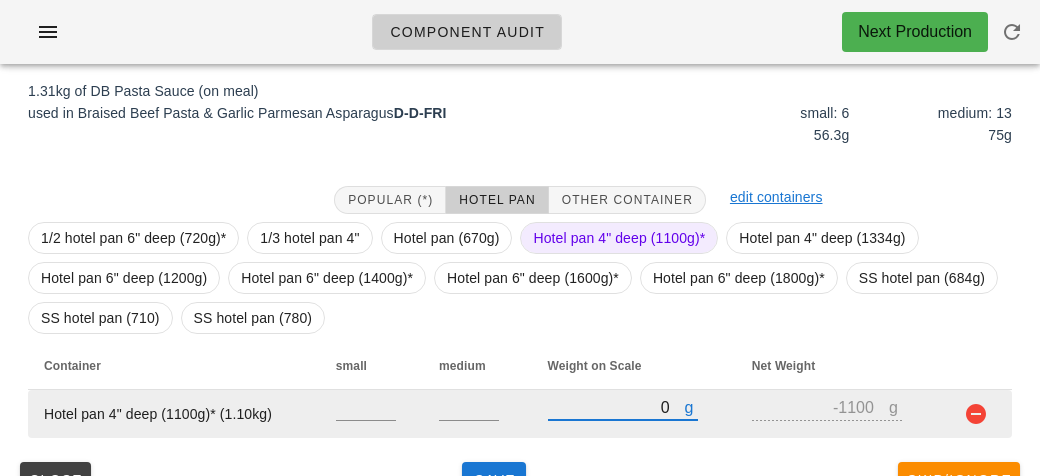 type on "20" 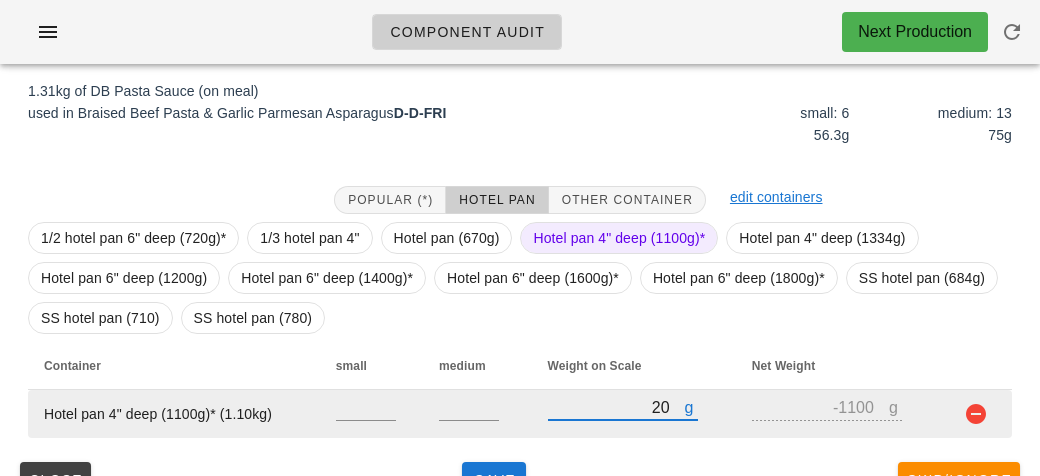 type on "-1080" 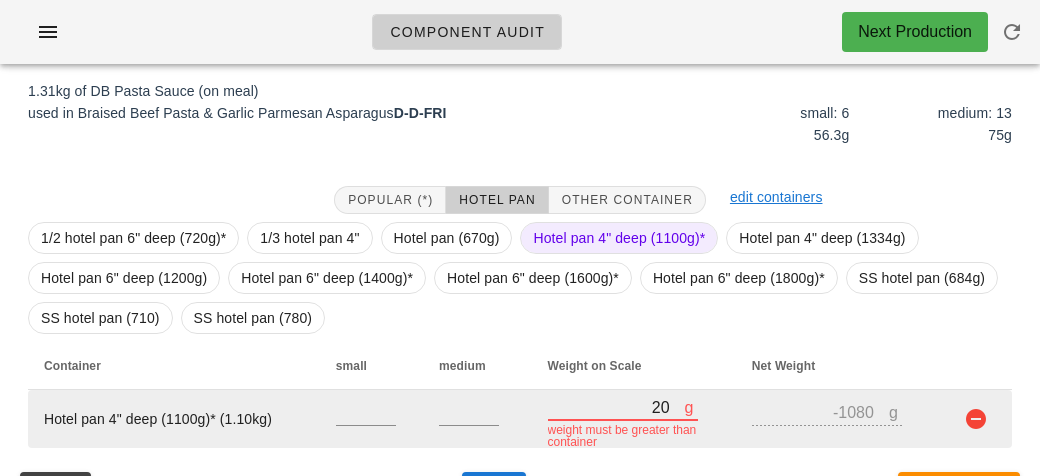 type on "270" 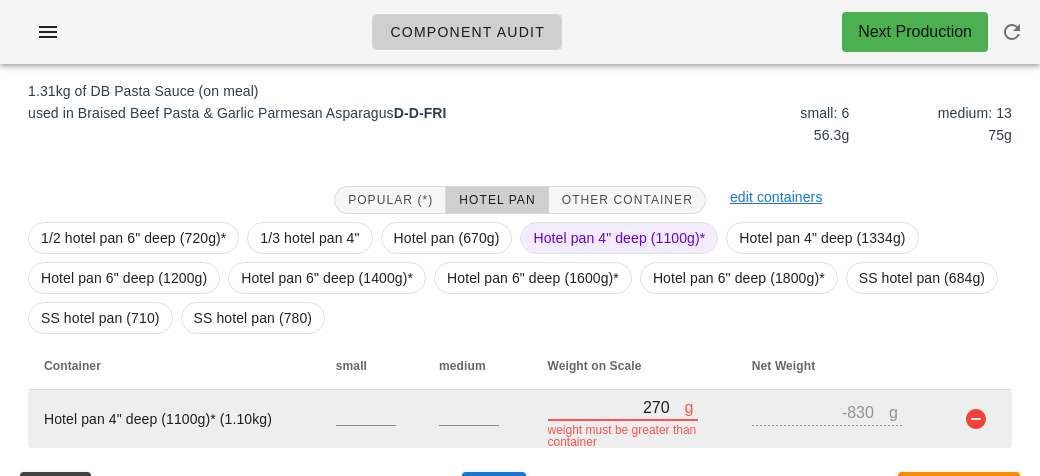type on "2760" 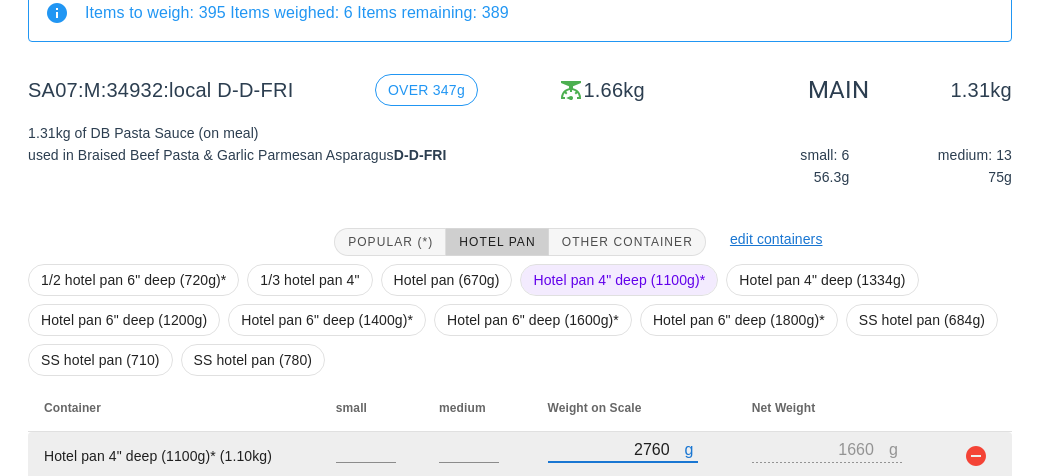 scroll, scrollTop: 272, scrollLeft: 0, axis: vertical 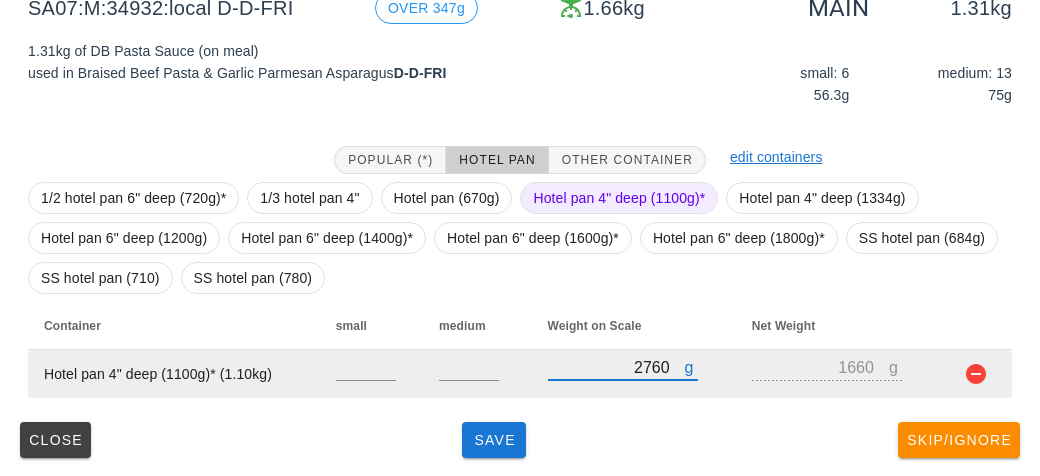 type on "2760" 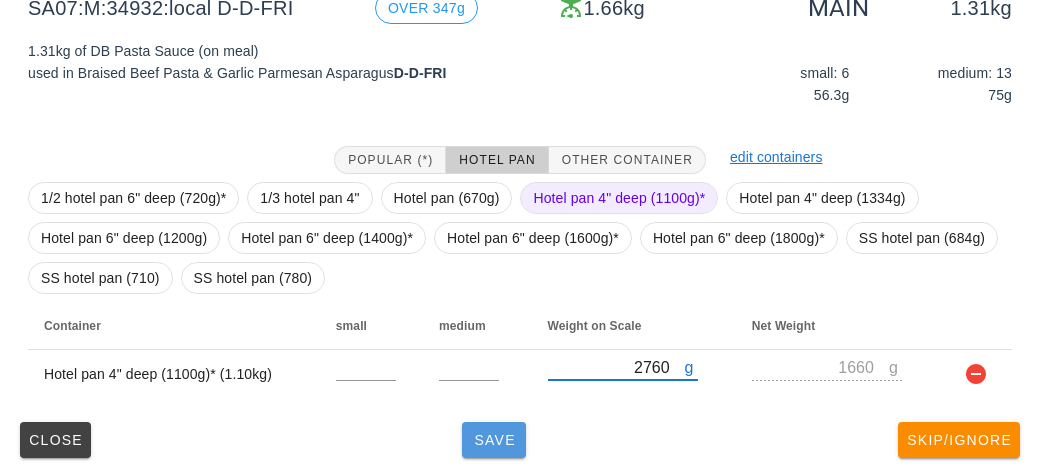 click on "Save" at bounding box center [494, 440] 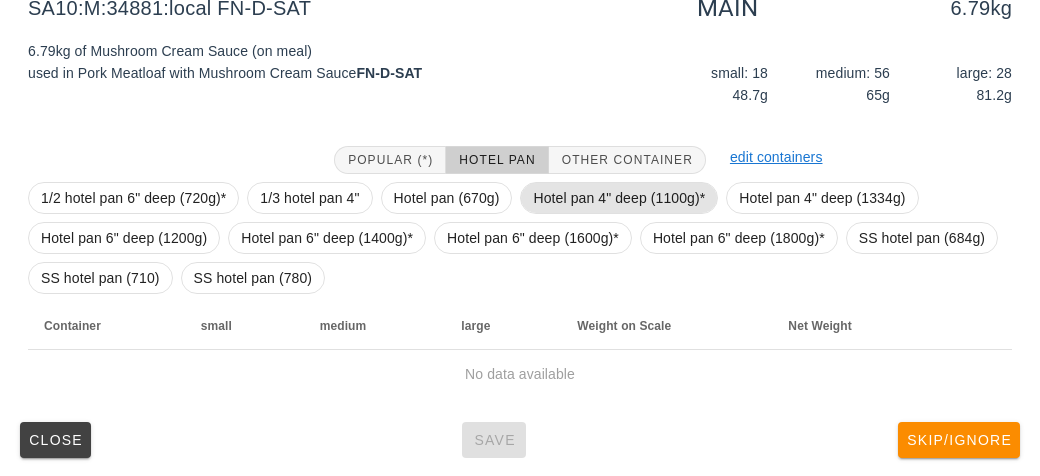 click on "Hotel pan 4" deep (1100g)*" at bounding box center (619, 198) 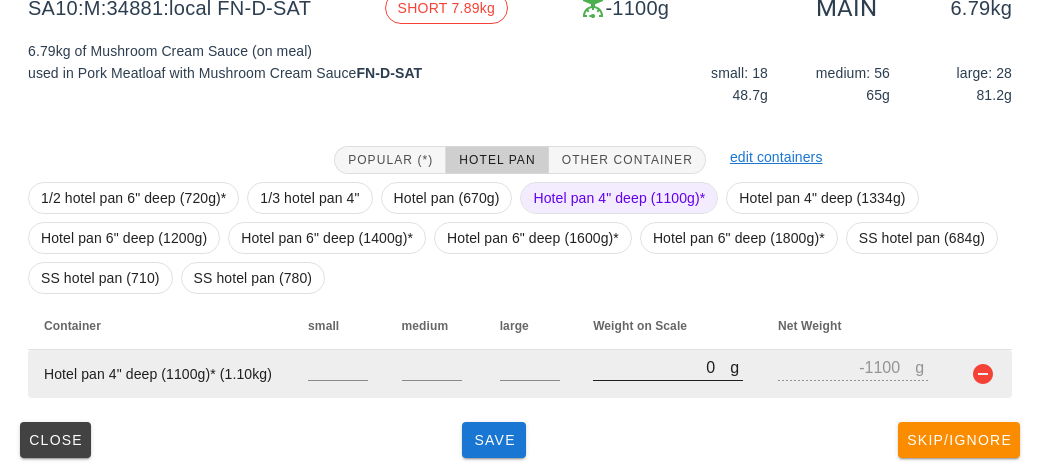 click on "0" at bounding box center [661, 367] 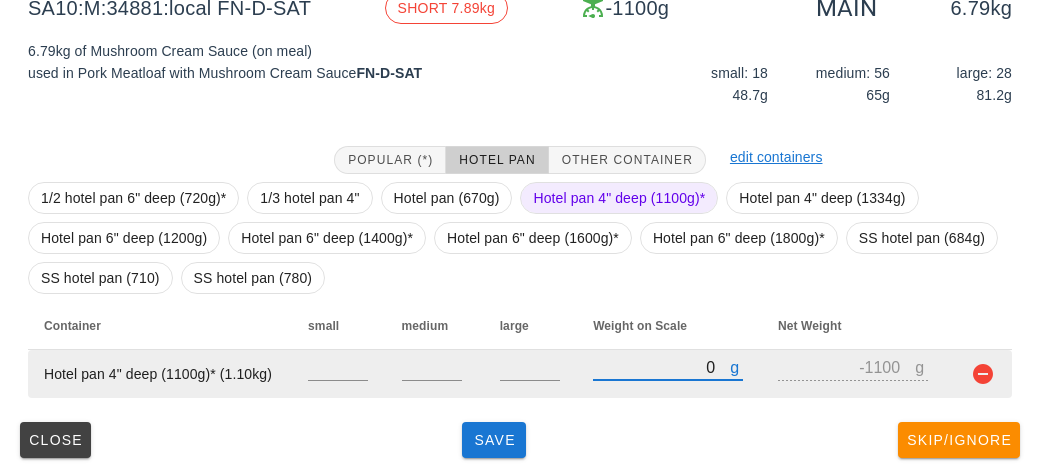 type on "70" 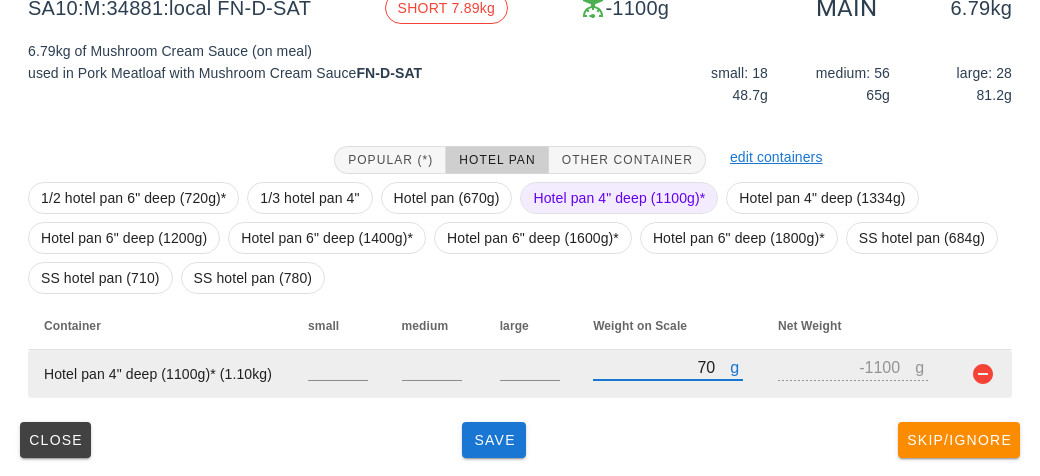 type on "-1030" 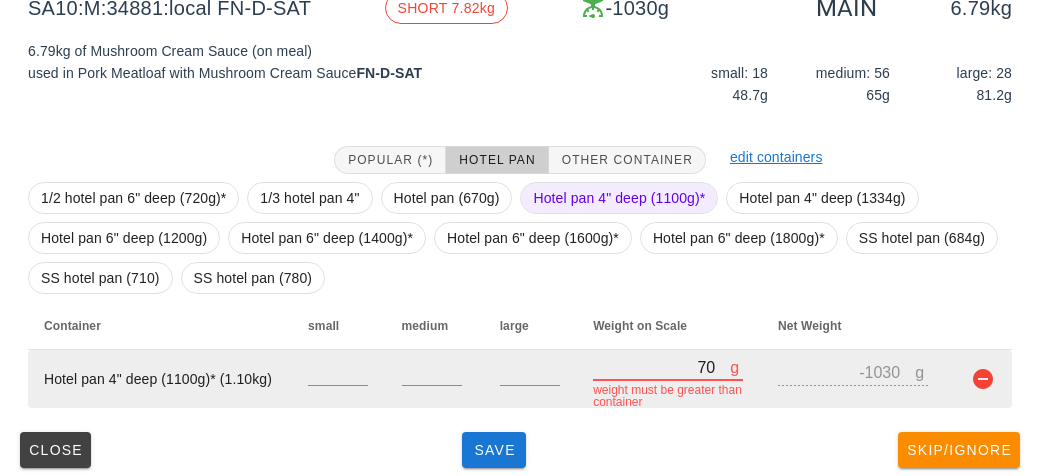 type on "790" 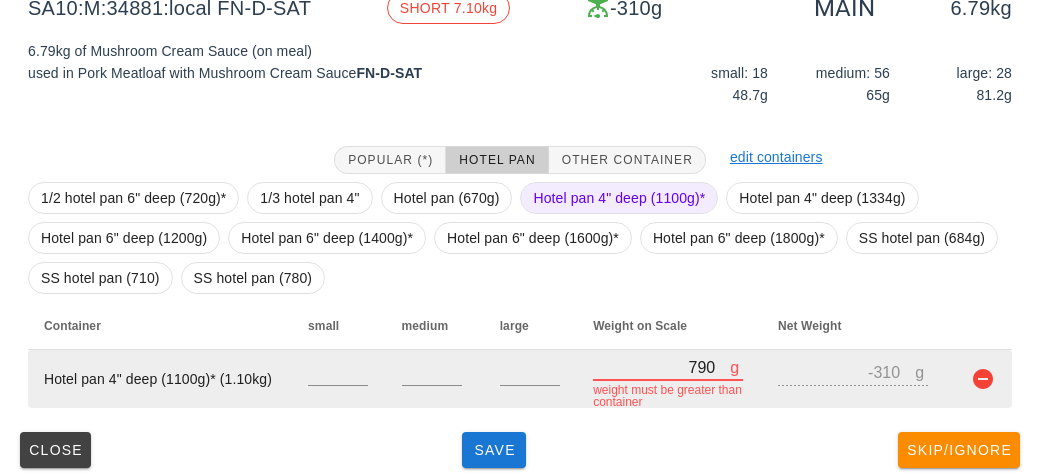 type on "7950" 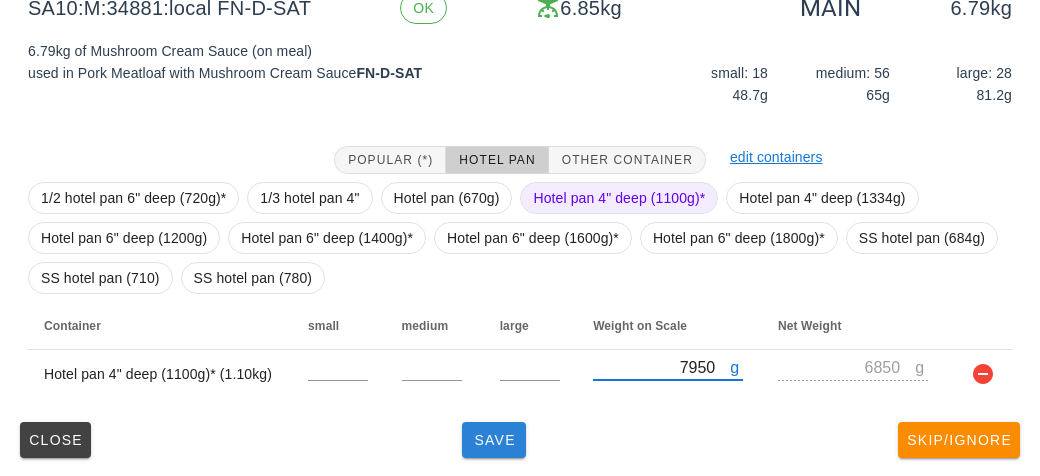 type on "7950" 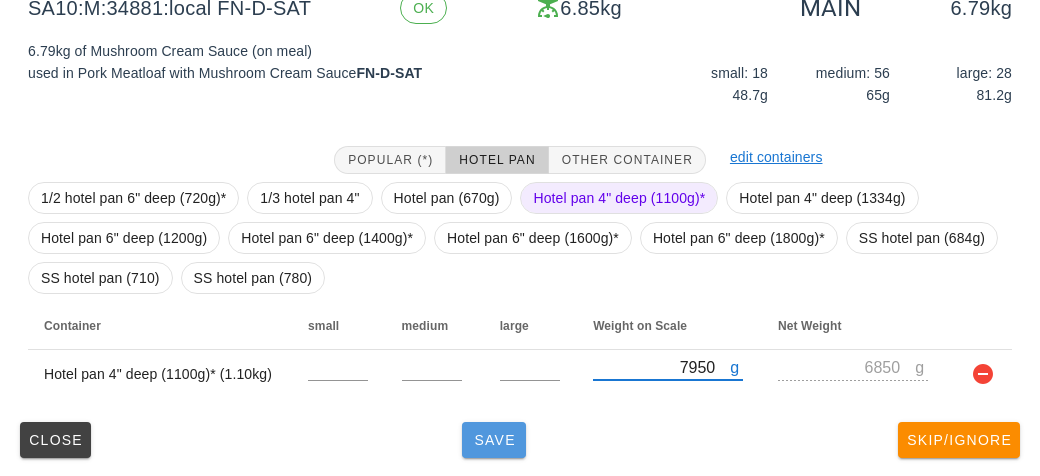 click on "Save" at bounding box center (494, 440) 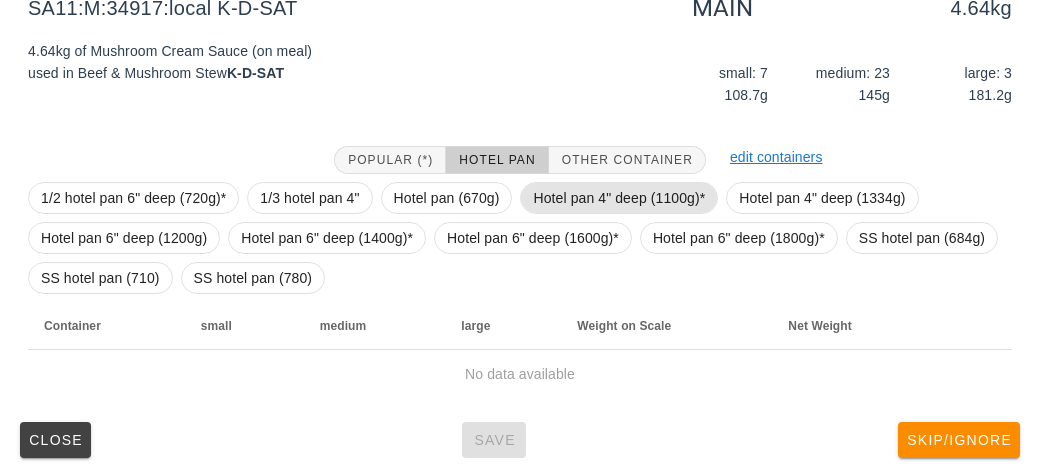 click on "Hotel pan 4" deep (1100g)*" at bounding box center [619, 198] 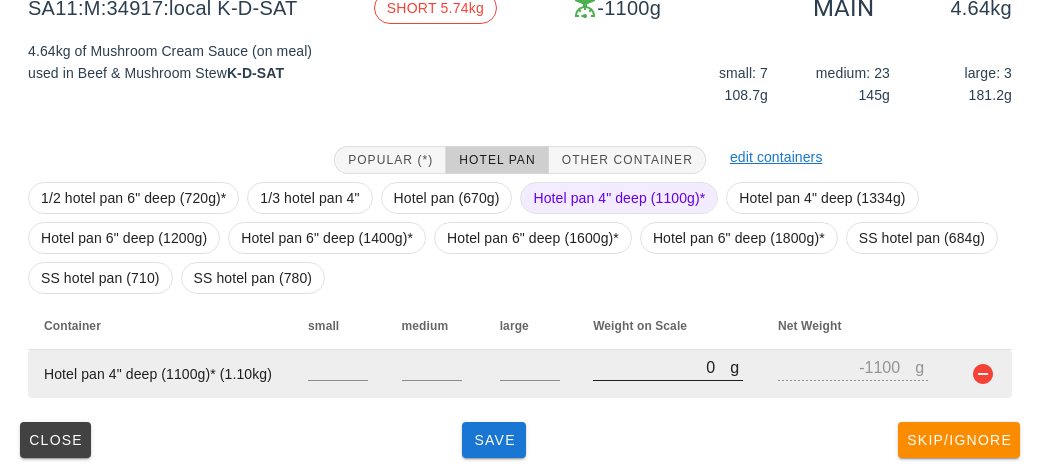 click on "0" at bounding box center (661, 367) 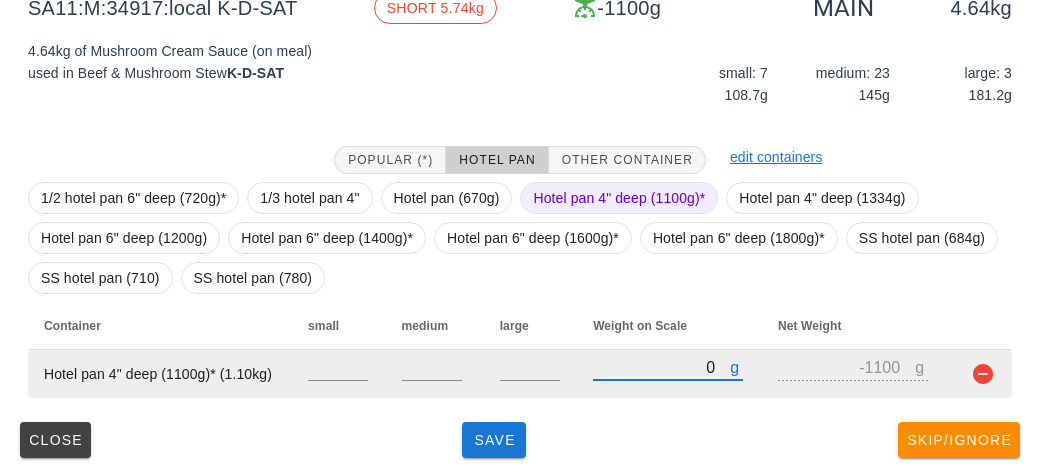 type on "50" 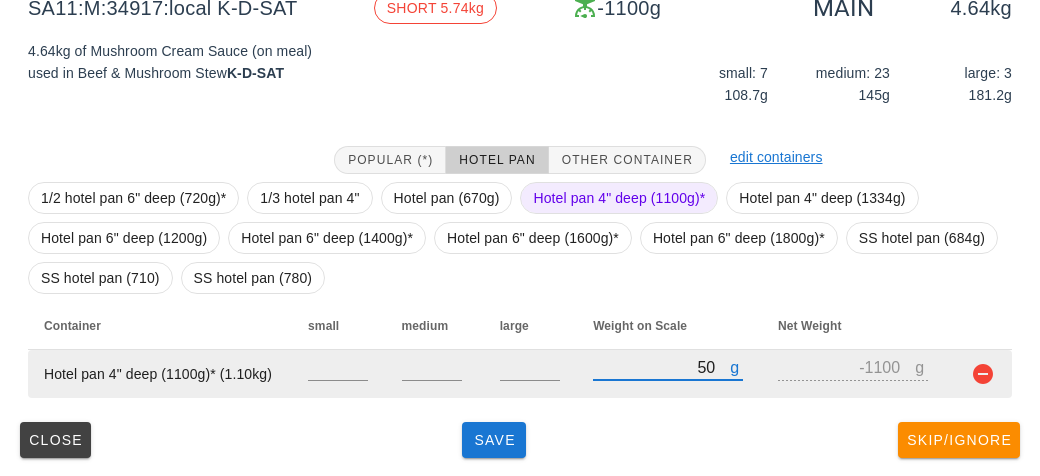type on "-1050" 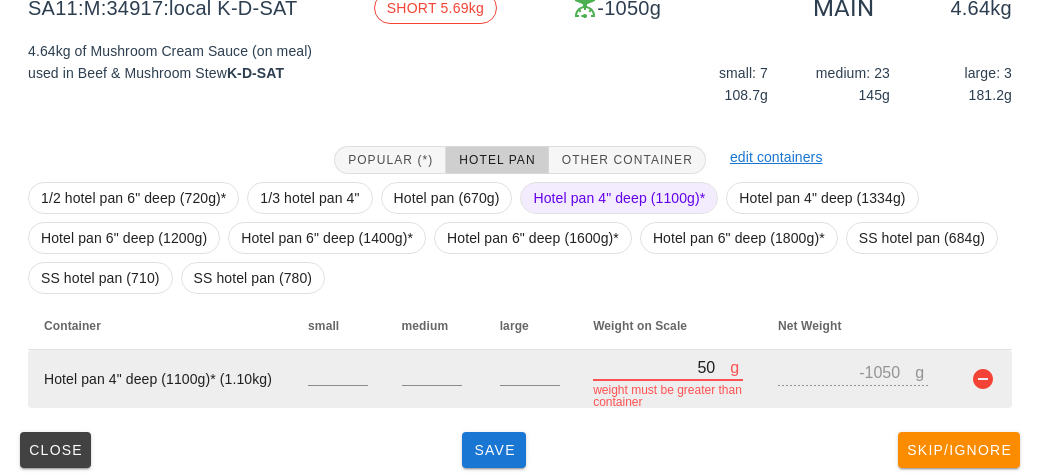type on "580" 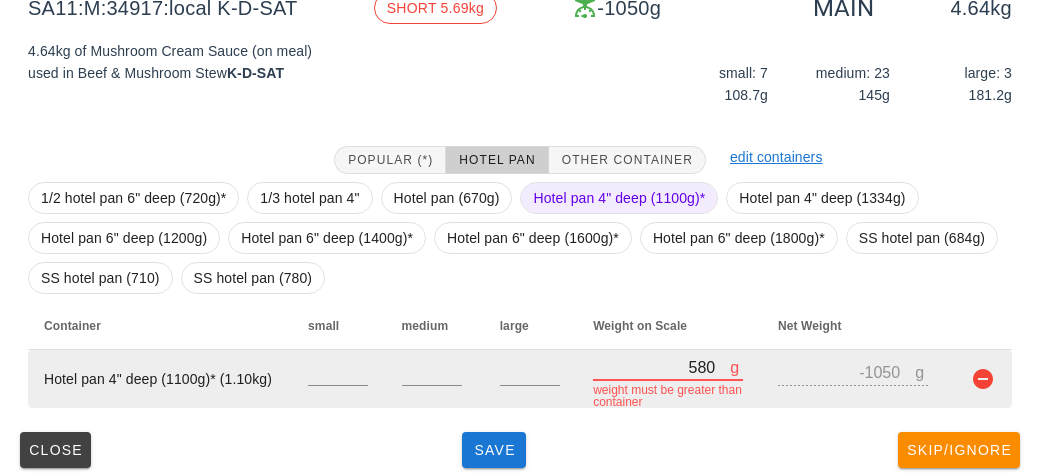 type on "-520" 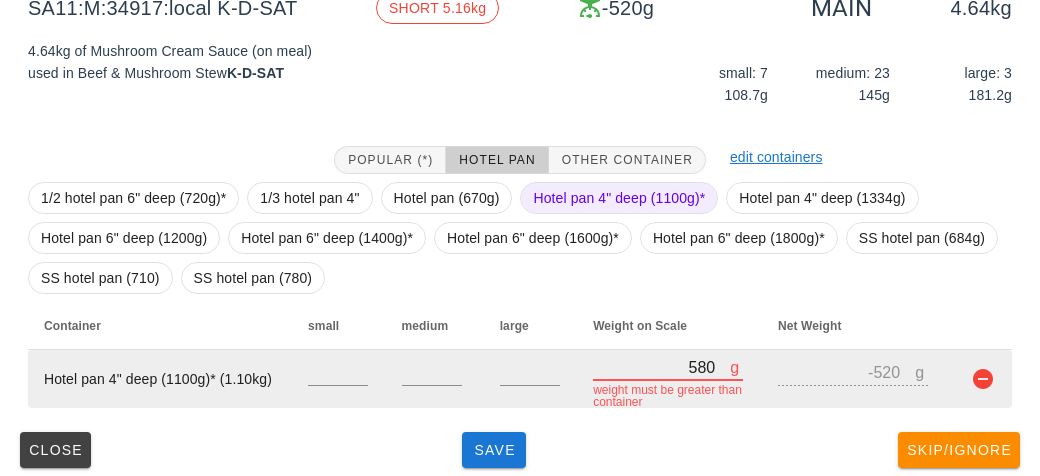 type on "5870" 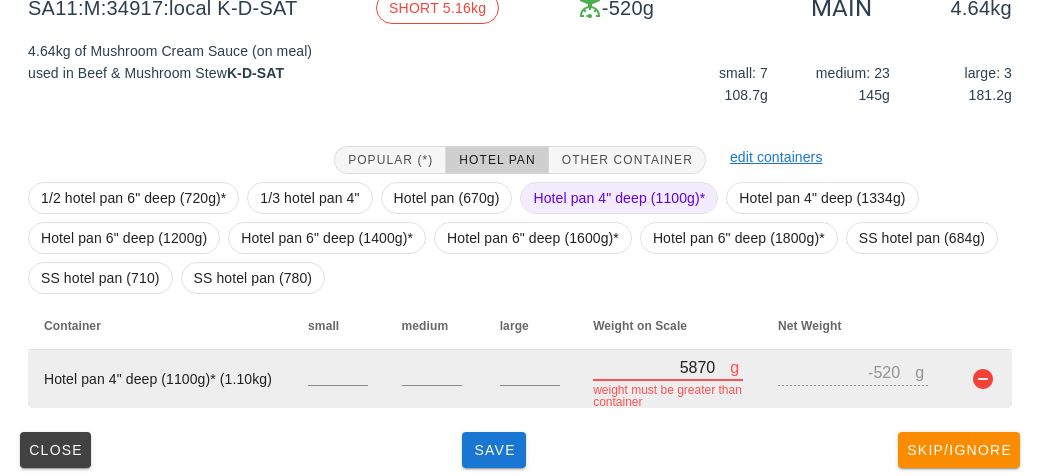 type on "4770" 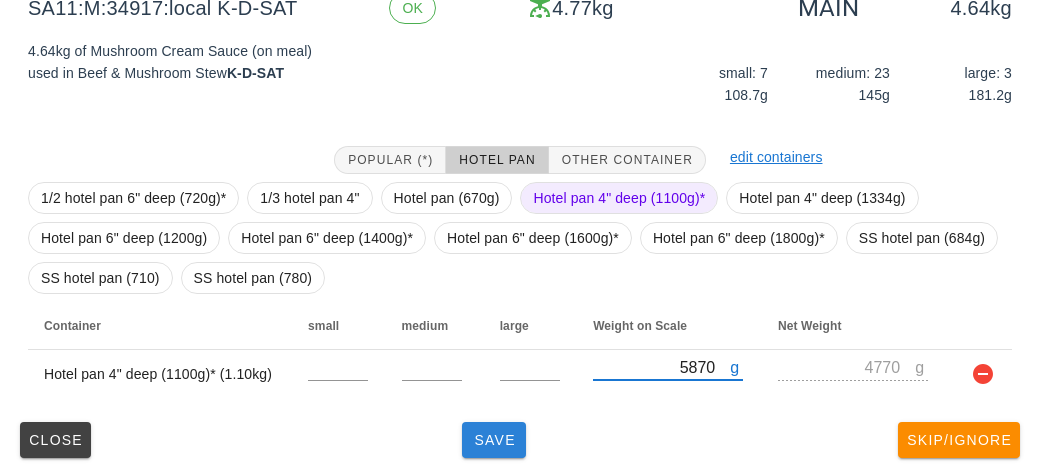 type on "5870" 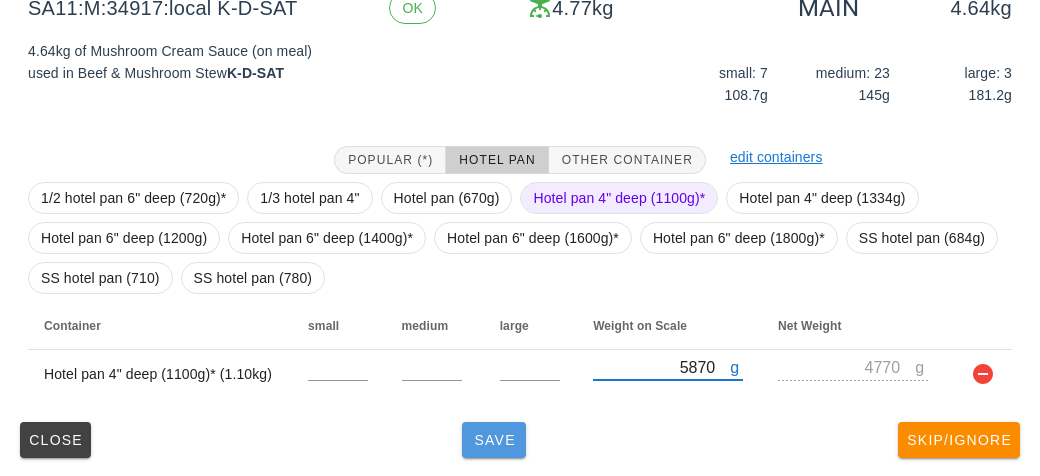 click on "Save" at bounding box center (494, 440) 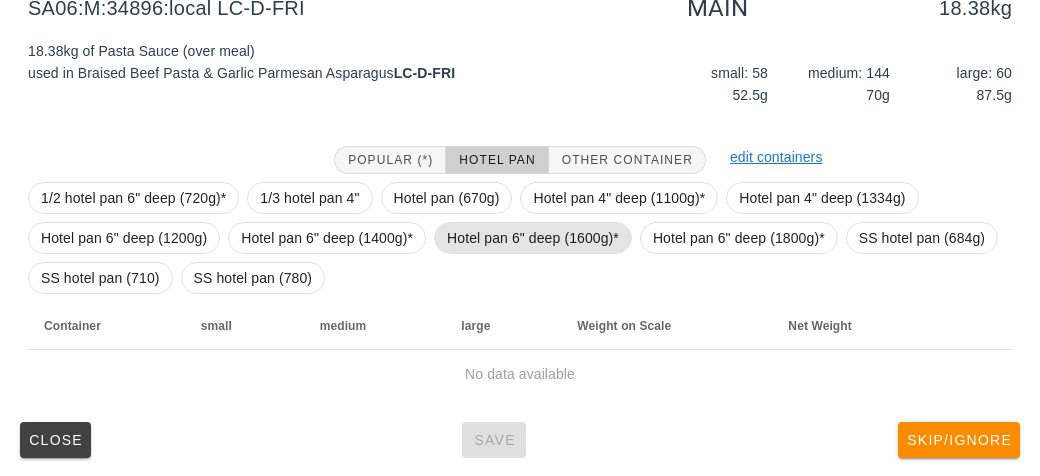 click on "Hotel pan 6" deep (1600g)*" at bounding box center [533, 238] 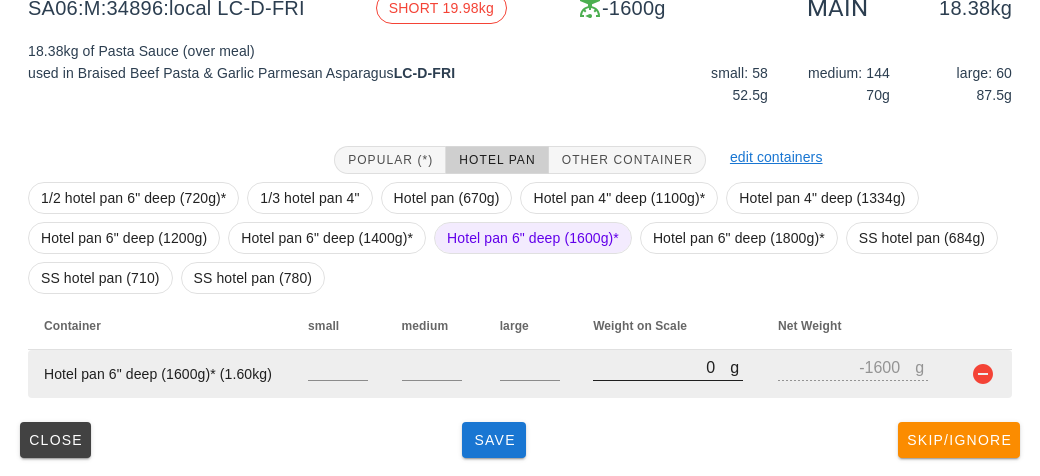 click on "0" at bounding box center (661, 367) 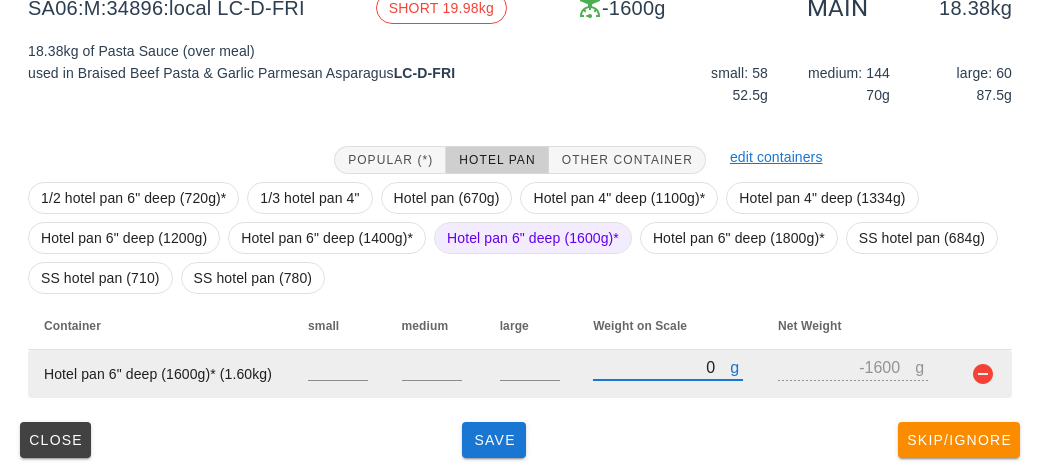 type on "10" 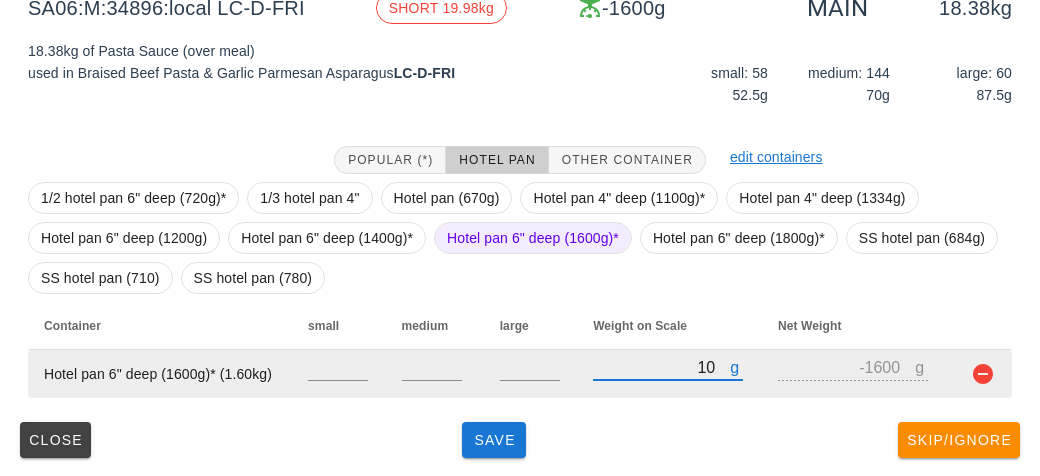 type on "-1590" 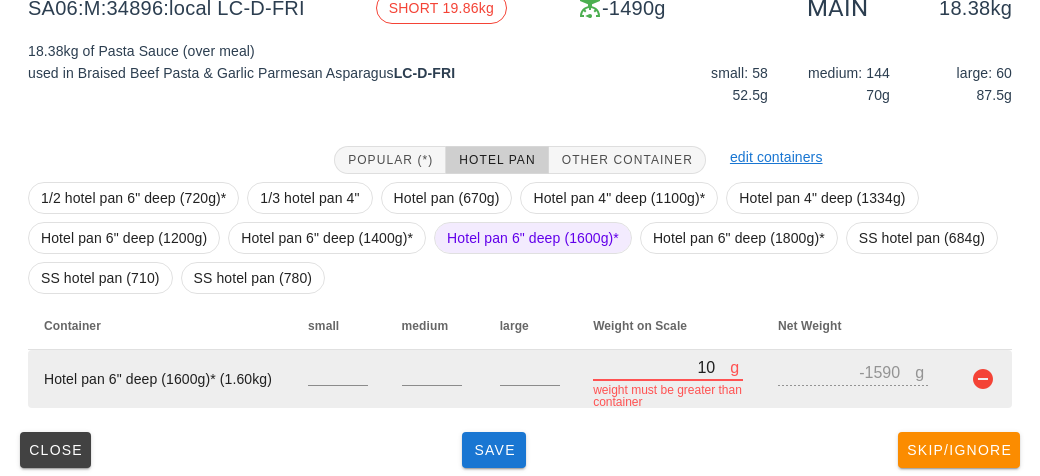 type on "110" 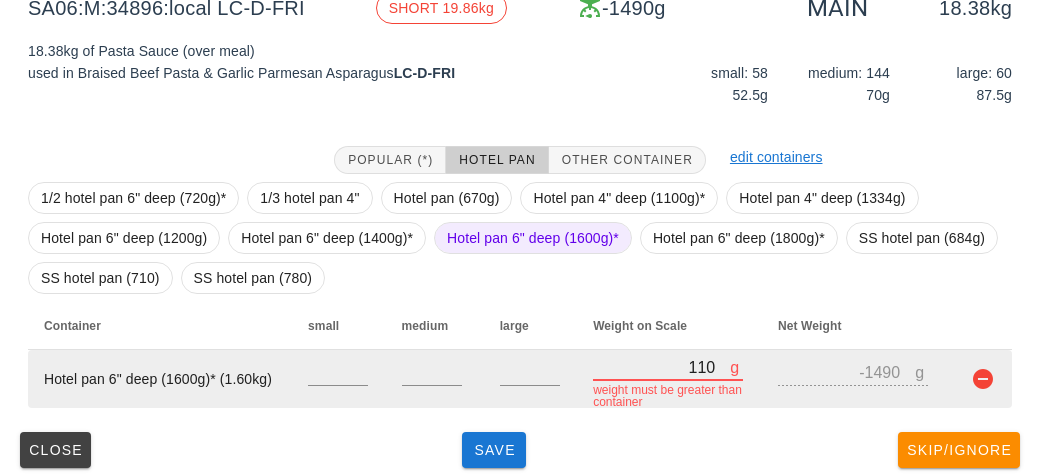 type on "1190" 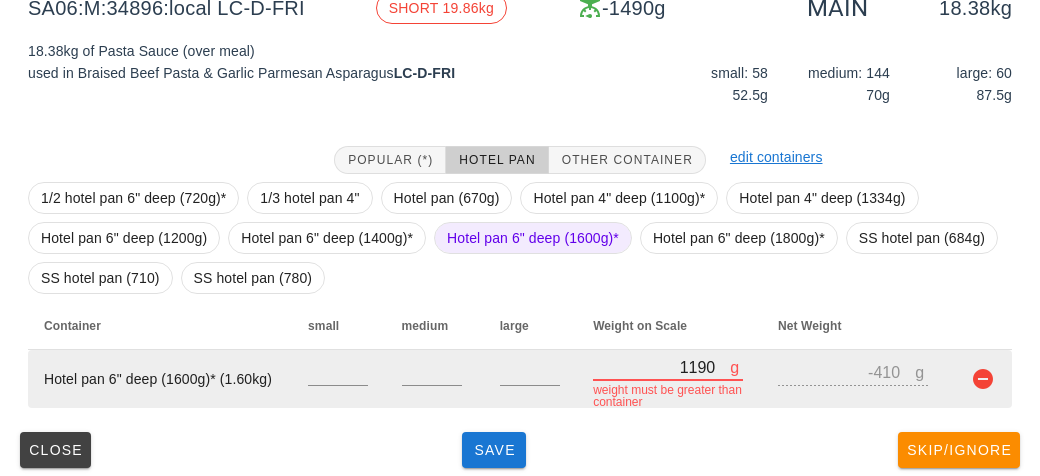 type on "11900" 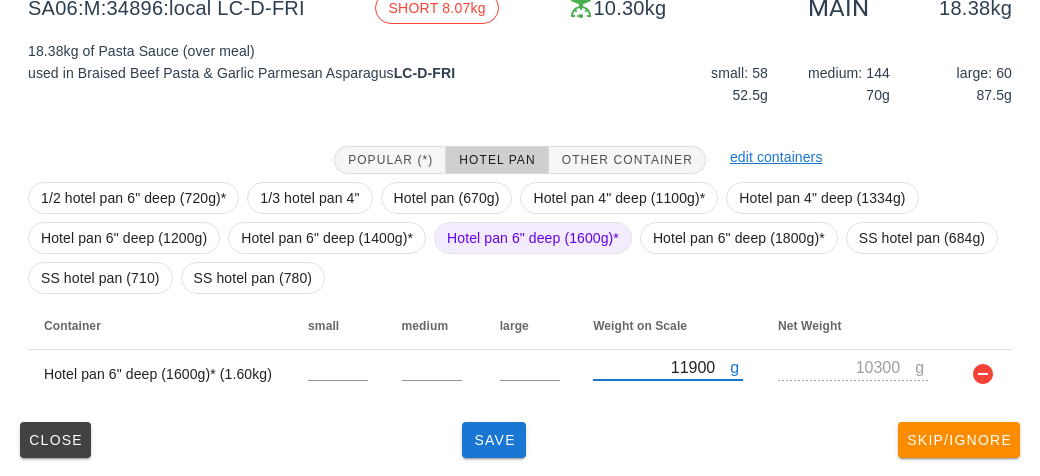 type on "11900" 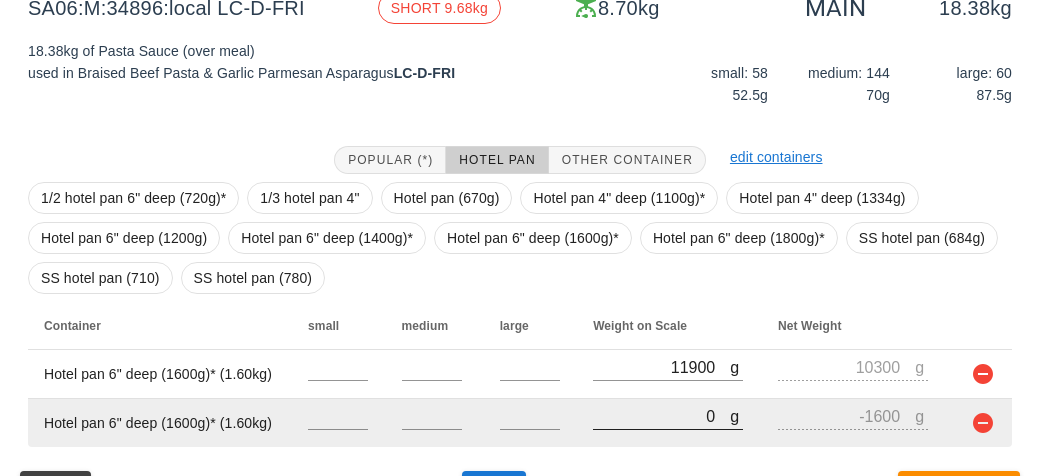 click on "0" at bounding box center [661, 416] 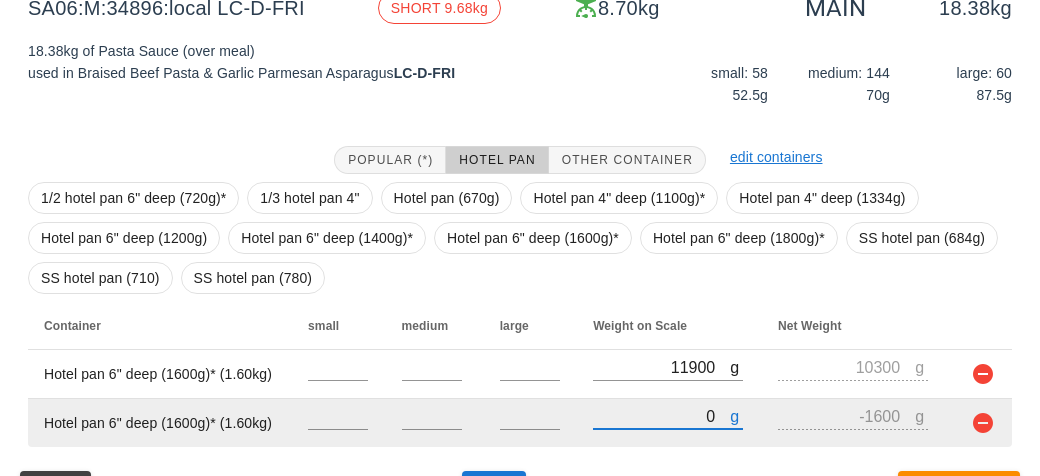 type on "10" 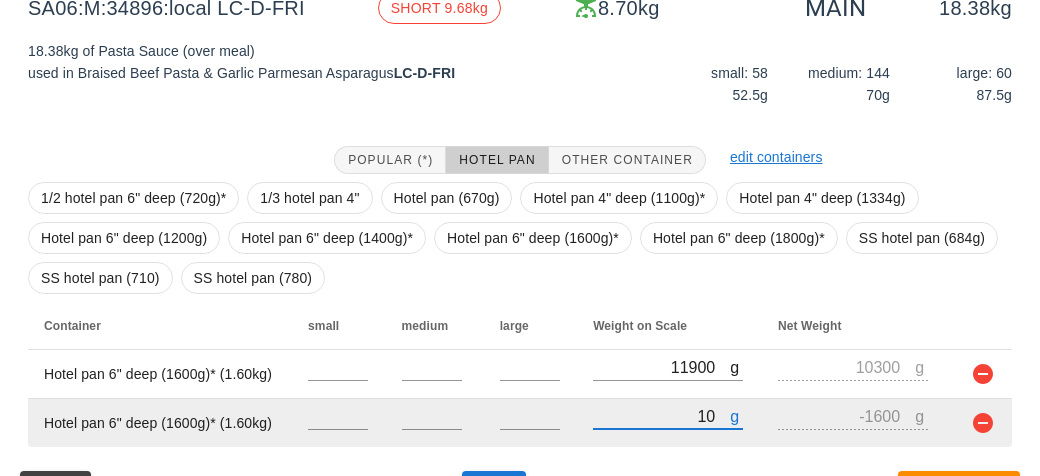 type on "-1590" 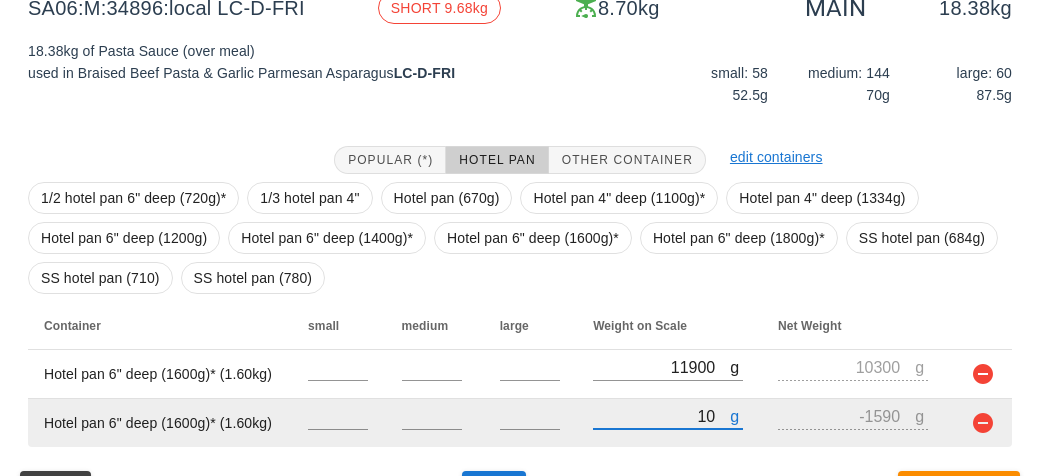 type on "110" 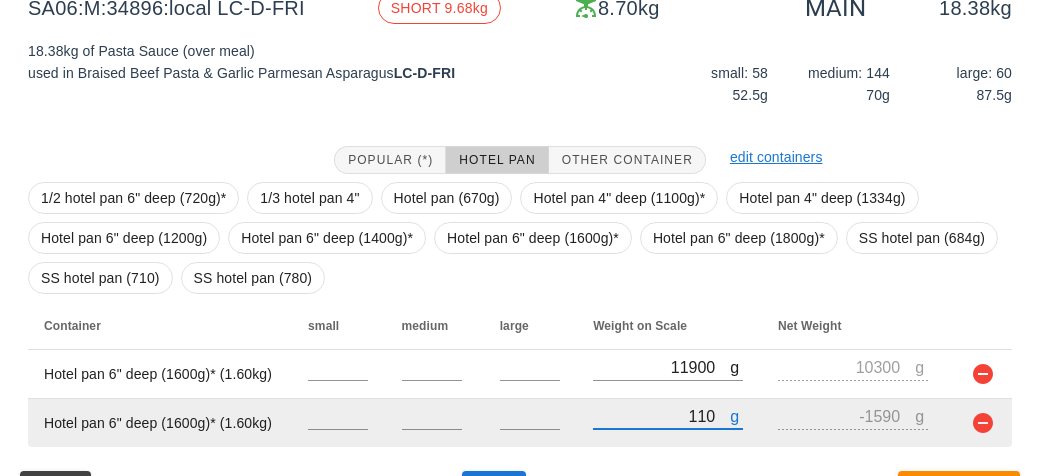 type on "-1490" 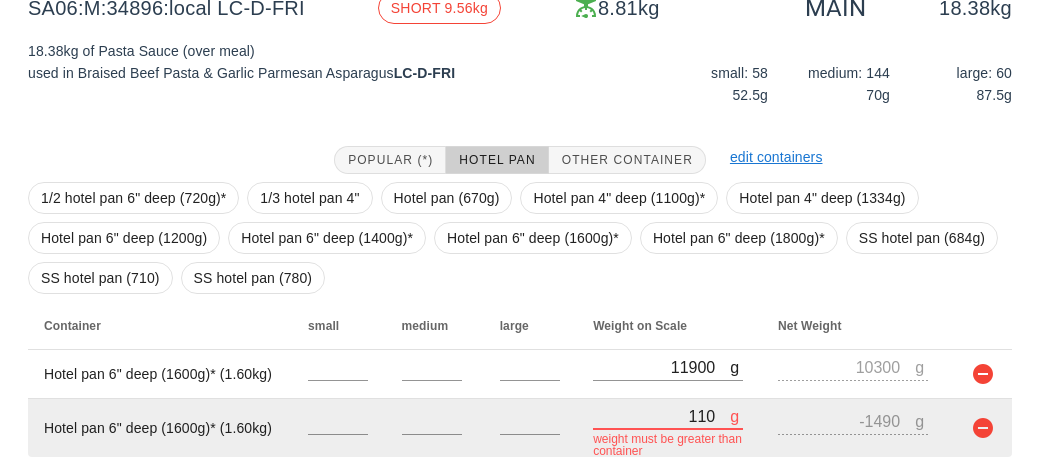 type on "1180" 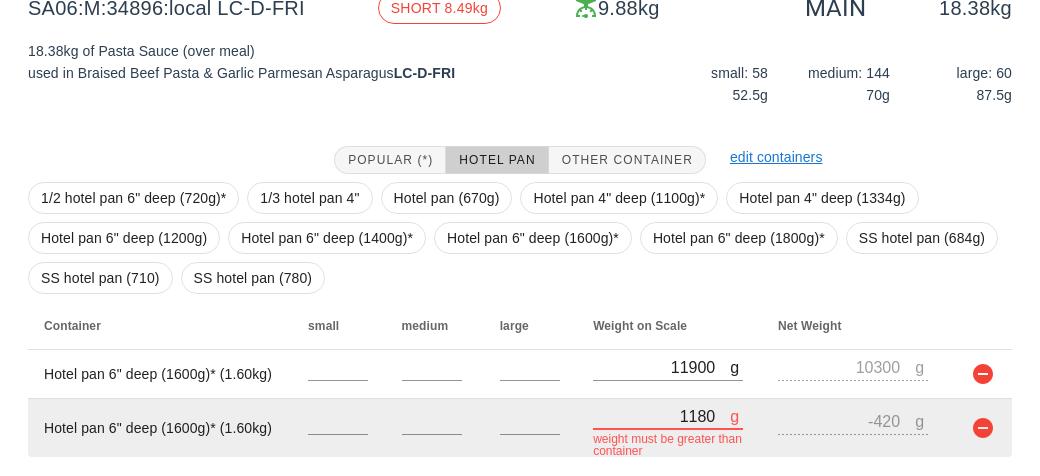 type on "11890" 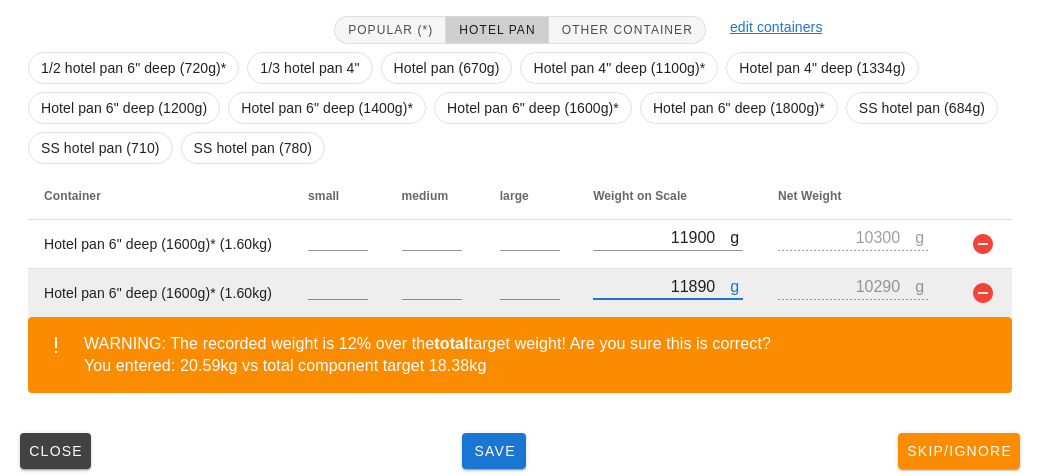 scroll, scrollTop: 413, scrollLeft: 0, axis: vertical 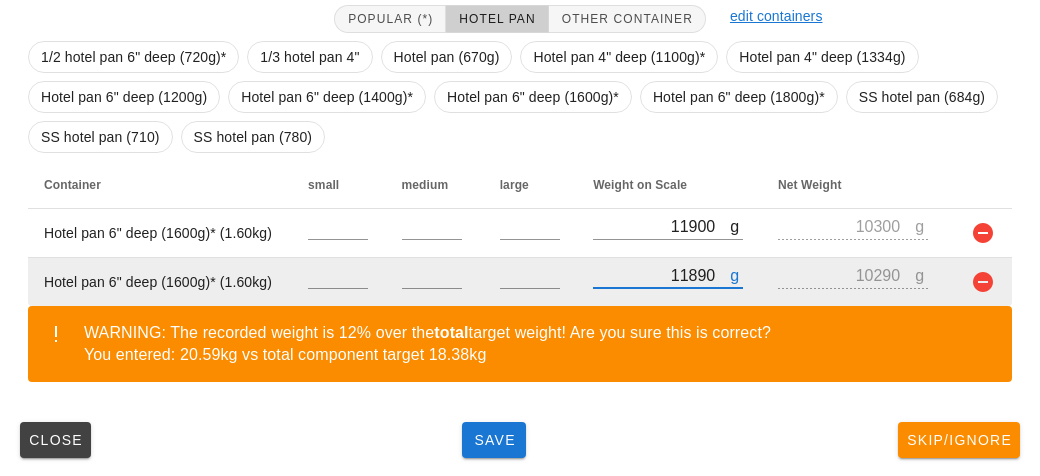 type on "11890" 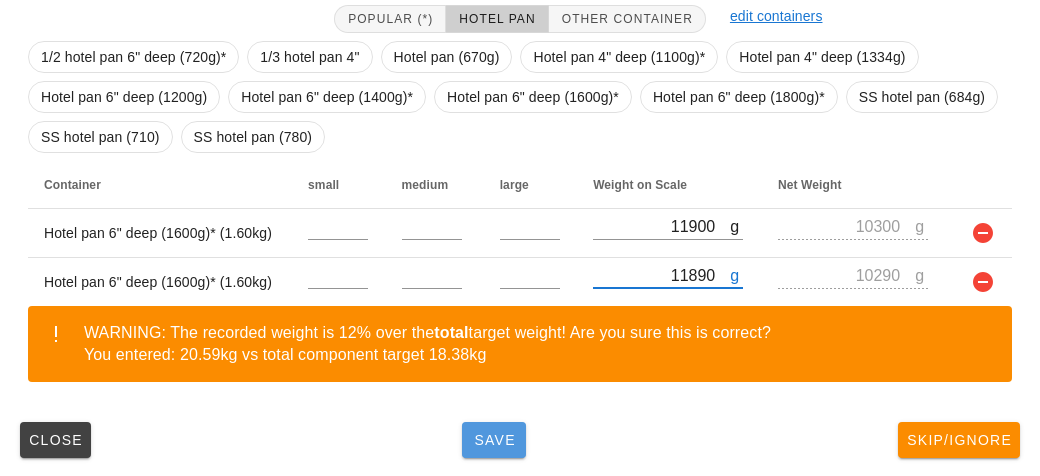 click on "Save" at bounding box center (494, 440) 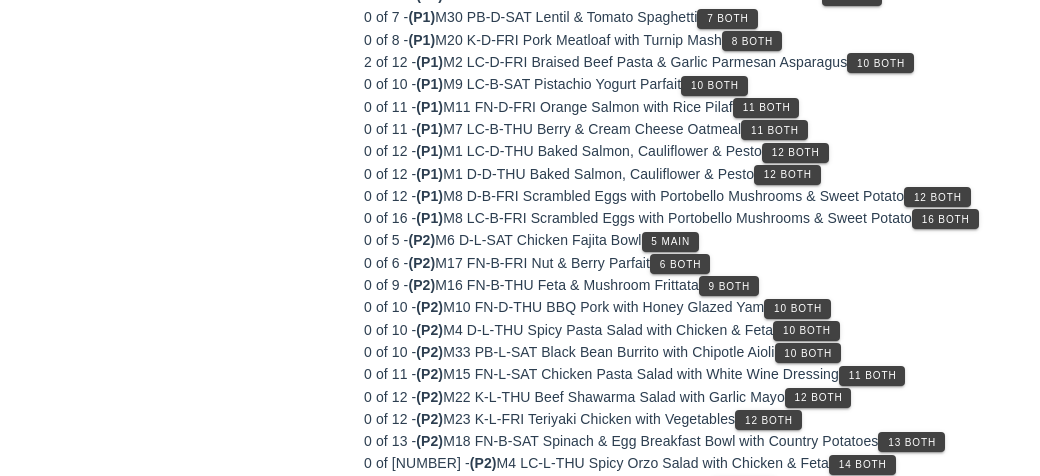 scroll, scrollTop: 290, scrollLeft: 0, axis: vertical 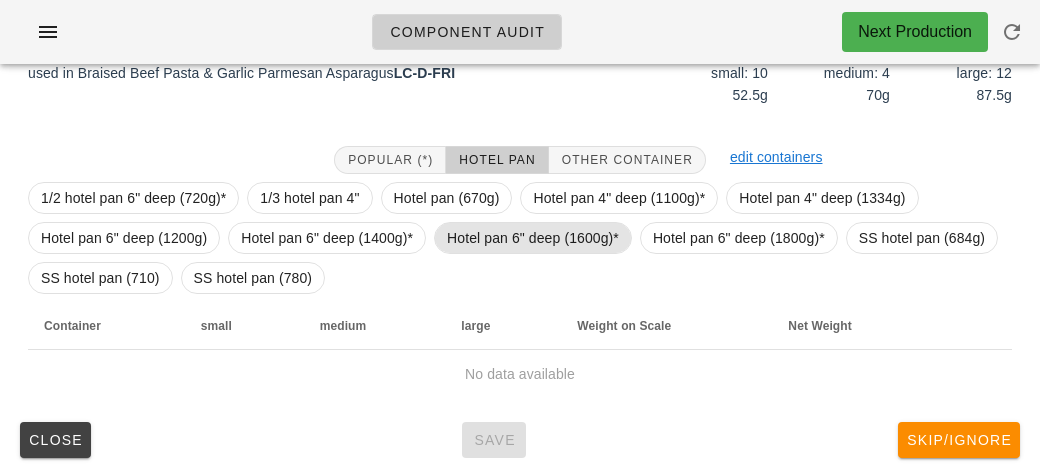 click on "Hotel pan 6" deep (1600g)*" at bounding box center (533, 238) 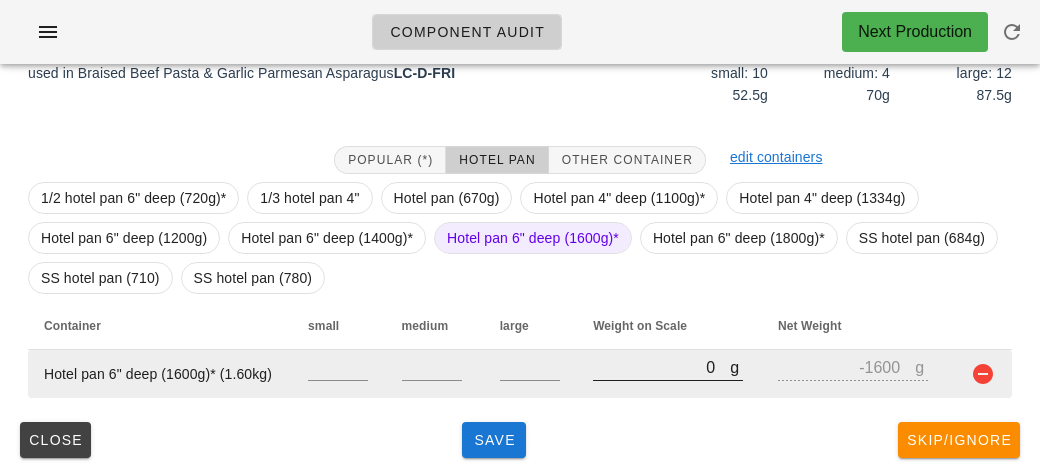 click on "0" at bounding box center (661, 367) 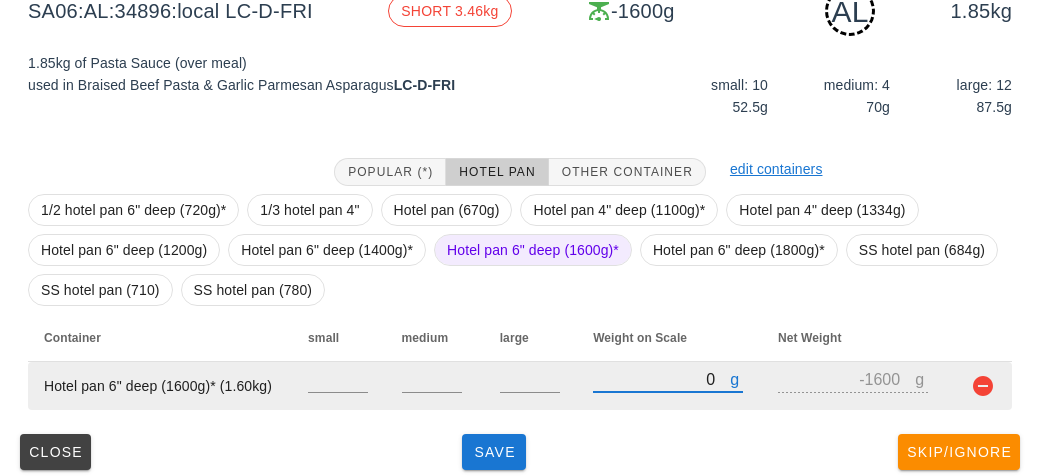 scroll, scrollTop: 290, scrollLeft: 0, axis: vertical 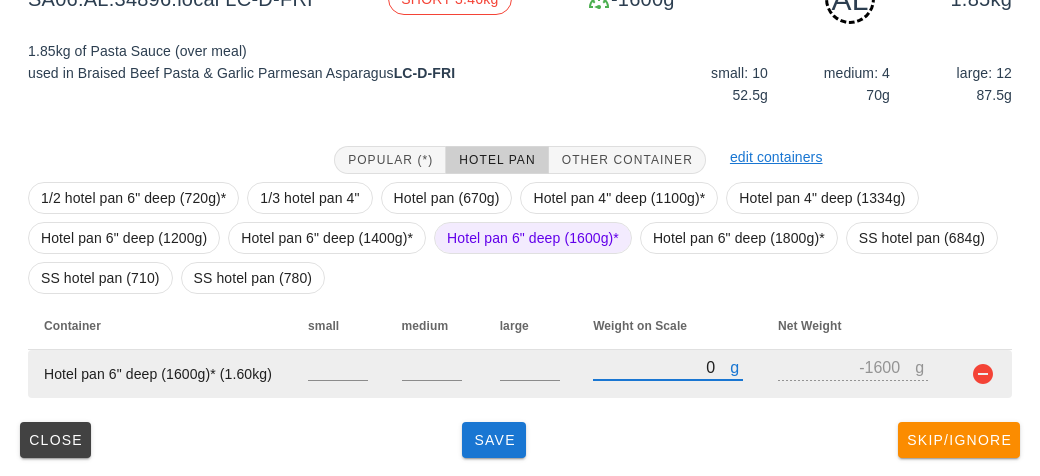 type on "30" 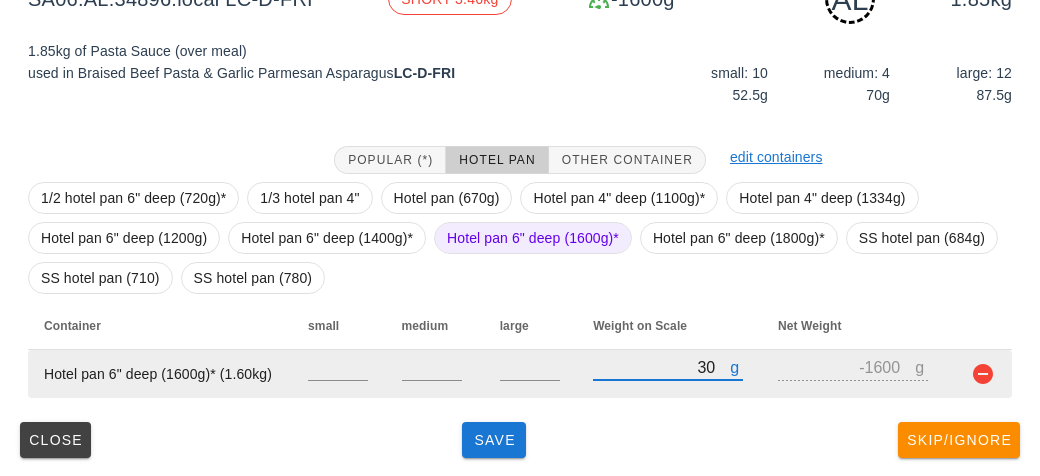 type on "-1570" 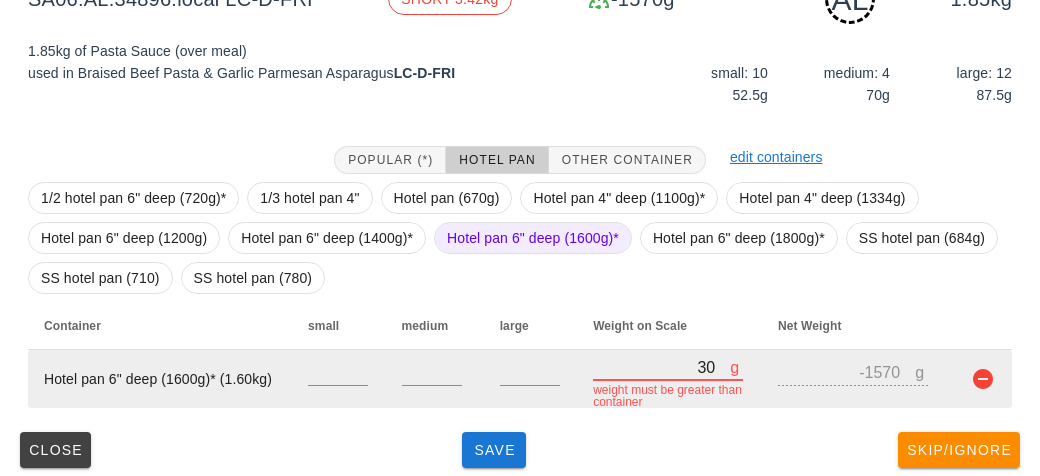 type on "340" 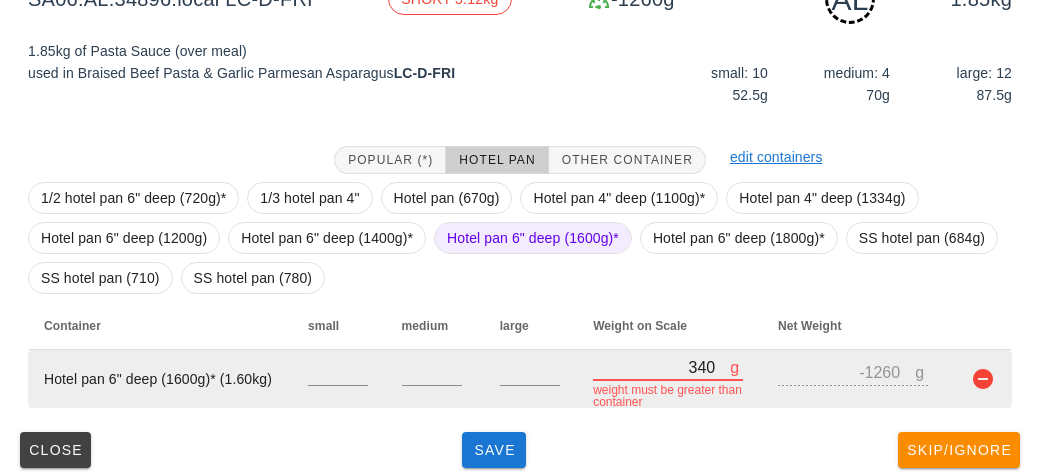 type on "3460" 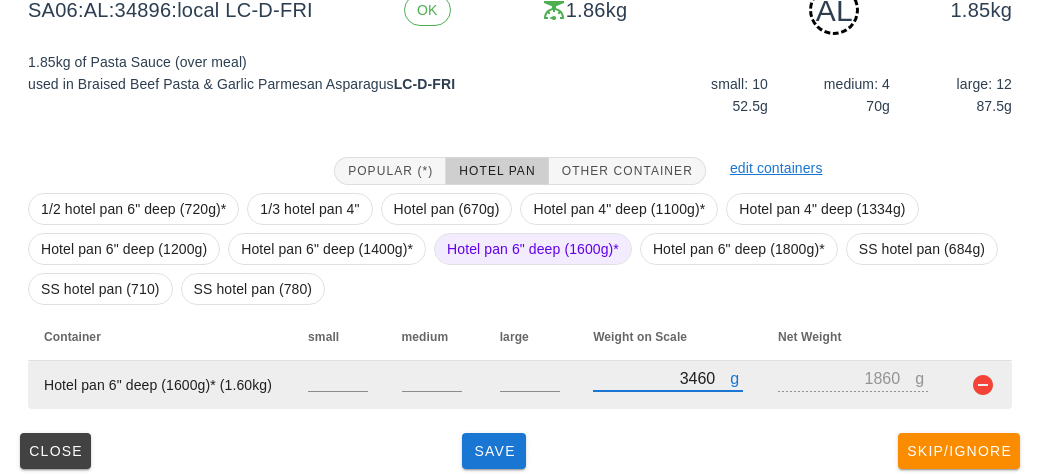 scroll, scrollTop: 290, scrollLeft: 0, axis: vertical 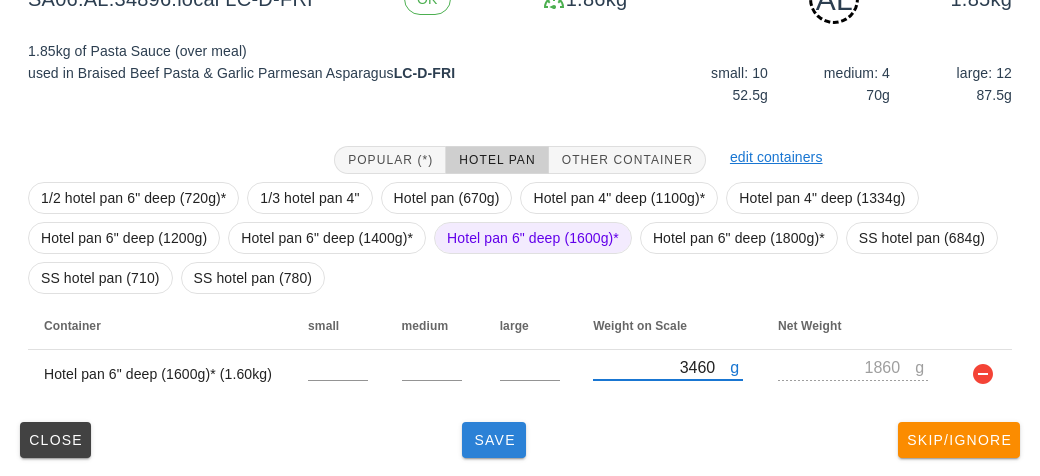 type on "3460" 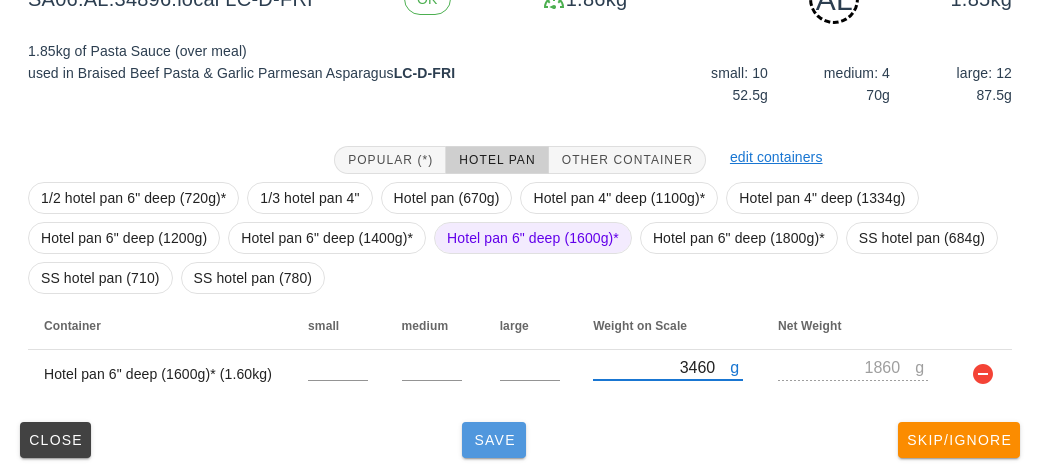 click on "Save" at bounding box center (494, 440) 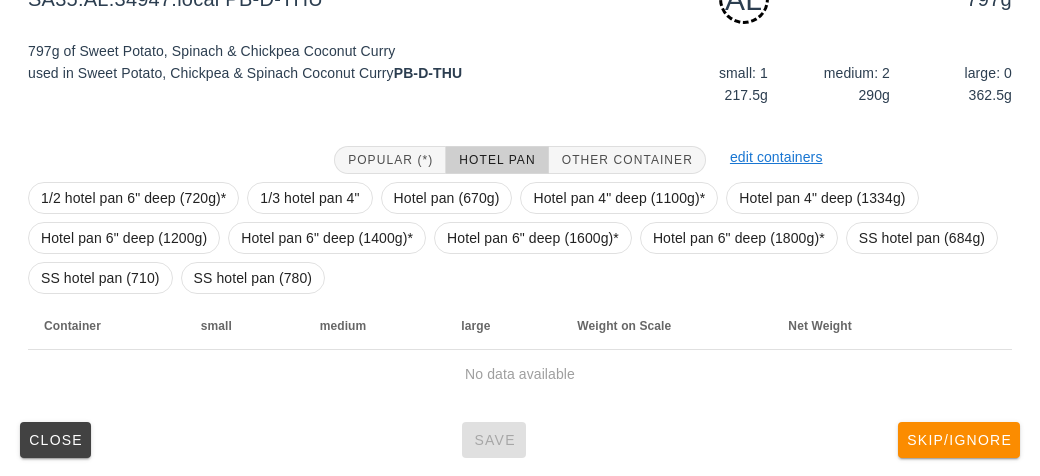 click on "1/2 hotel pan 6" deep (720g)*   1/3 hotel pan 4"   Hotel pan (670g)   Hotel pan 4" deep (1100g)*   Hotel pan 4" deep (1334g)   Hotel pan 6" deep (1200g)   Hotel pan 6" deep (1400g)*   Hotel pan 6" deep (1600g)*   Hotel pan 6" deep (1800g)*   SS hotel pan (684g)   SS hotel pan (710)   SS hotel pan (780)" at bounding box center (520, 238) 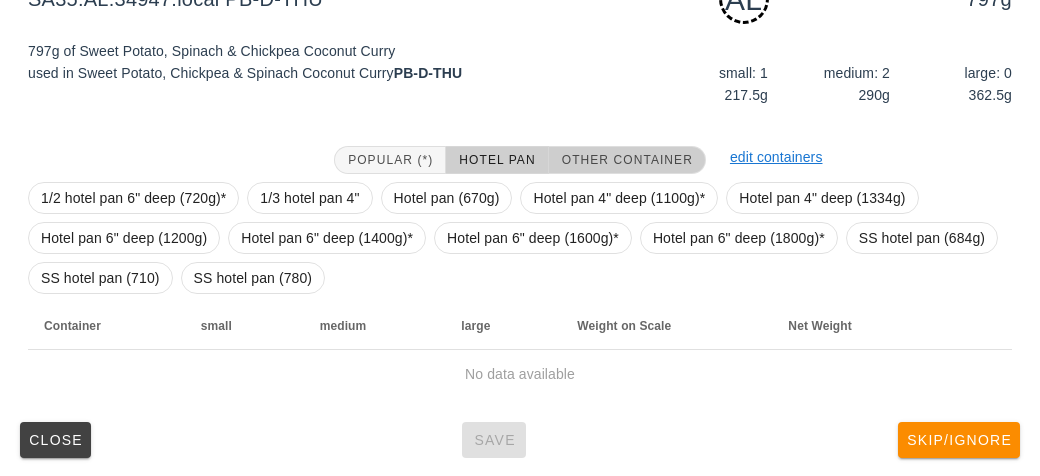 click on "Other Container" at bounding box center (627, 160) 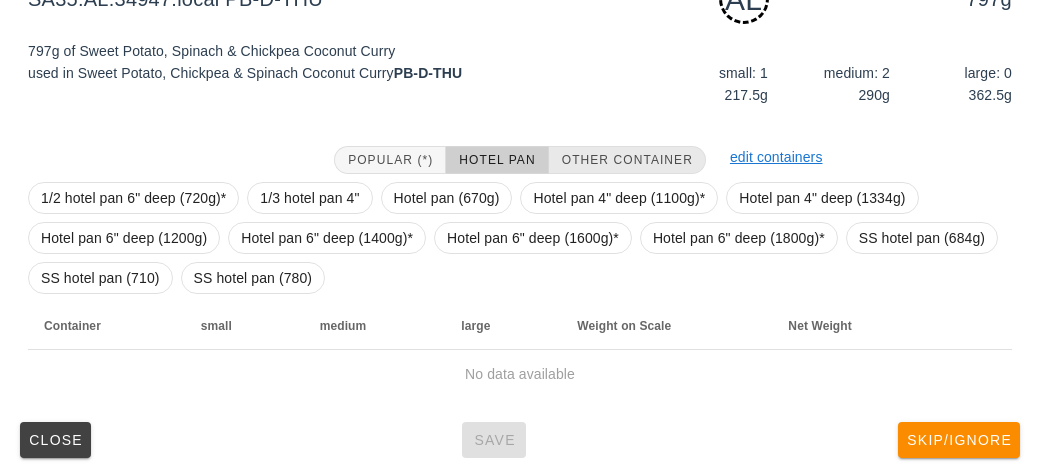 scroll, scrollTop: 250, scrollLeft: 0, axis: vertical 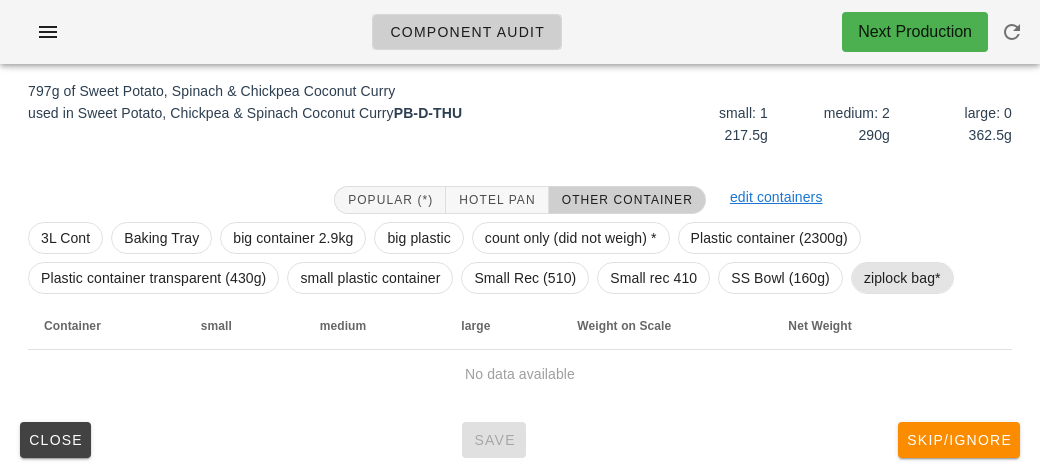 click on "ziplock bag*" at bounding box center (902, 278) 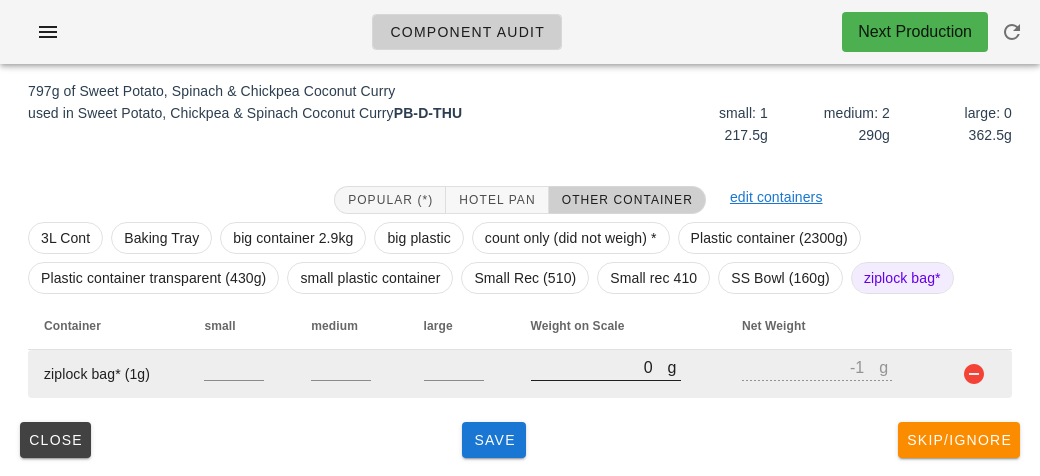 click on "0" at bounding box center [599, 367] 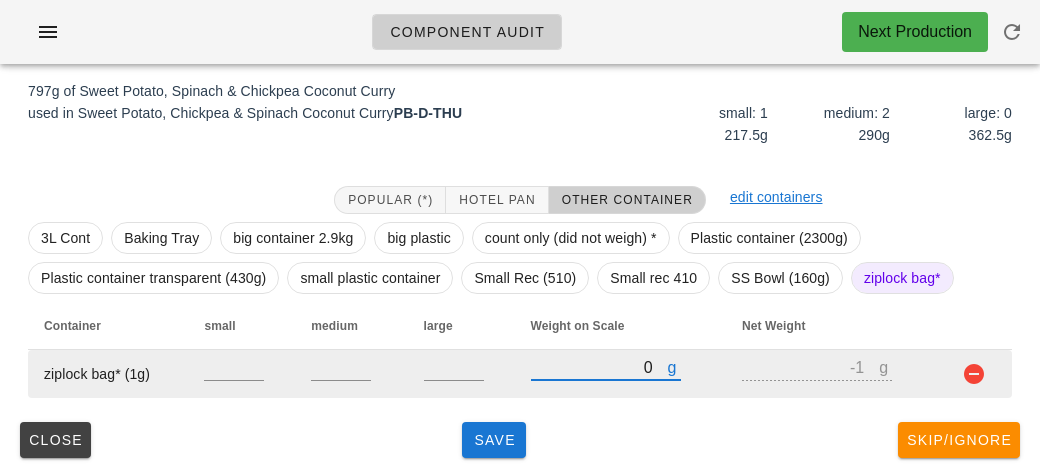 type on "90" 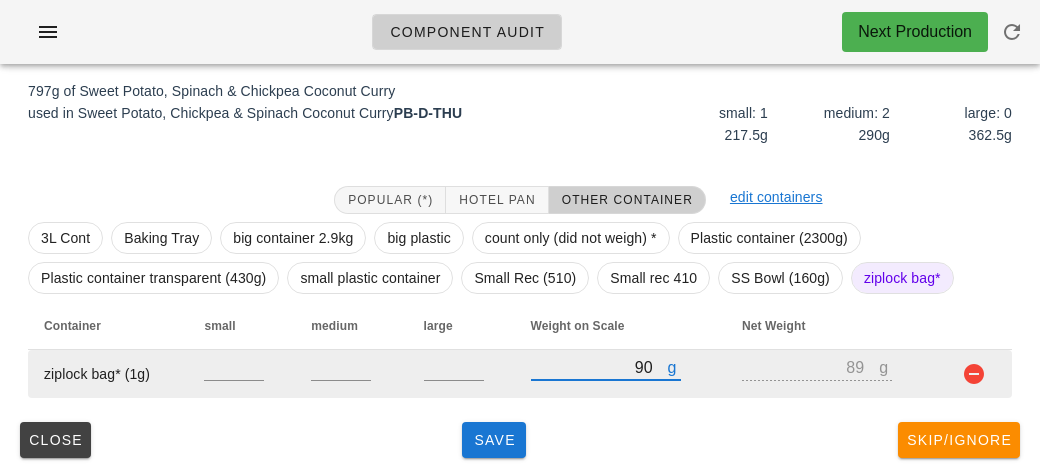 type on "950" 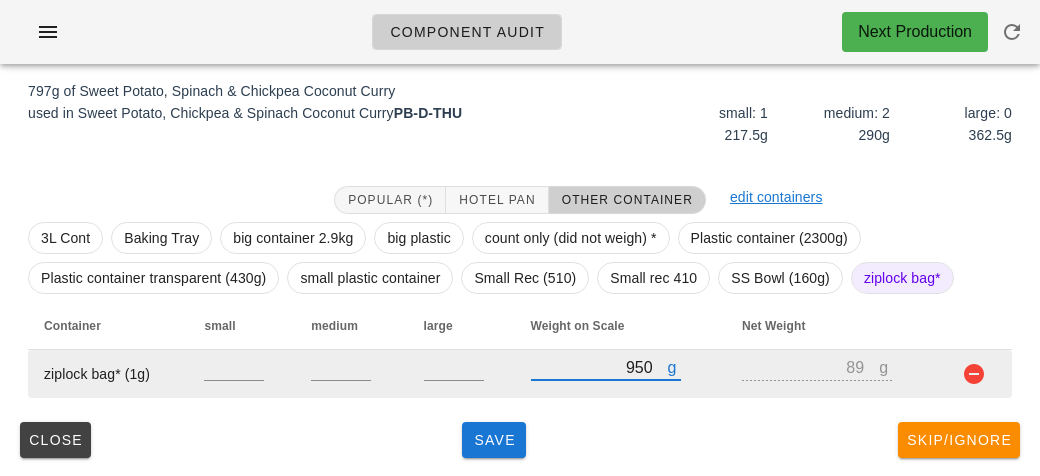 type on "949" 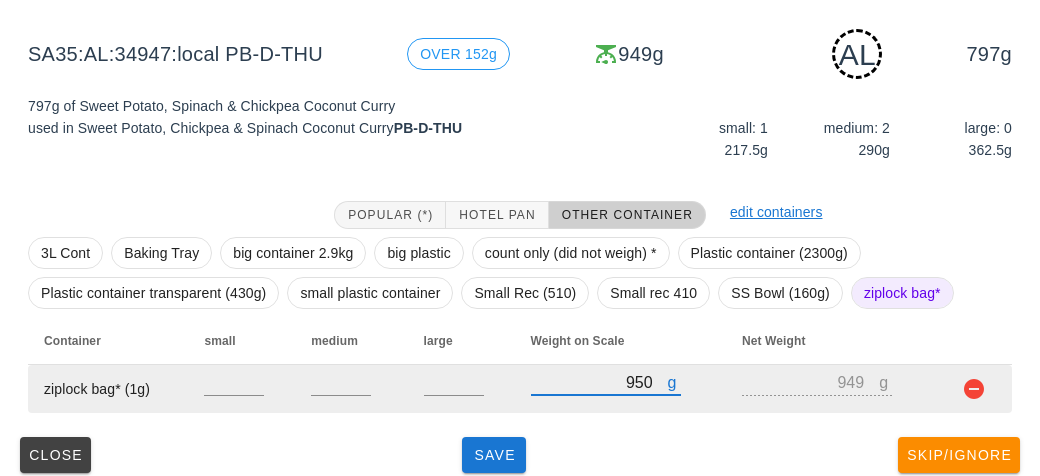 scroll, scrollTop: 250, scrollLeft: 0, axis: vertical 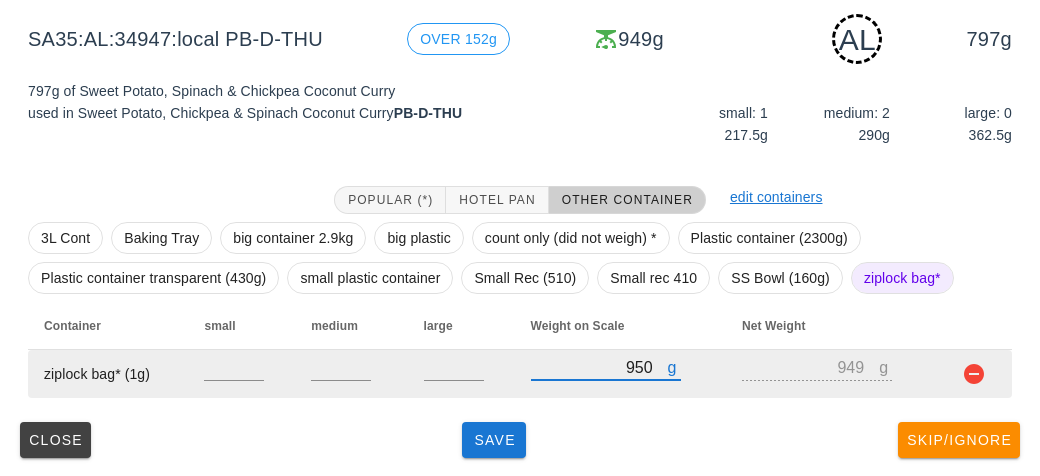 type on "950" 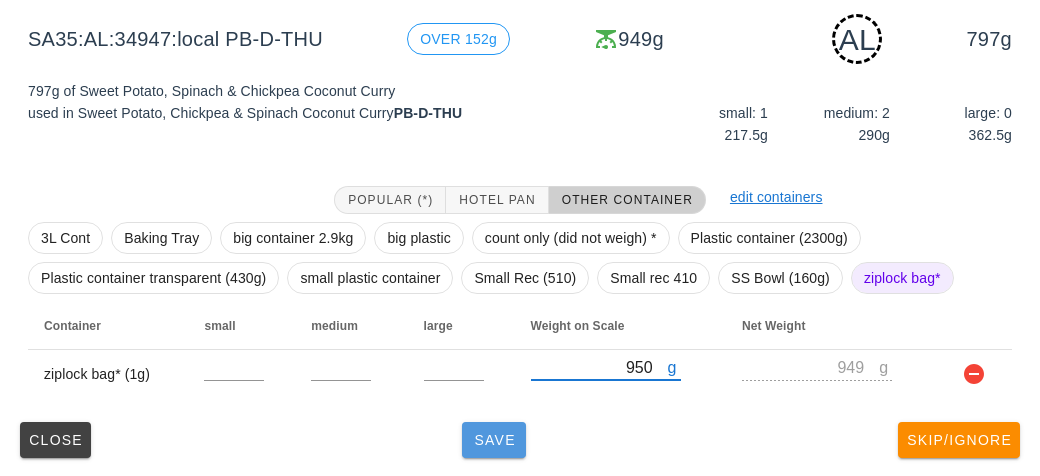 click on "Save" at bounding box center (494, 440) 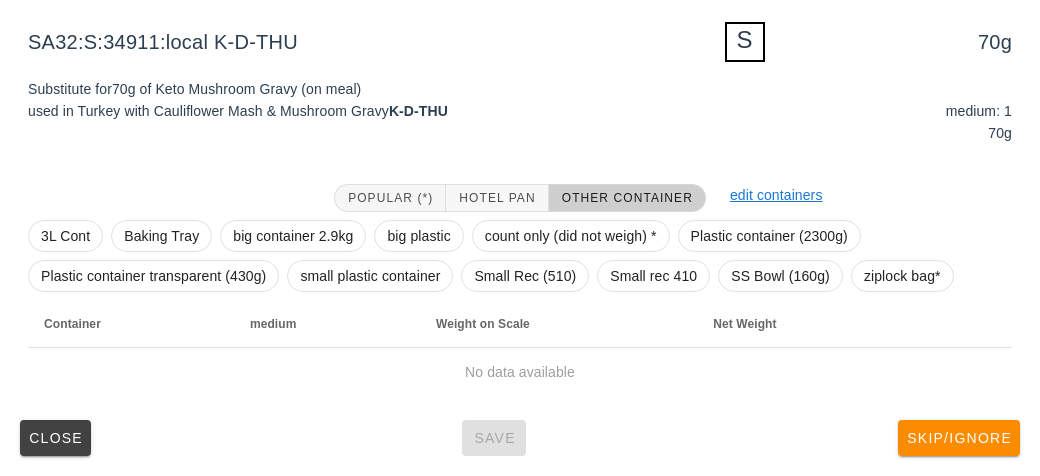 scroll, scrollTop: 240, scrollLeft: 0, axis: vertical 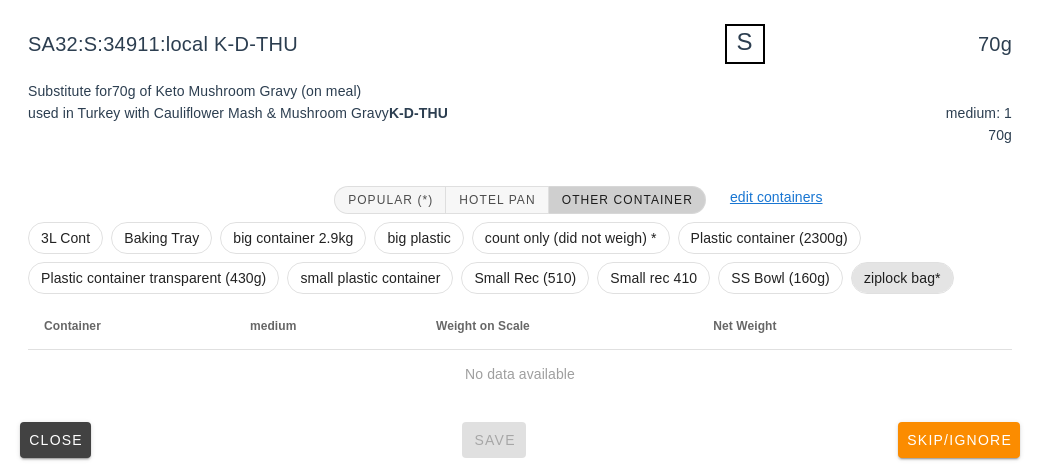 click on "ziplock bag*" at bounding box center (902, 278) 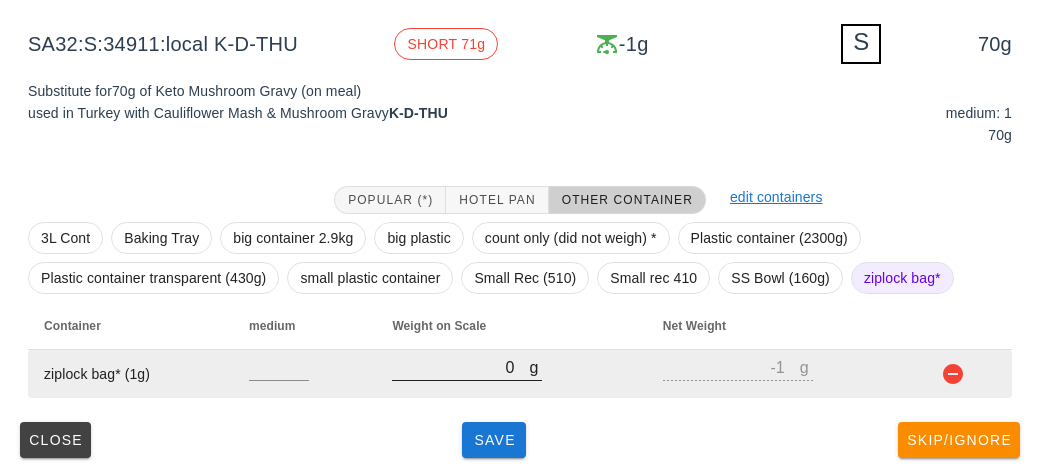 click on "0" at bounding box center [460, 367] 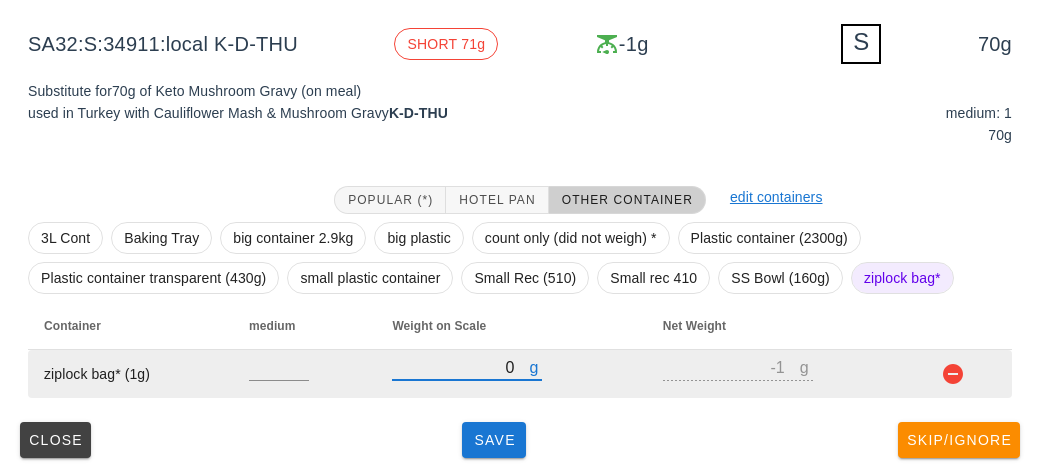 type on "10" 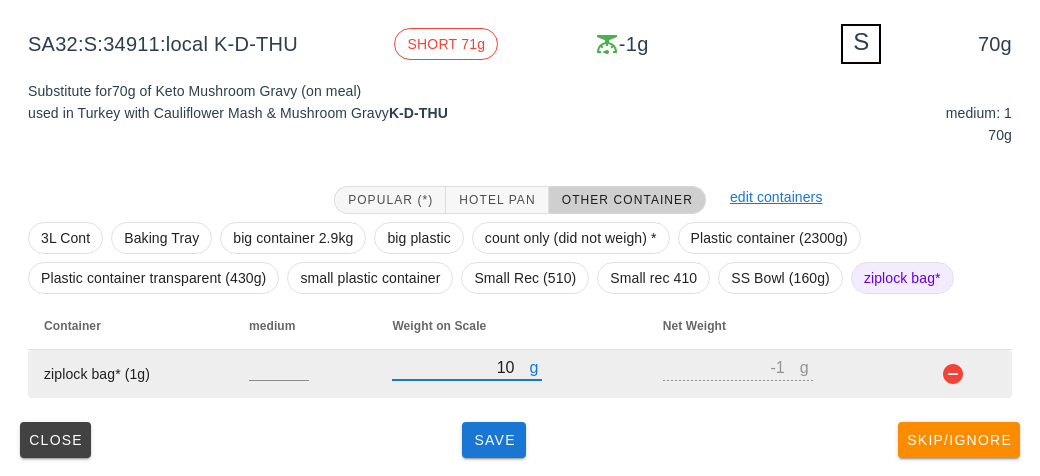 type on "9" 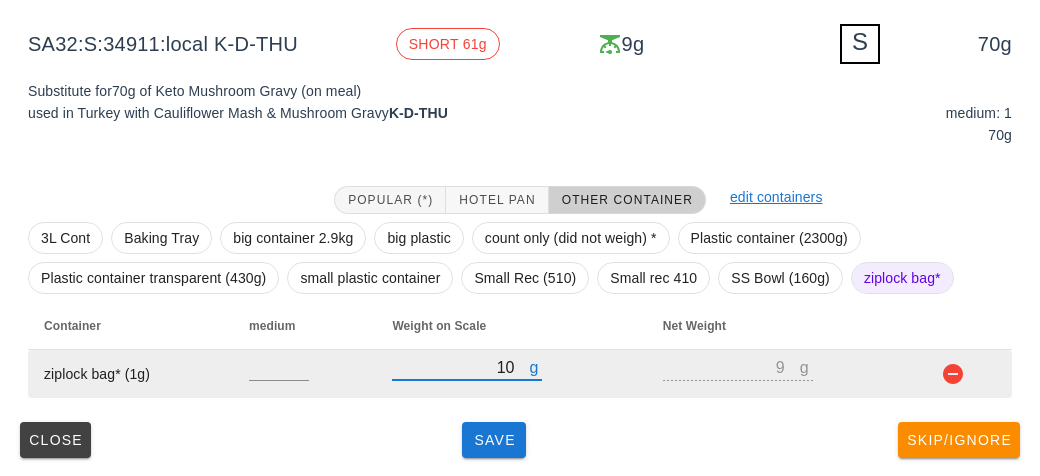 type on "170" 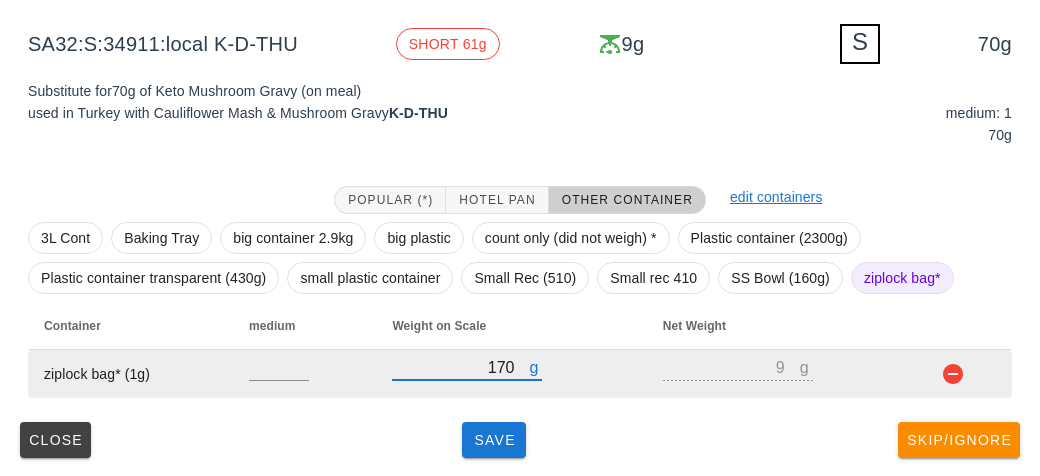 type on "169" 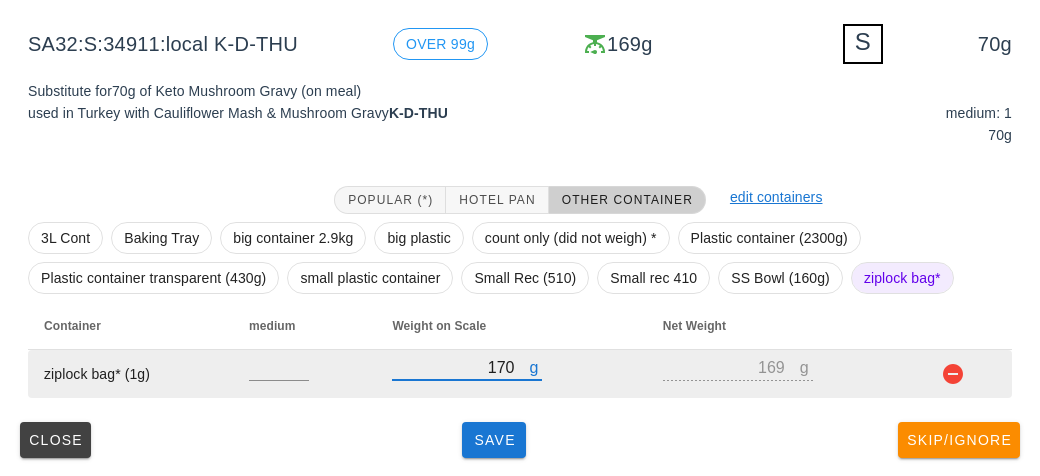 type on "170" 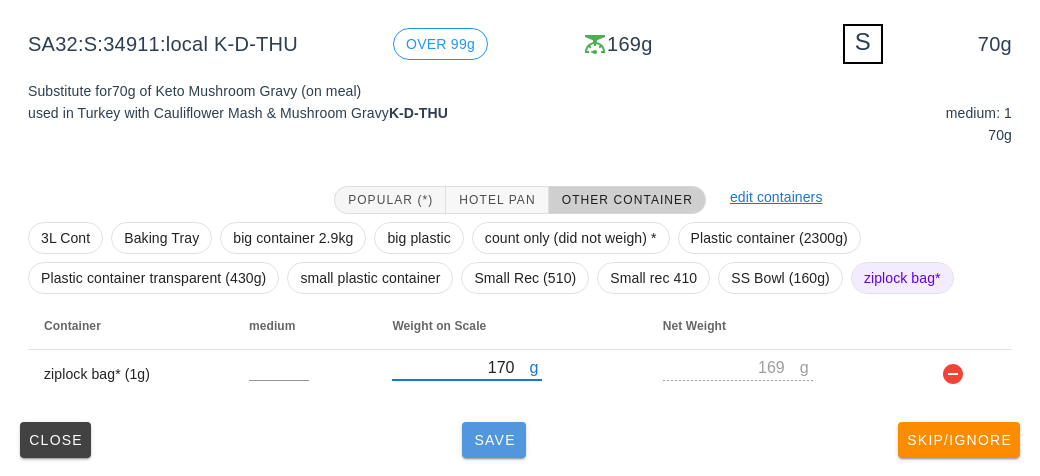 click on "Save" at bounding box center (494, 440) 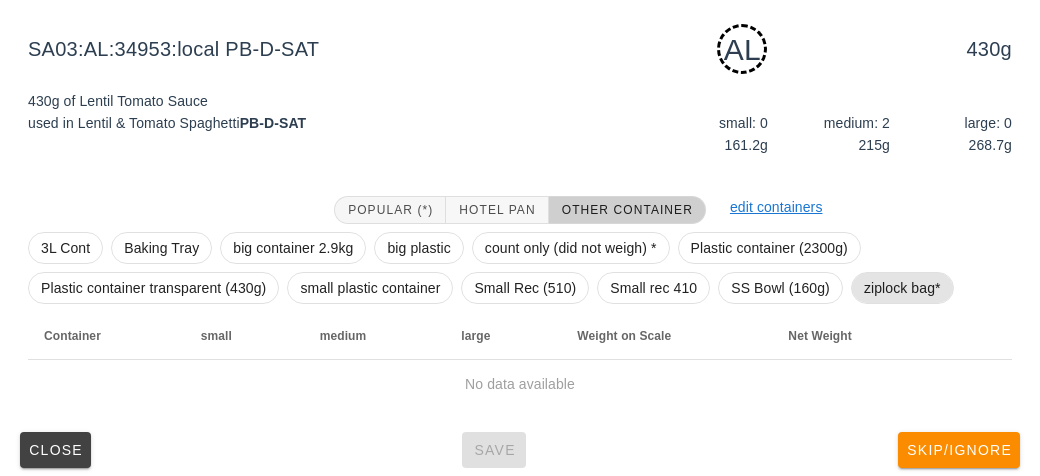 click on "ziplock bag*" at bounding box center (902, 288) 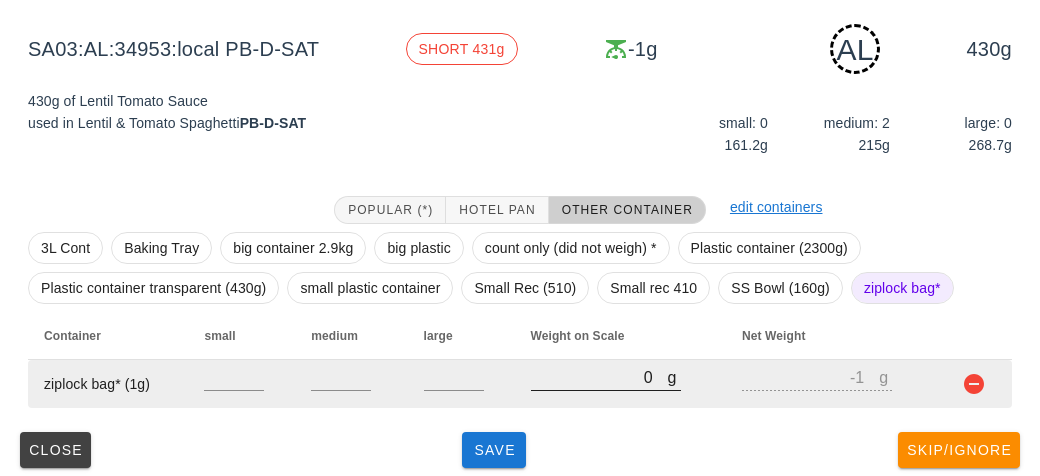 click on "0" at bounding box center [599, 377] 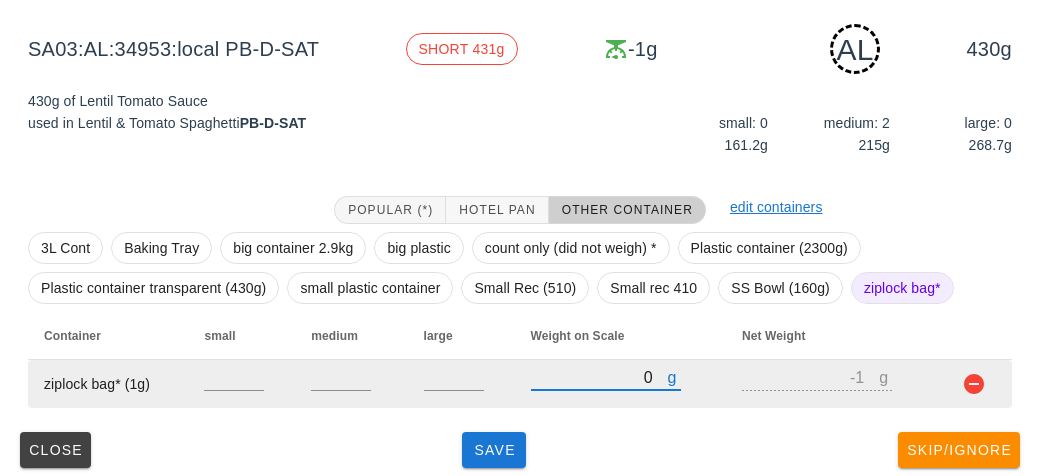 type on "40" 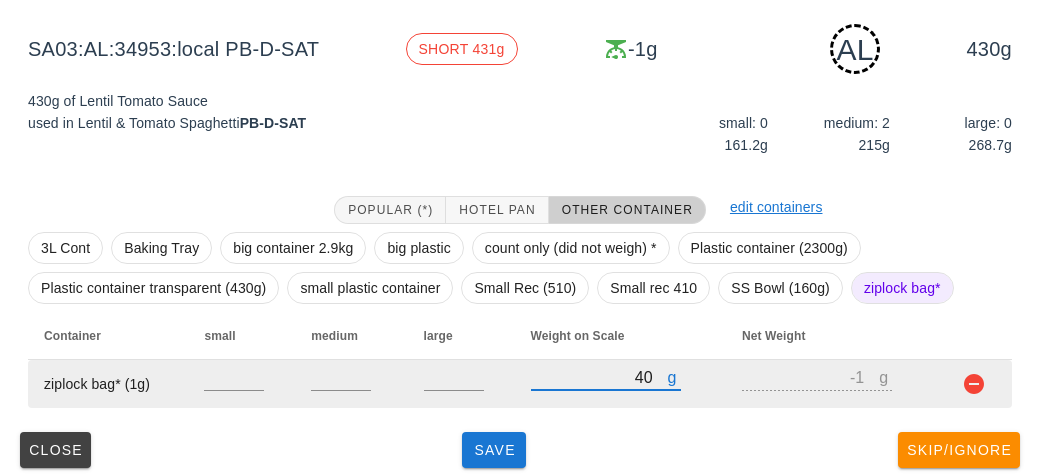 type on "39" 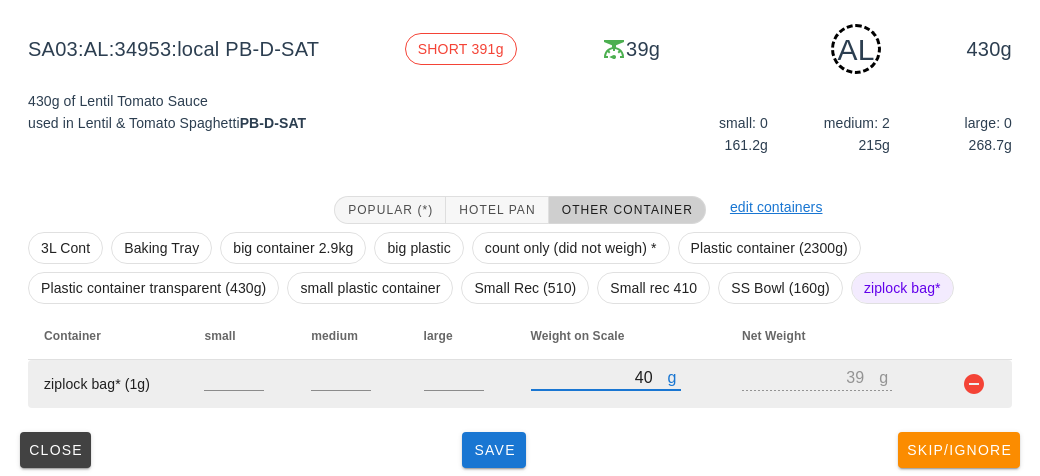 type on "480" 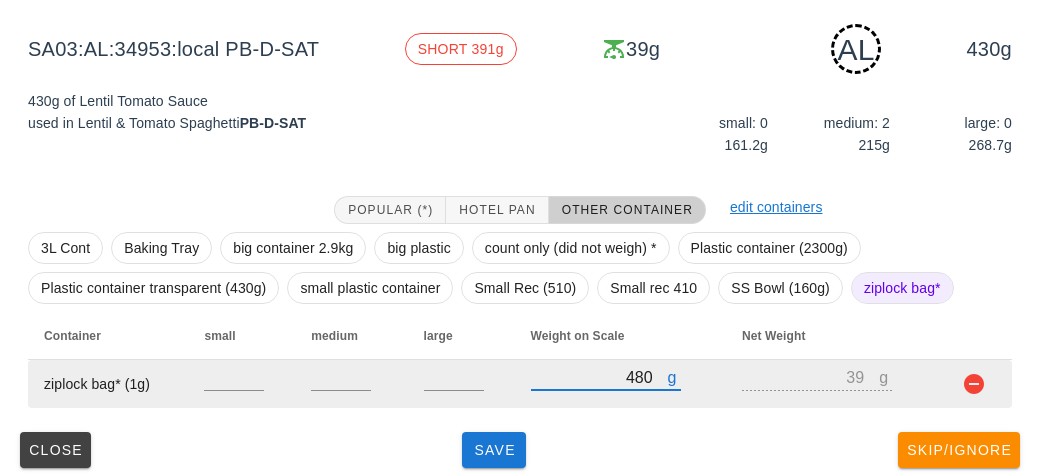 type on "479" 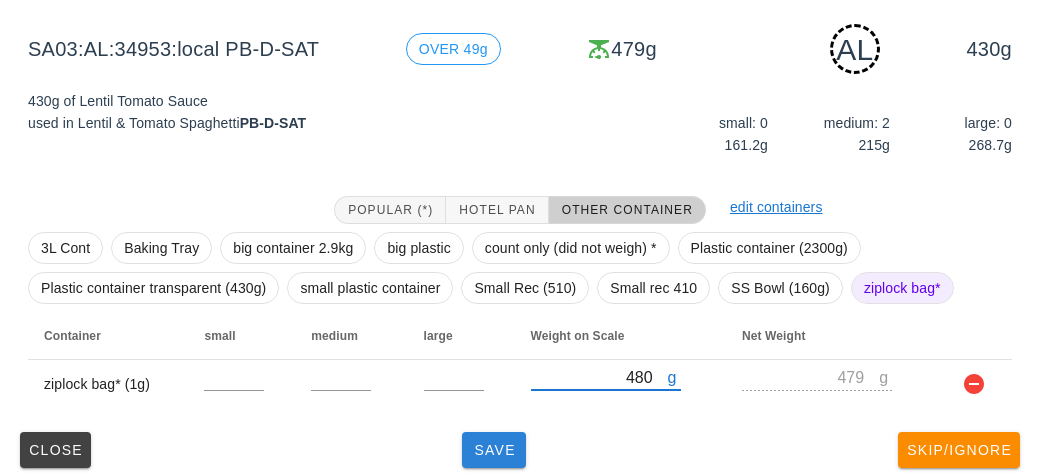 type on "480" 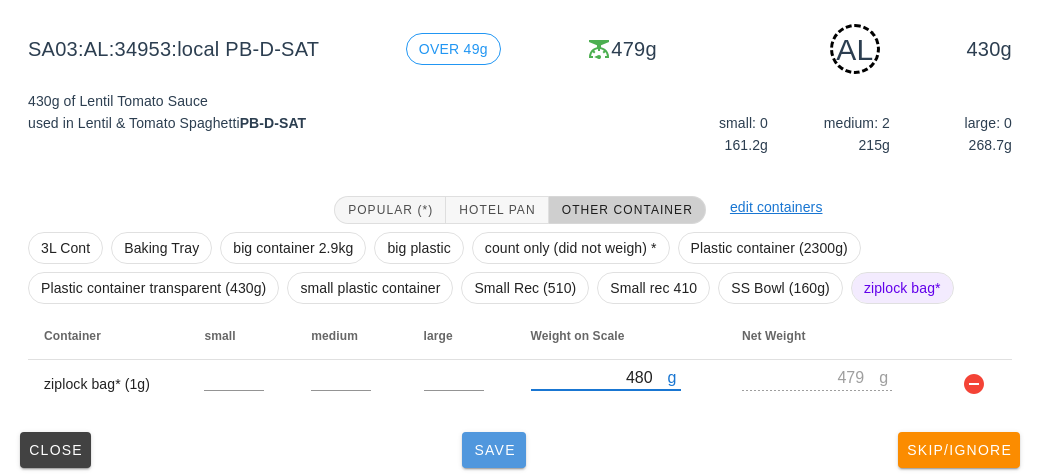 click on "Save" at bounding box center [494, 450] 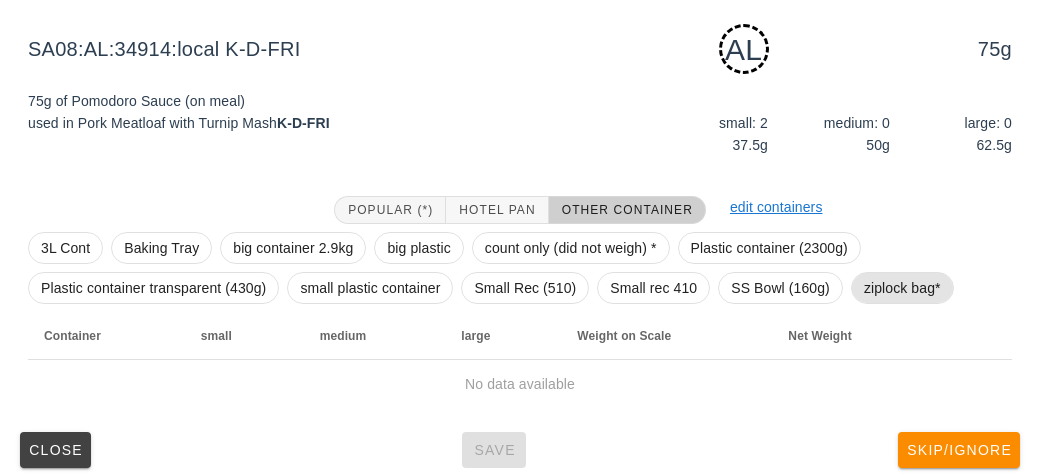 click on "ziplock bag*" at bounding box center [902, 288] 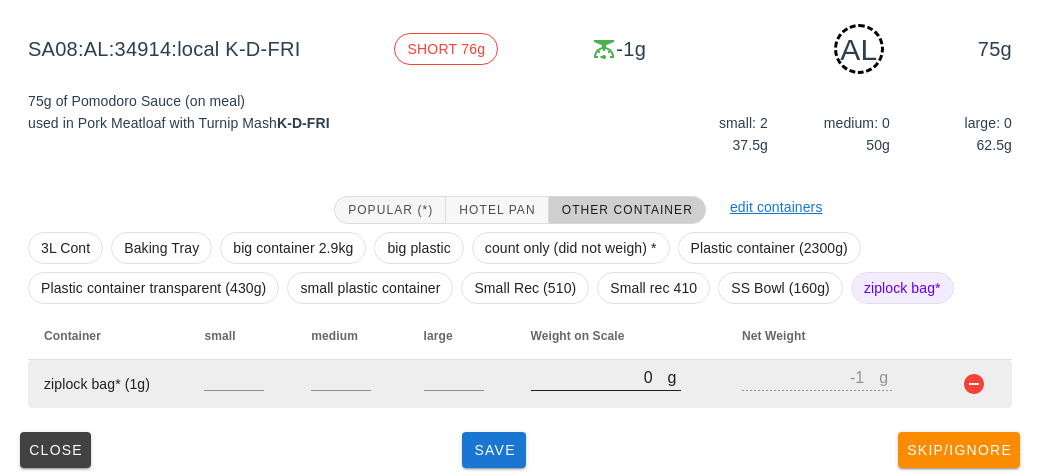 click on "0" at bounding box center (599, 377) 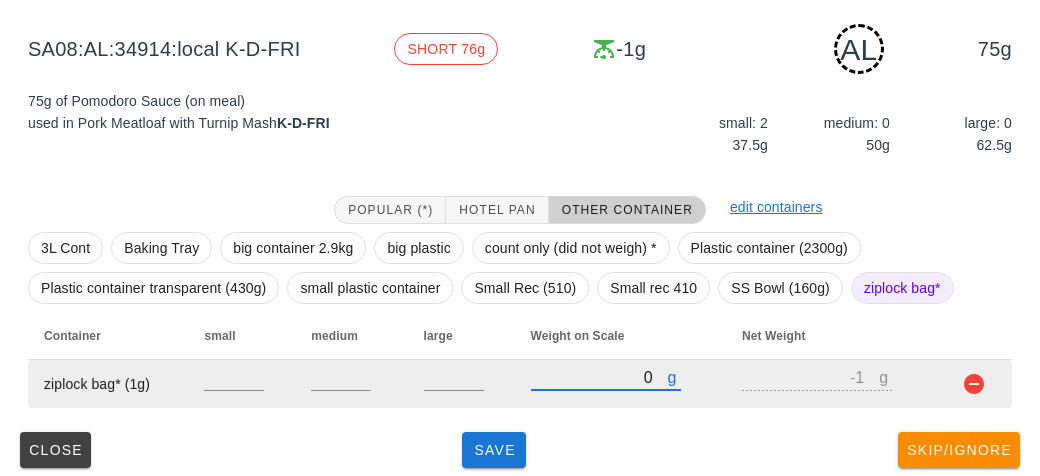 type on "10" 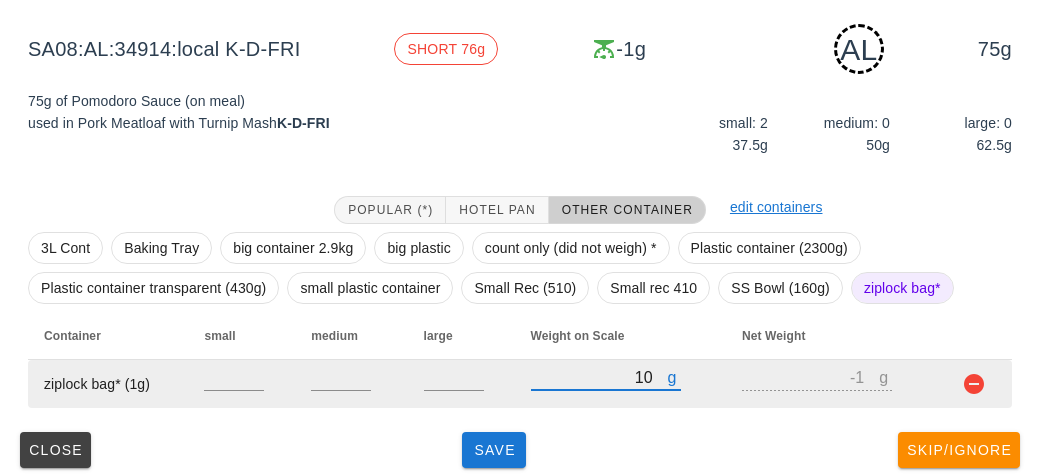 type on "9" 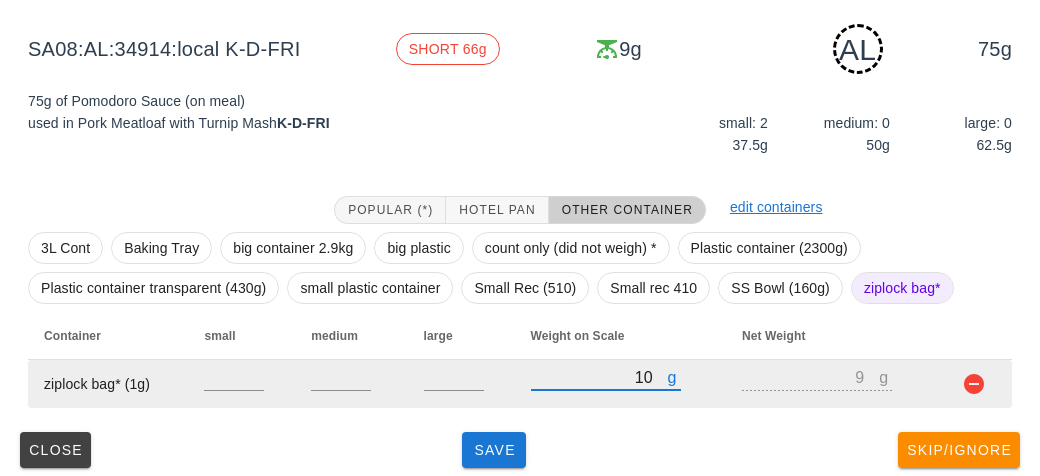 type on "110" 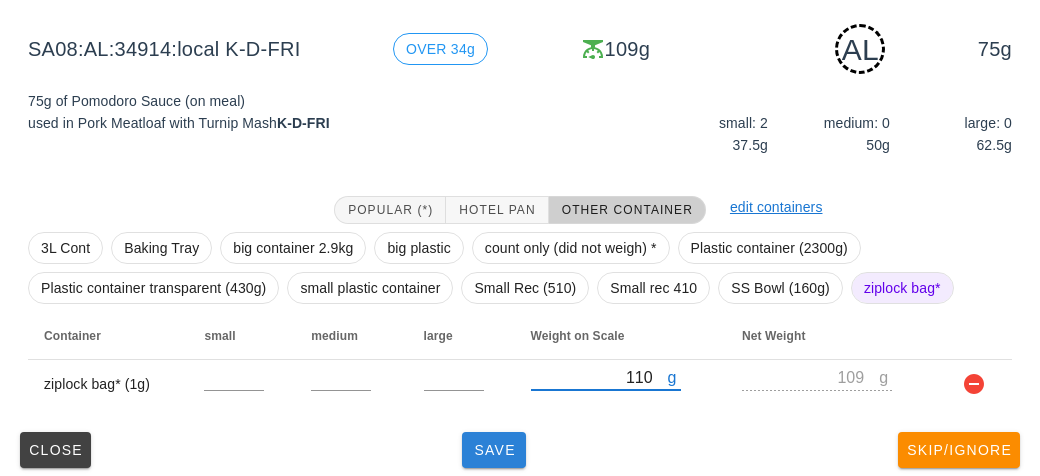 type on "110" 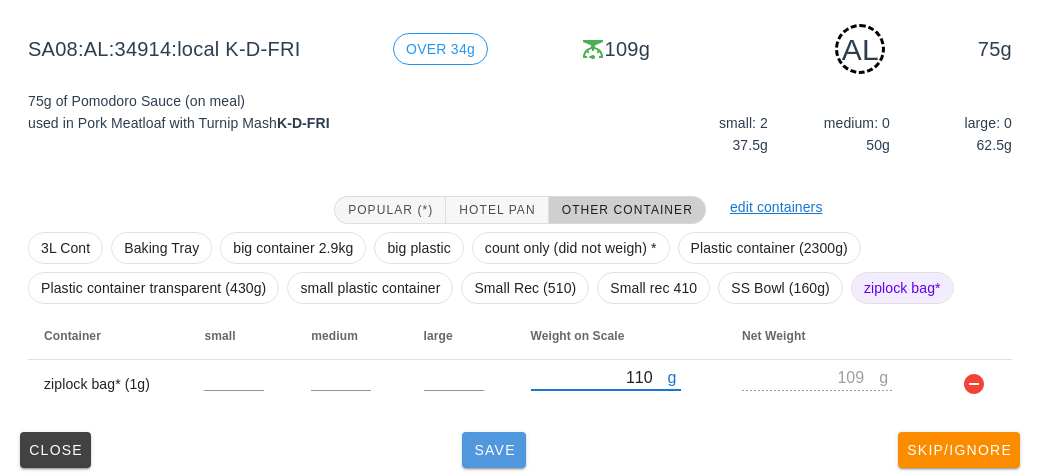 click on "Save" at bounding box center (494, 450) 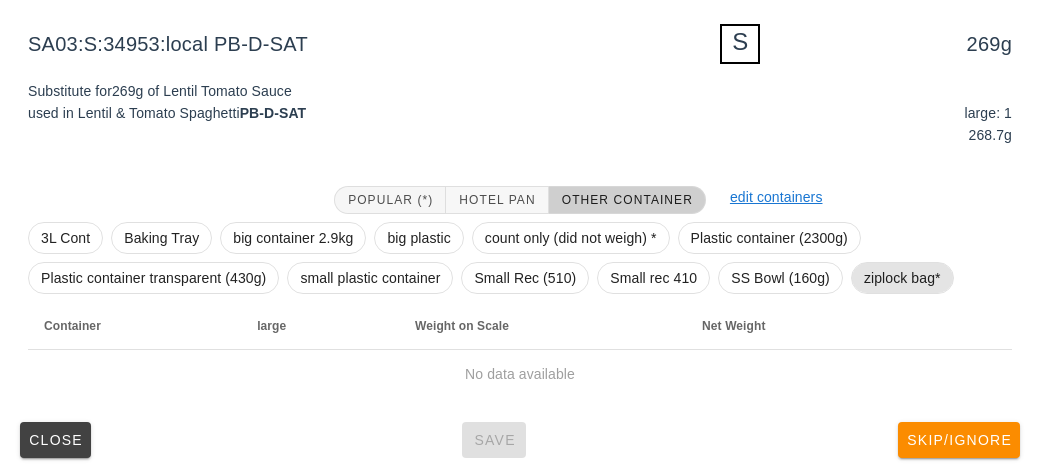 click on "ziplock bag*" at bounding box center (902, 278) 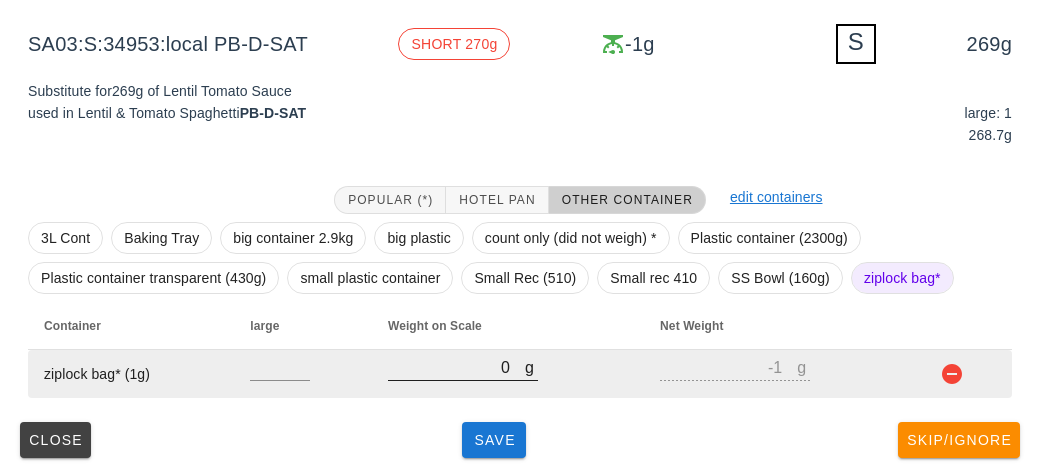 click on "0" at bounding box center [456, 367] 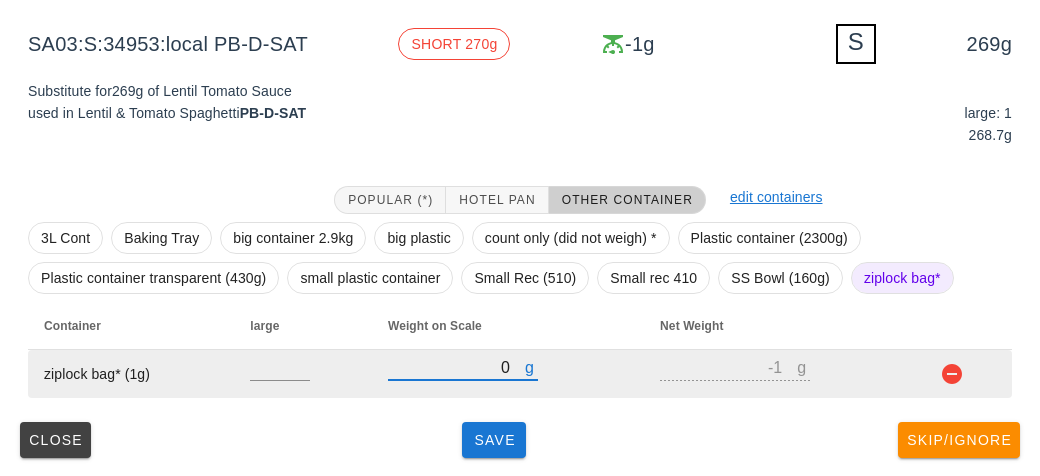 type on "30" 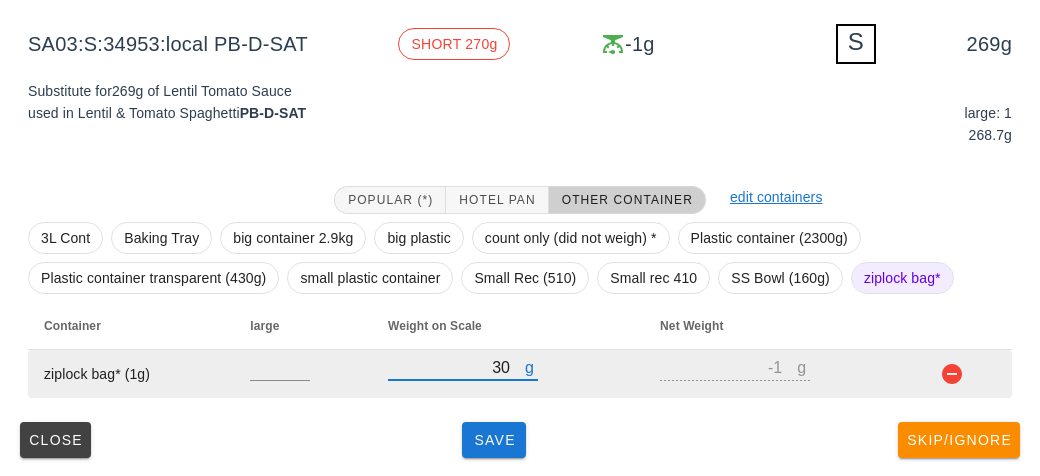 type on "29" 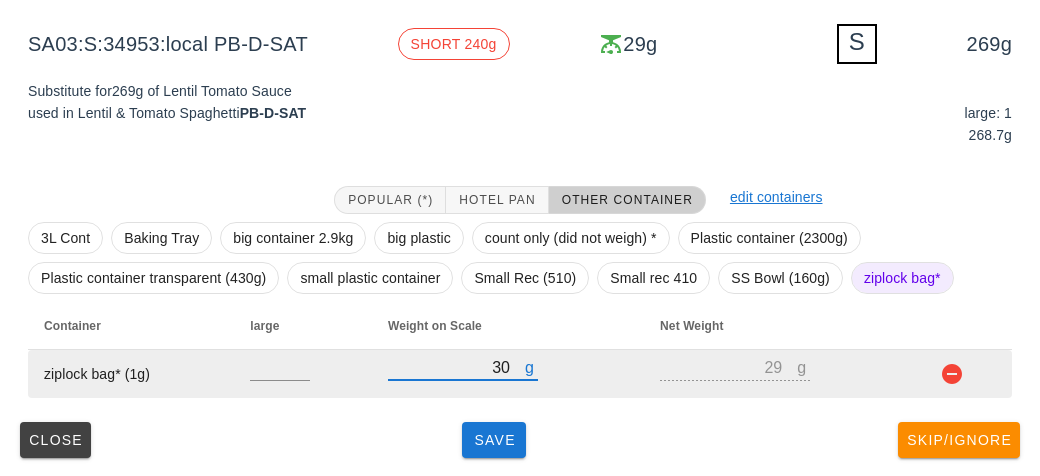 type on "320" 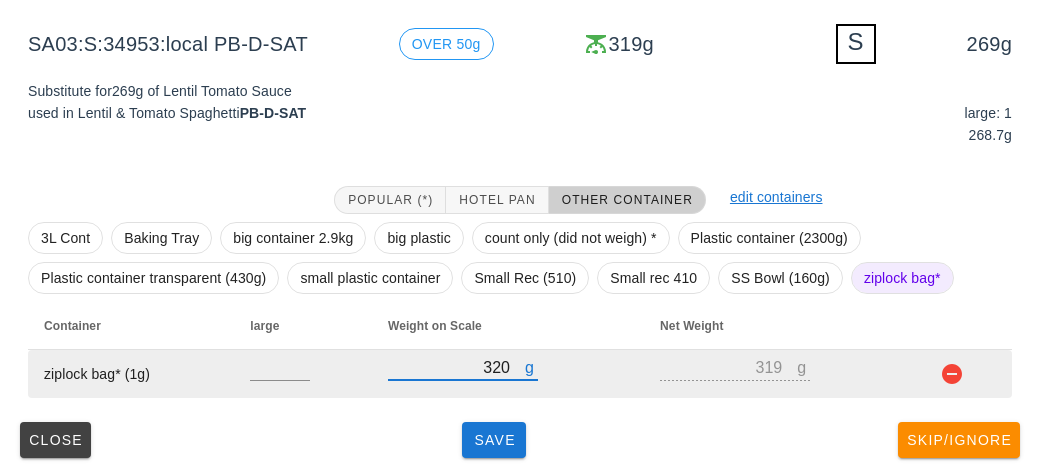 type on "320" 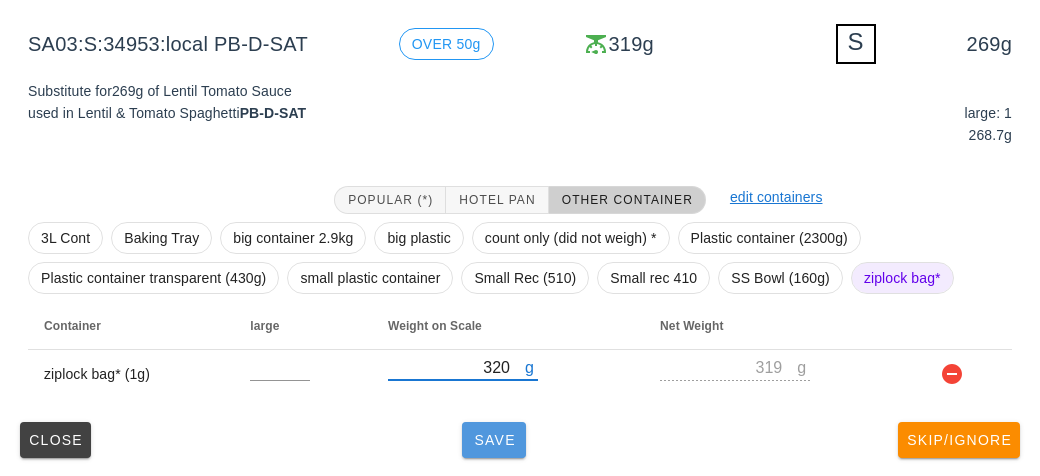 click on "Save" at bounding box center (494, 440) 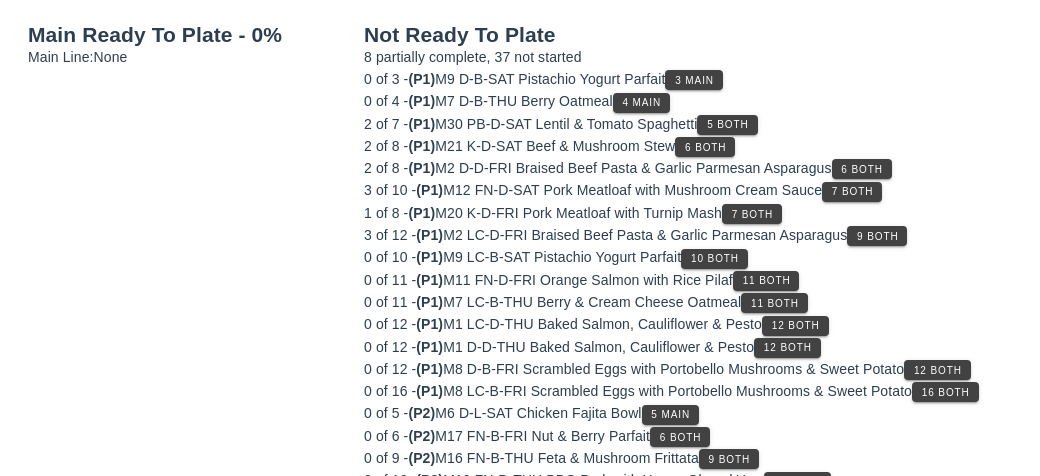 scroll, scrollTop: 232, scrollLeft: 0, axis: vertical 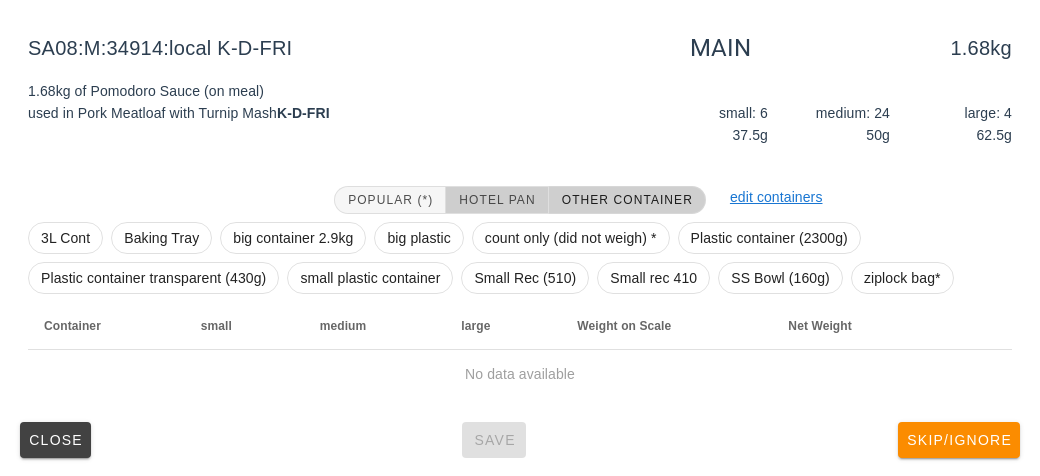 click on "Hotel Pan" at bounding box center [496, 200] 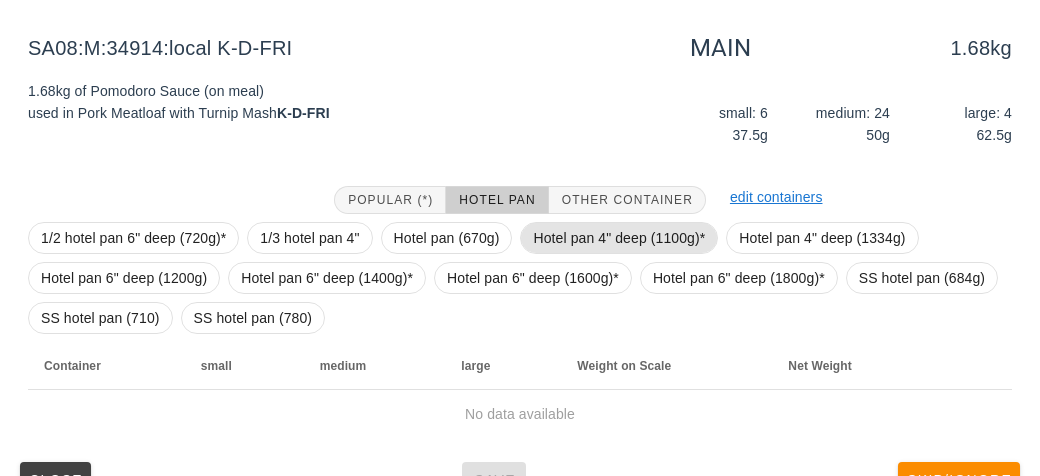 click on "Hotel pan 4" deep (1100g)*" at bounding box center [619, 238] 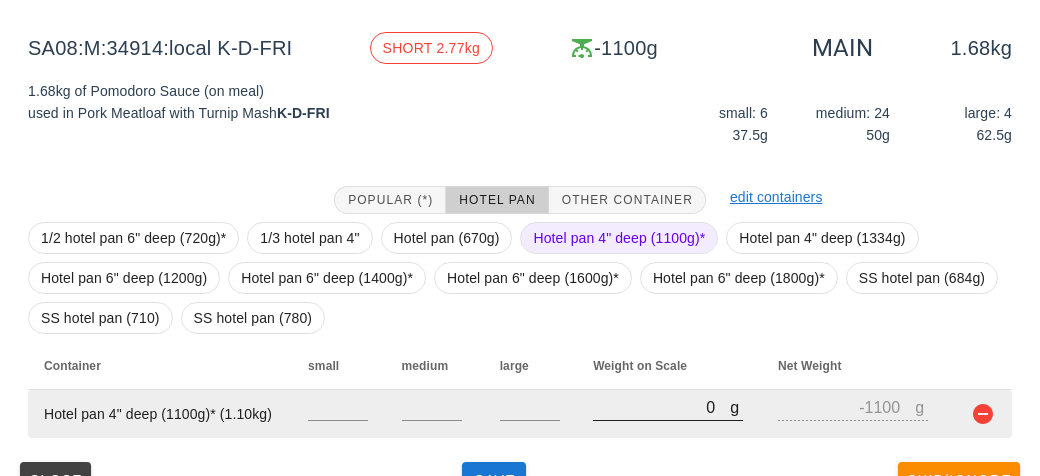 click on "0" at bounding box center [661, 407] 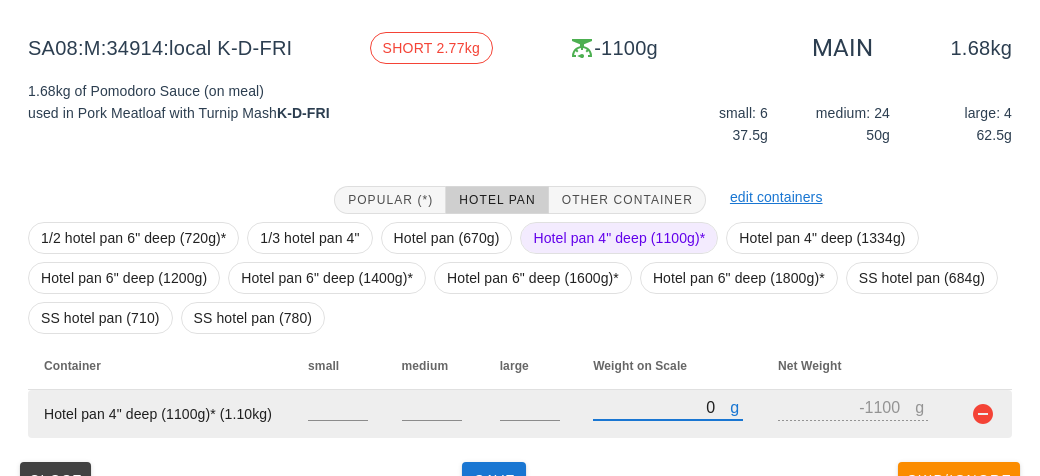 type on "30" 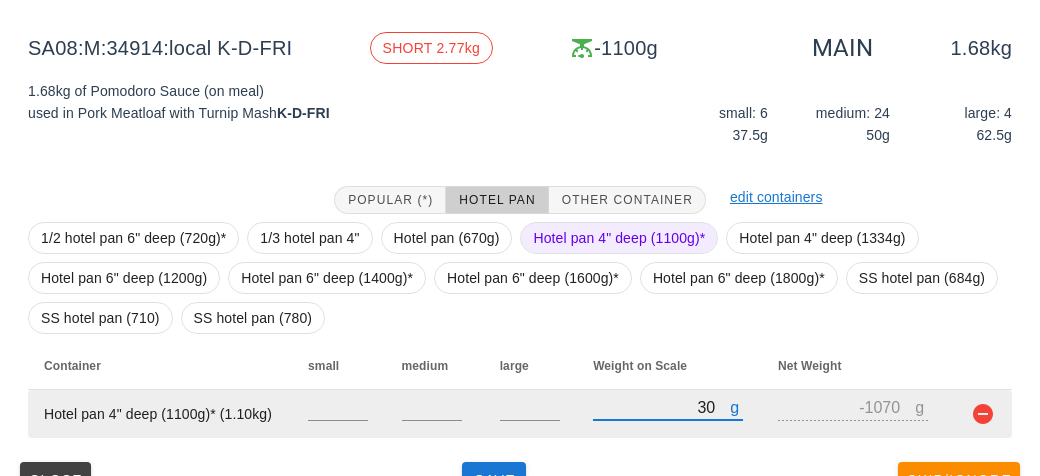 type on "310" 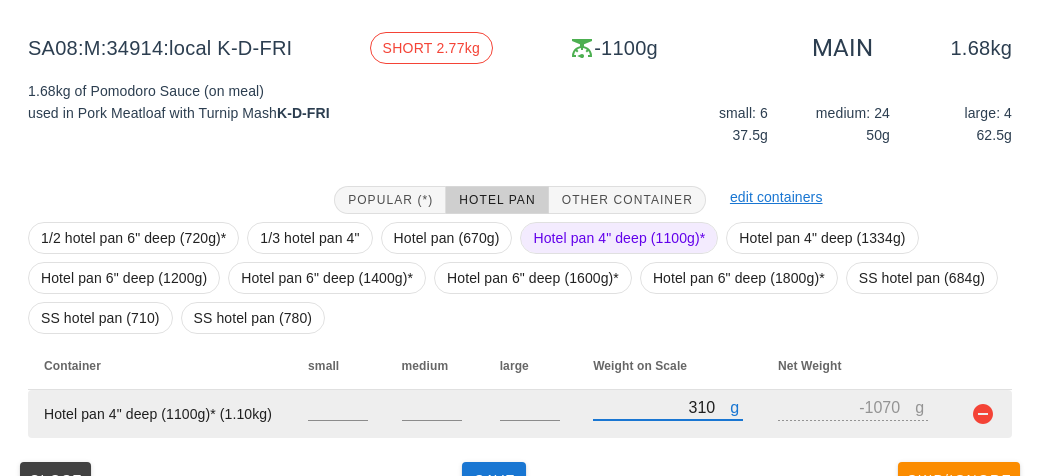 type on "-790" 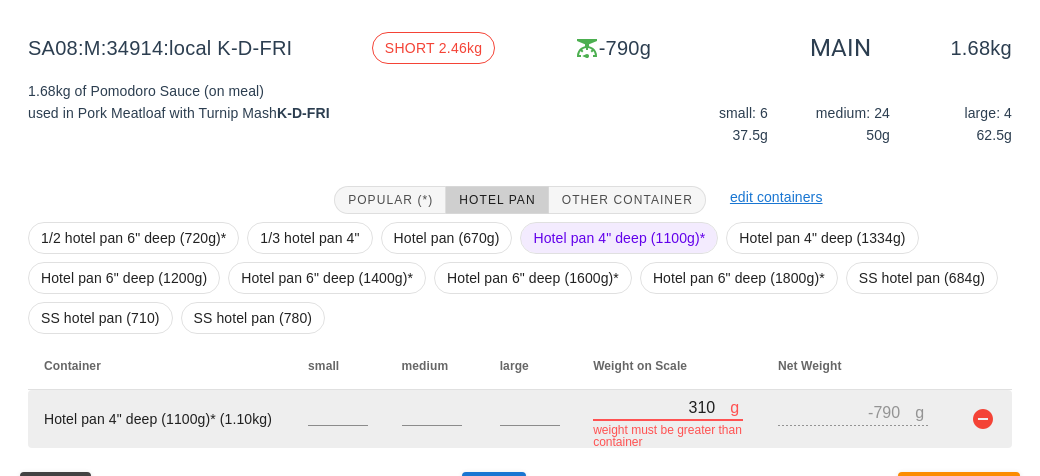 type on "3130" 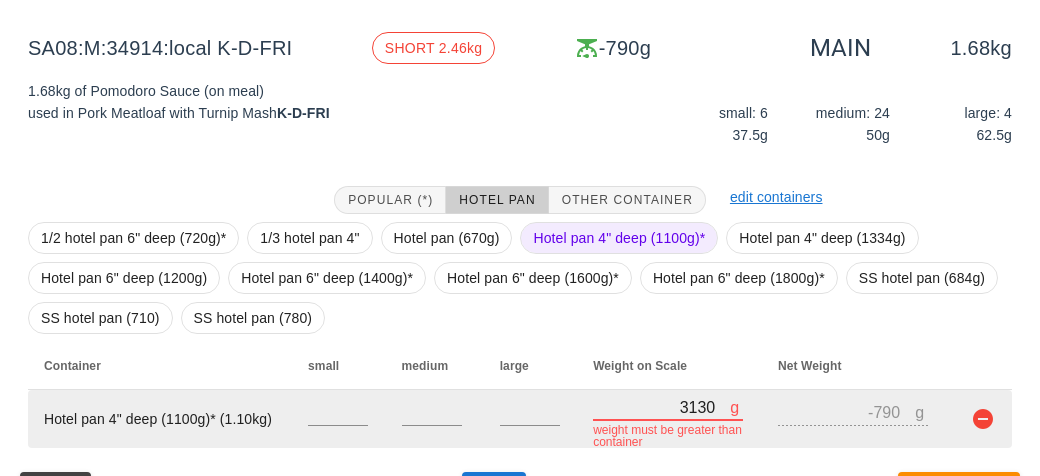 type on "2030" 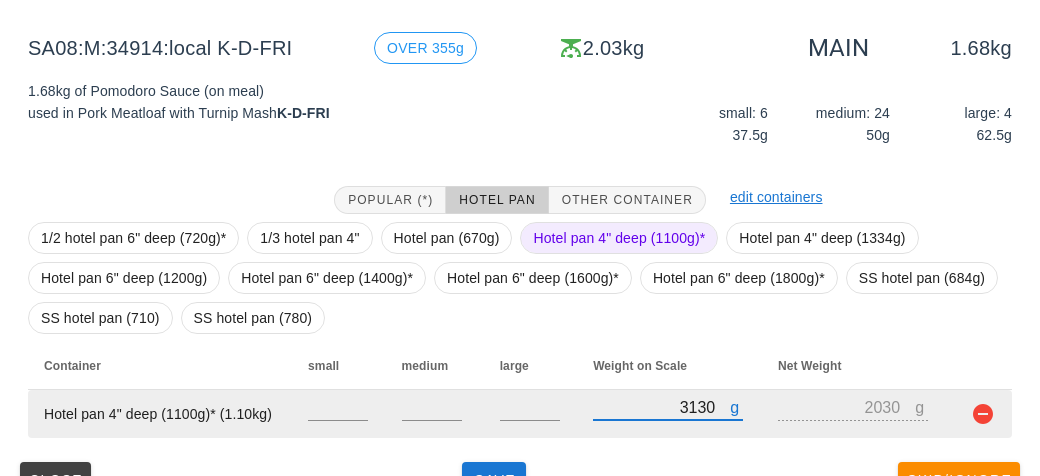 scroll, scrollTop: 272, scrollLeft: 0, axis: vertical 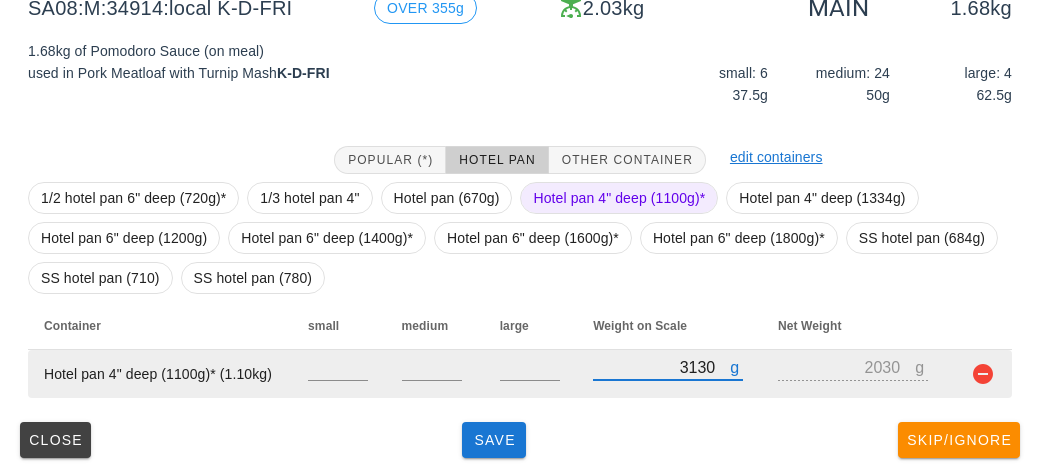 type on "3130" 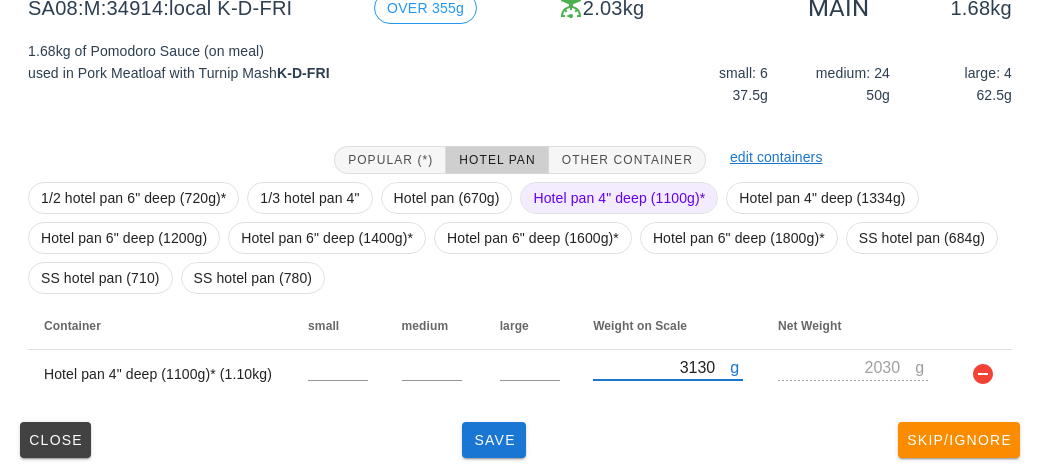 click on "Close Save Skip/Ignore" at bounding box center (520, 440) 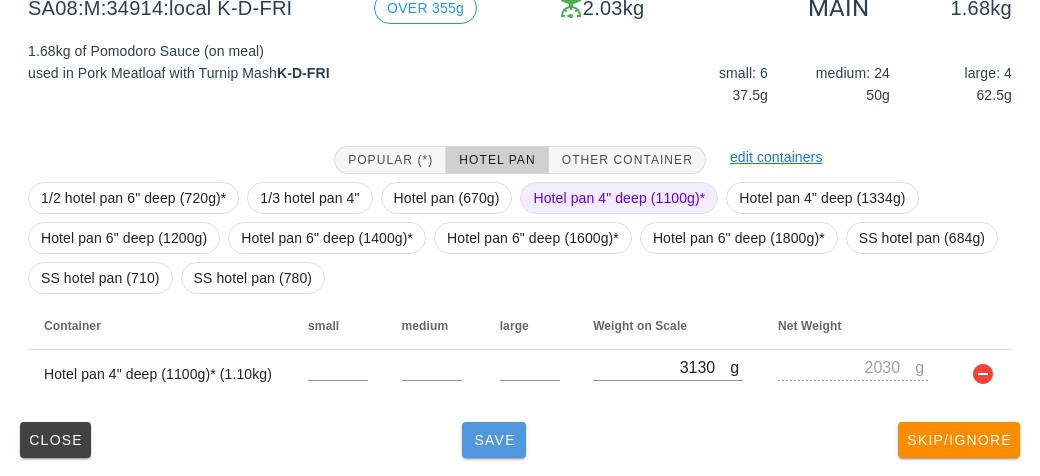 click on "Save" at bounding box center [494, 440] 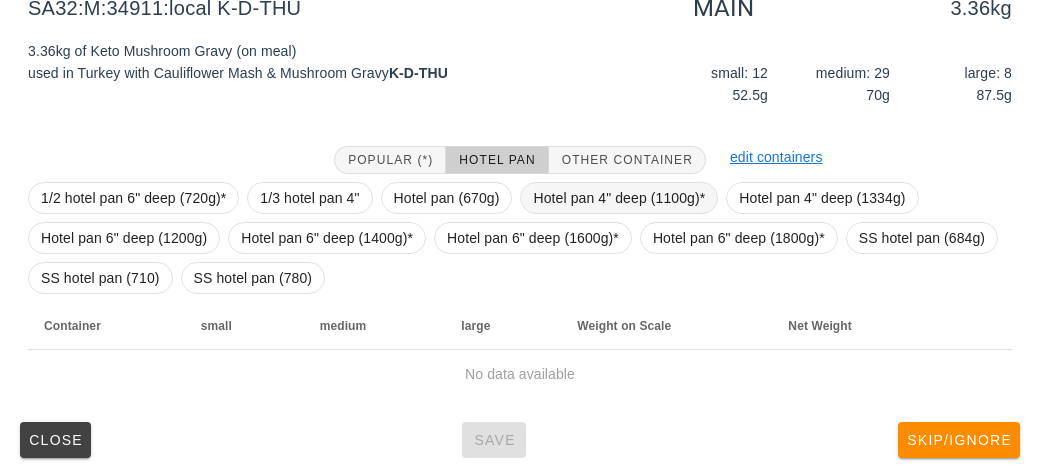 click on "Hotel pan 4" deep (1100g)*" at bounding box center (619, 198) 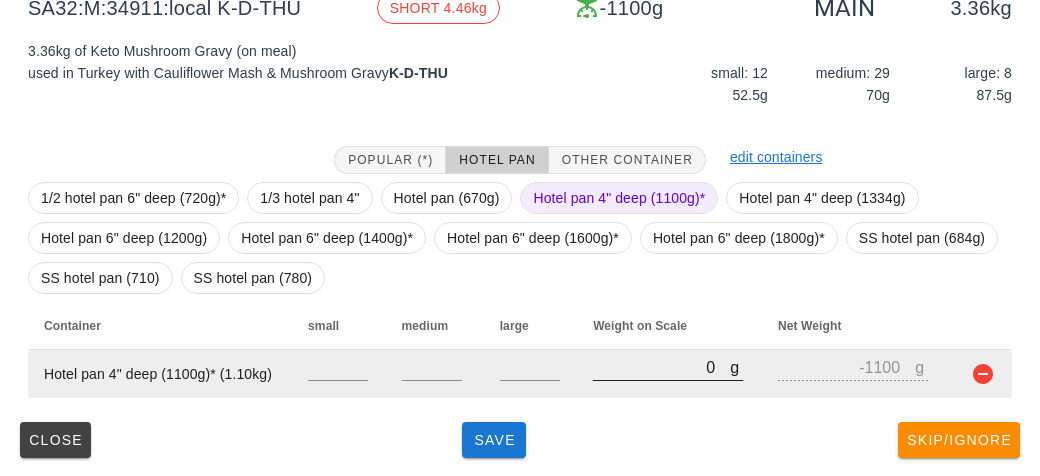 click on "0" at bounding box center [661, 367] 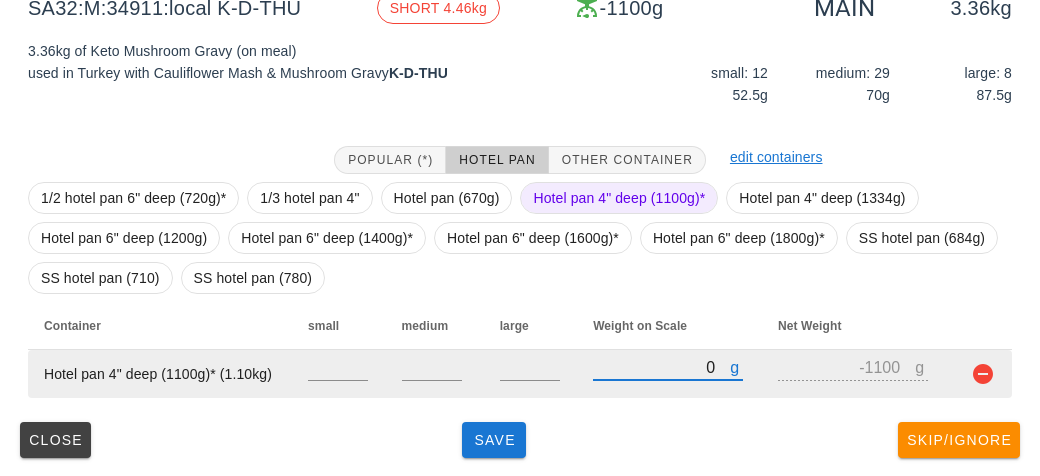type on "50" 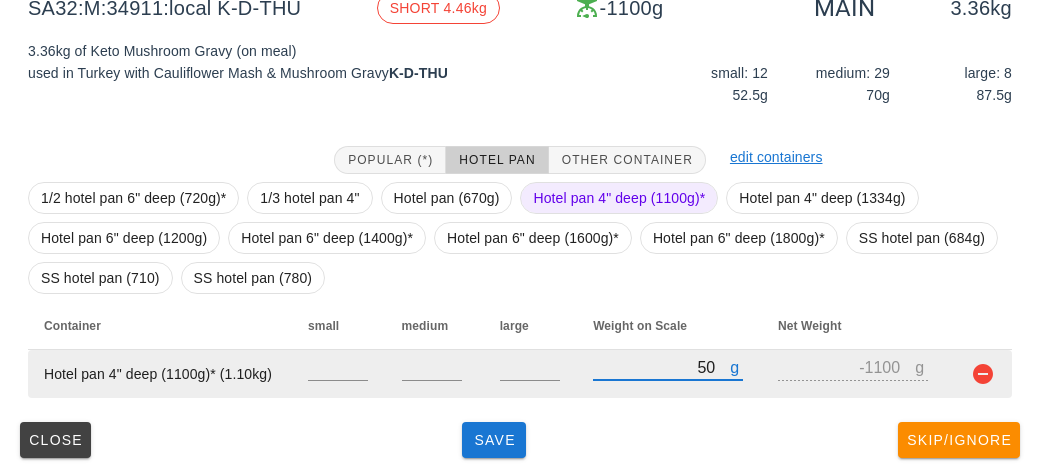type on "-1050" 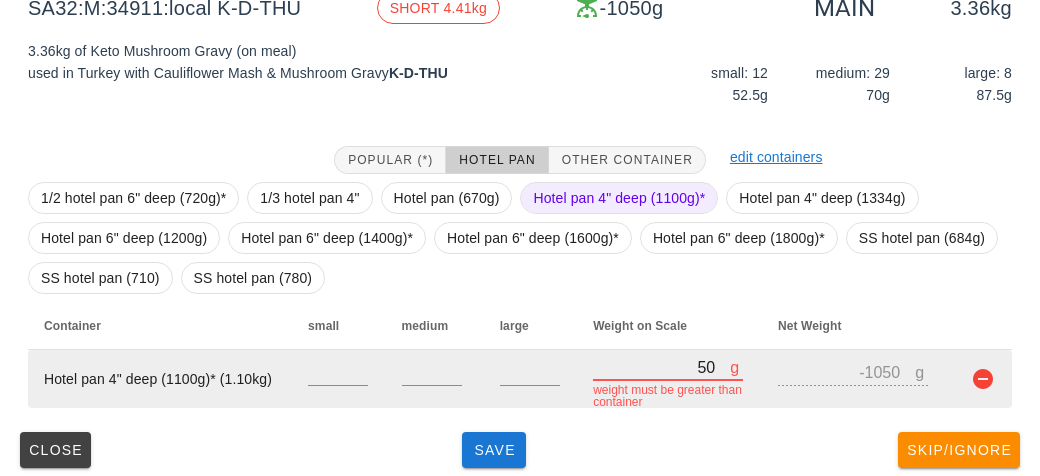 type on "540" 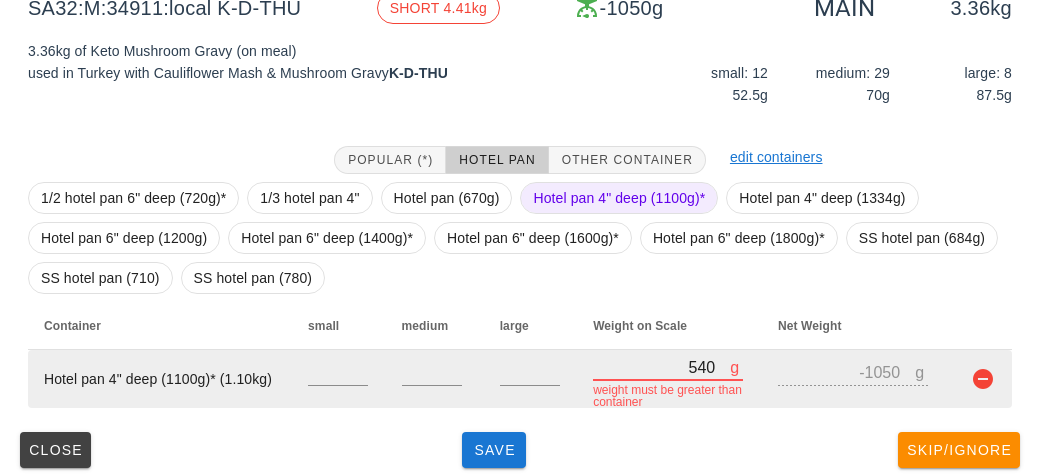 type on "-560" 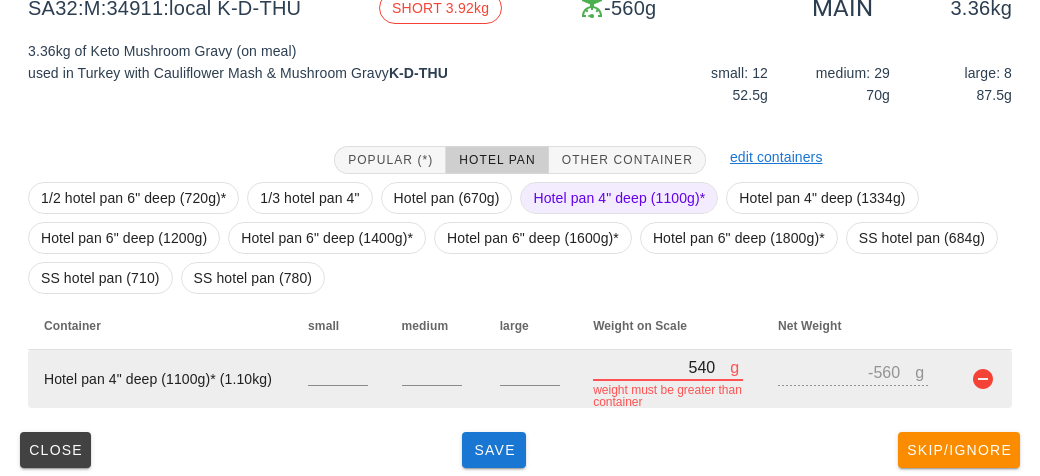 type on "5490" 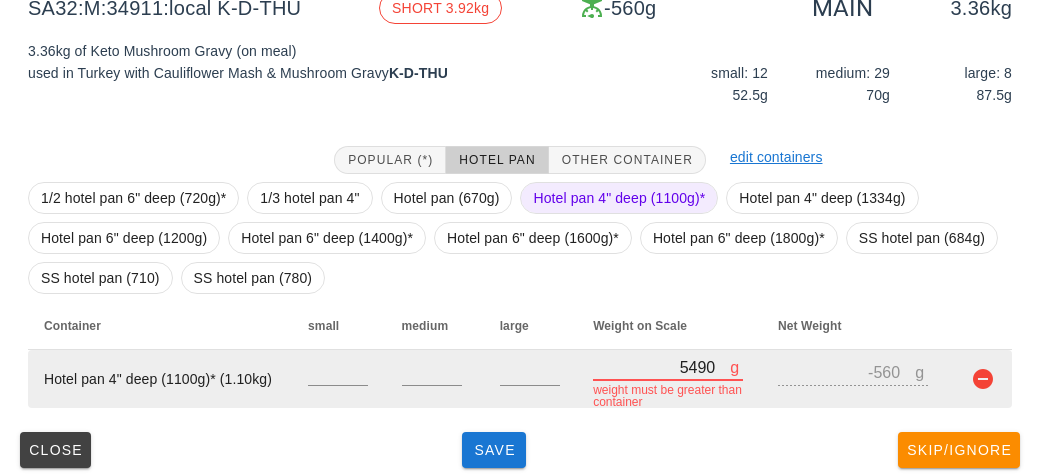 type on "4390" 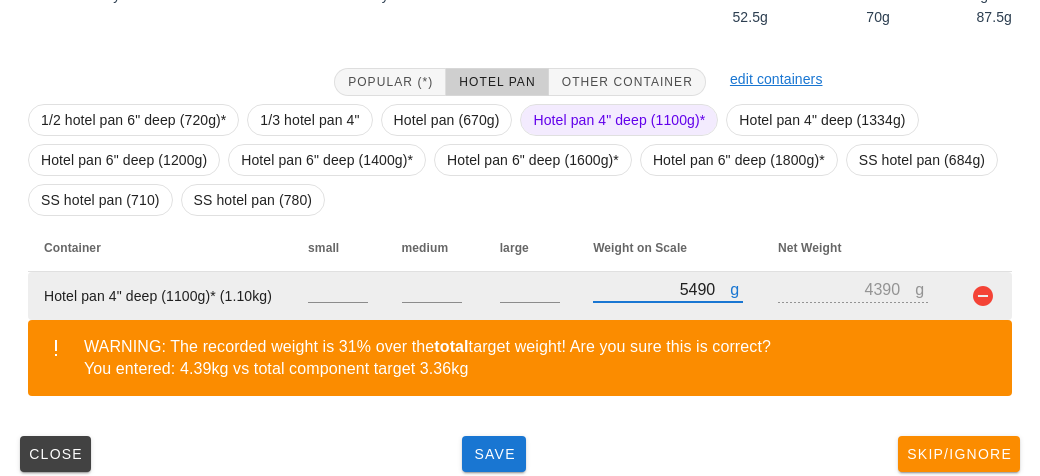scroll, scrollTop: 364, scrollLeft: 0, axis: vertical 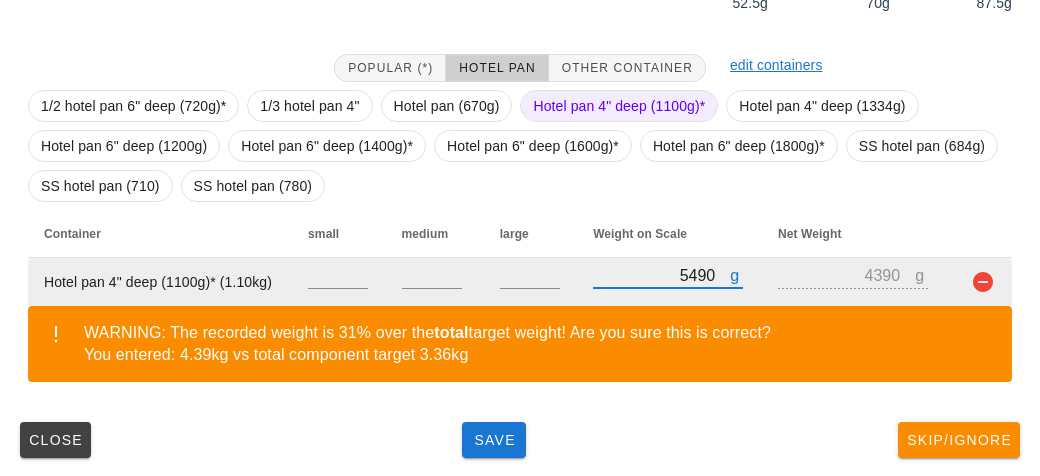 type on "5490" 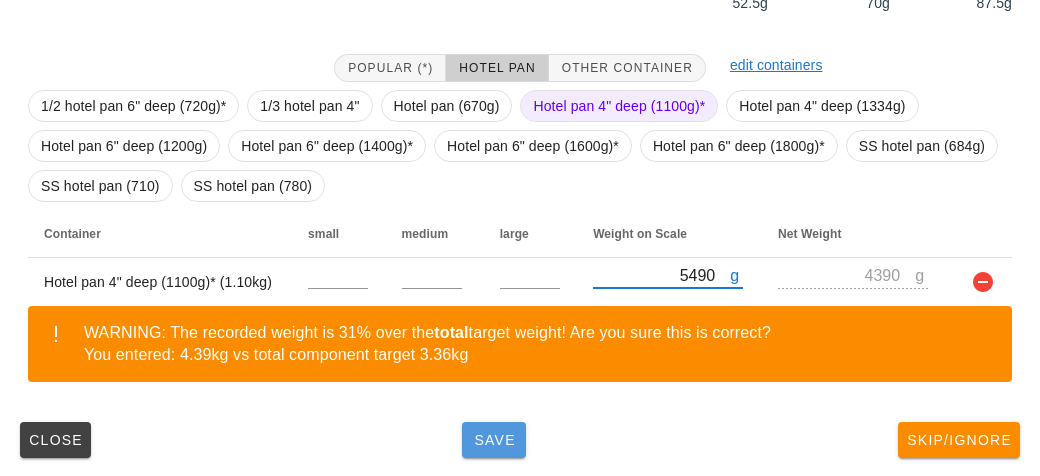 click on "Save" at bounding box center (494, 440) 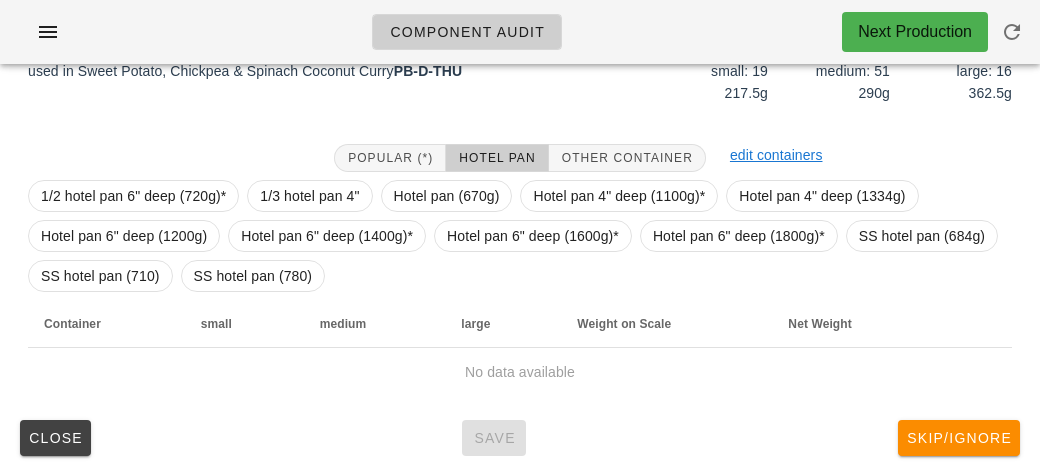 scroll, scrollTop: 272, scrollLeft: 0, axis: vertical 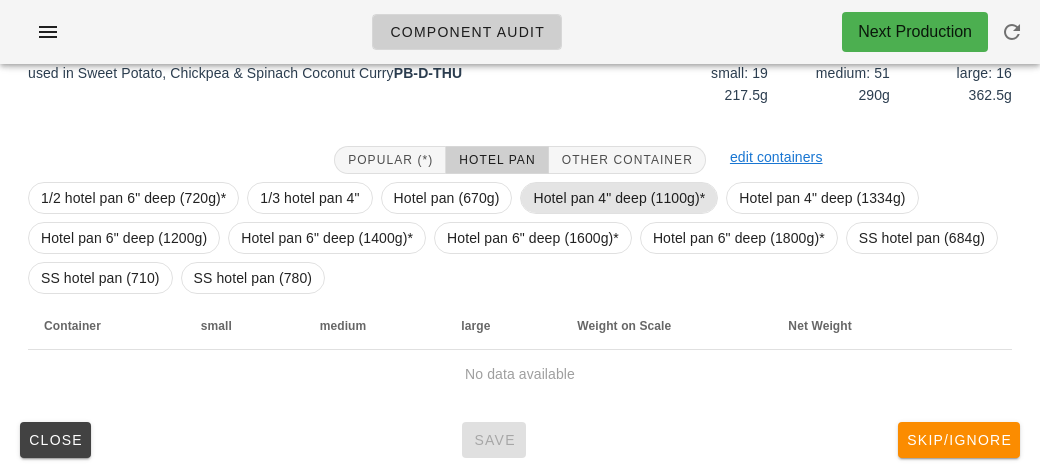 click on "Hotel pan 4" deep (1100g)*" at bounding box center [619, 198] 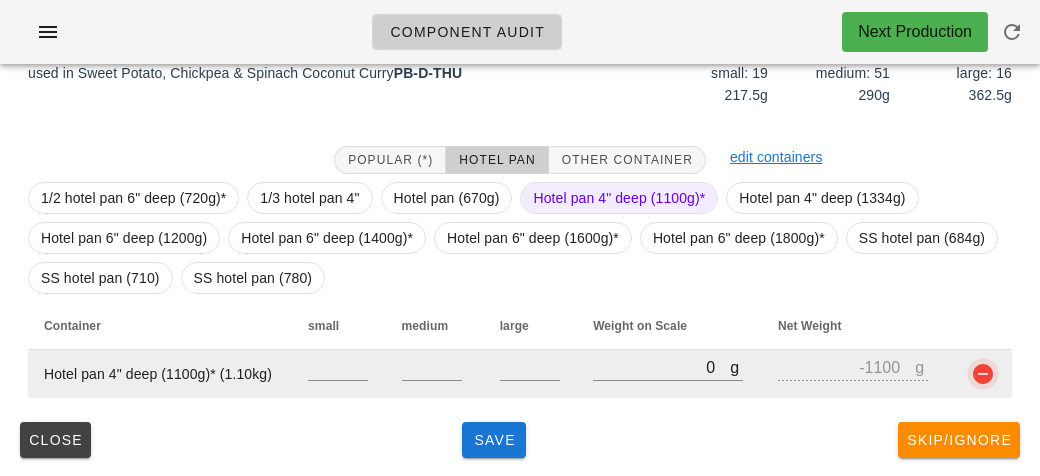 click at bounding box center (983, 374) 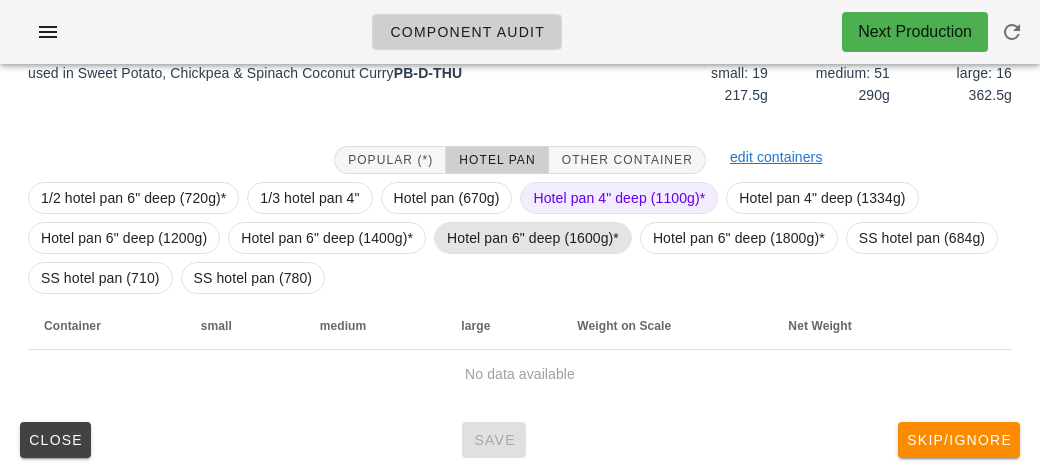 click on "Hotel pan 6" deep (1600g)*" at bounding box center (533, 238) 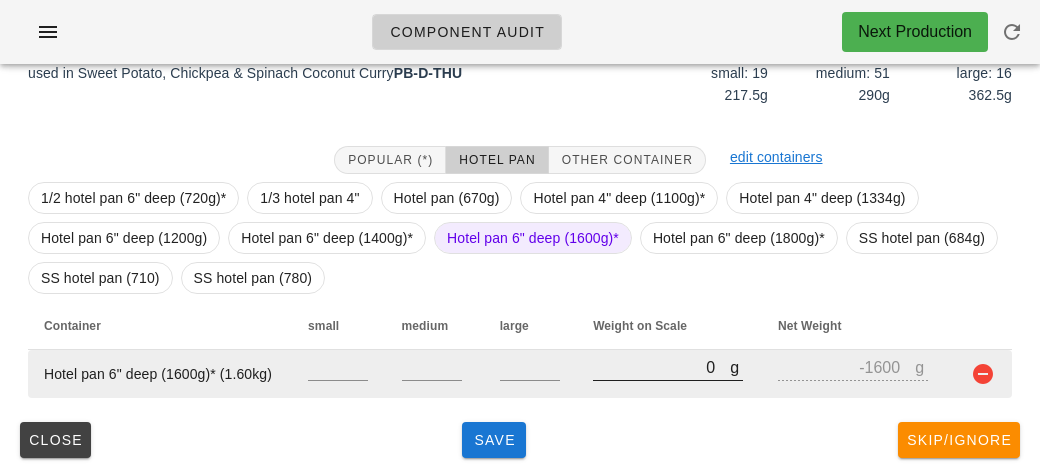 click on "0" at bounding box center (661, 367) 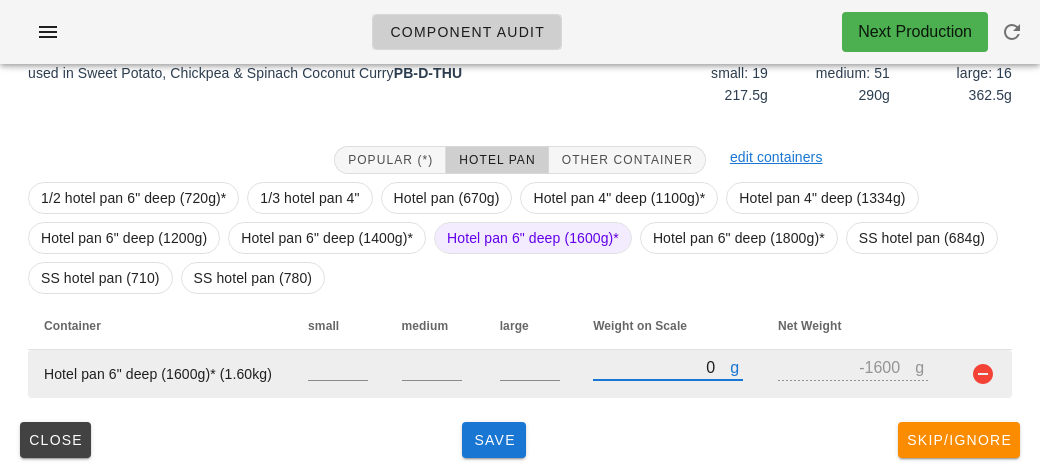 type on "10" 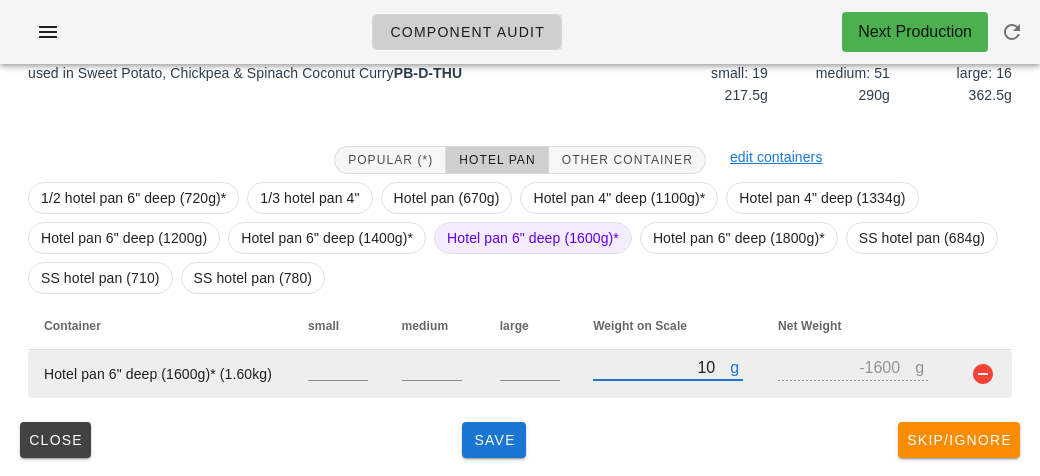 type on "-1590" 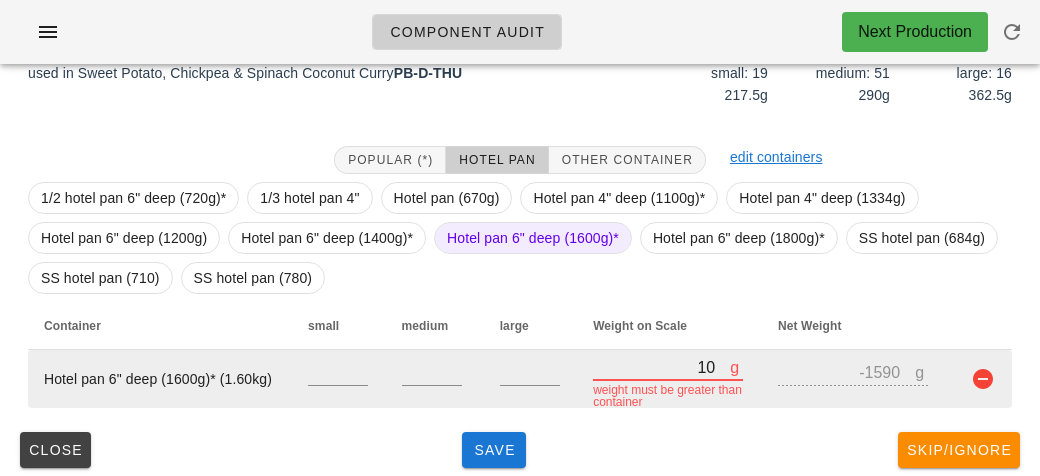 type on "140" 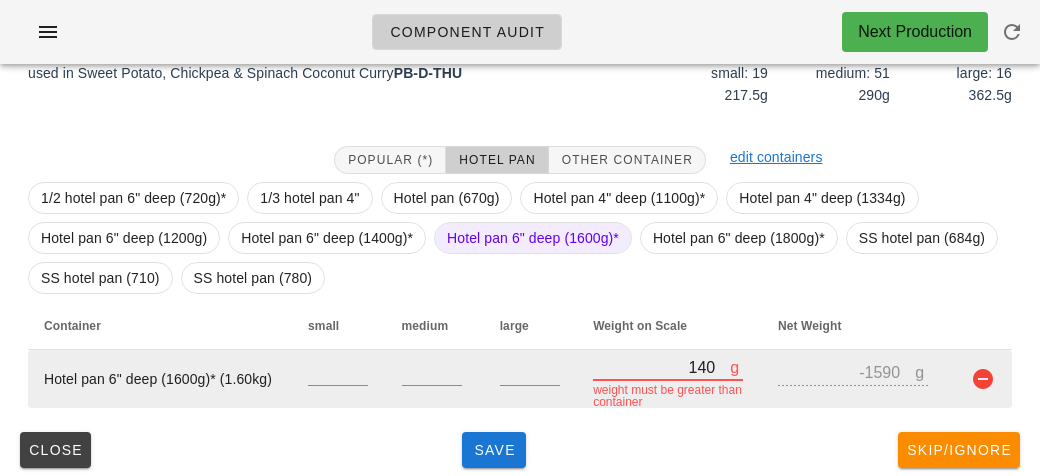 type on "-1460" 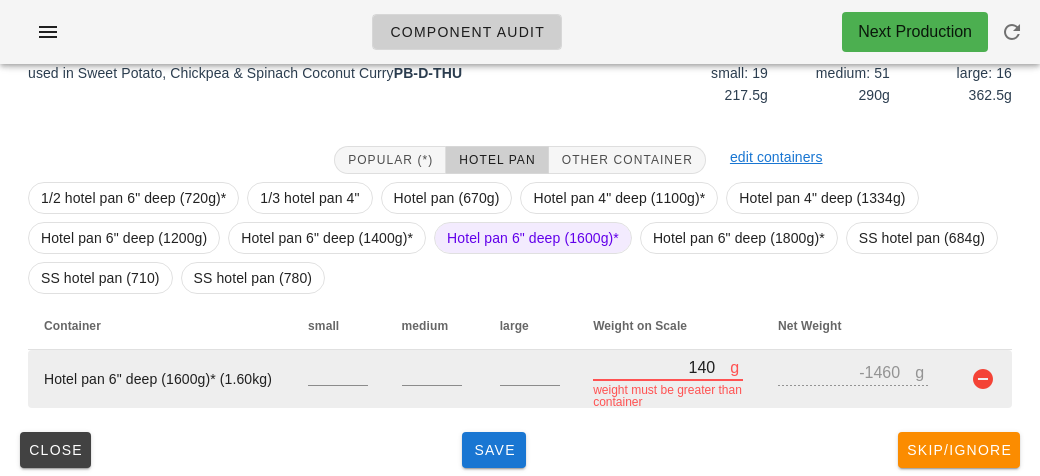 type on "1400" 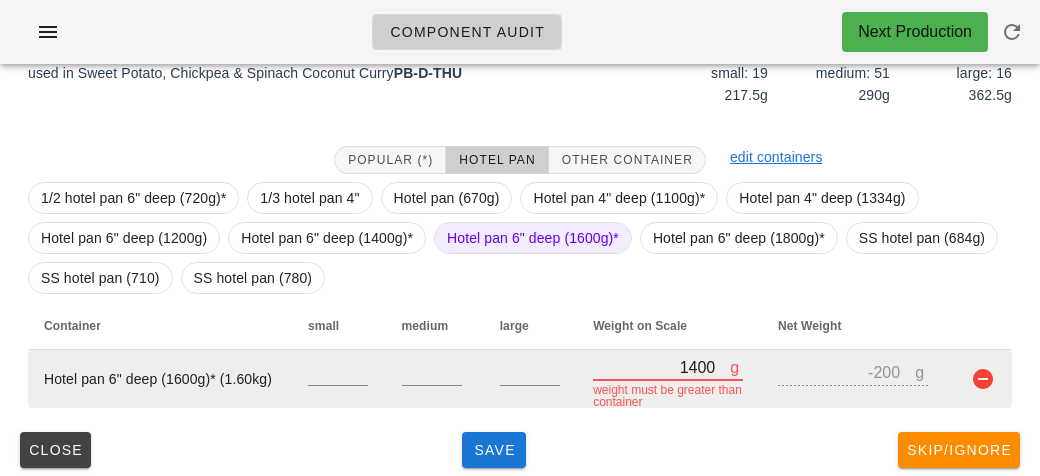 type on "14030" 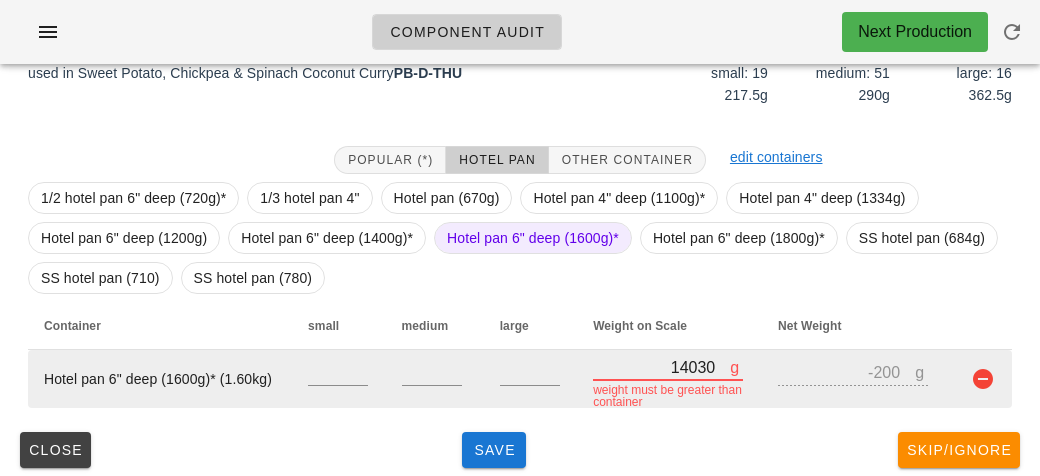 type on "12430" 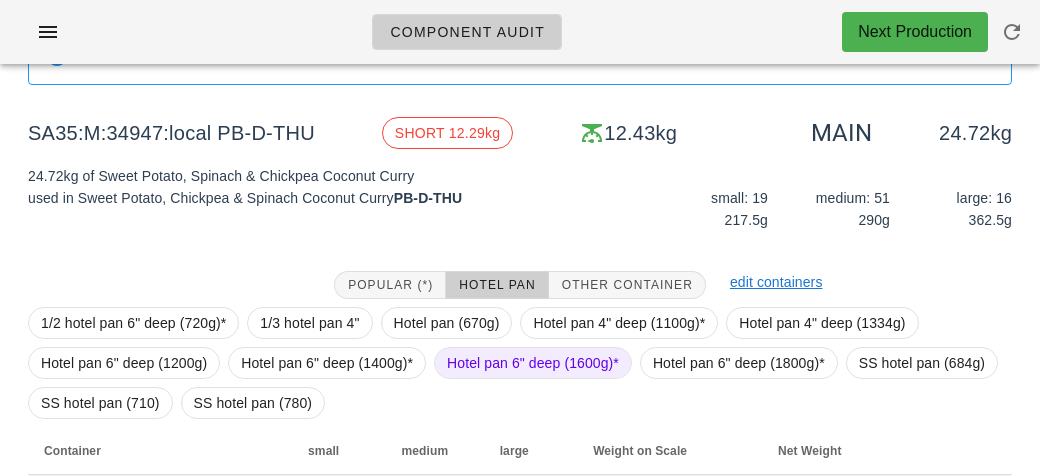 scroll, scrollTop: 148, scrollLeft: 0, axis: vertical 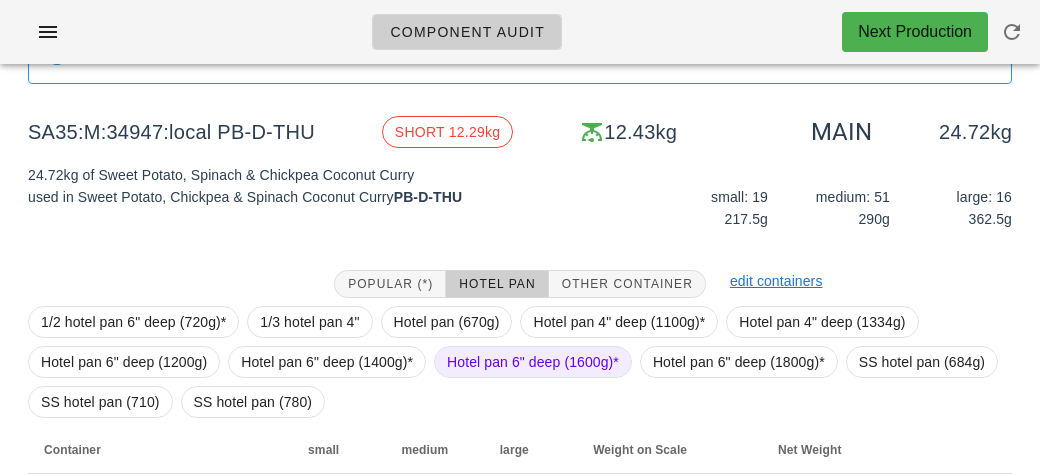 type on "14030" 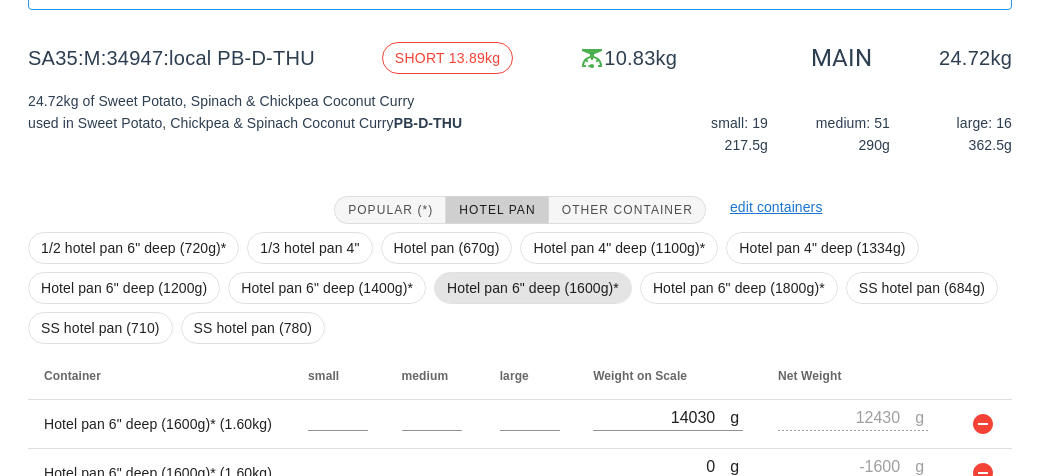 scroll, scrollTop: 321, scrollLeft: 0, axis: vertical 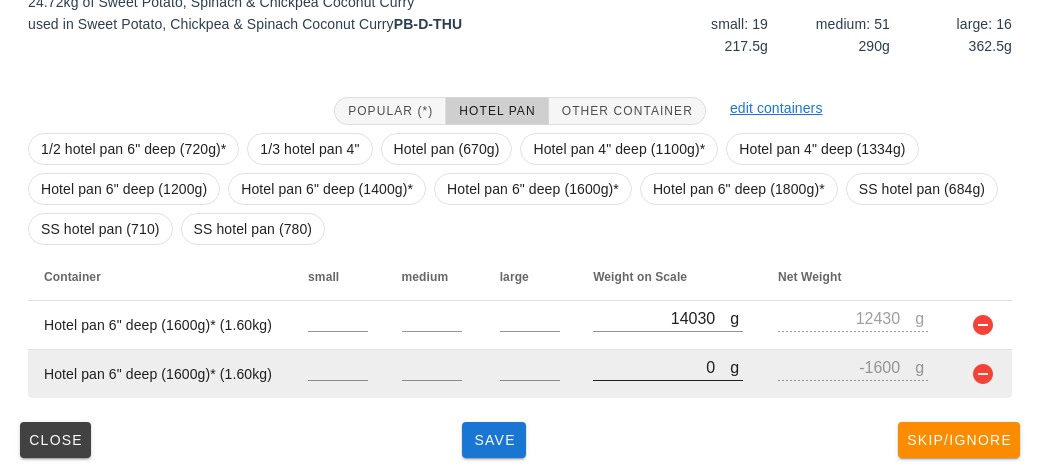 click on "0" at bounding box center [661, 367] 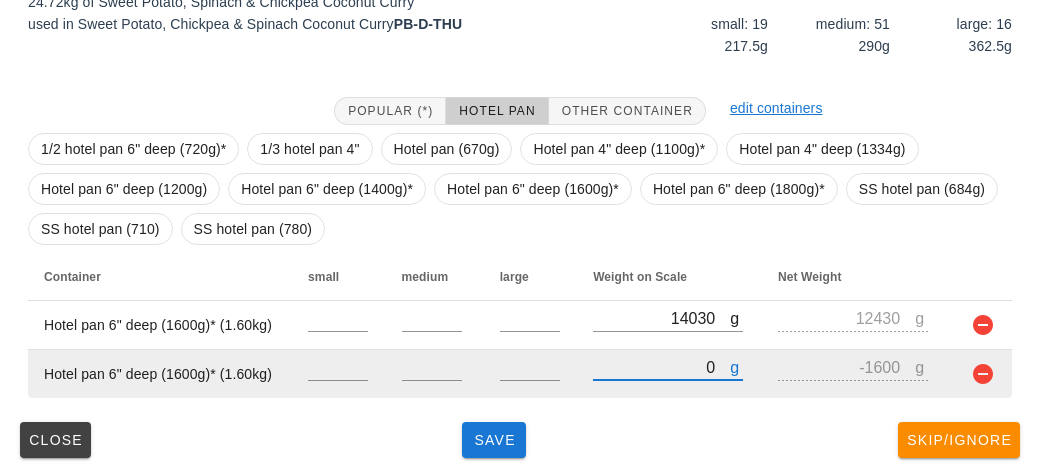 type on "10" 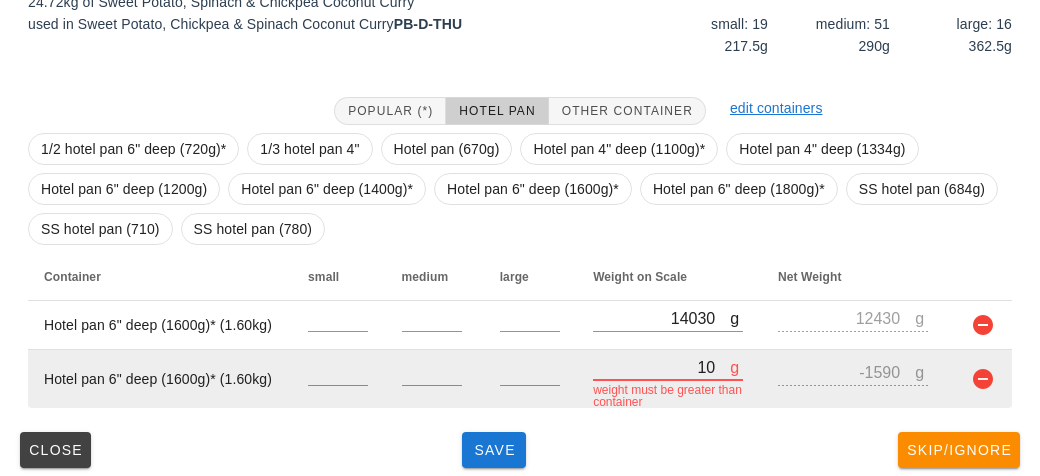 type on "140" 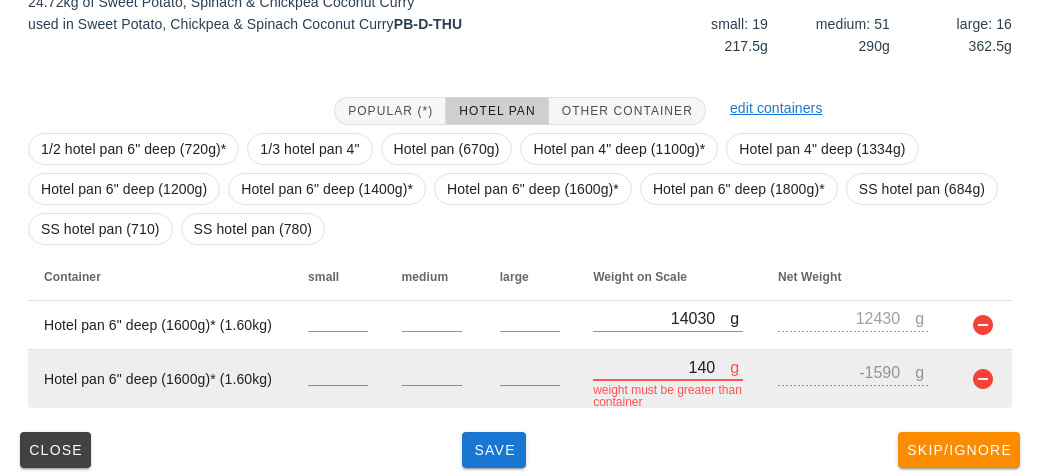 type on "-1460" 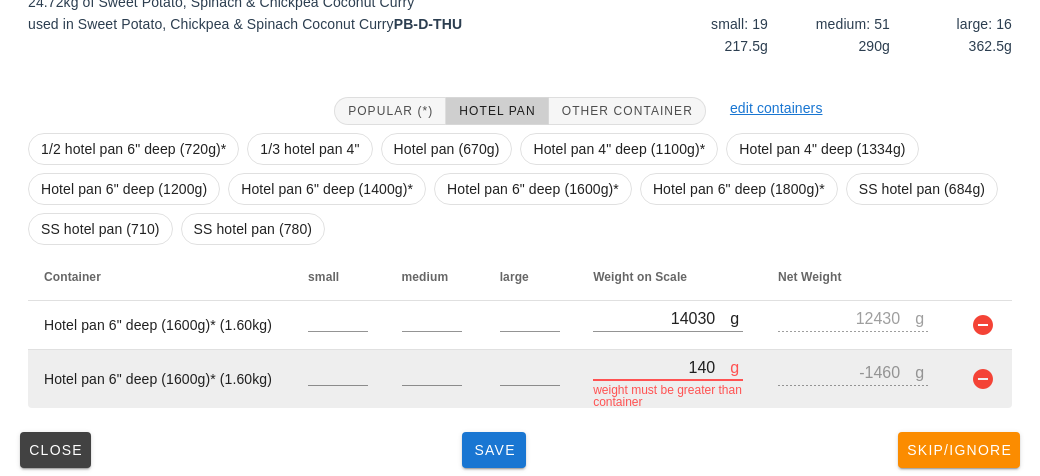 type on "1460" 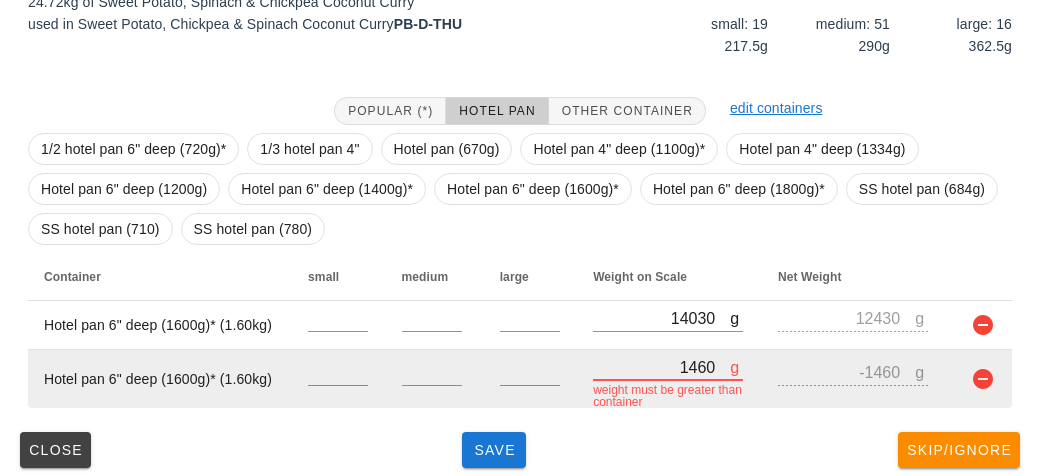 type on "-140" 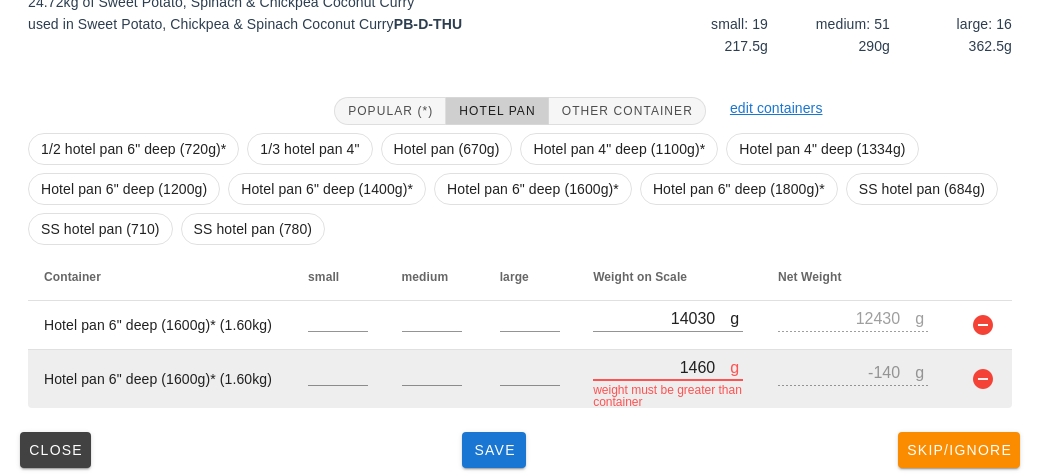 type on "14670" 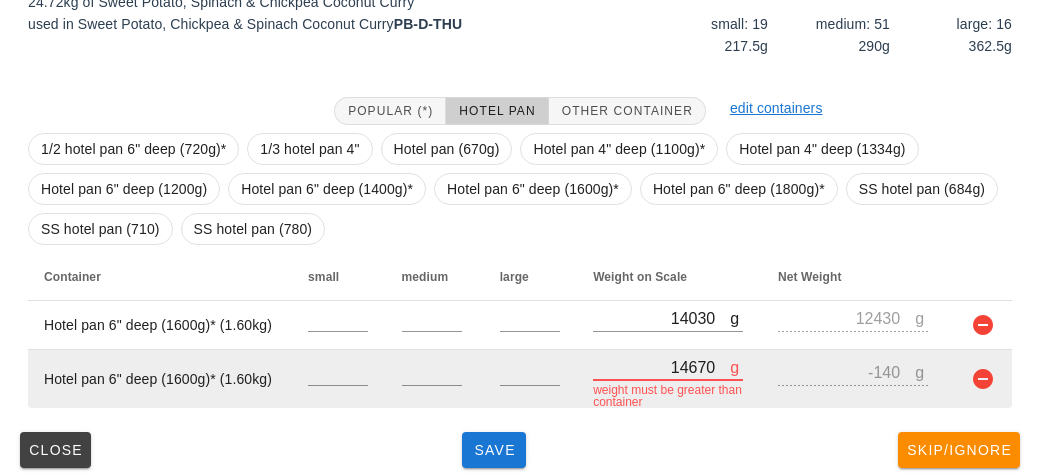 type on "13070" 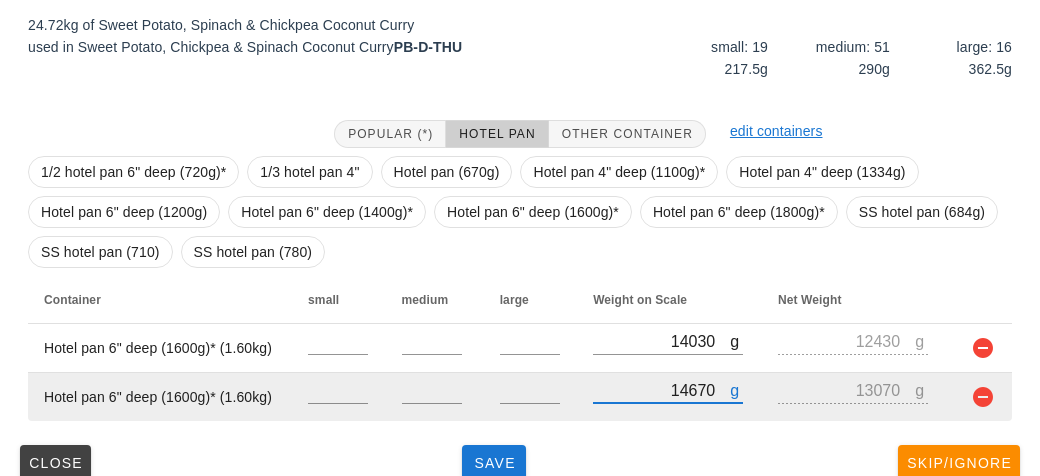 scroll, scrollTop: 321, scrollLeft: 0, axis: vertical 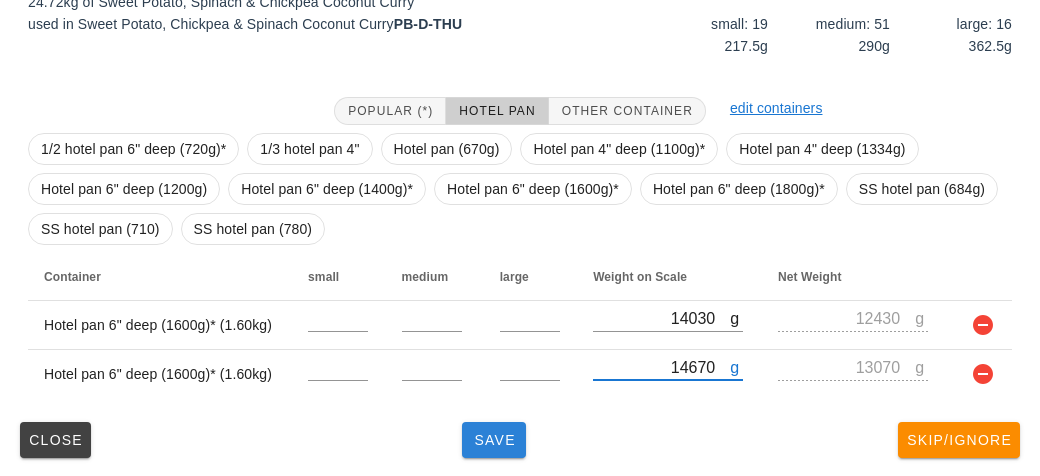 type on "14670" 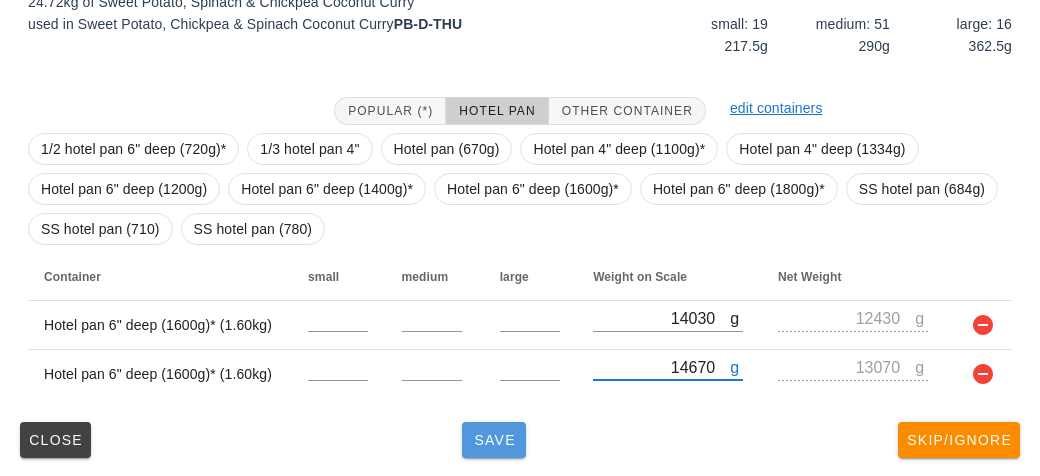 click on "Save" at bounding box center (494, 440) 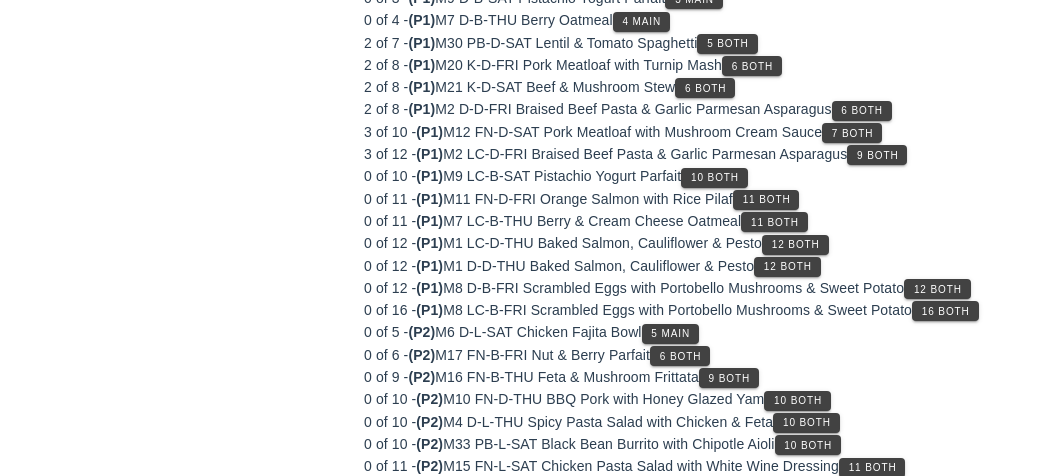 scroll, scrollTop: 272, scrollLeft: 0, axis: vertical 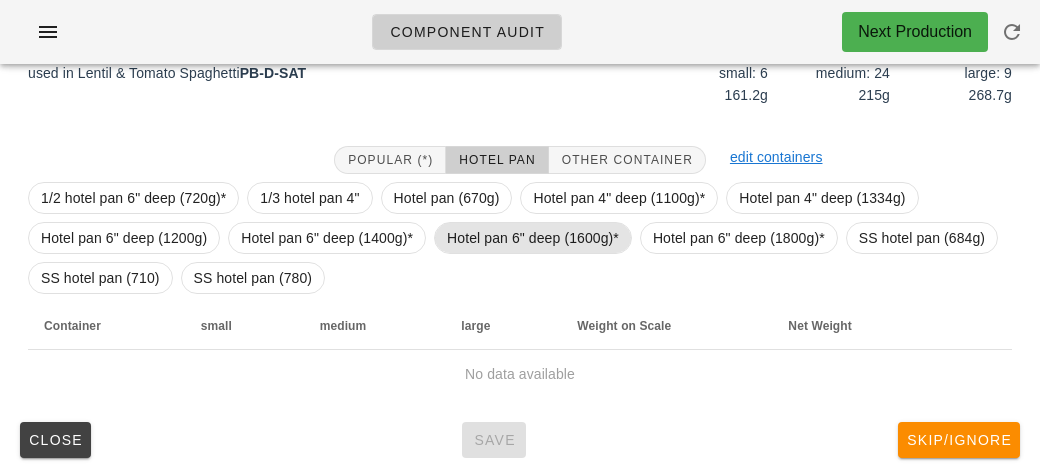 click on "Hotel pan 6" deep (1600g)*" at bounding box center [533, 238] 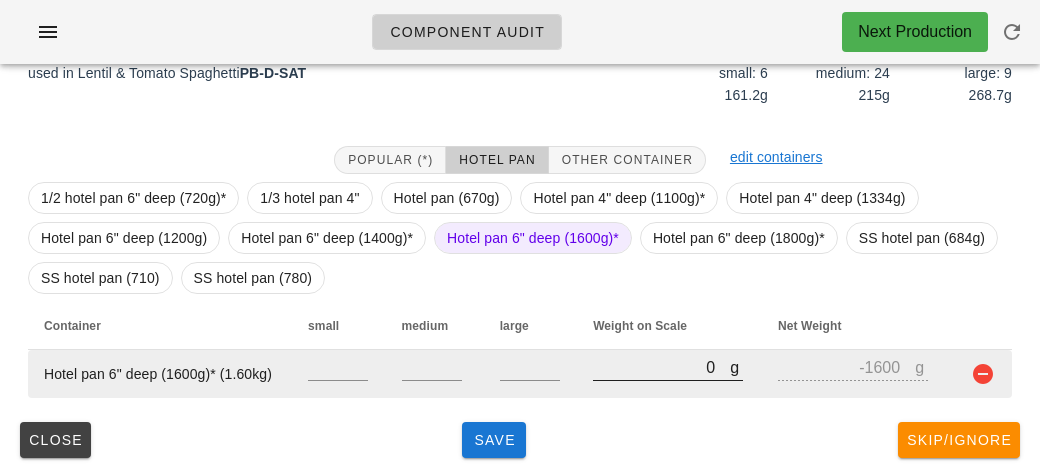 click on "0" at bounding box center [661, 367] 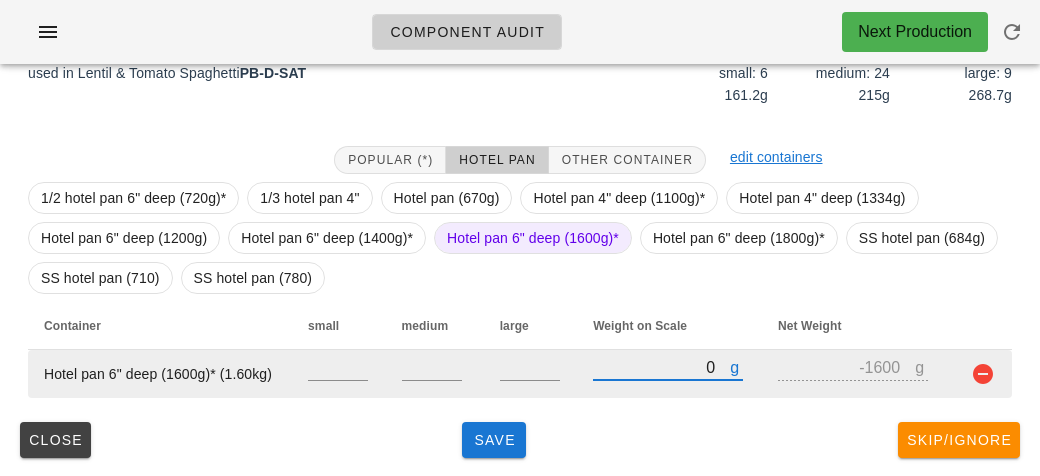 type on "10" 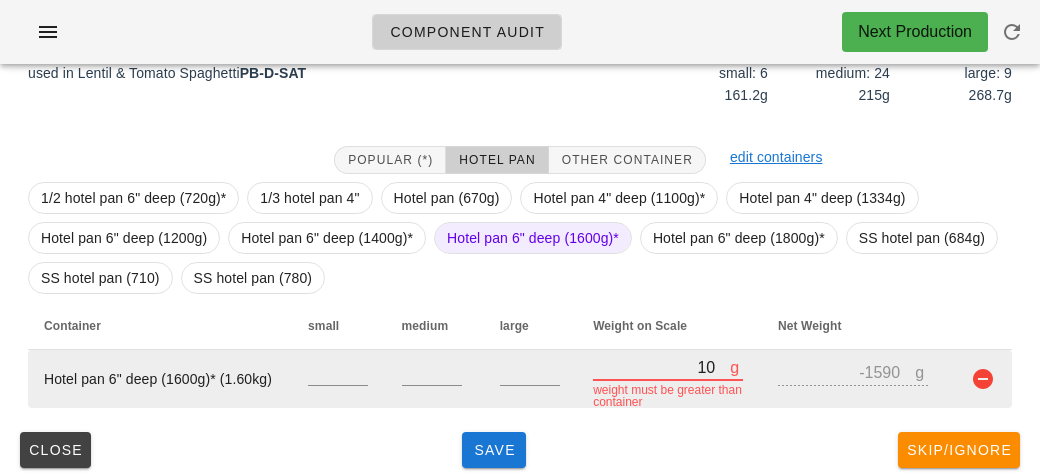 type on "110" 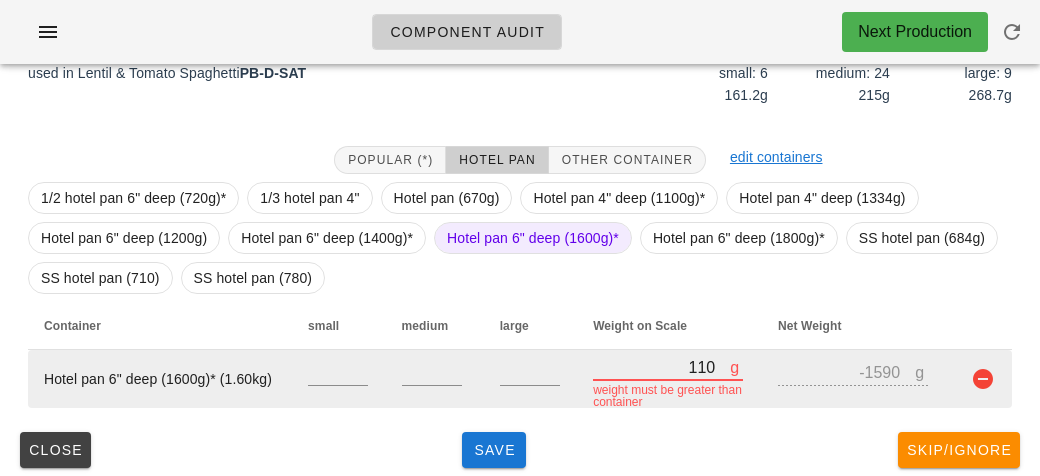 type on "-1490" 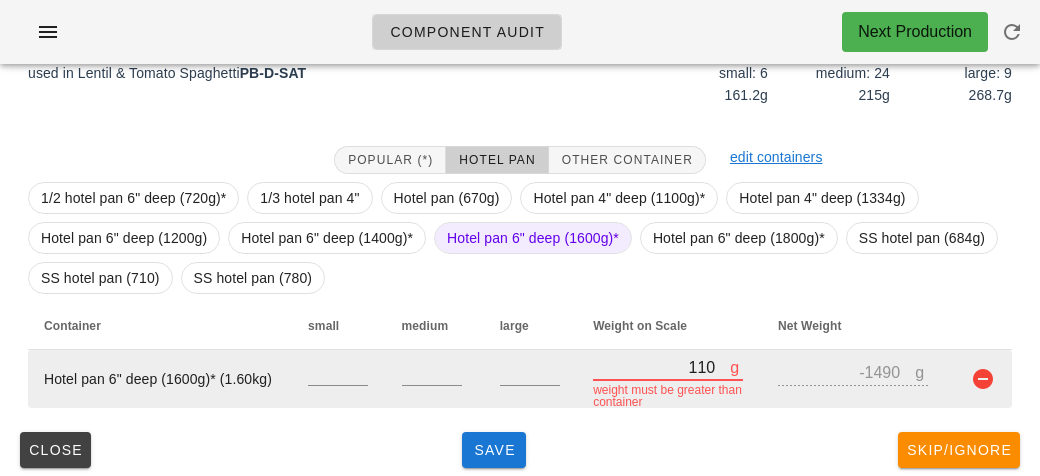 type on "1120" 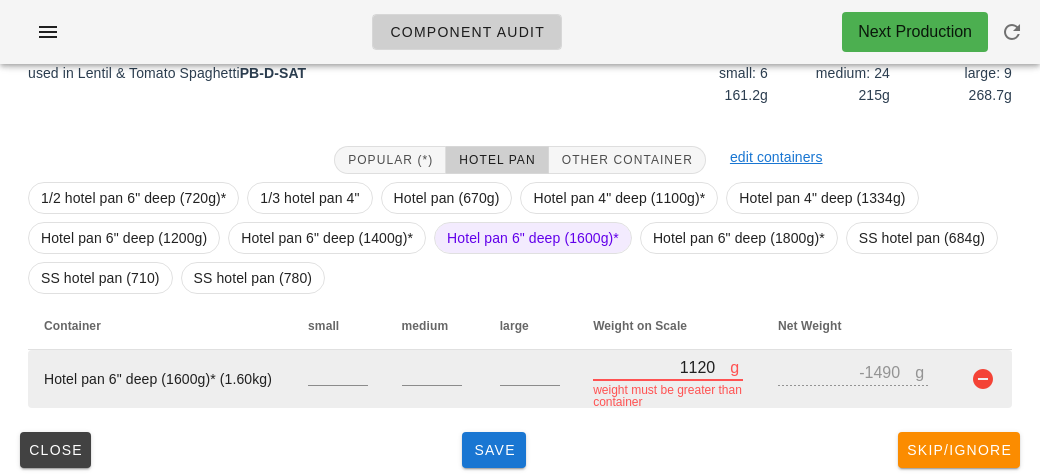 type on "-480" 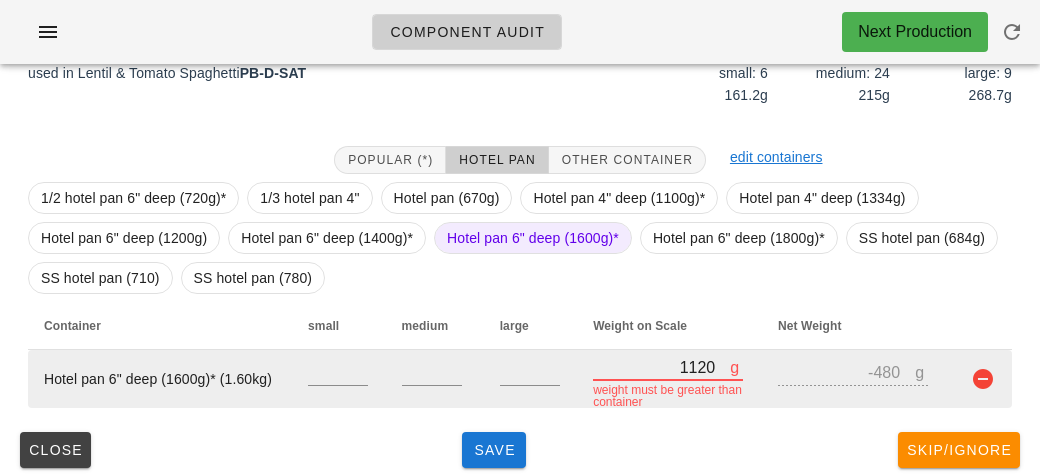 type on "11260" 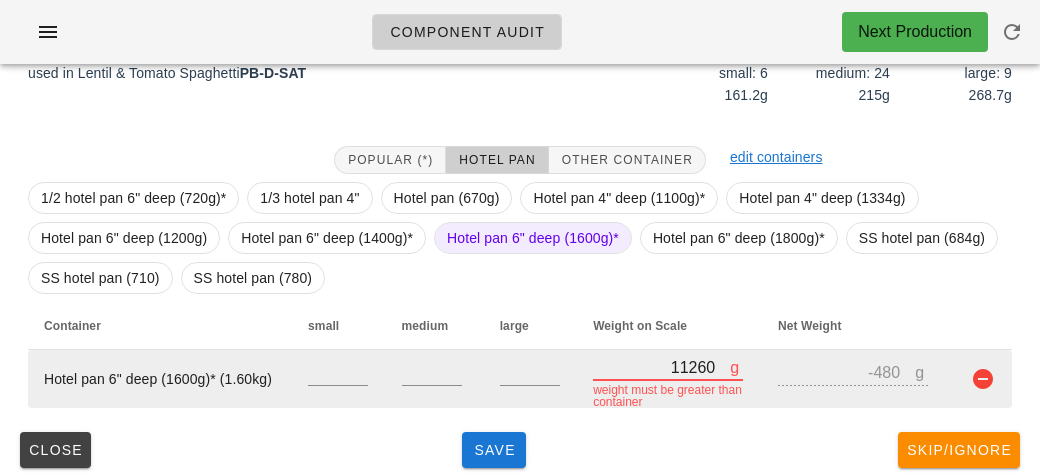 type on "9660" 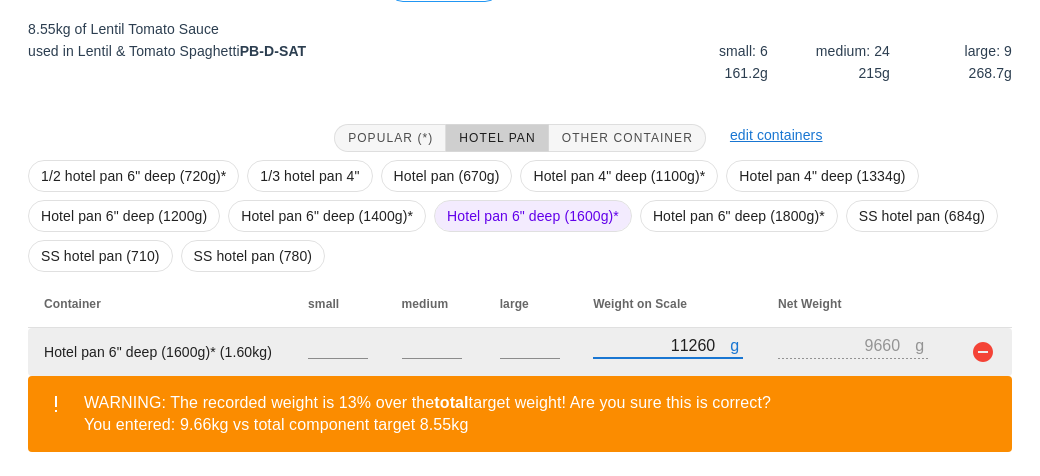 scroll, scrollTop: 364, scrollLeft: 0, axis: vertical 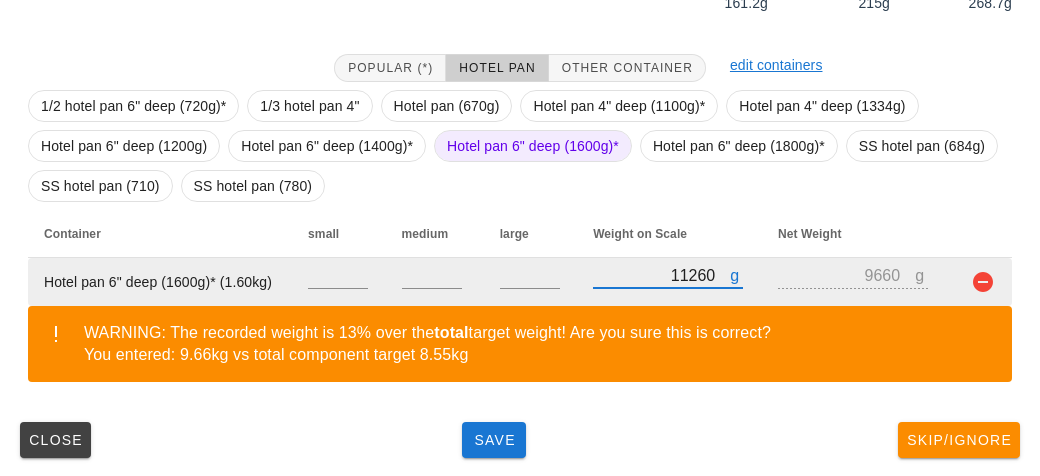 type on "11260" 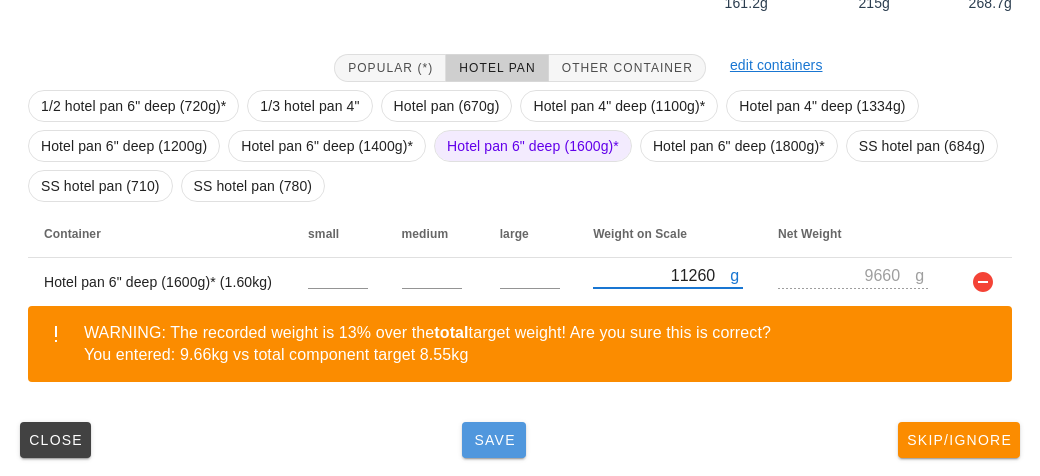click on "Save" at bounding box center (494, 440) 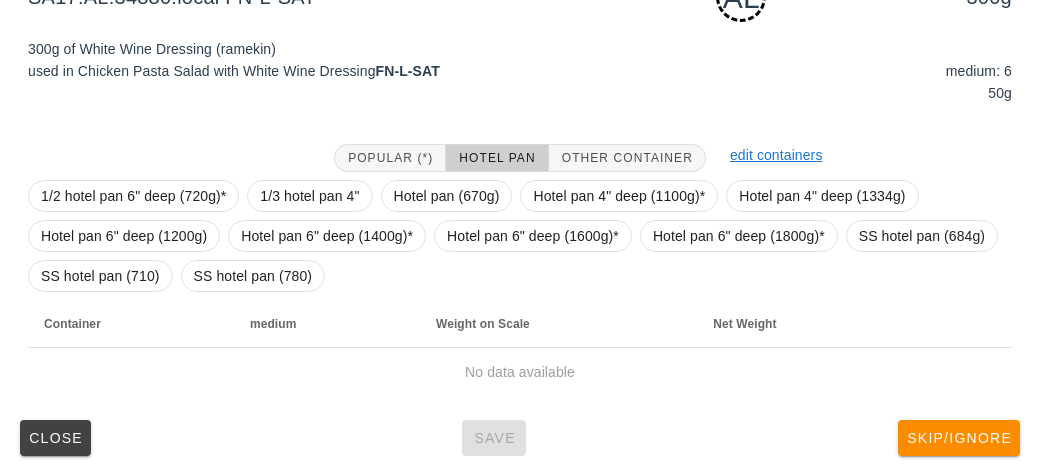 scroll, scrollTop: 290, scrollLeft: 0, axis: vertical 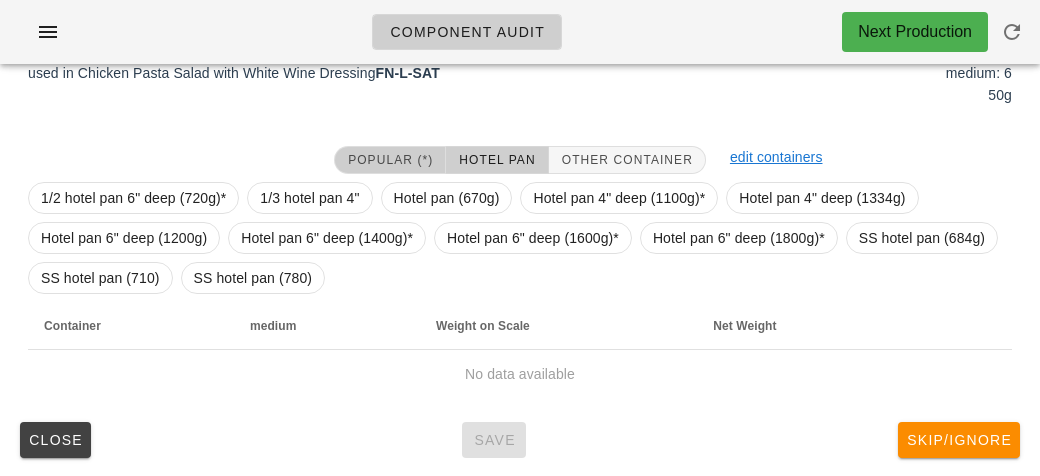 click on "Popular (*)" at bounding box center [390, 160] 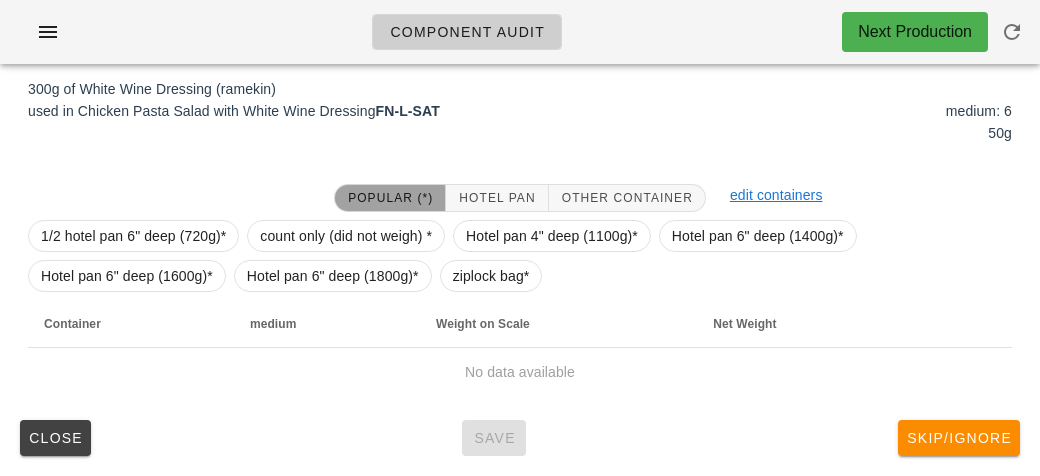 scroll, scrollTop: 250, scrollLeft: 0, axis: vertical 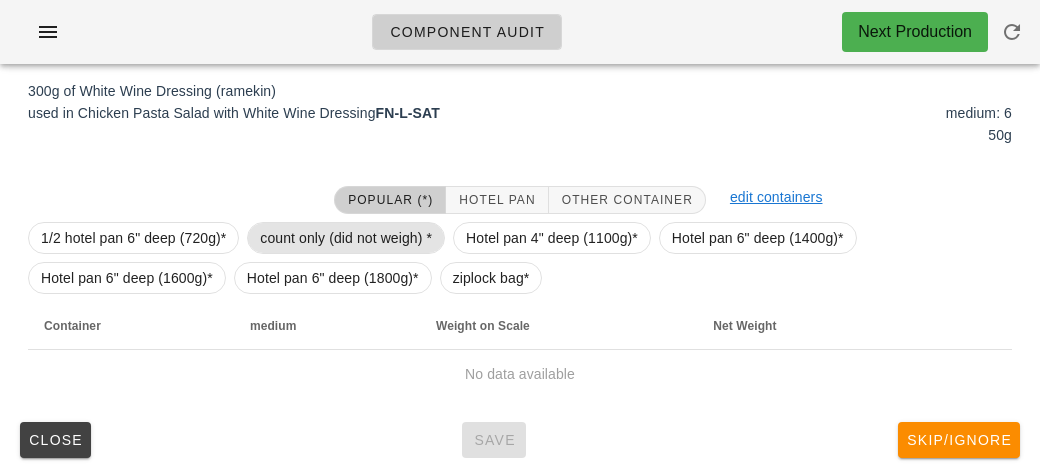click on "count only (did not weigh) *" at bounding box center (346, 238) 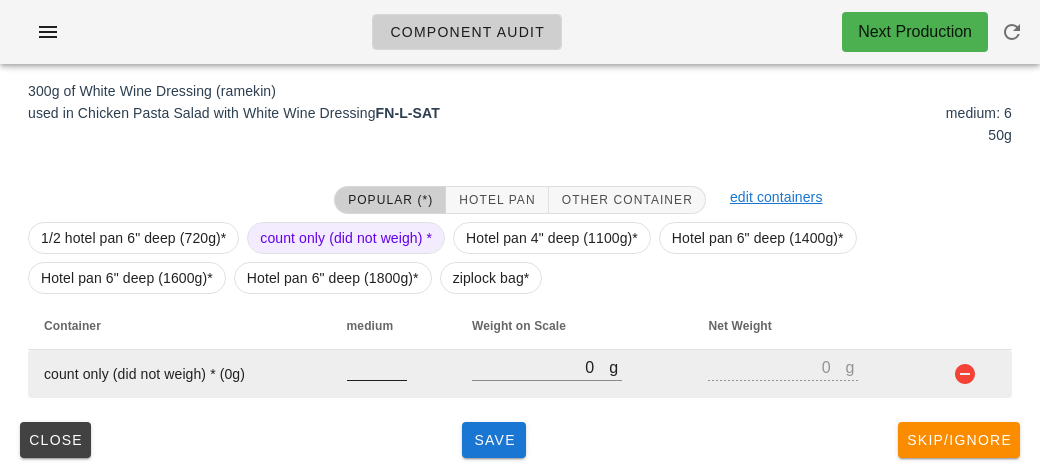 click at bounding box center [377, 391] 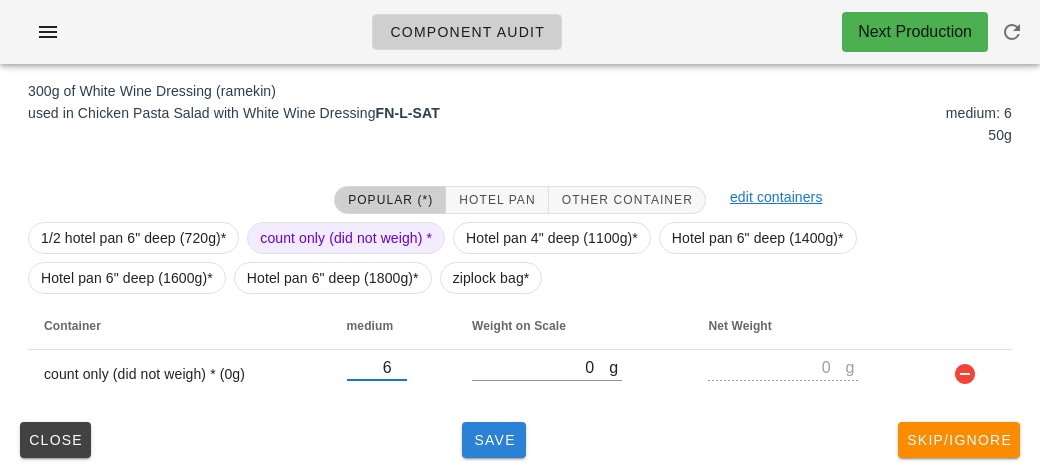 type on "6" 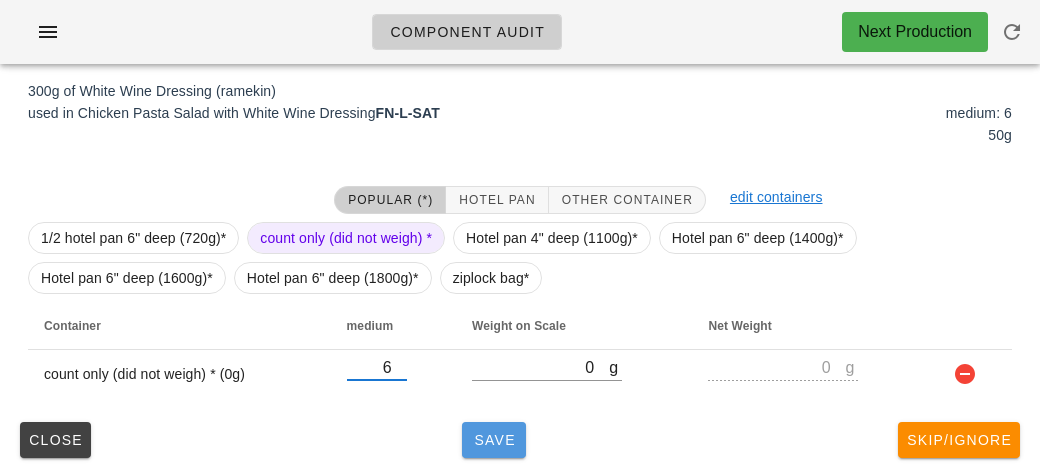 click on "Save" at bounding box center [494, 440] 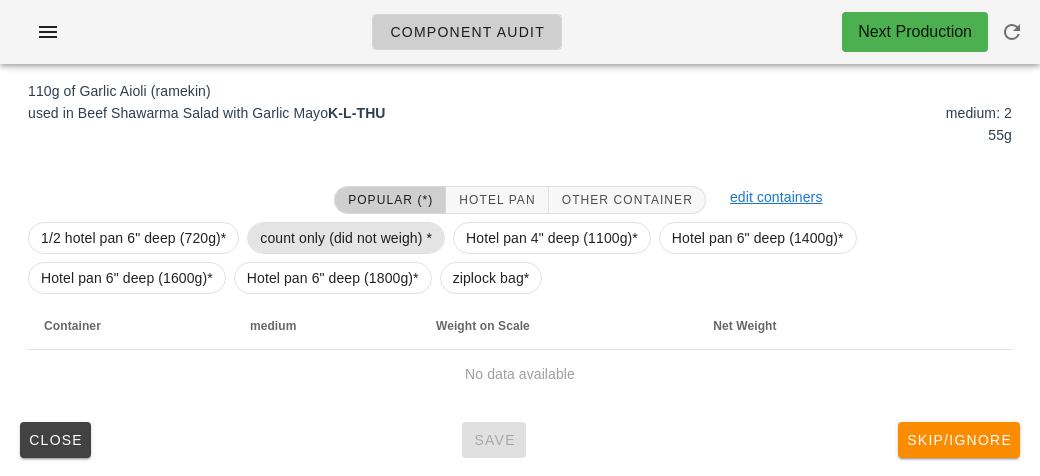 click on "count only (did not weigh) *" at bounding box center [346, 238] 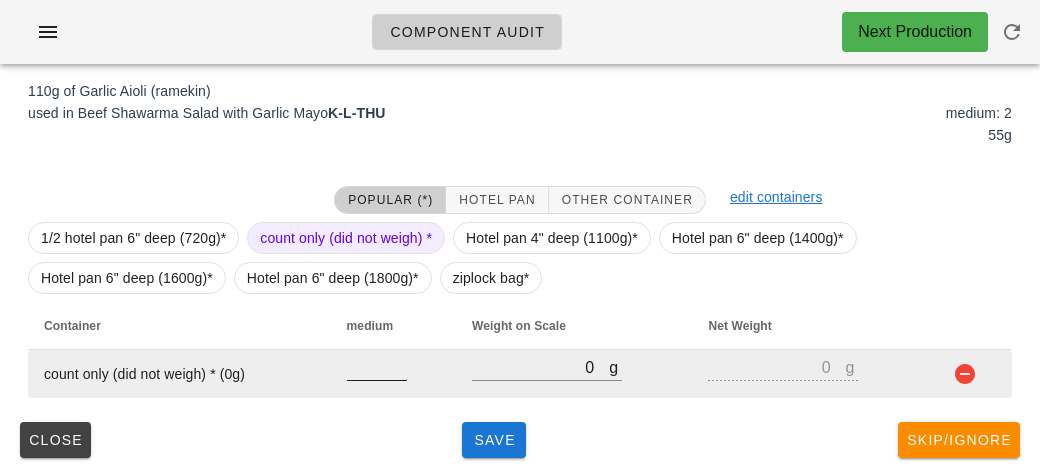 click at bounding box center (377, 367) 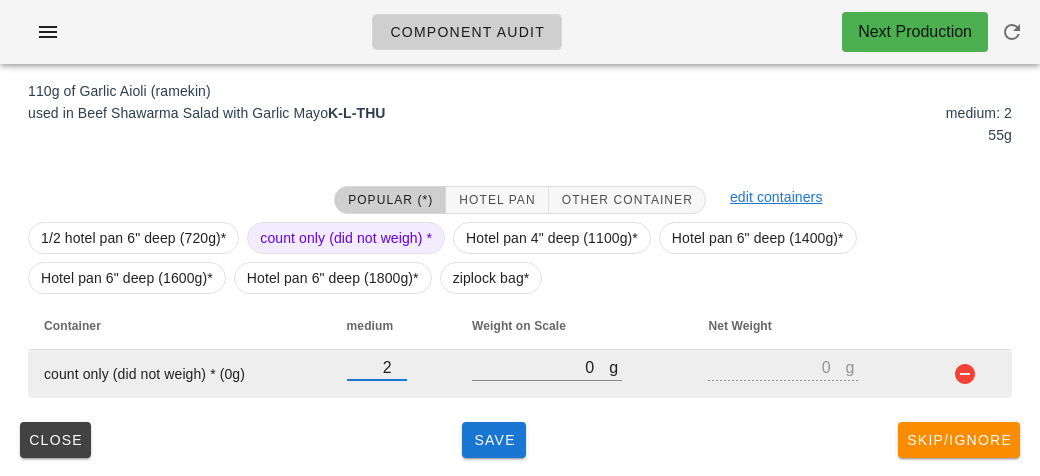 type on "2" 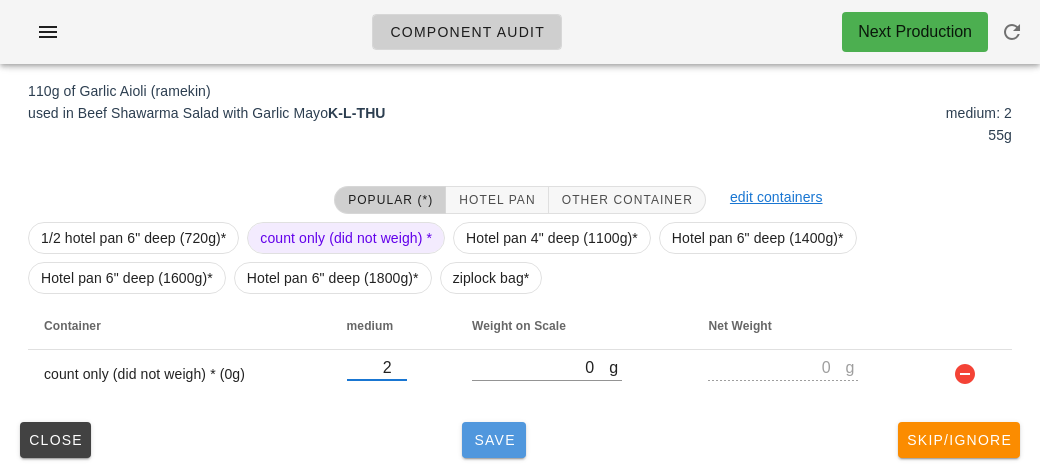 click on "Save" at bounding box center [494, 440] 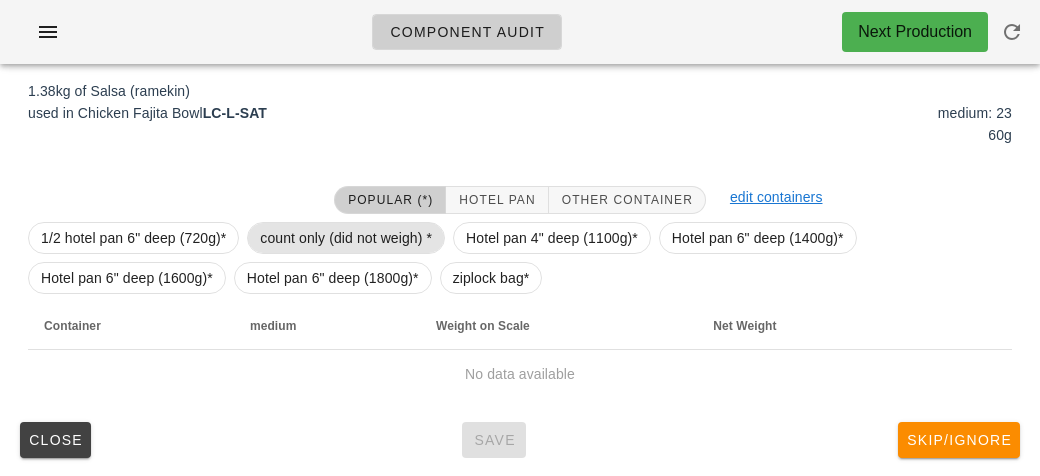 click on "count only (did not weigh) *" at bounding box center [346, 238] 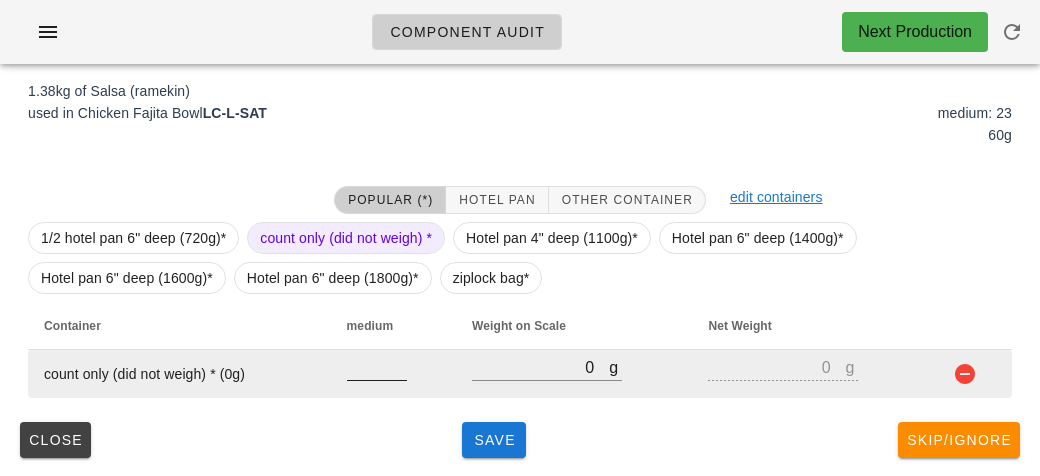 click at bounding box center (377, 391) 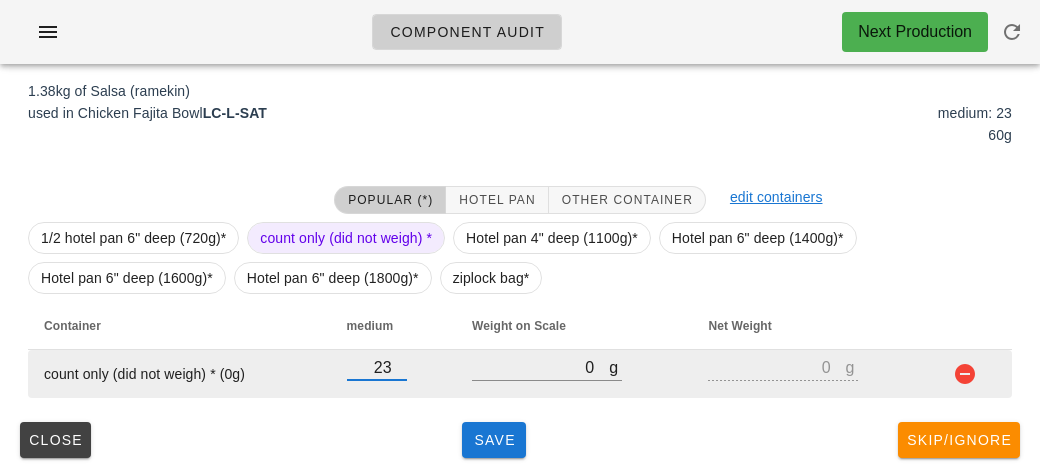 type on "23" 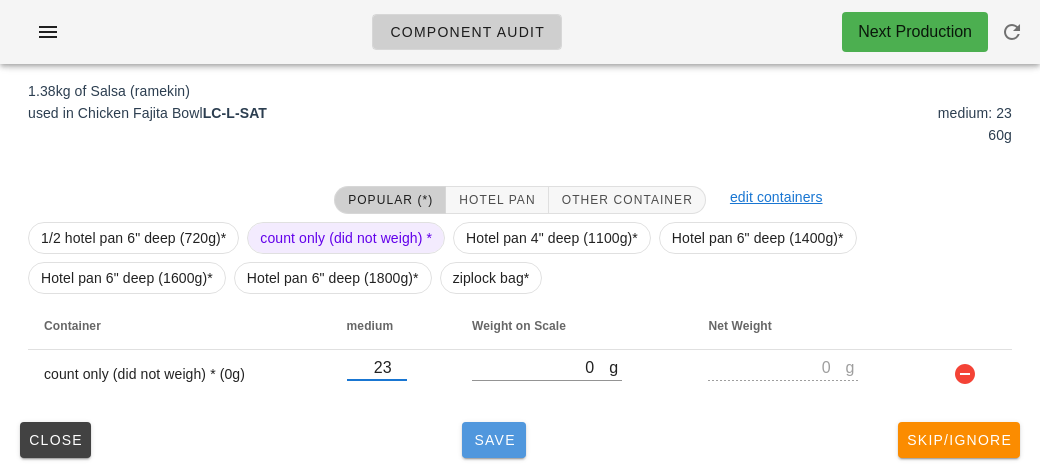 click on "Save" at bounding box center (494, 440) 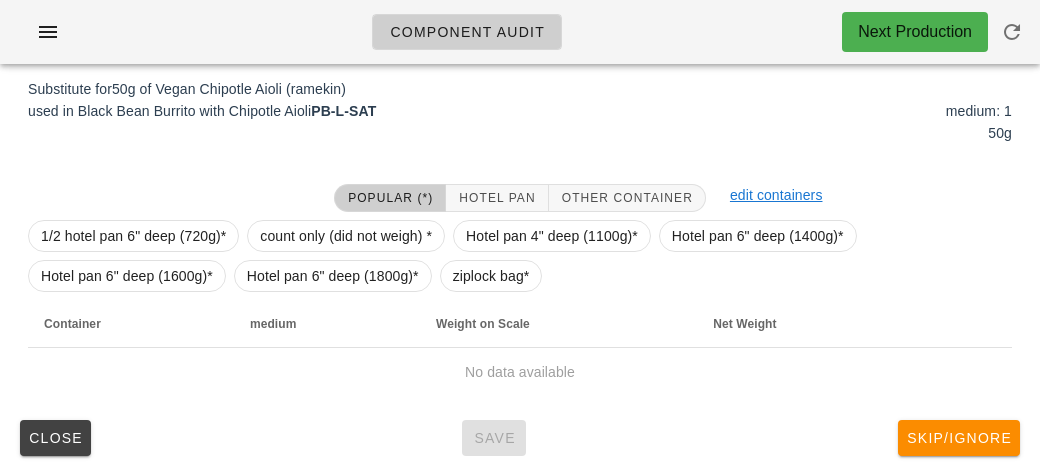 scroll, scrollTop: 240, scrollLeft: 0, axis: vertical 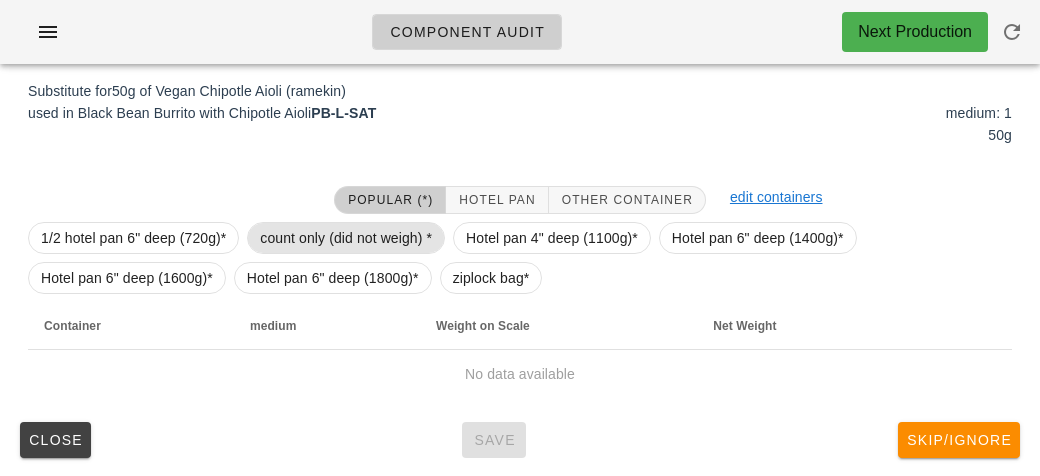 click on "count only (did not weigh) *" at bounding box center [346, 238] 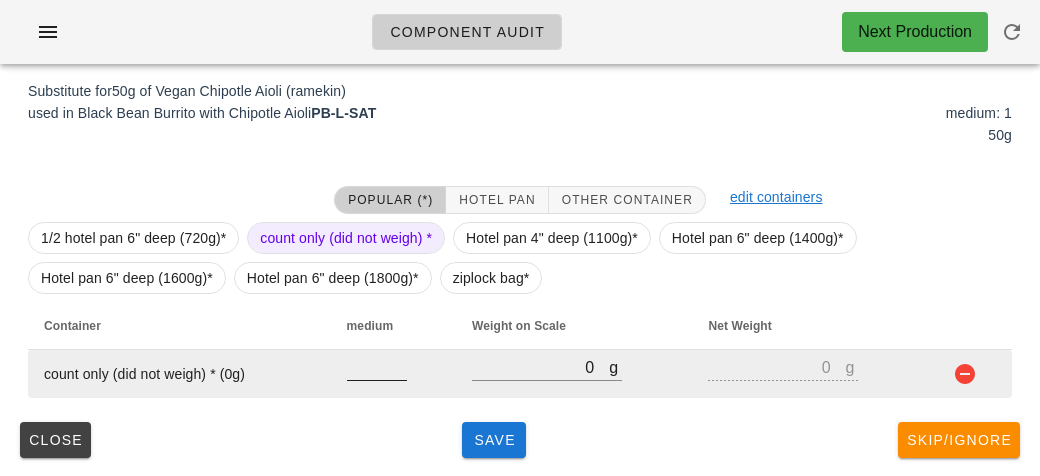 click at bounding box center (377, 367) 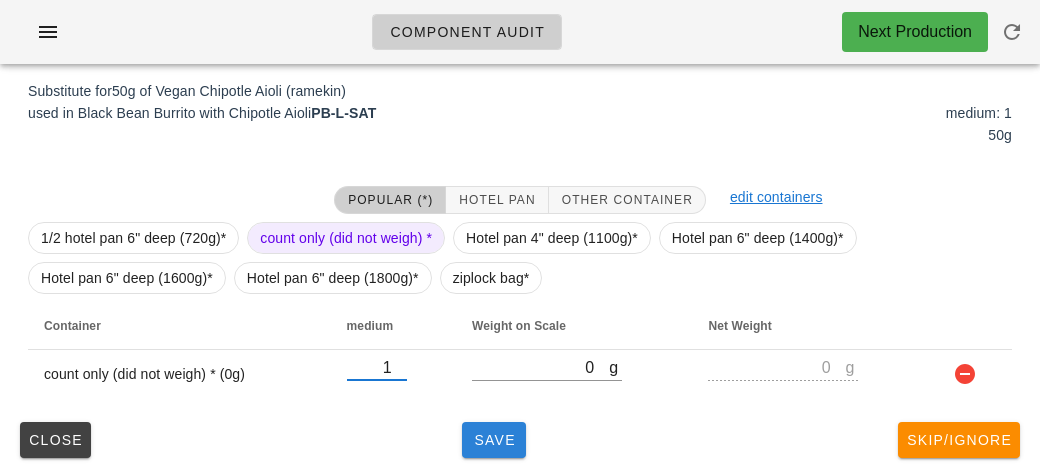 type on "1" 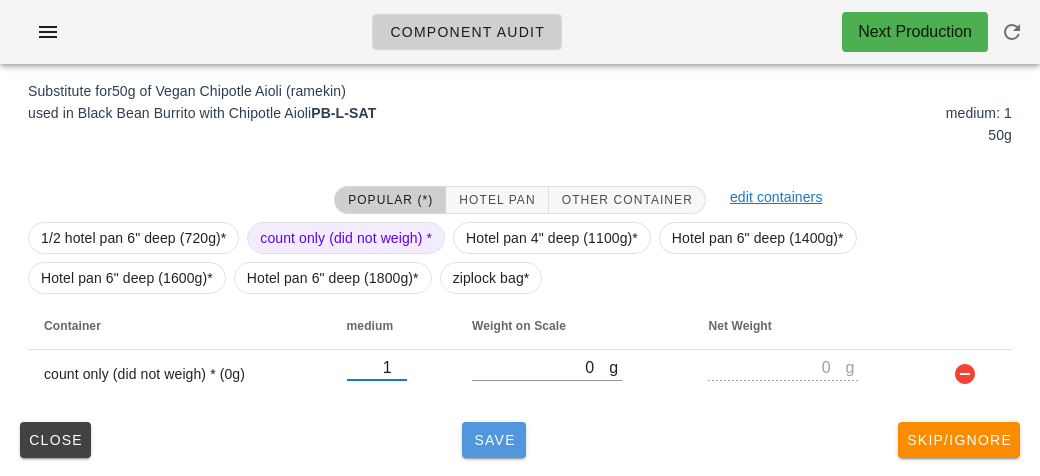 click on "Save" at bounding box center [494, 440] 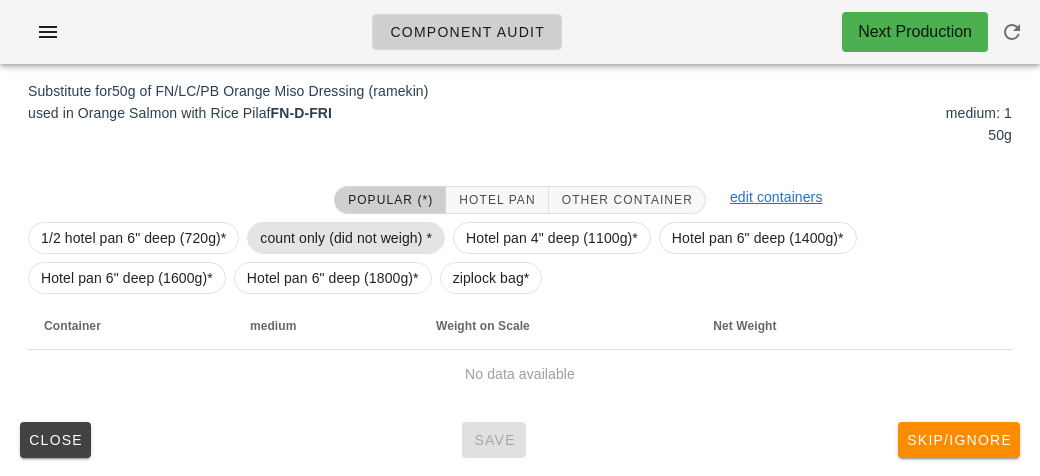 click on "count only (did not weigh) *" at bounding box center [346, 238] 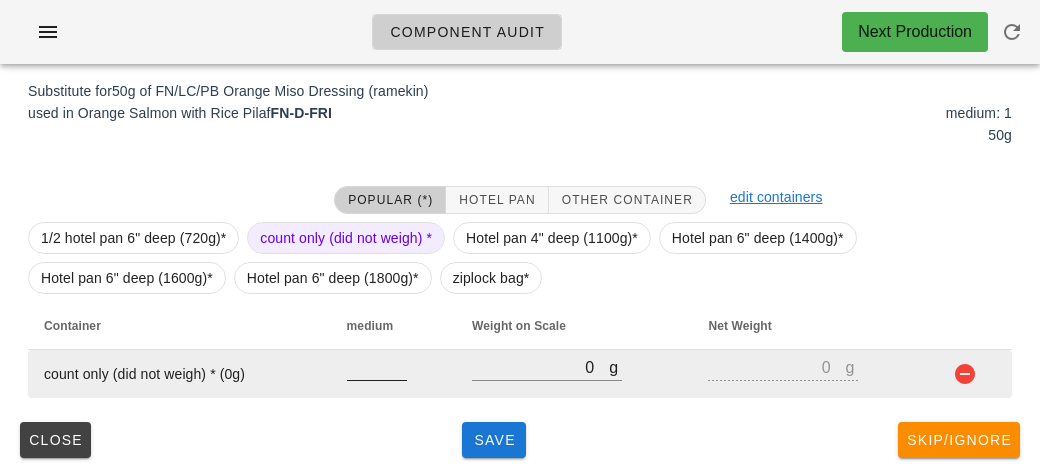 click at bounding box center (377, 367) 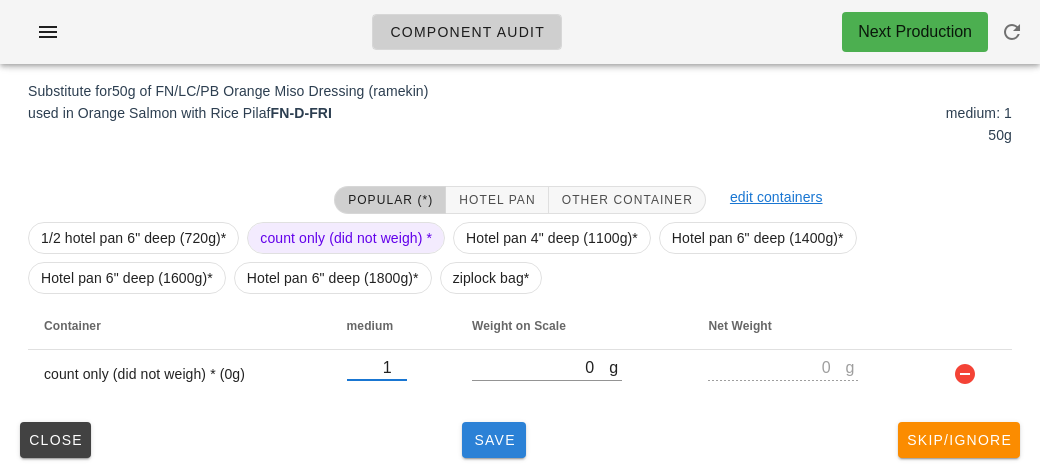type on "1" 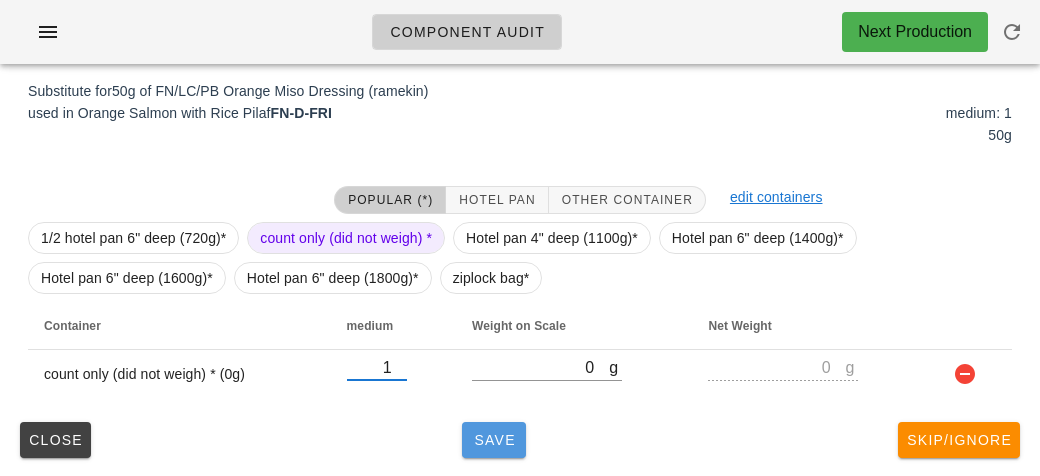 click on "Save" at bounding box center [494, 440] 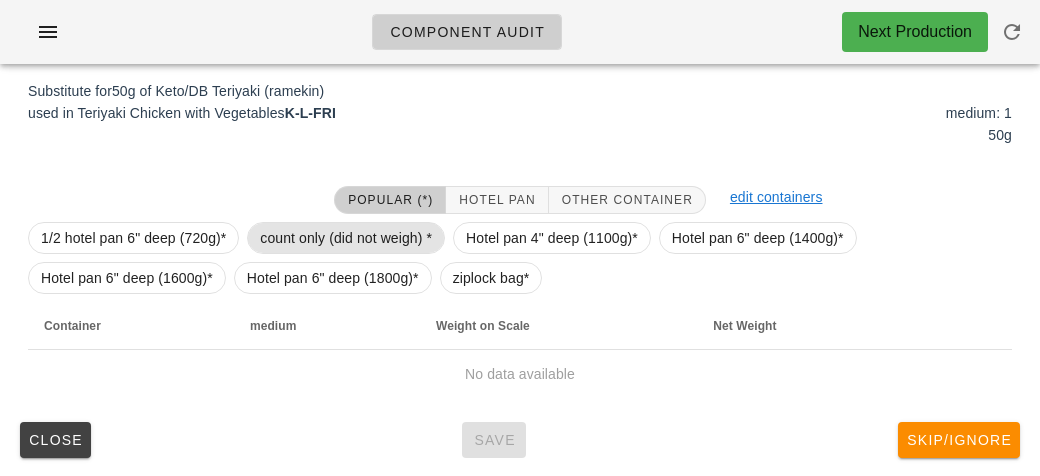 click on "count only (did not weigh) *" at bounding box center [346, 238] 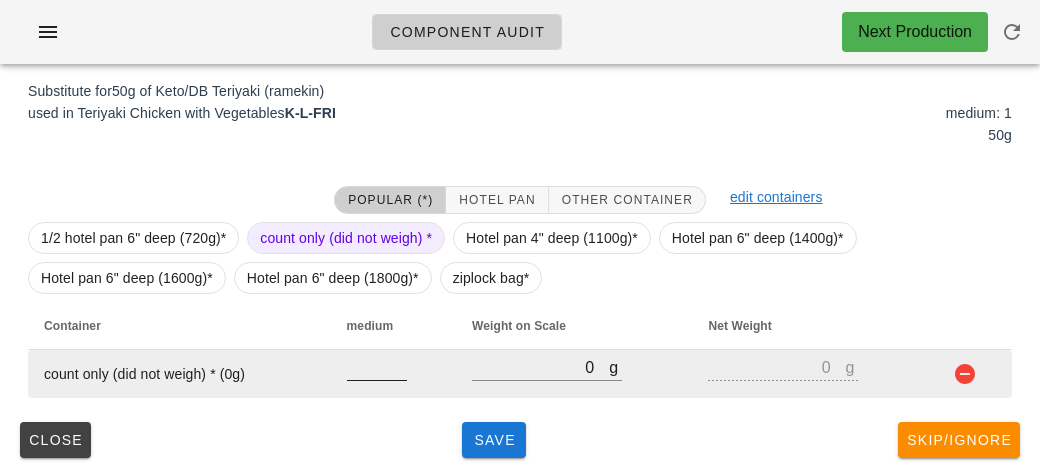 click at bounding box center (377, 367) 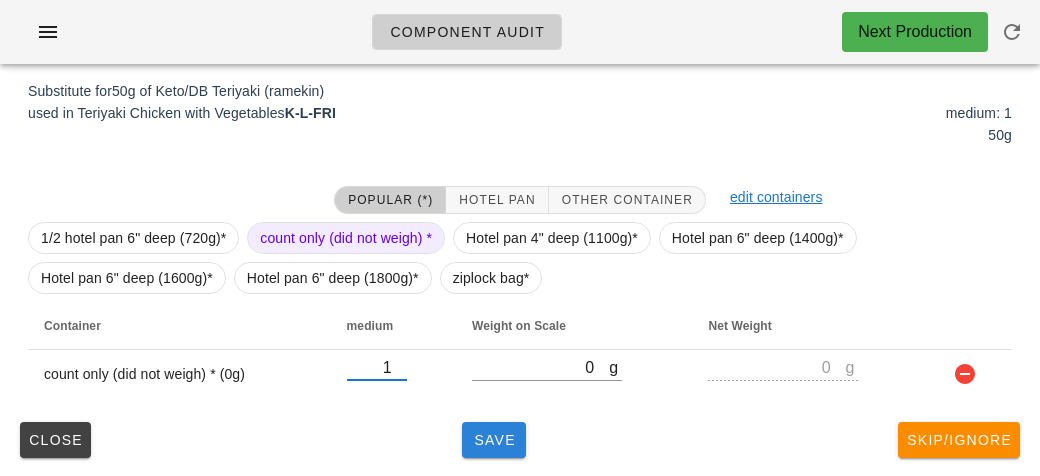 type on "1" 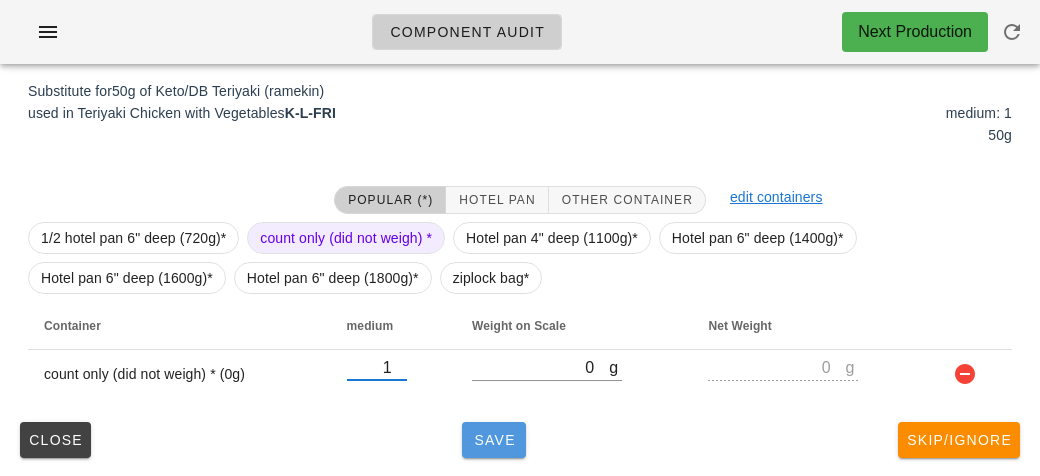 click on "Save" at bounding box center (494, 440) 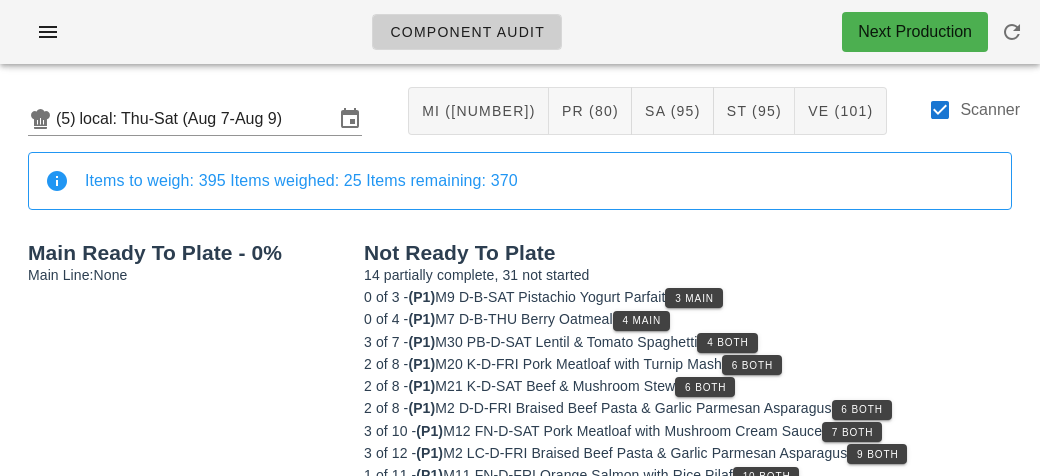 scroll, scrollTop: 0, scrollLeft: 0, axis: both 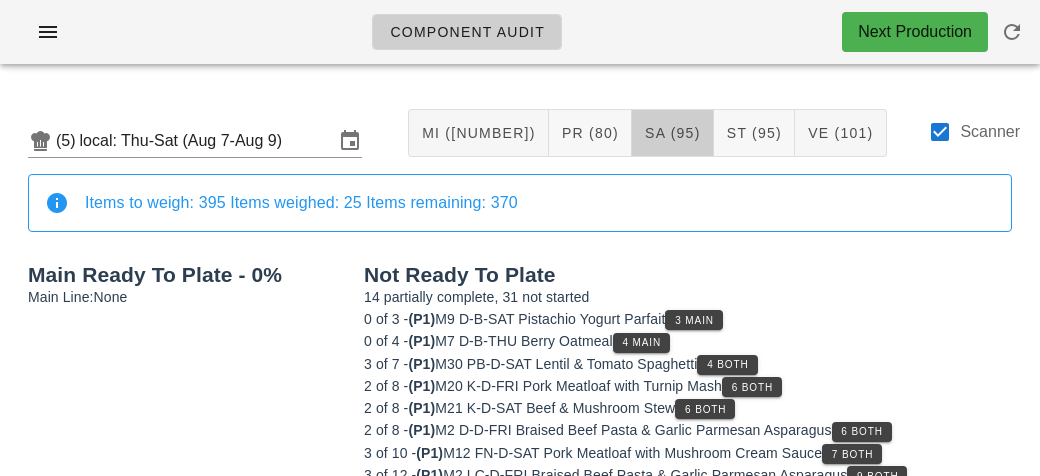 click on "SA (95)" at bounding box center (672, 133) 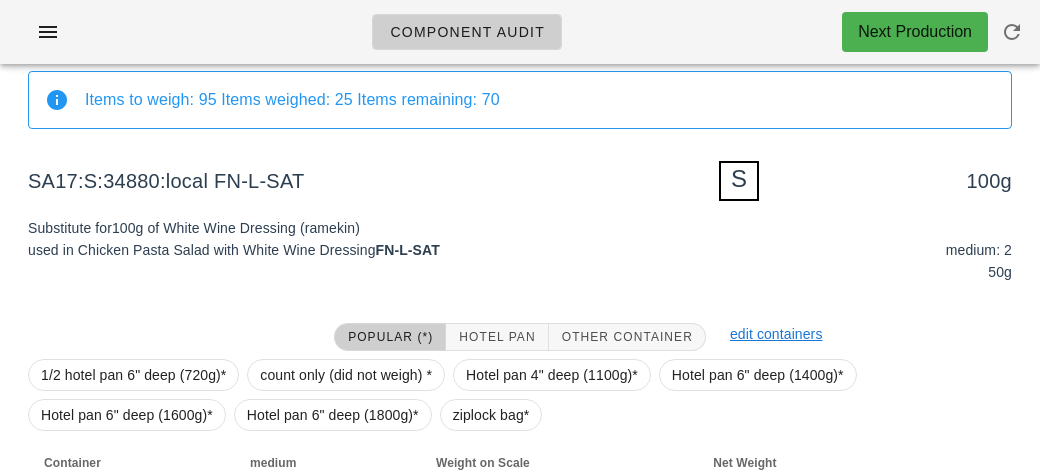 scroll, scrollTop: 308, scrollLeft: 0, axis: vertical 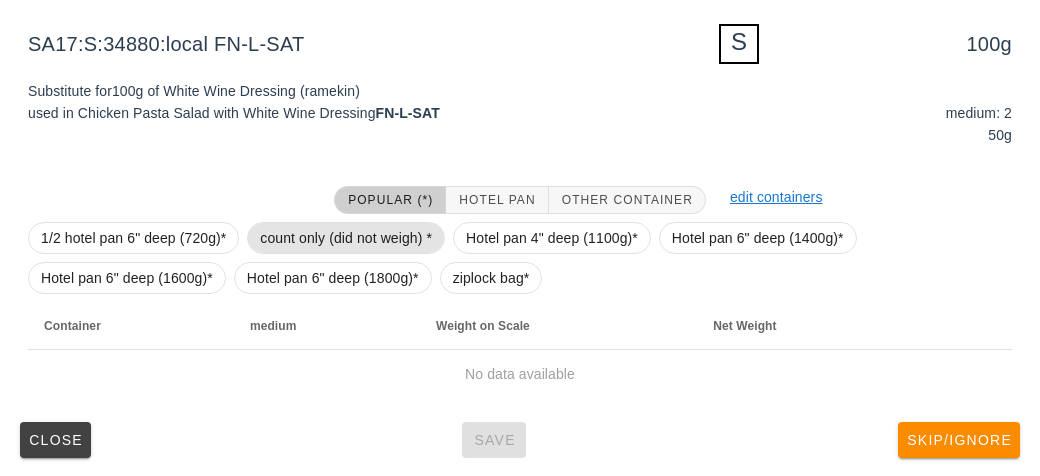 click on "count only (did not weigh) *" at bounding box center (346, 238) 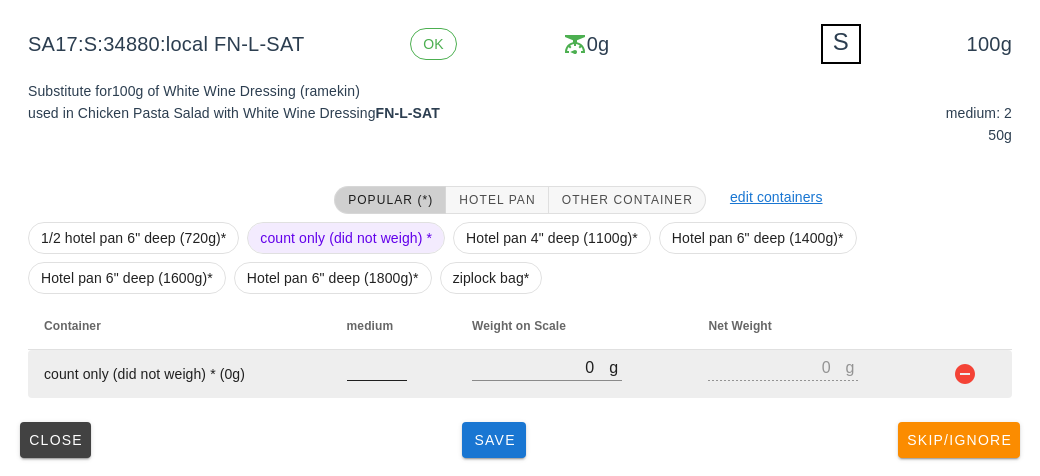 click at bounding box center (377, 367) 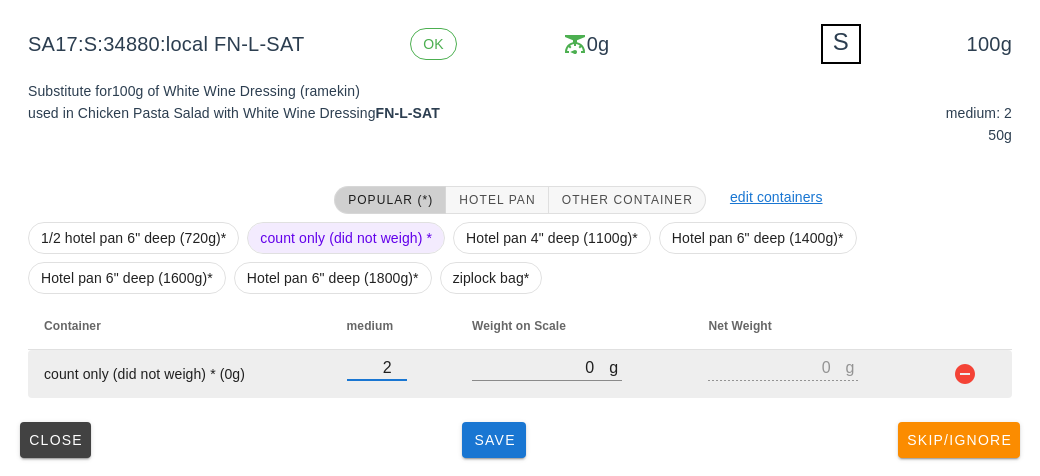 type on "2" 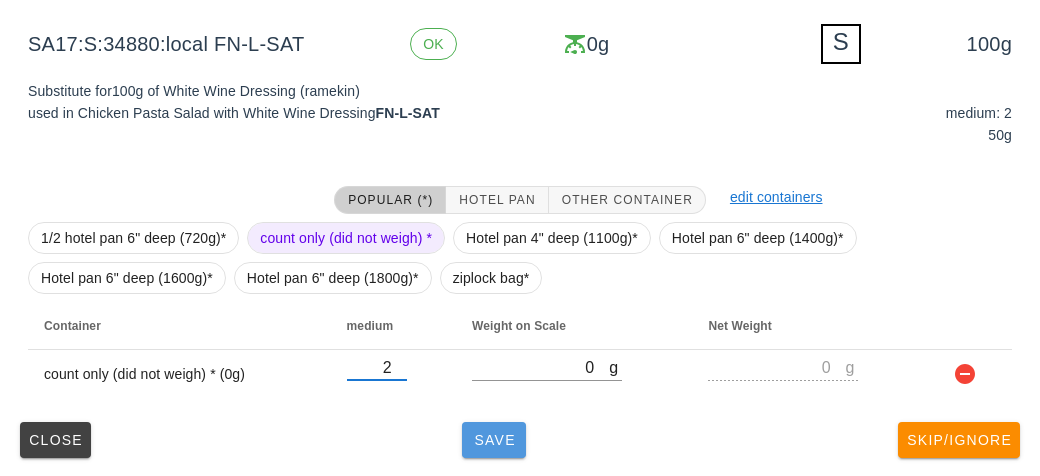 click on "Save" at bounding box center (494, 440) 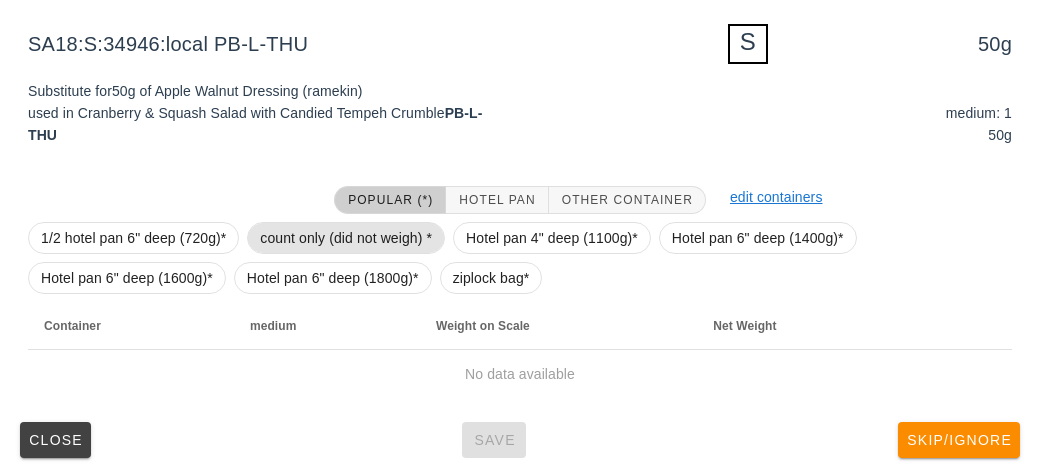 click on "count only (did not weigh) *" at bounding box center (346, 238) 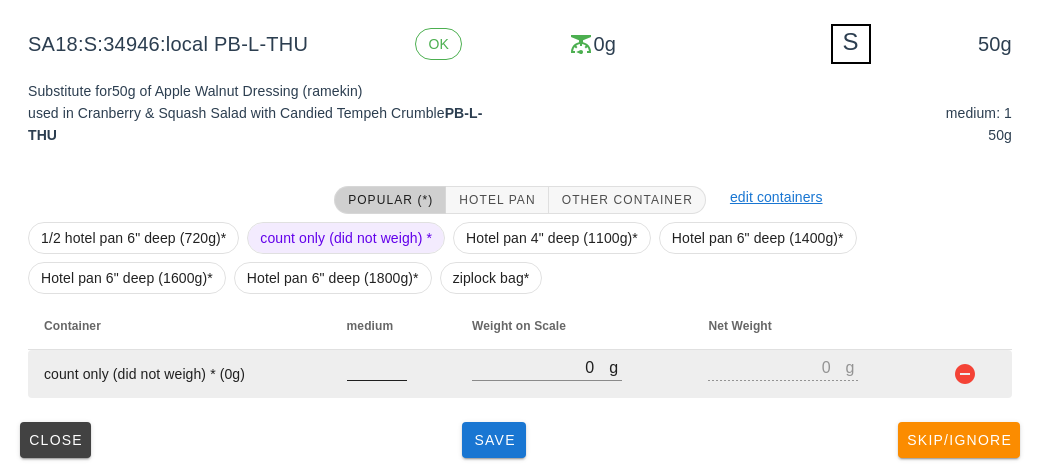 click at bounding box center [377, 367] 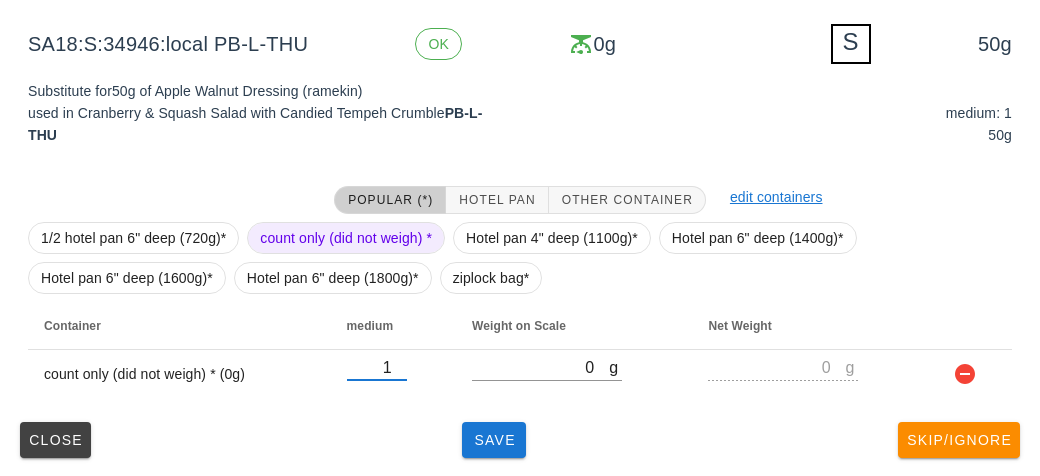 type on "1" 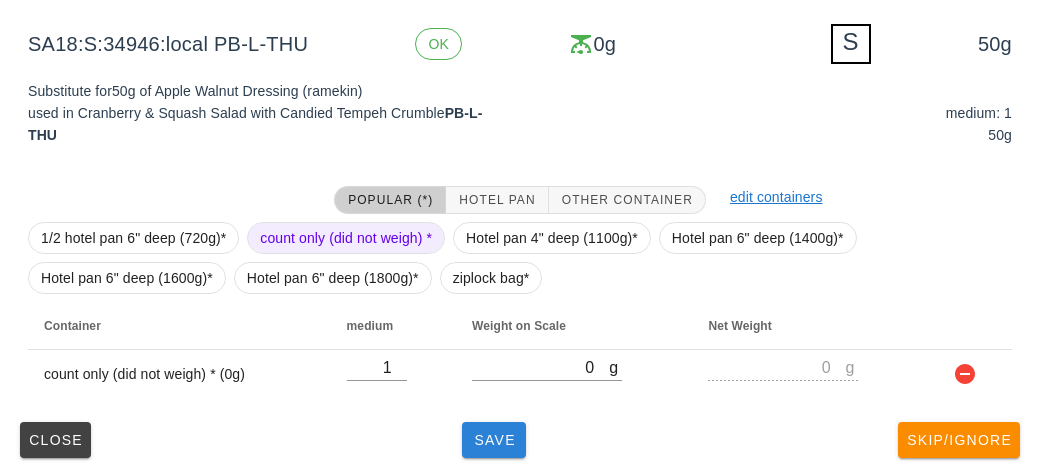 click on "Save" at bounding box center (494, 440) 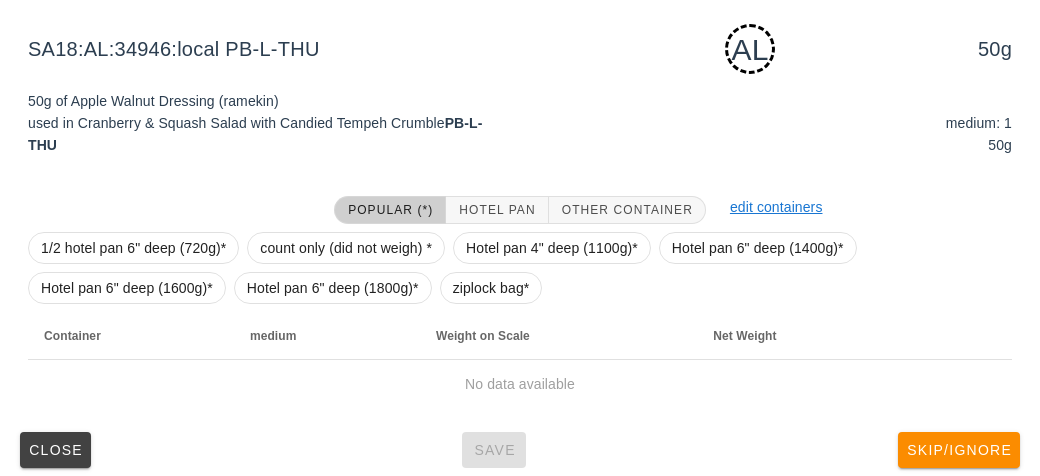 click at bounding box center (169, 210) 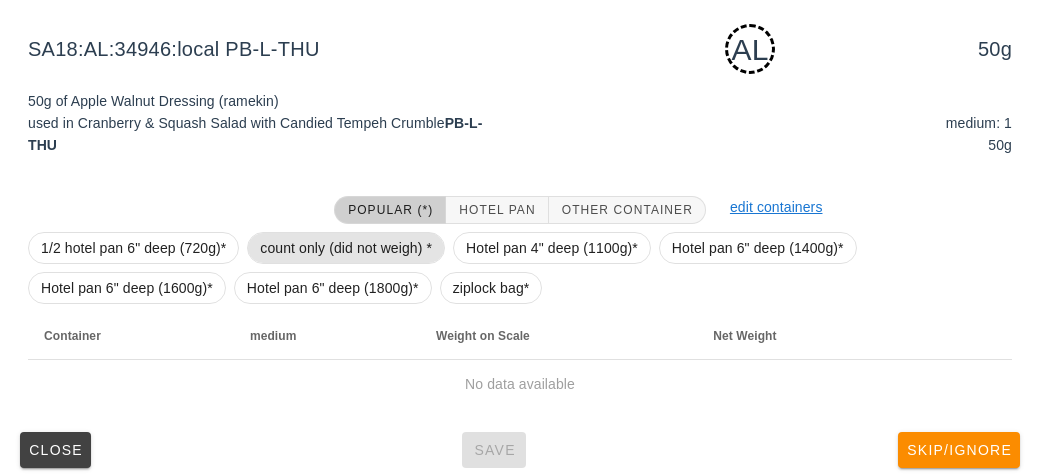 click on "count only (did not weigh) *" at bounding box center [346, 248] 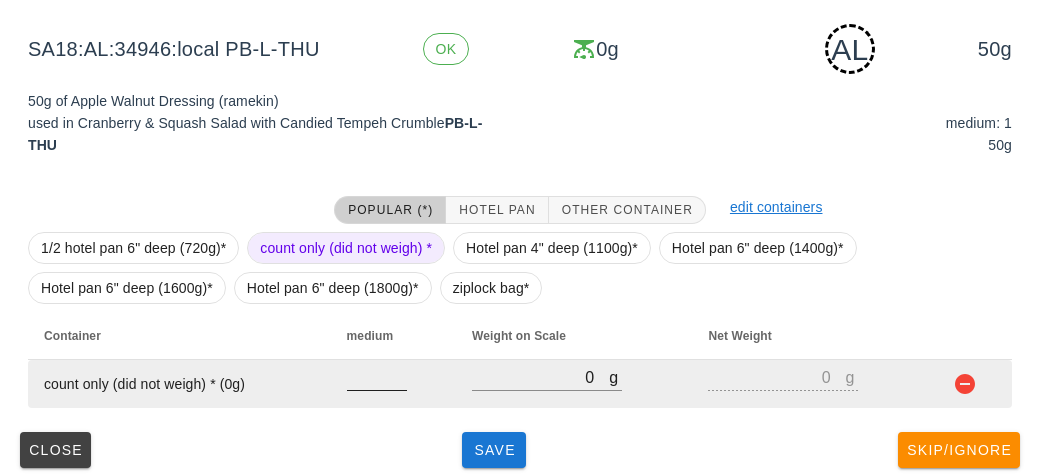 click at bounding box center (377, 377) 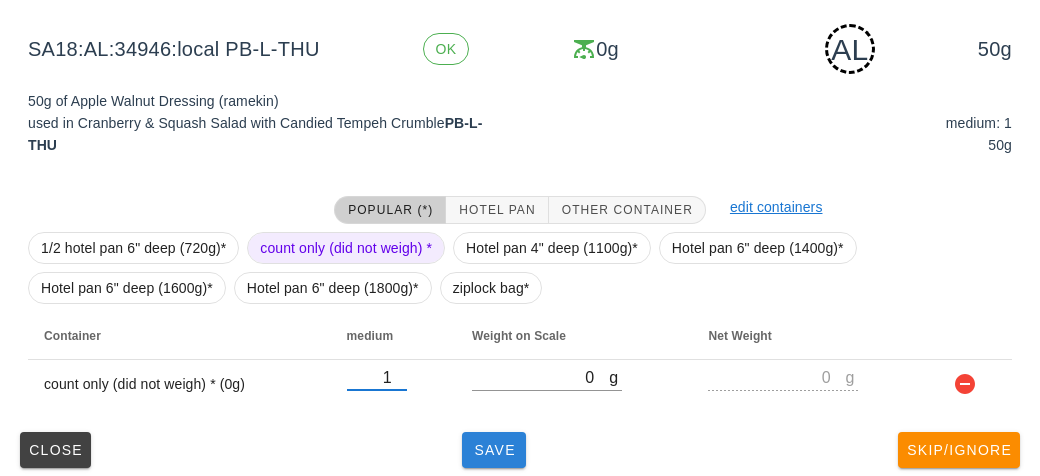 type on "1" 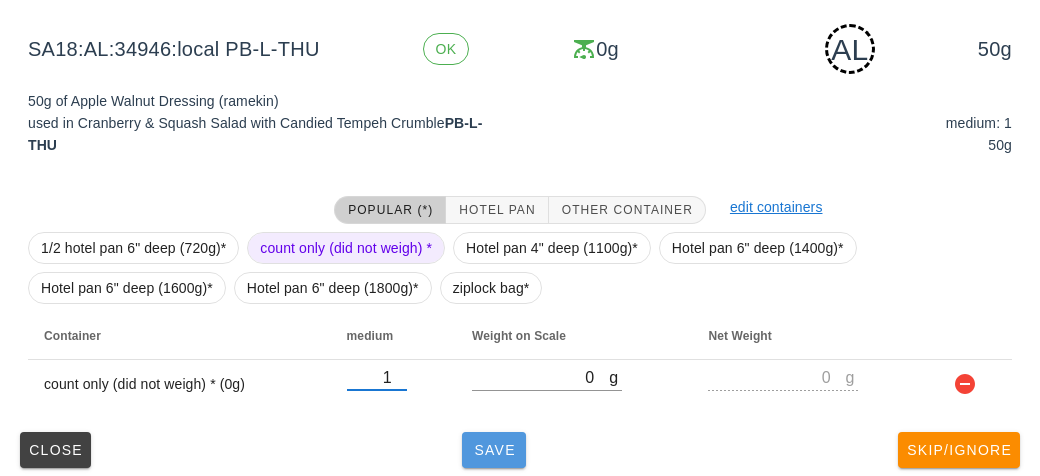 click on "Save" at bounding box center (494, 450) 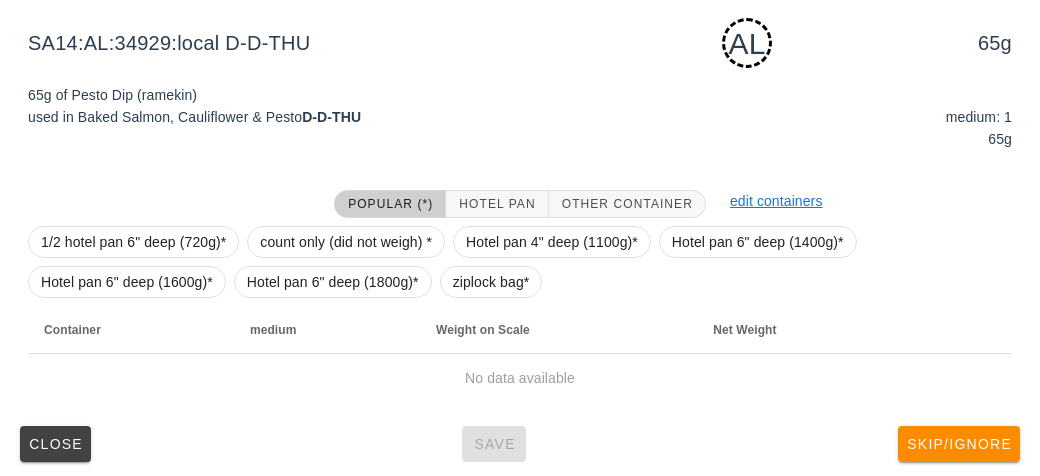 scroll, scrollTop: 315, scrollLeft: 0, axis: vertical 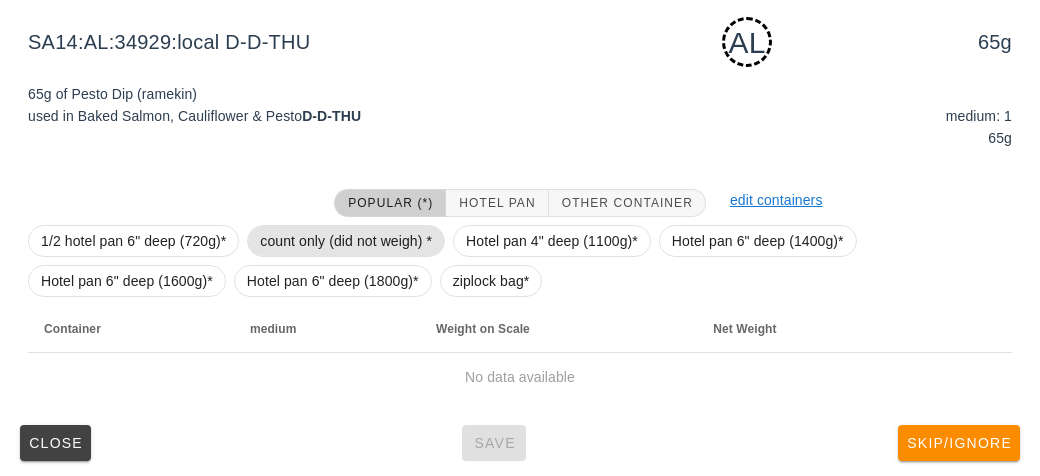 click on "count only (did not weigh) *" at bounding box center (346, 241) 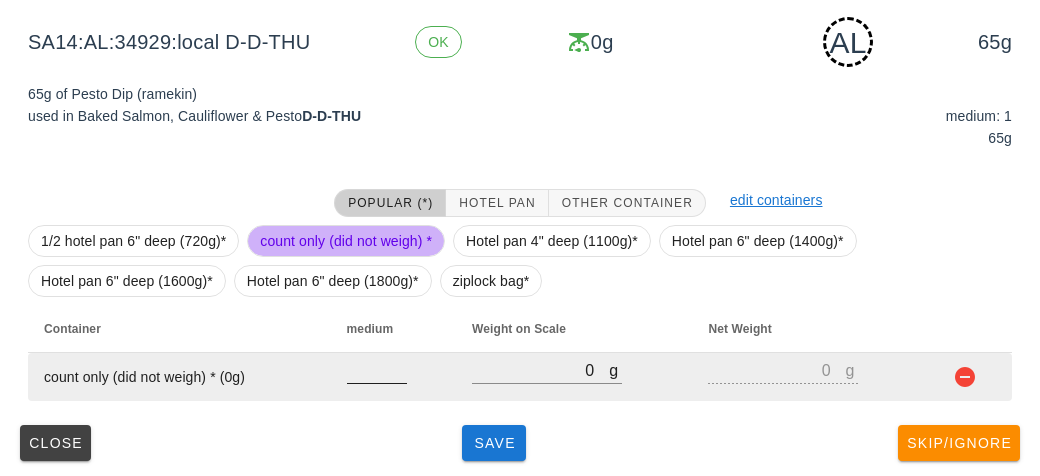 click at bounding box center (377, 370) 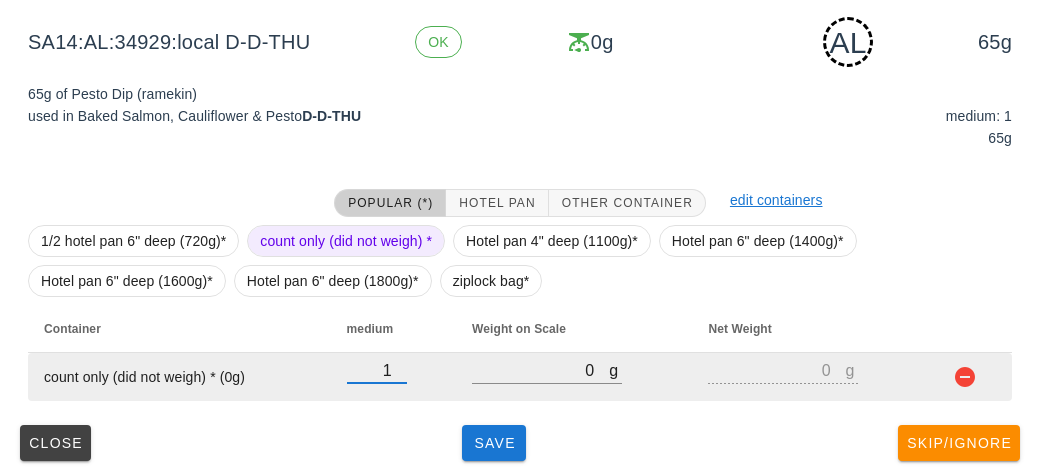 type on "1" 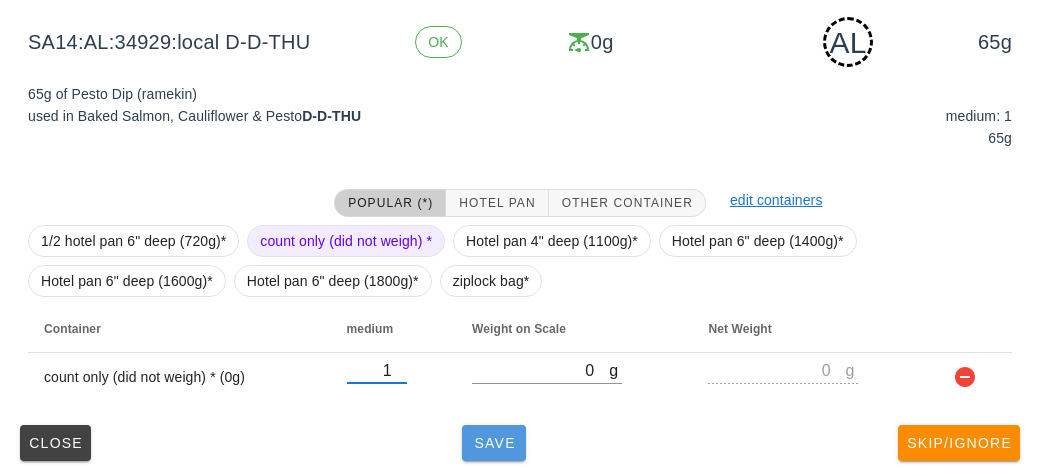 click on "Save" at bounding box center (494, 443) 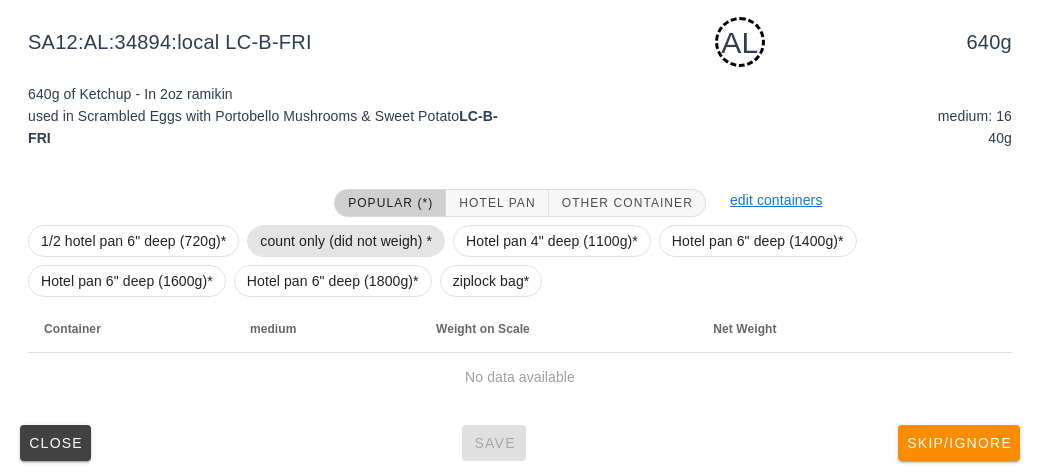 click on "count only (did not weigh) *" at bounding box center [346, 241] 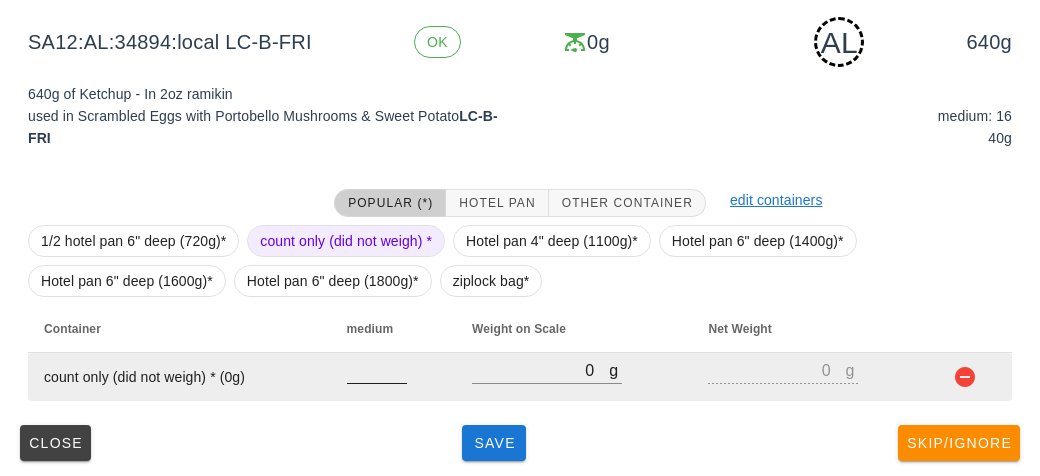 click at bounding box center [377, 370] 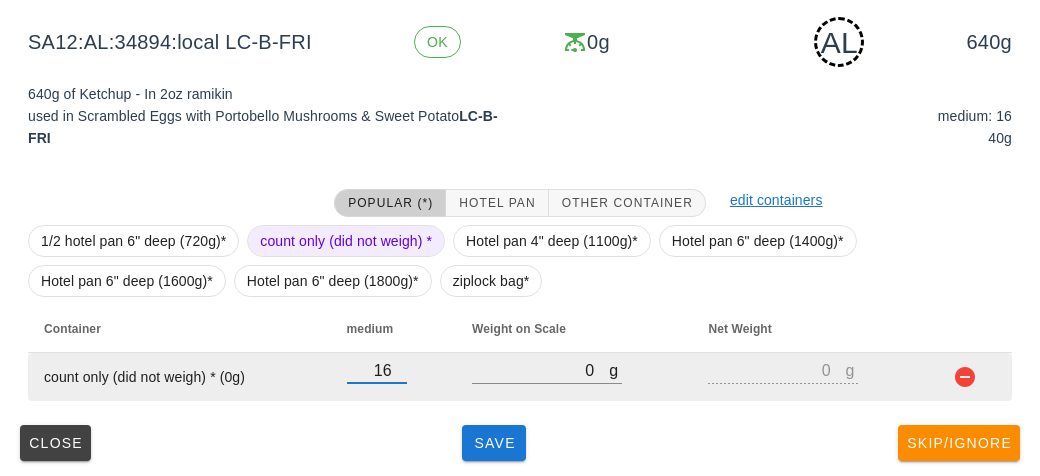 type on "16" 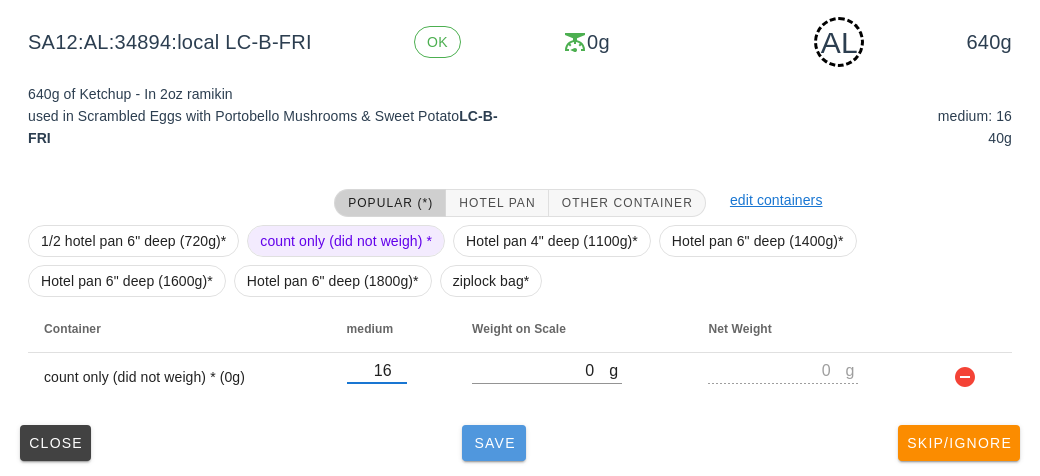 click on "Save" at bounding box center [494, 443] 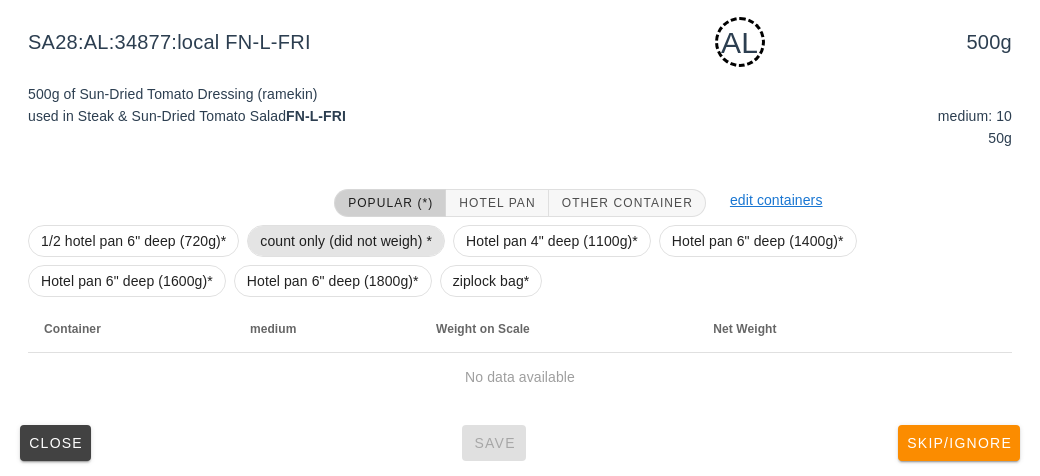 click on "count only (did not weigh) *" at bounding box center [346, 241] 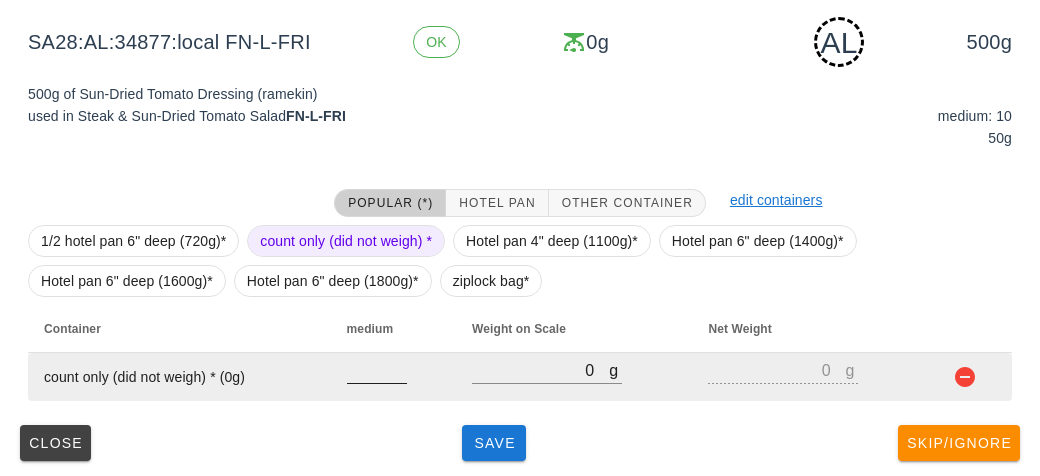 click at bounding box center [377, 394] 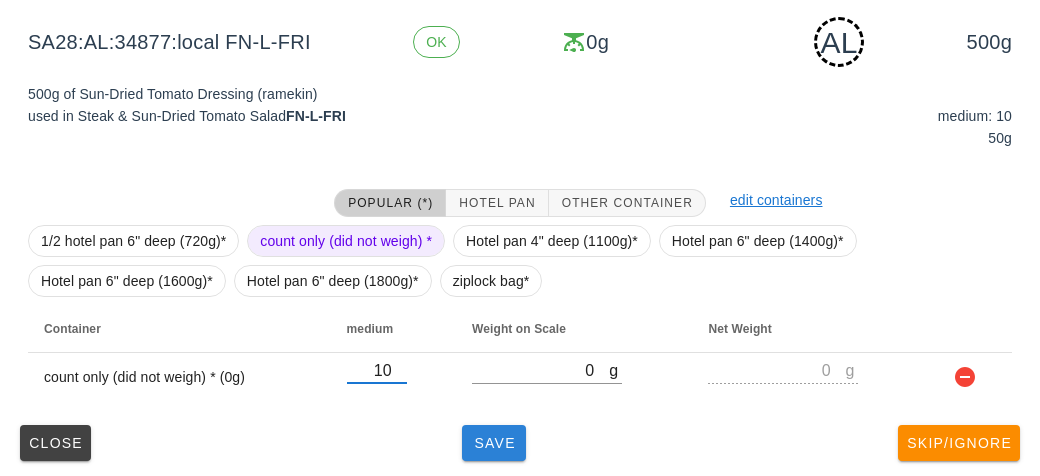 type on "10" 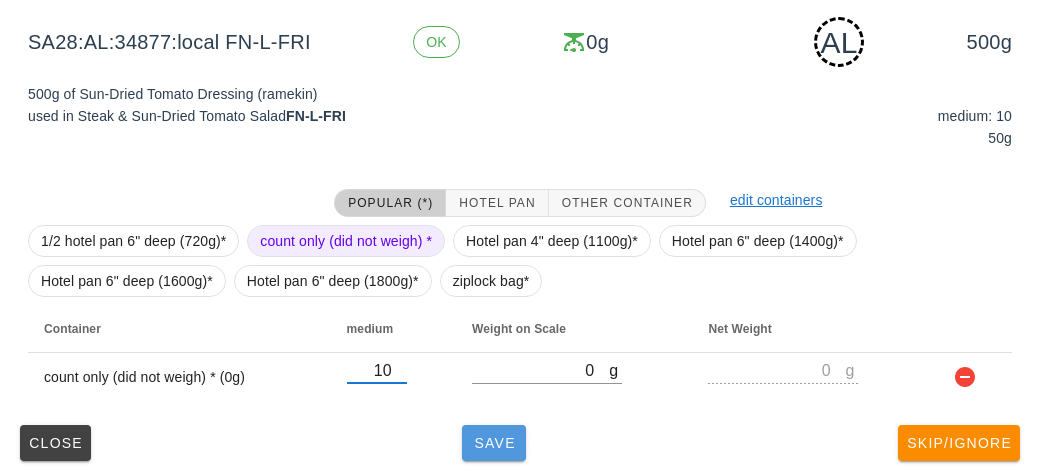 click on "Save" at bounding box center [494, 443] 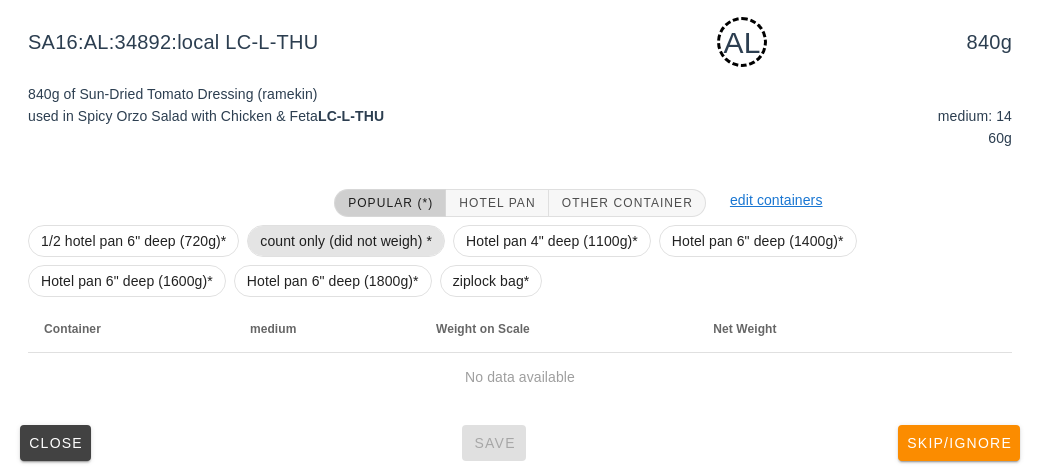 click on "count only (did not weigh) *" at bounding box center [346, 241] 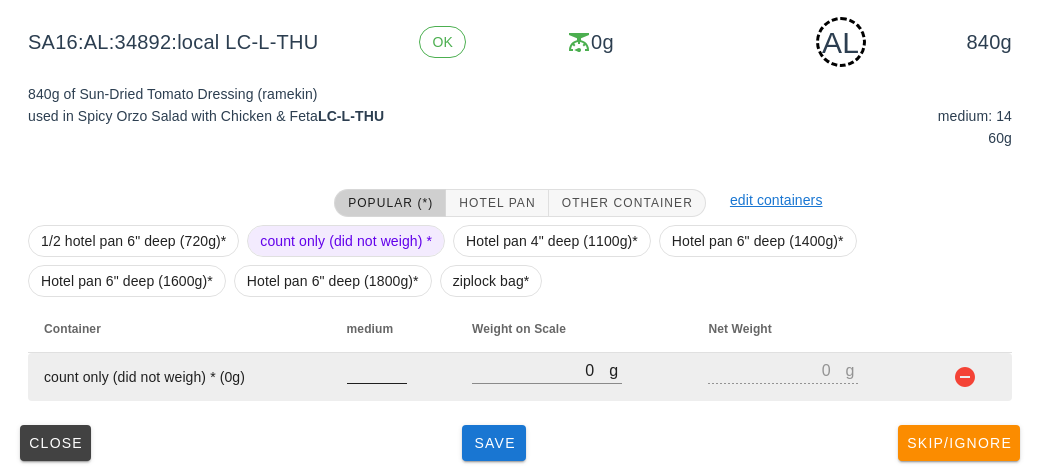 click at bounding box center [377, 370] 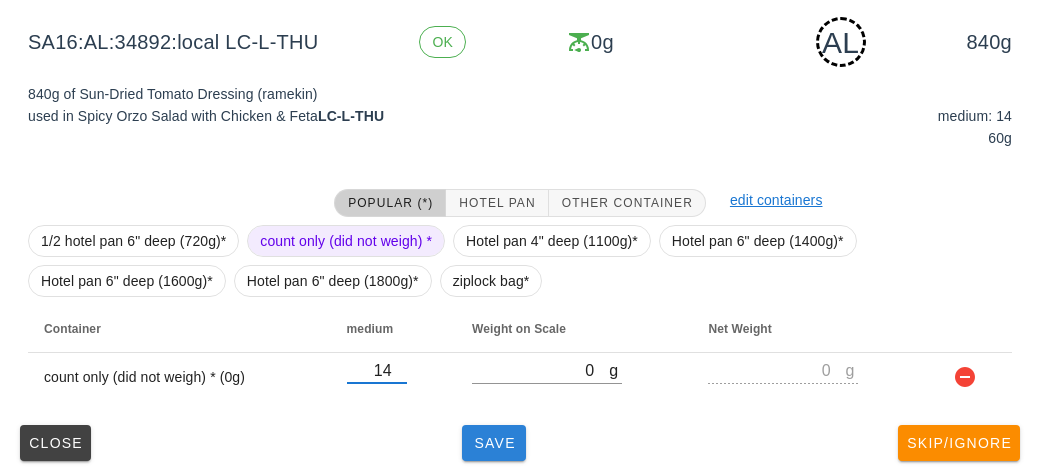 type on "14" 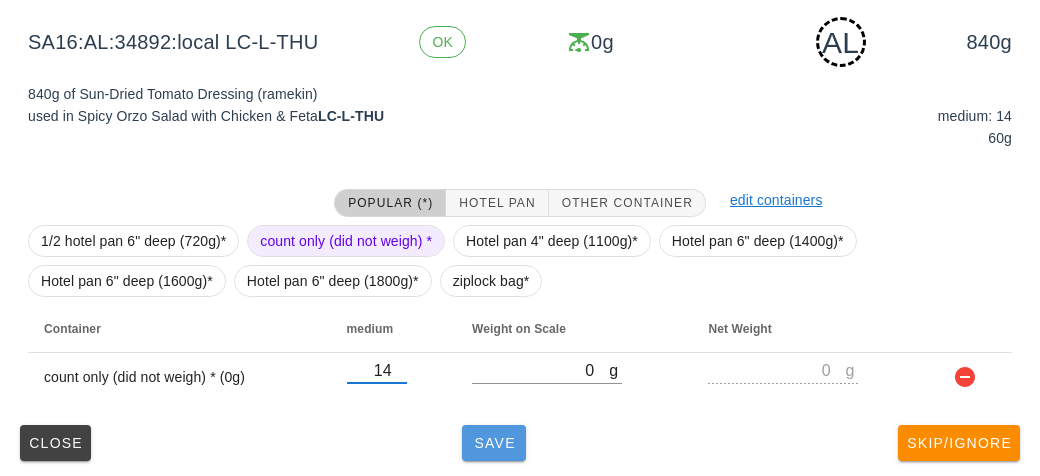 click on "Save" at bounding box center [494, 443] 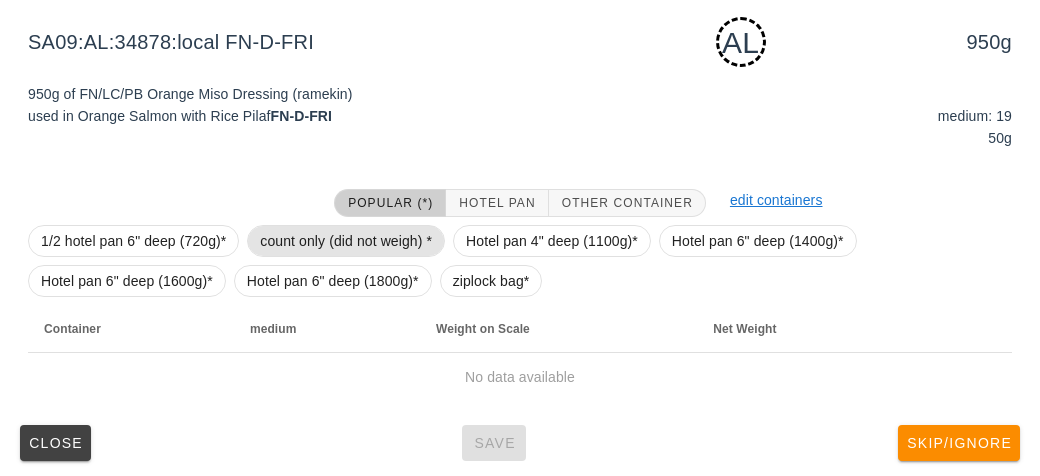 click on "count only (did not weigh) *" at bounding box center (346, 241) 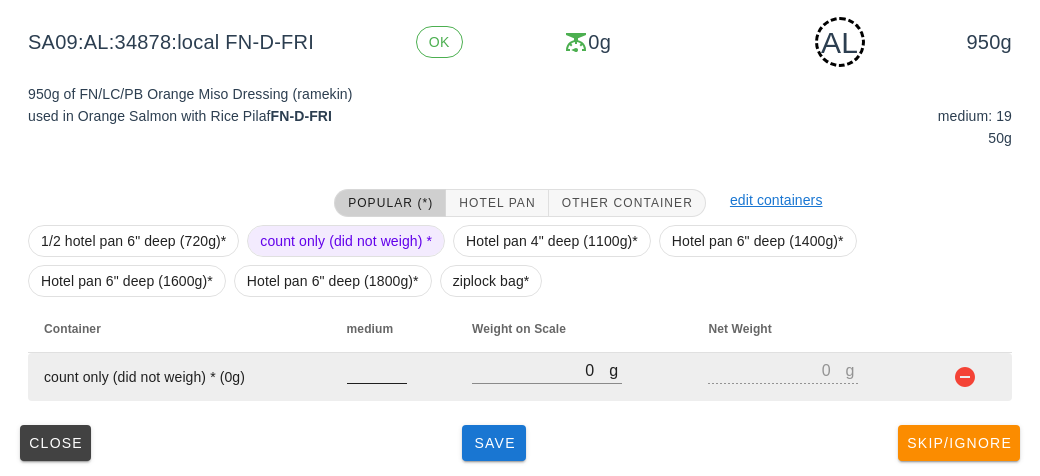 click at bounding box center (377, 370) 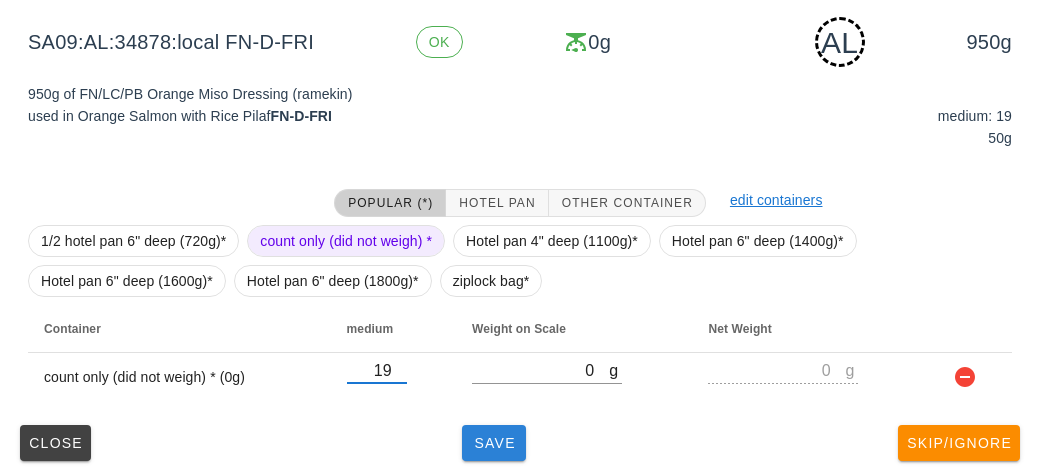 type on "19" 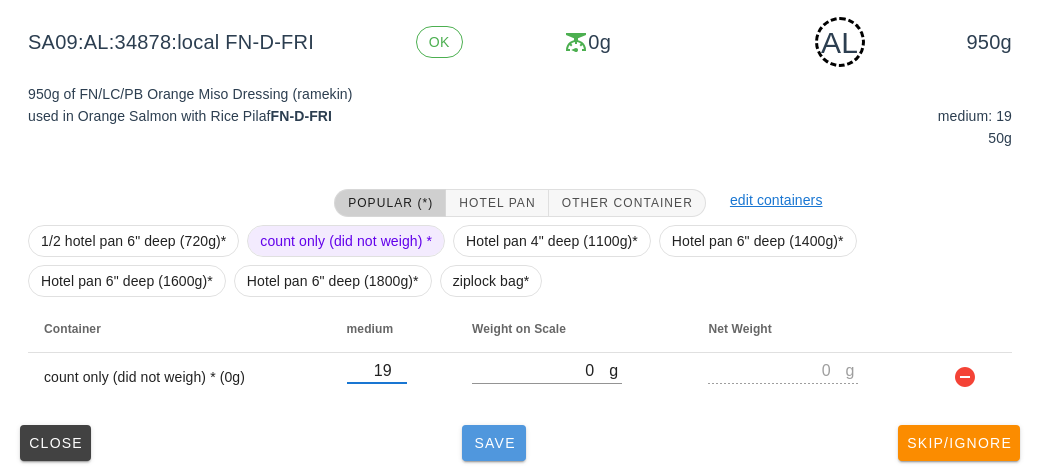 click on "Save" at bounding box center [494, 443] 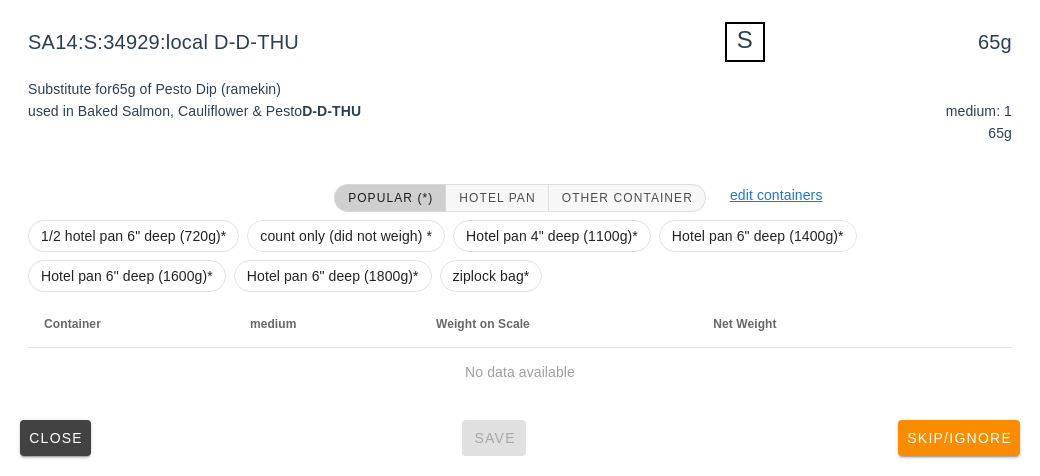 scroll, scrollTop: 308, scrollLeft: 0, axis: vertical 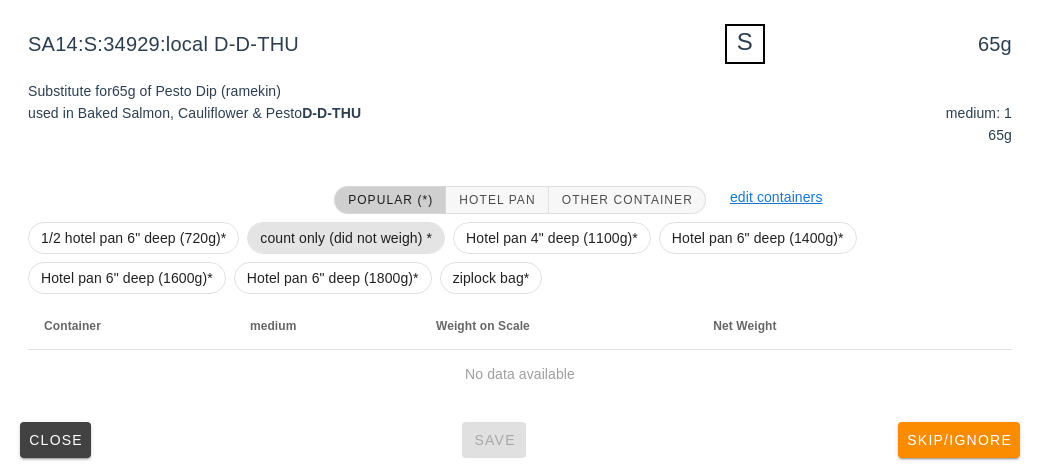click on "count only (did not weigh) *" at bounding box center [346, 238] 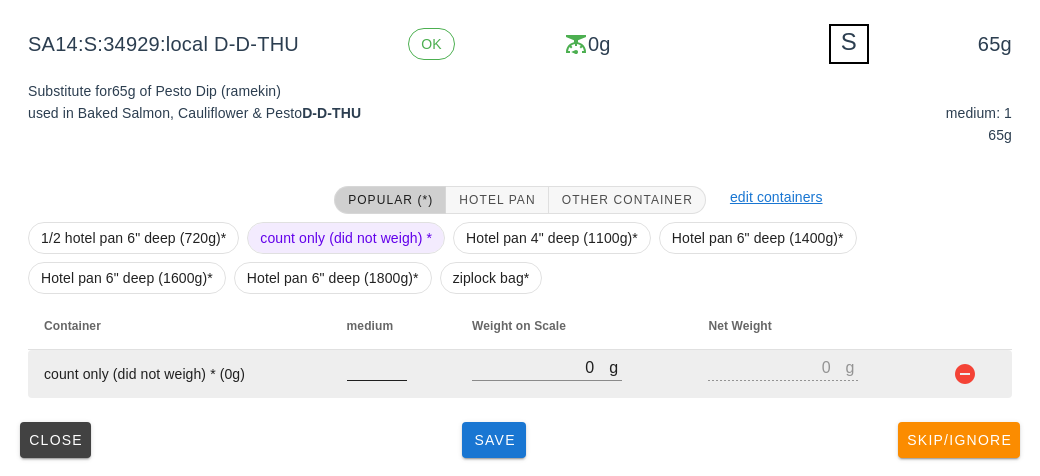 click at bounding box center (377, 367) 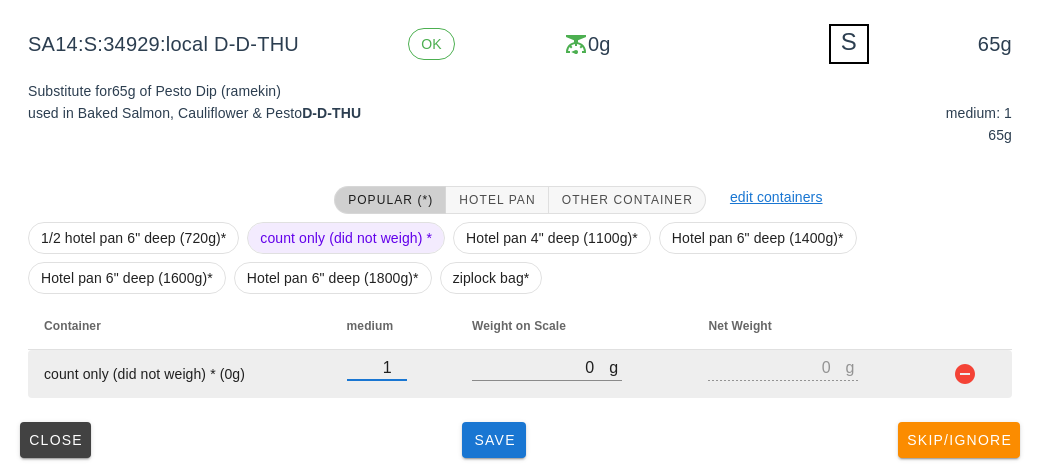 type on "1" 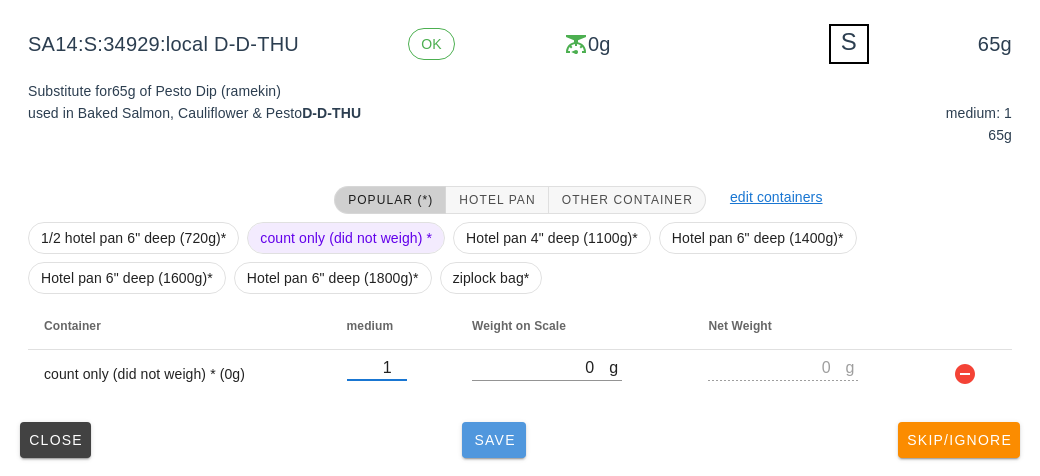 click on "Save" at bounding box center [494, 440] 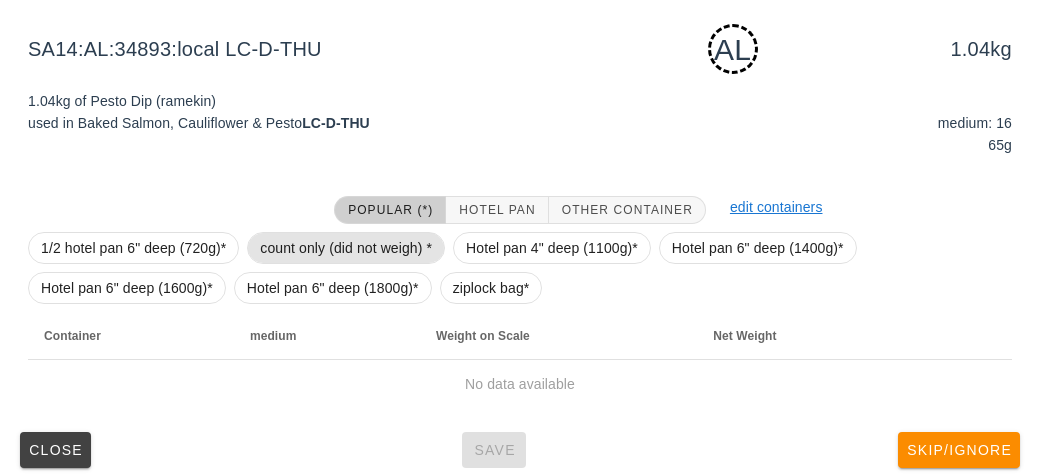 click on "count only (did not weigh) *" at bounding box center [346, 248] 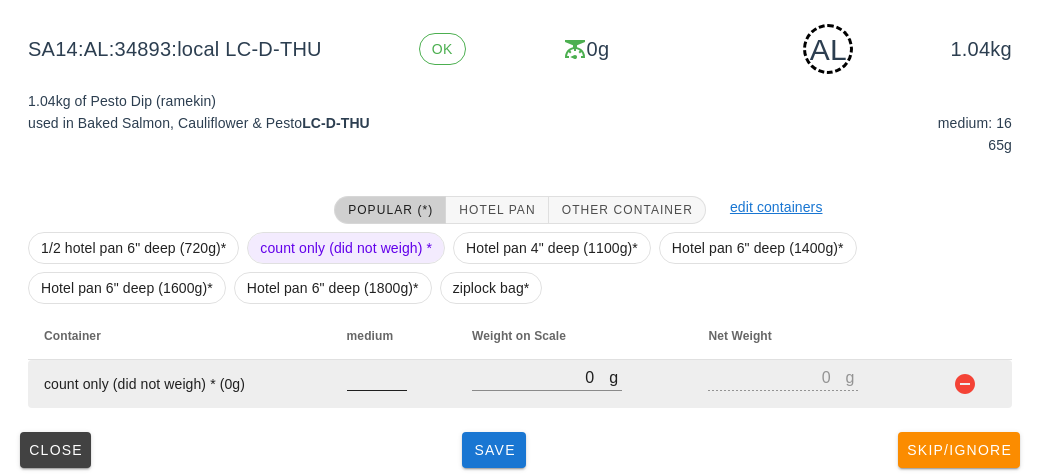 click at bounding box center [377, 377] 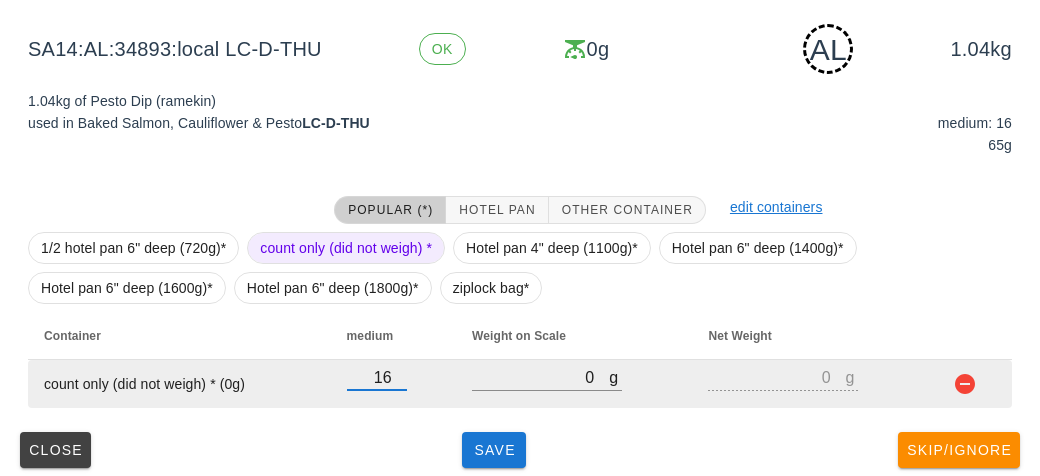 type on "16" 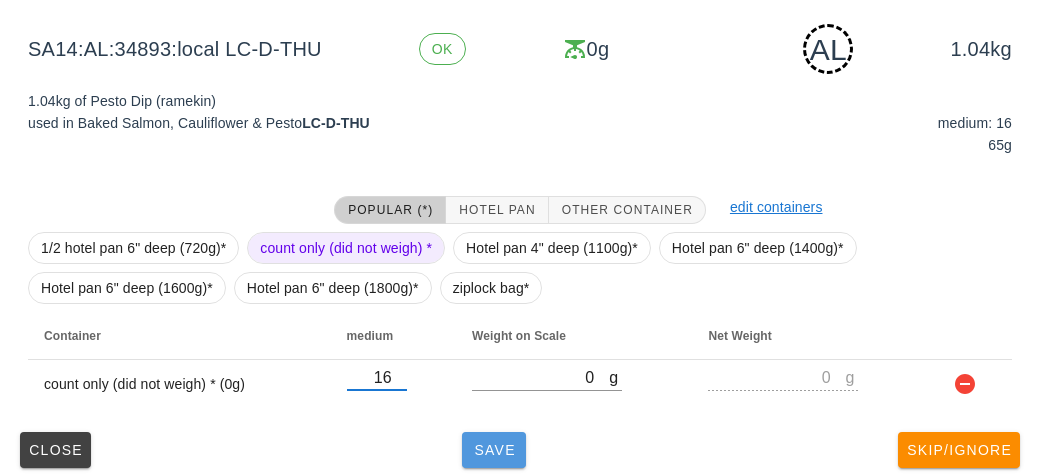 click on "Save" at bounding box center (494, 450) 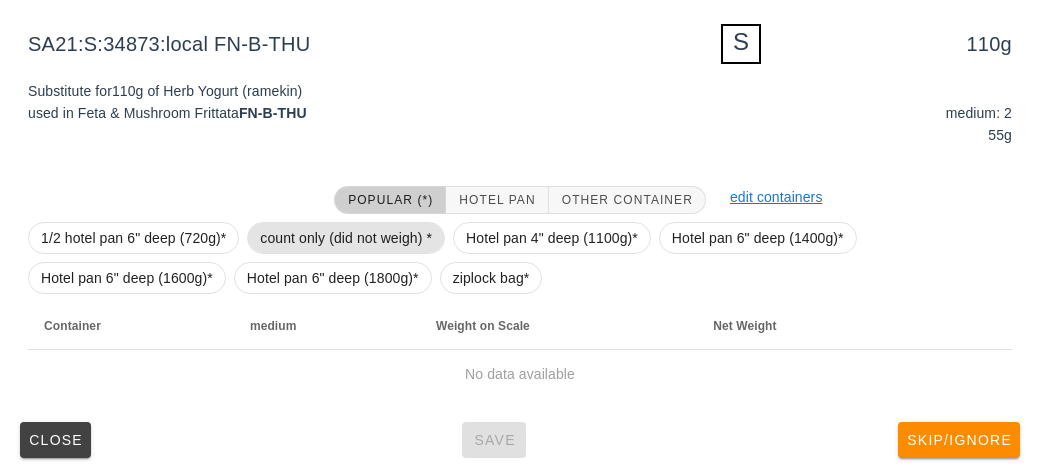 click on "count only (did not weigh) *" at bounding box center [346, 238] 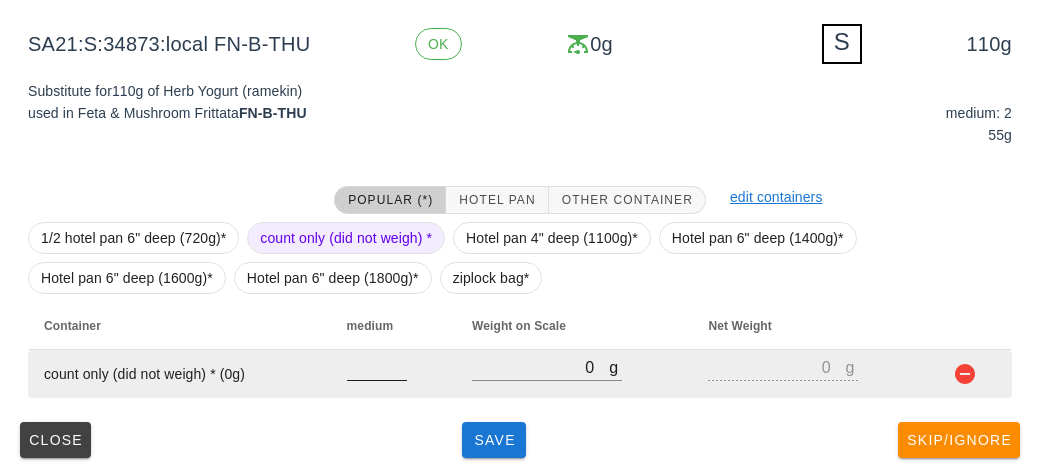 click at bounding box center [377, 367] 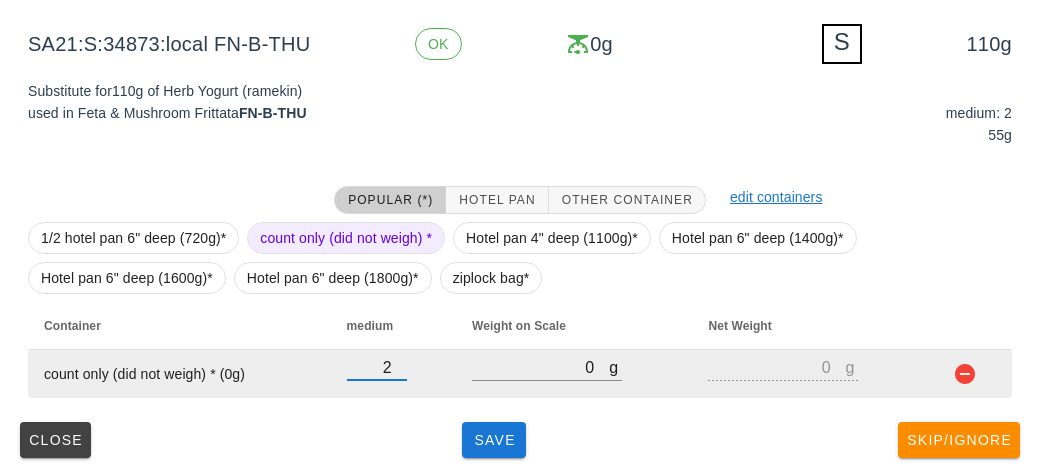 type on "2" 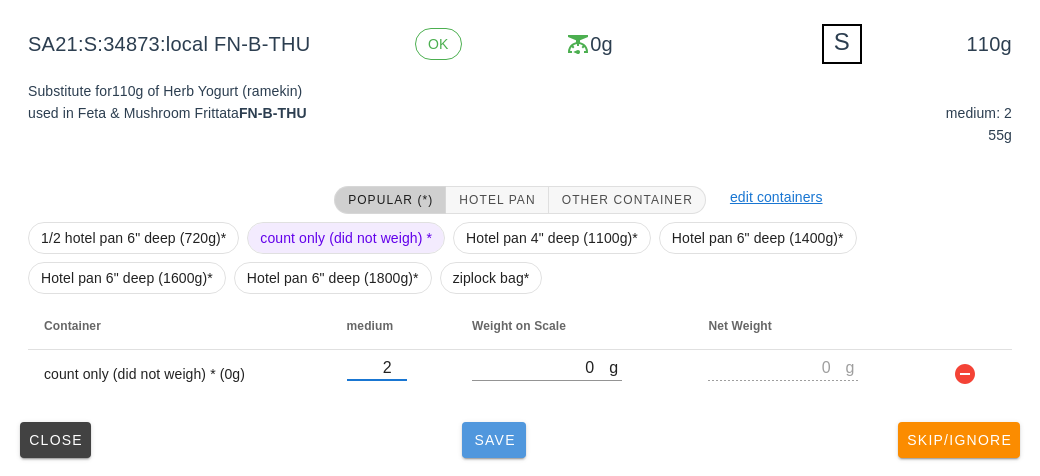 click on "Save" at bounding box center [494, 440] 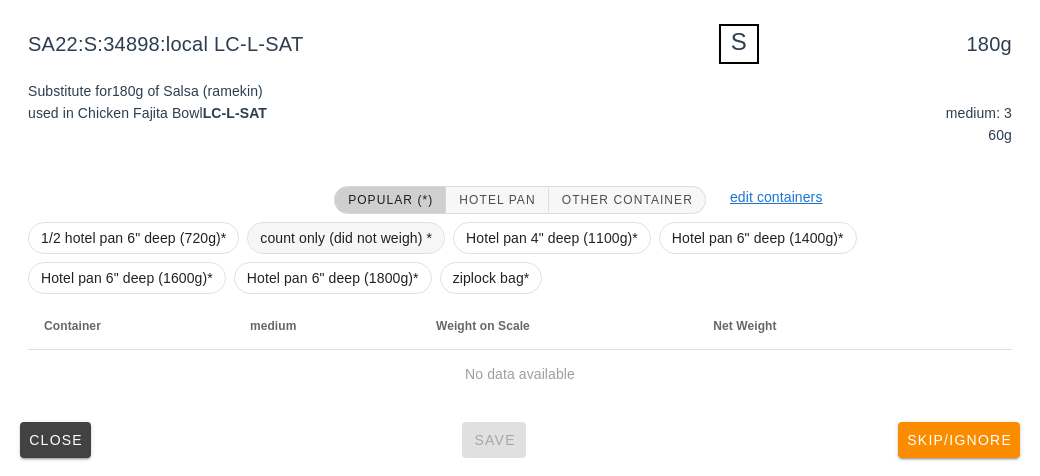 click on "count only (did not weigh) *" at bounding box center (346, 238) 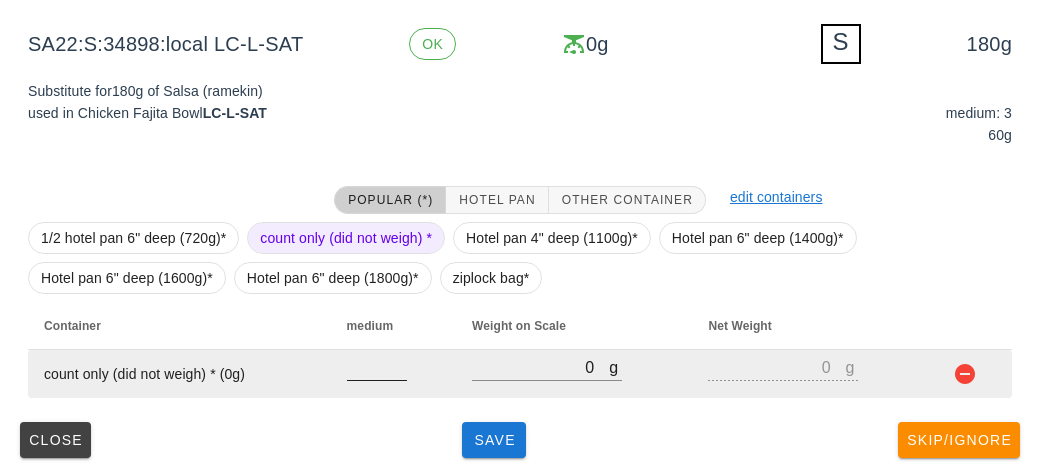 click at bounding box center [377, 367] 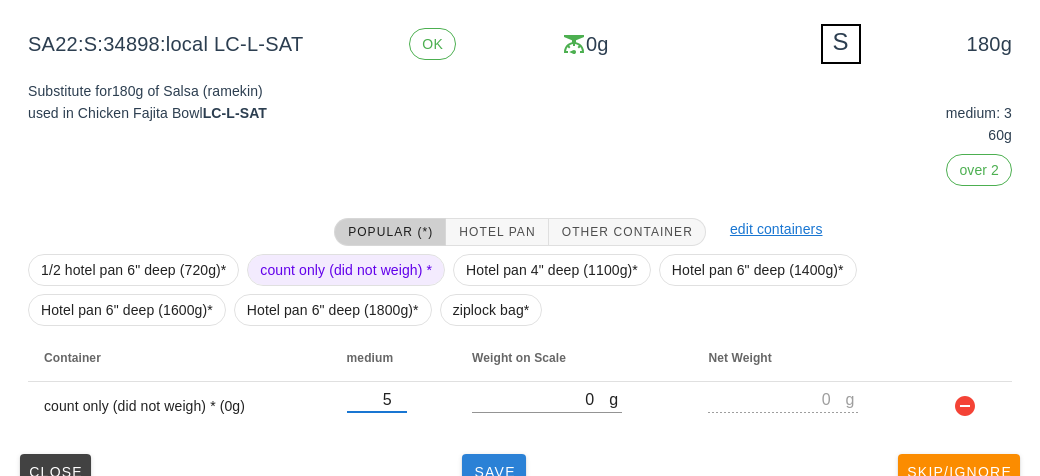 type on "5" 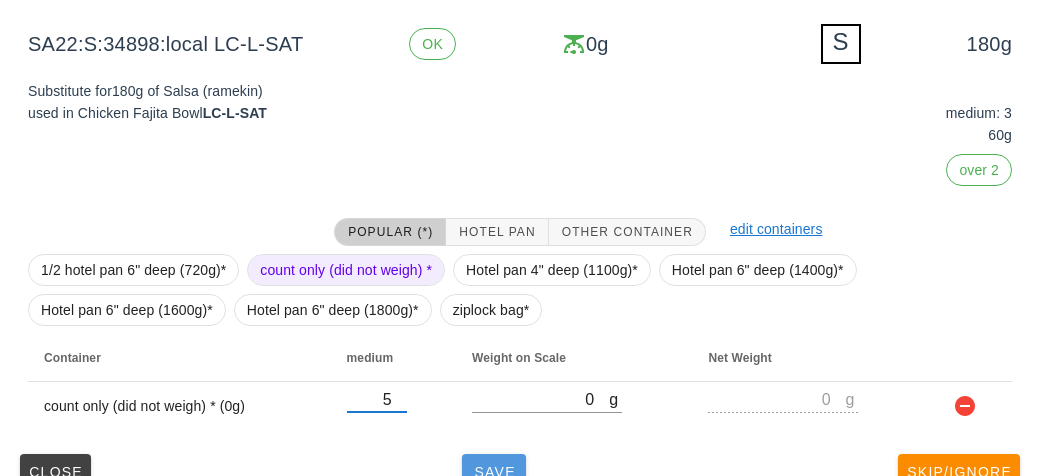 click on "Save" at bounding box center [494, 472] 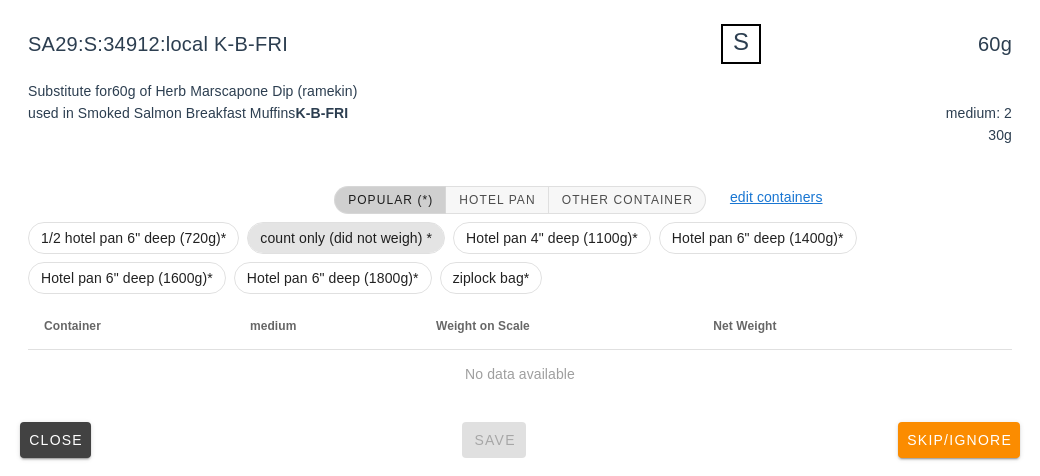 click on "count only (did not weigh) *" at bounding box center (346, 238) 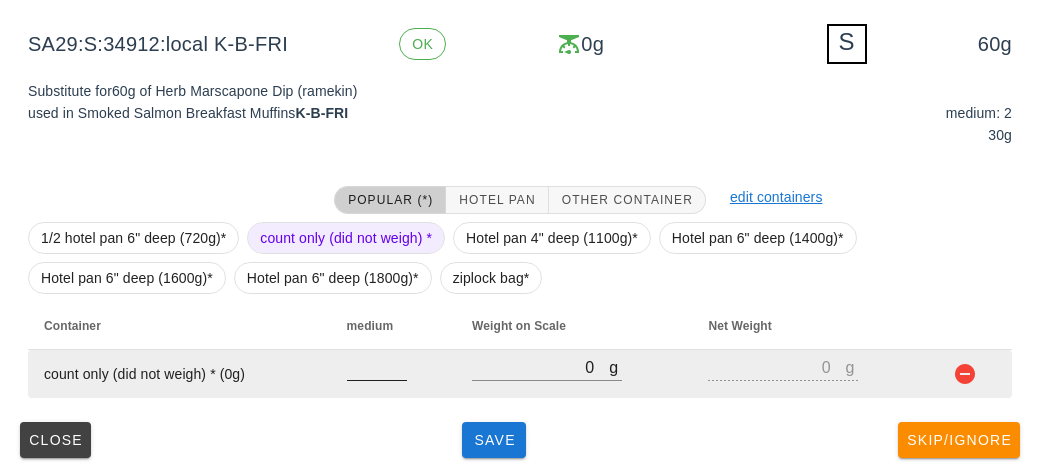 click at bounding box center [377, 367] 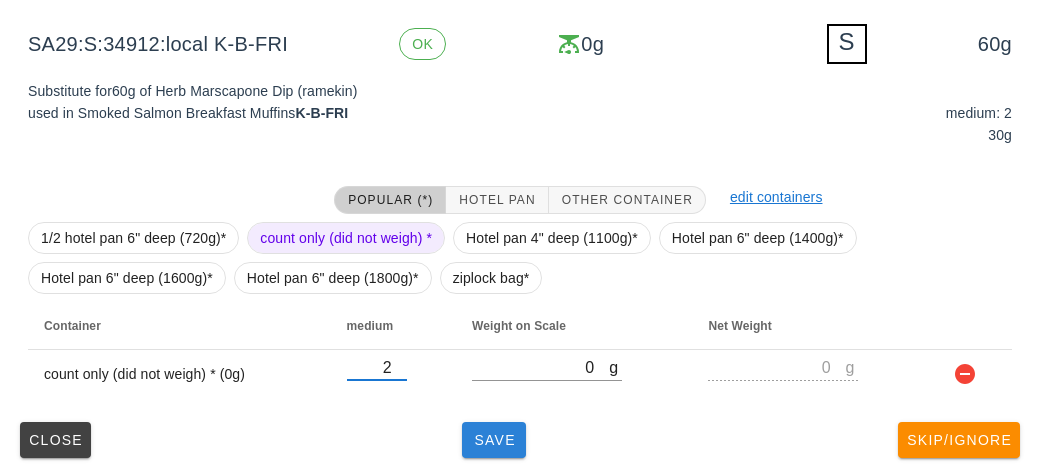 type on "2" 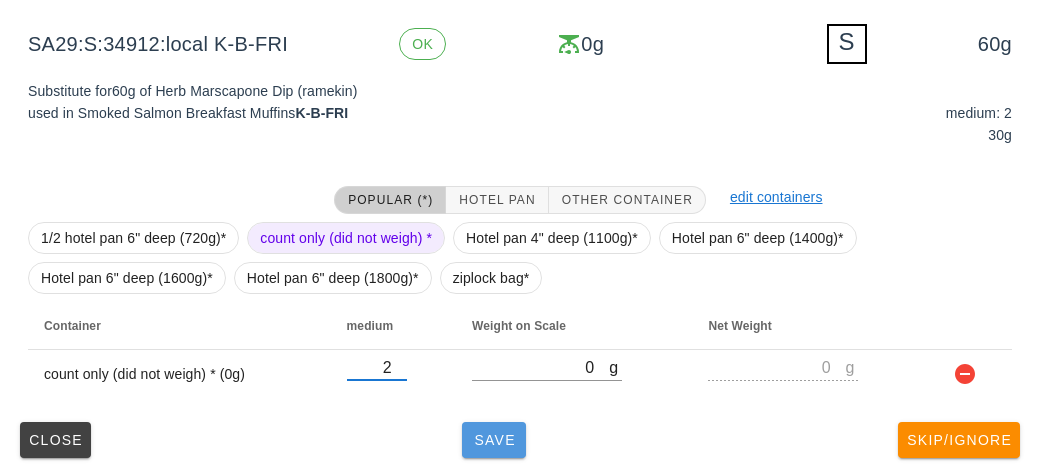 click on "Save" at bounding box center [494, 440] 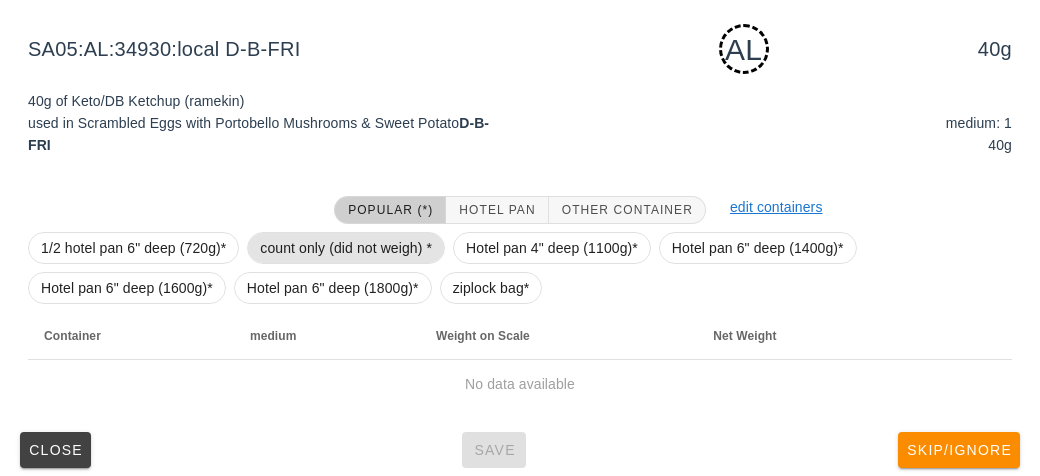 click on "count only (did not weigh) *" at bounding box center (346, 248) 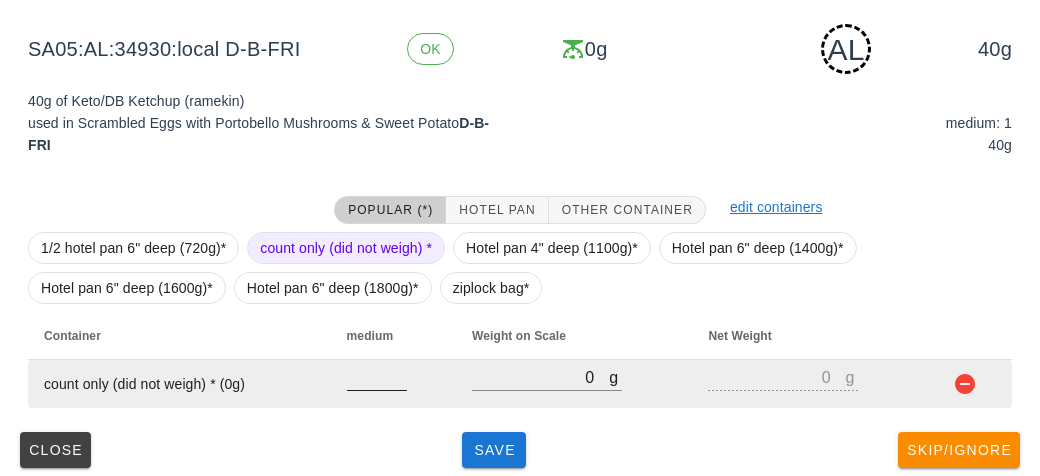 click at bounding box center [377, 377] 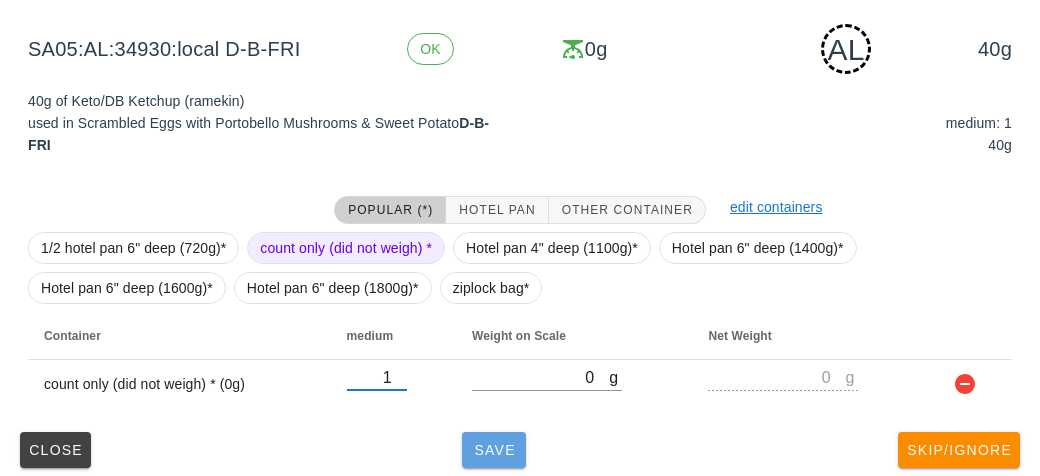 type on "1" 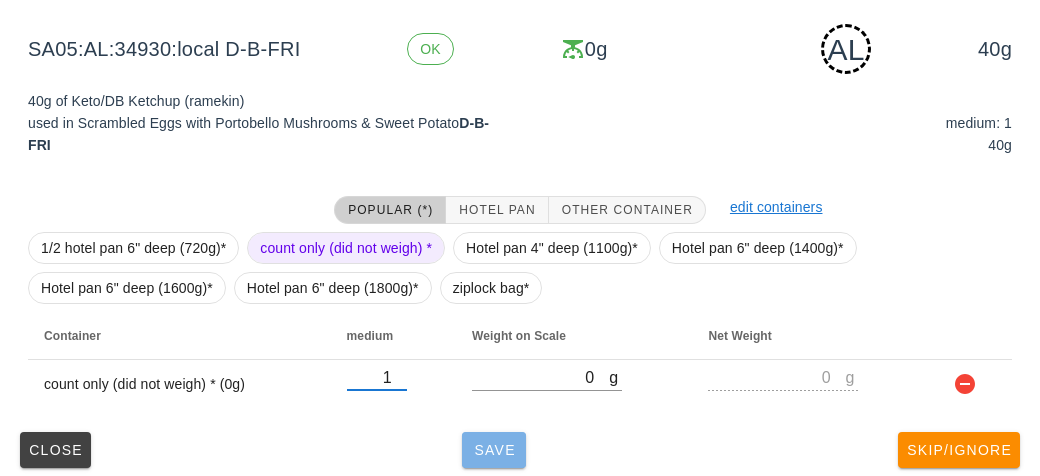 click on "Save" at bounding box center (494, 450) 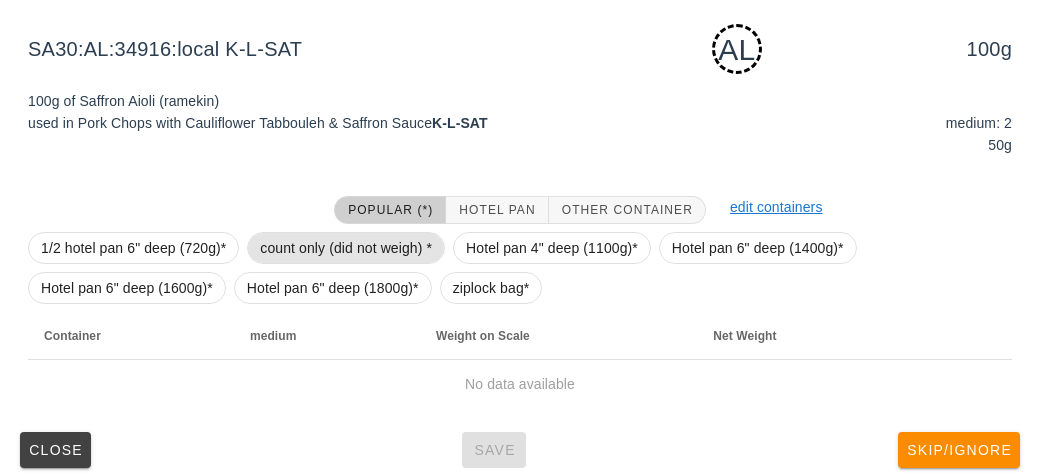 click on "count only (did not weigh) *" at bounding box center (346, 248) 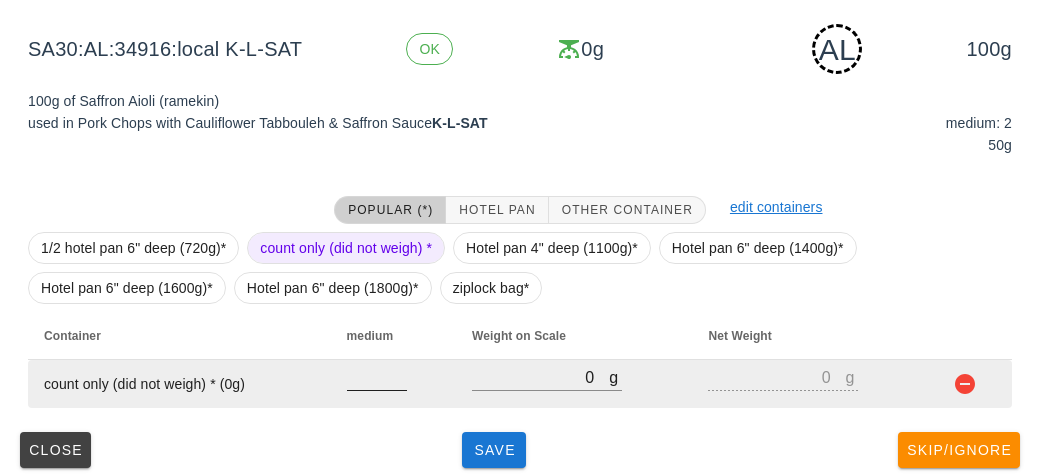 click at bounding box center [377, 377] 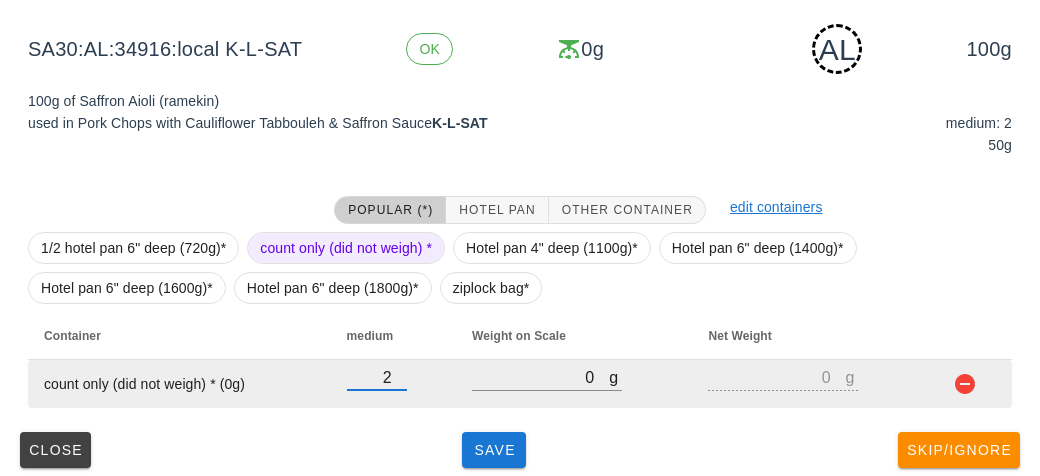 type on "2" 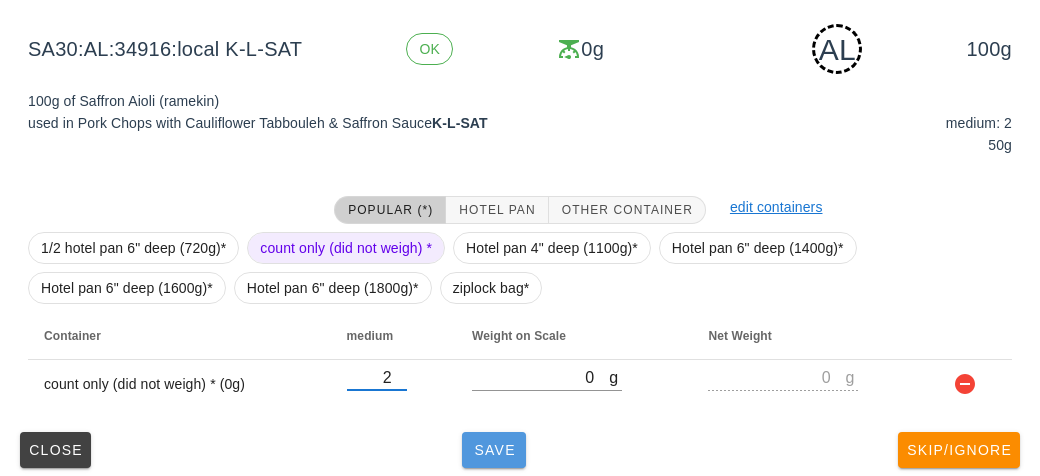 click on "Save" at bounding box center (494, 450) 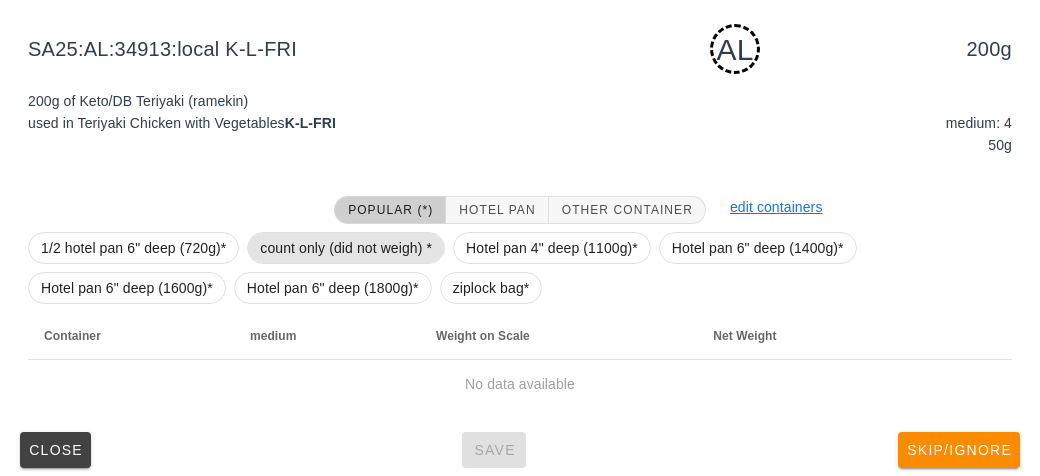 click on "count only (did not weigh) *" at bounding box center [346, 248] 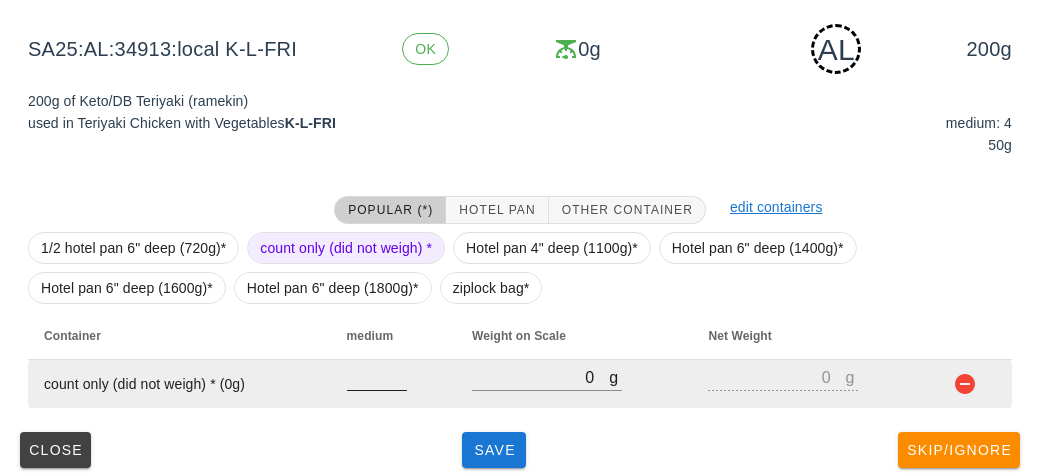 click at bounding box center [377, 377] 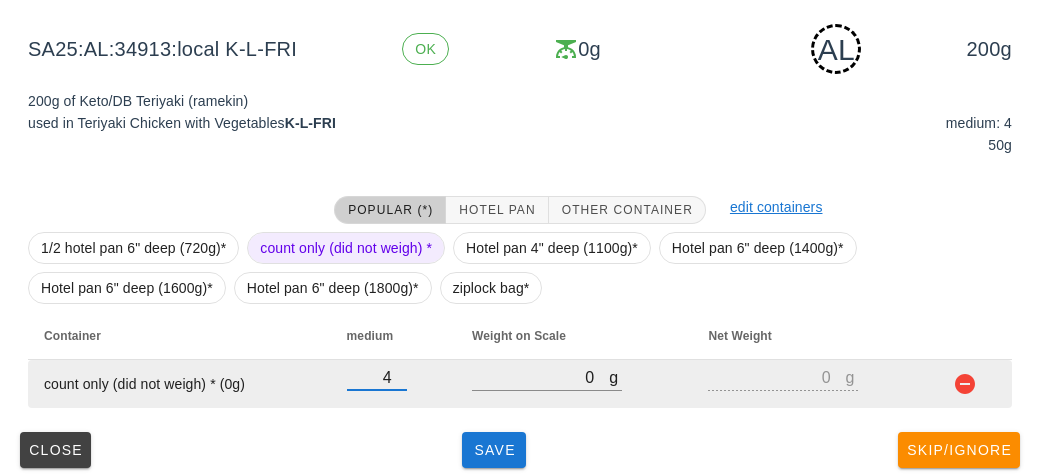 type on "4" 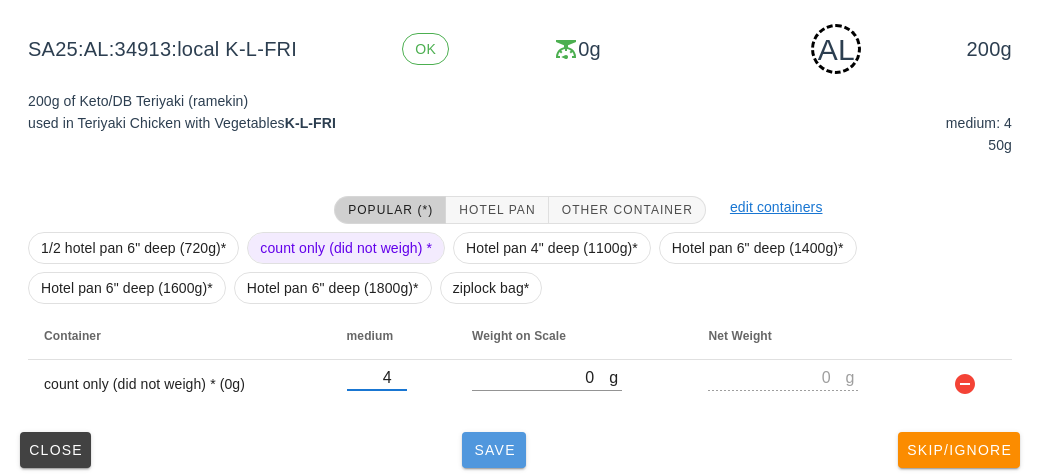 click on "Save" at bounding box center [494, 450] 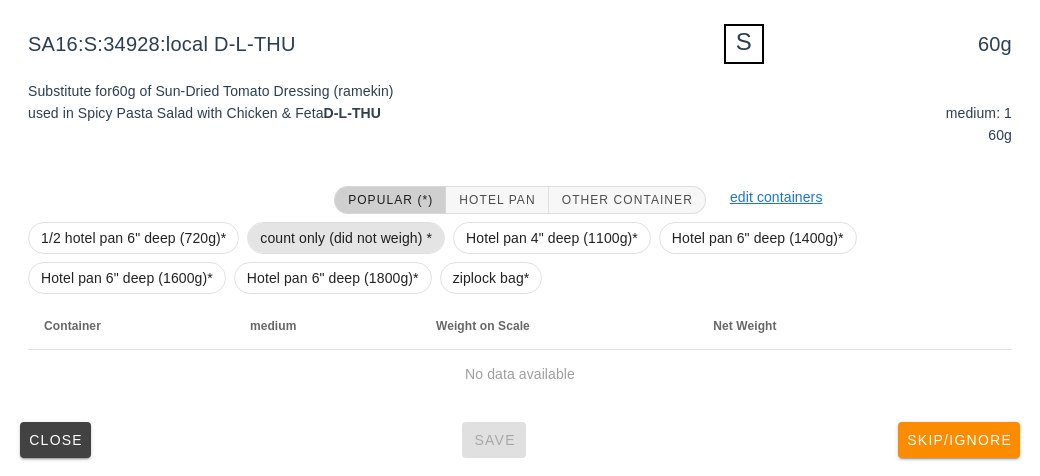 click on "count only (did not weigh) *" at bounding box center (346, 238) 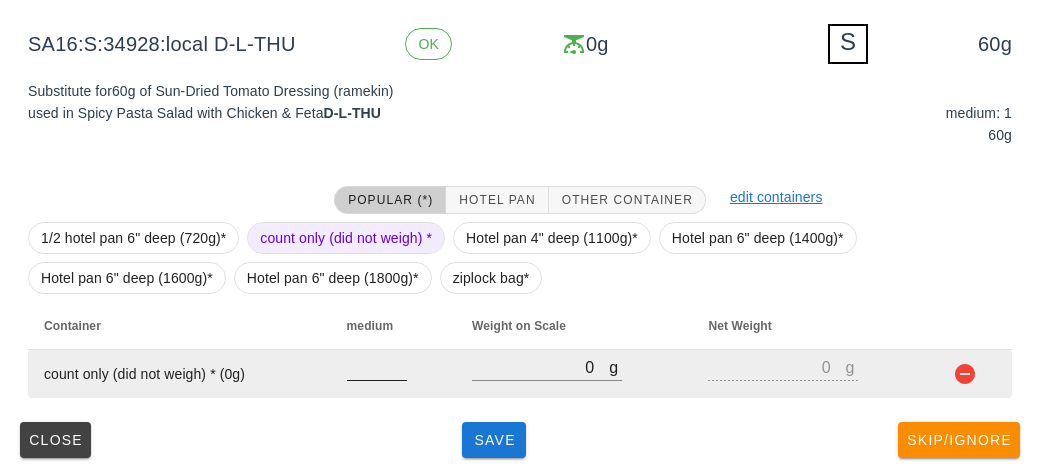 click at bounding box center [377, 367] 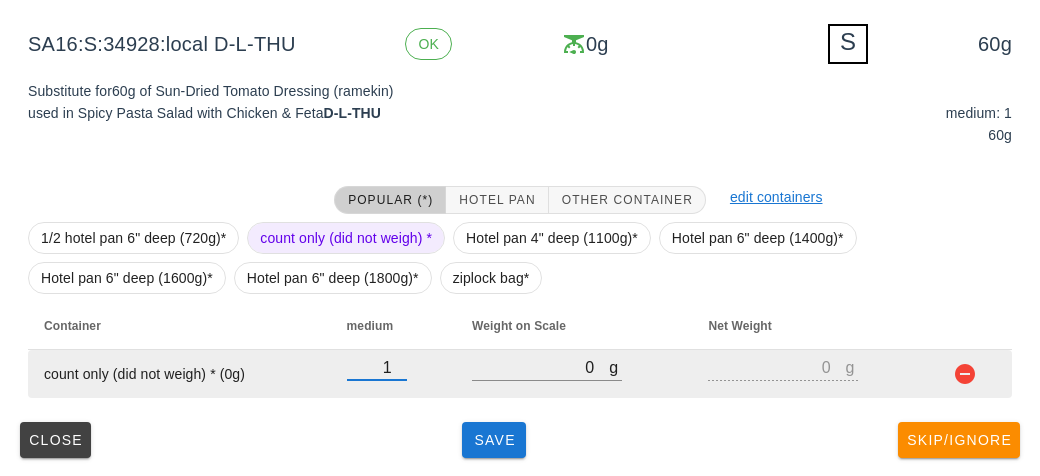 type on "1" 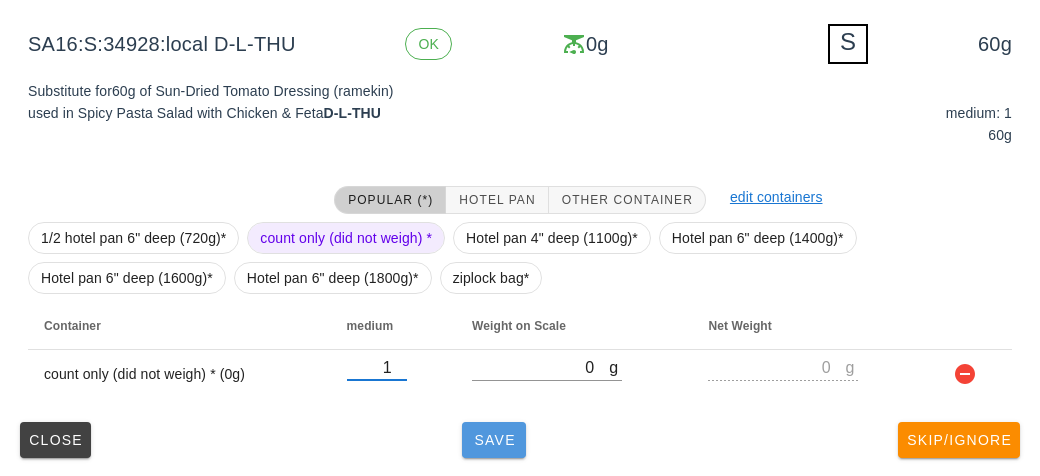 click on "Save" at bounding box center [494, 440] 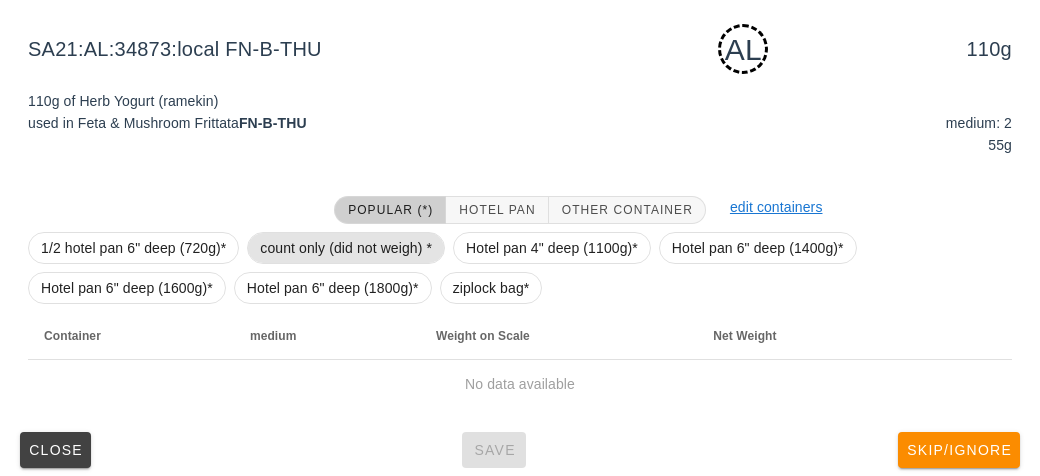 click on "count only (did not weigh) *" at bounding box center (346, 248) 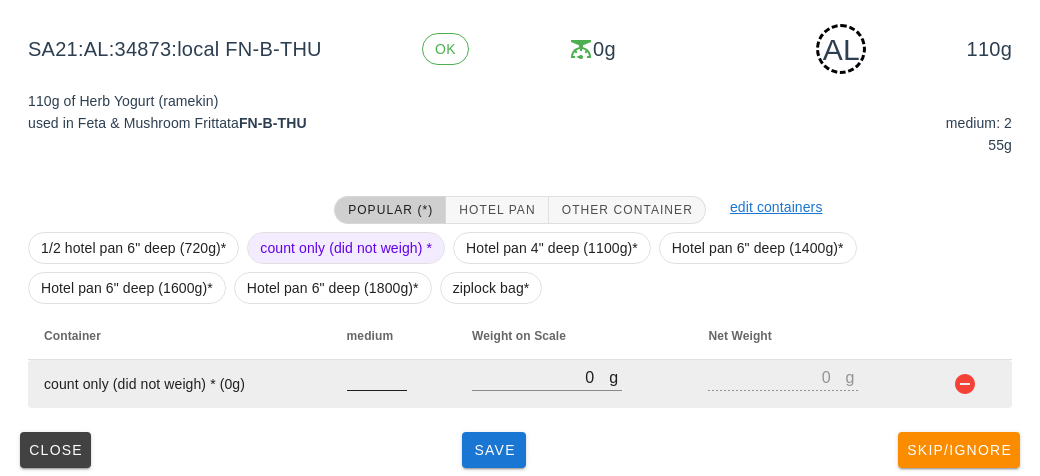 click at bounding box center (377, 377) 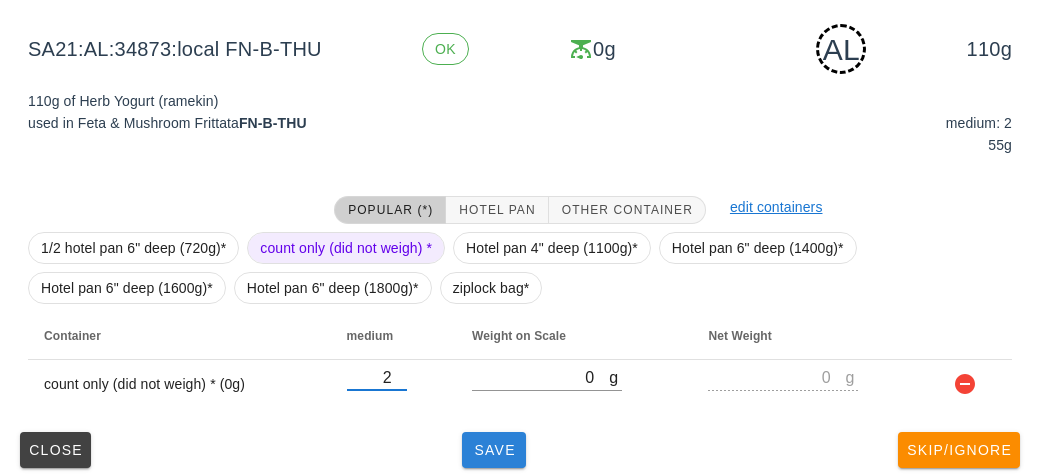 type on "2" 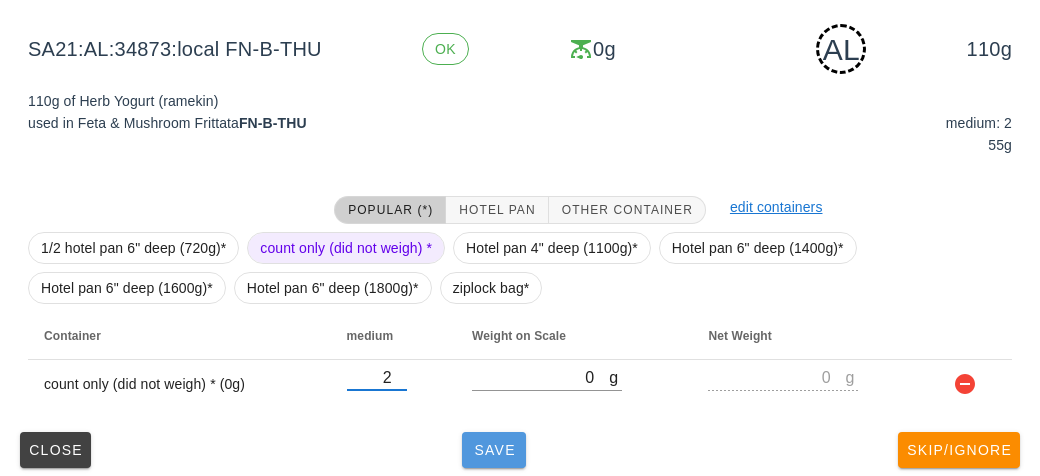 click on "Save" at bounding box center [494, 450] 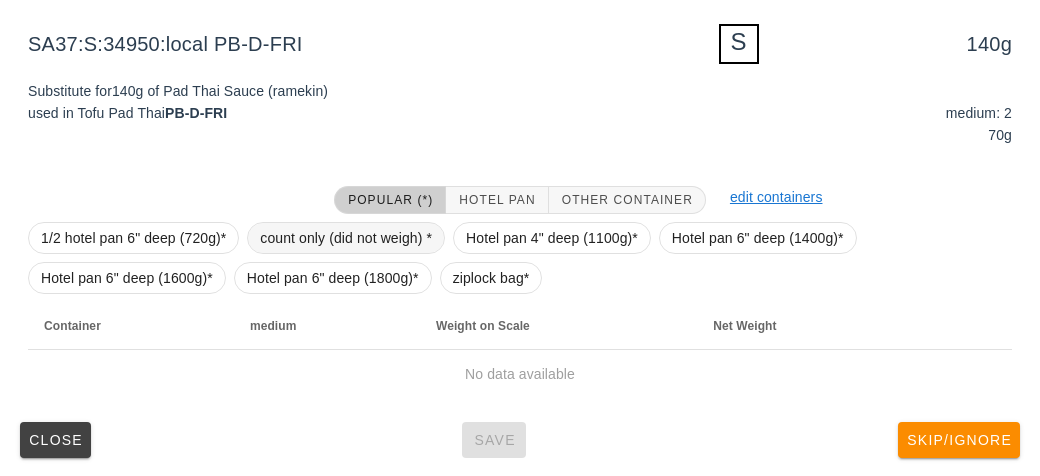 click on "count only (did not weigh) *" at bounding box center [346, 238] 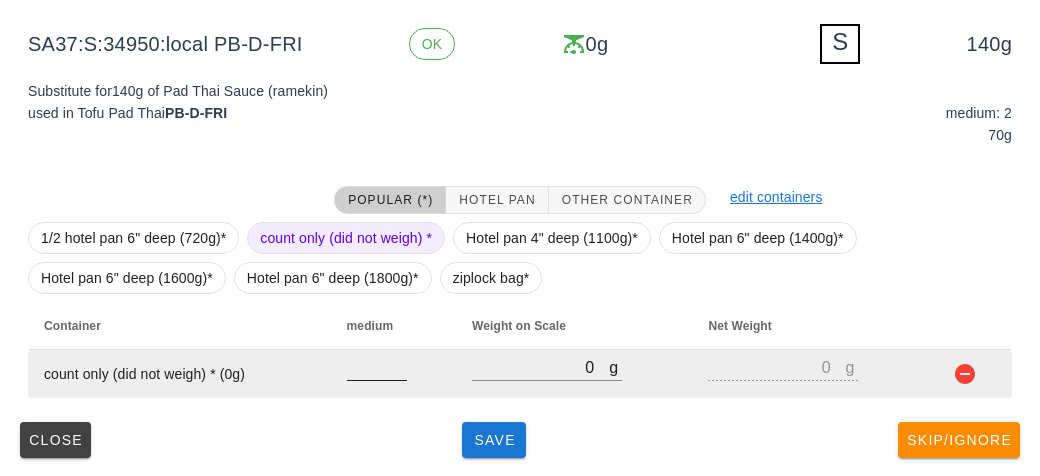 click at bounding box center (377, 367) 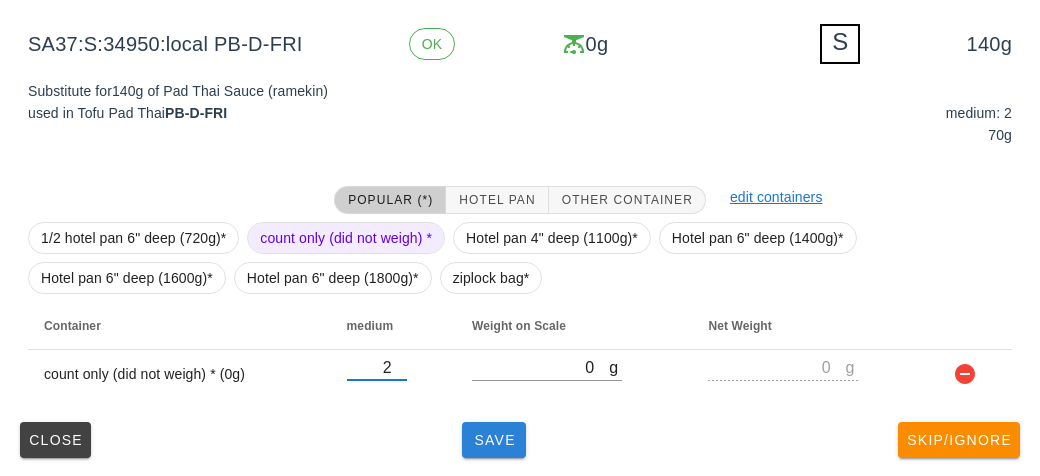 type on "2" 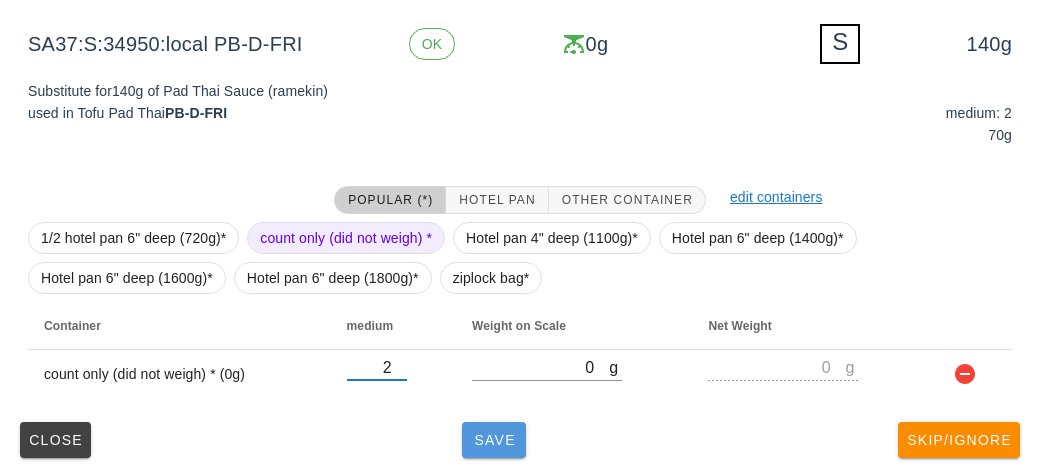 click on "Save" at bounding box center (494, 440) 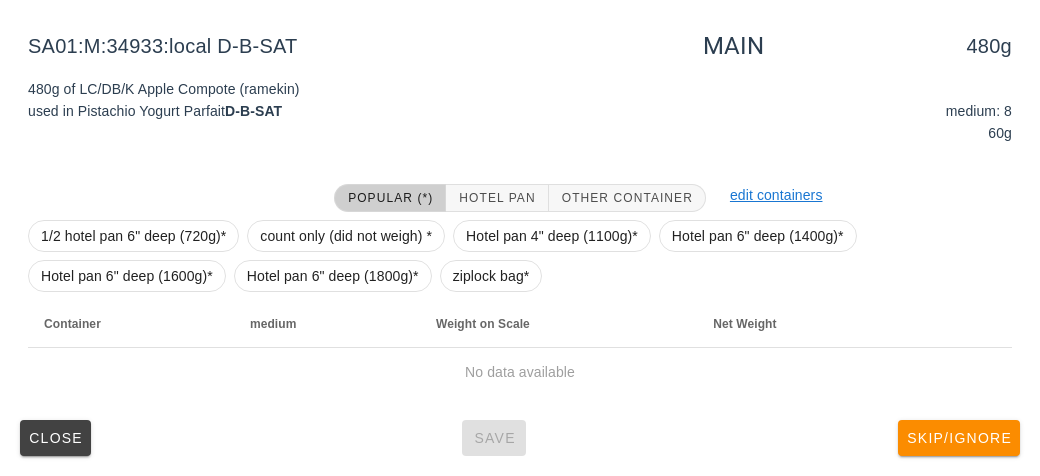 scroll, scrollTop: 300, scrollLeft: 0, axis: vertical 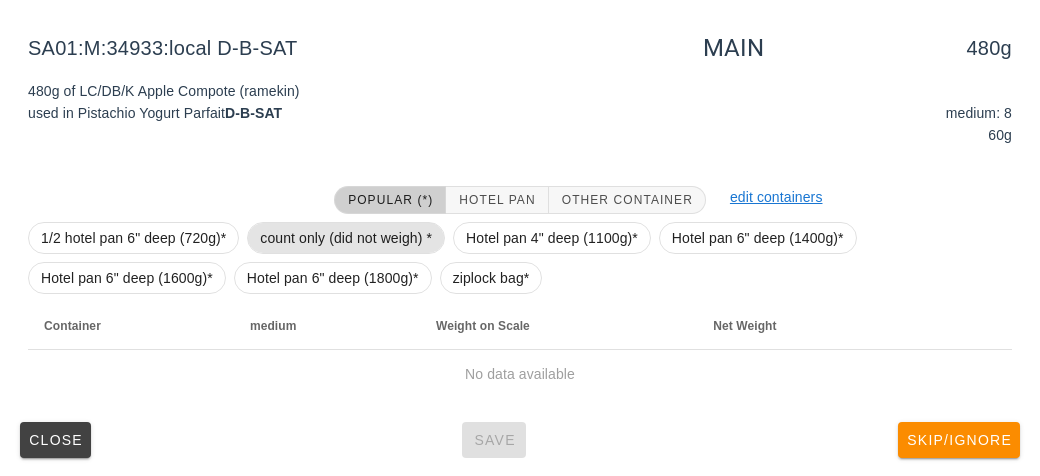 click on "count only (did not weigh) *" at bounding box center [346, 238] 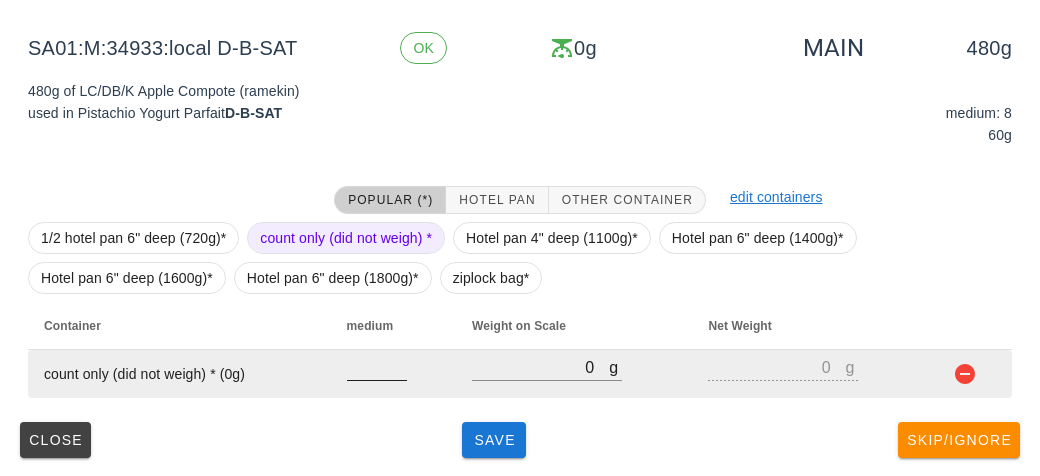 click at bounding box center (377, 367) 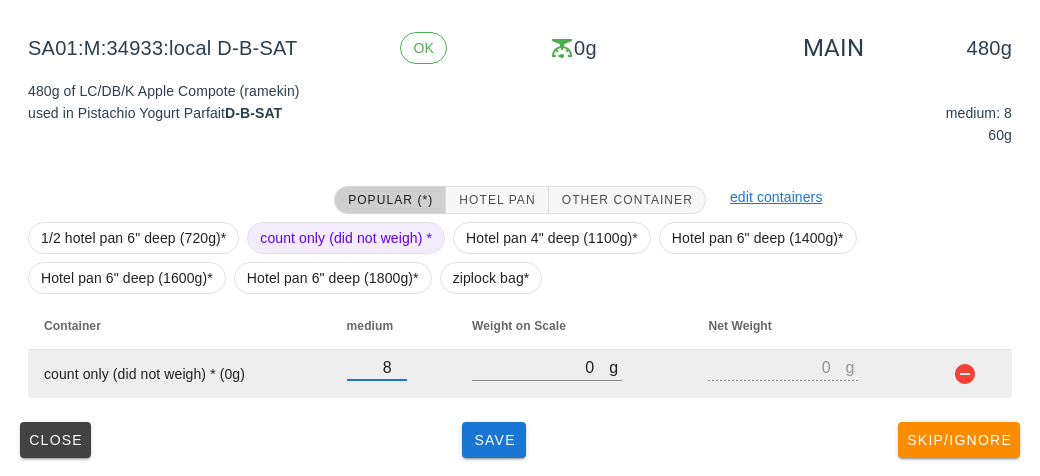 type on "8" 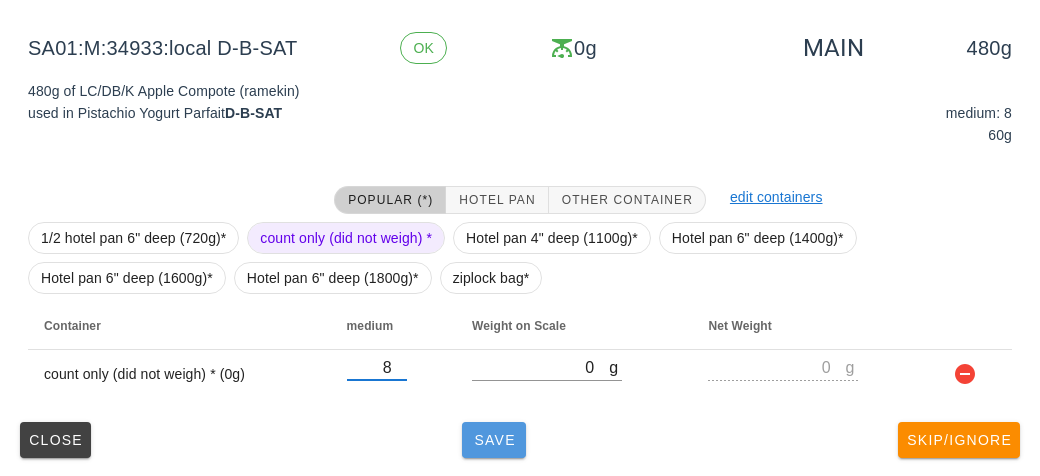 click on "Save" at bounding box center (494, 440) 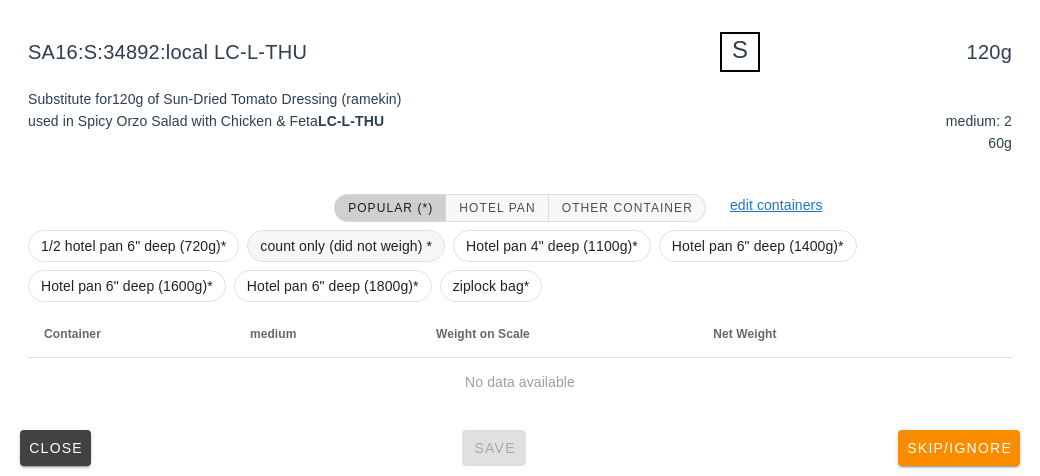 click on "count only (did not weigh) *" at bounding box center [346, 246] 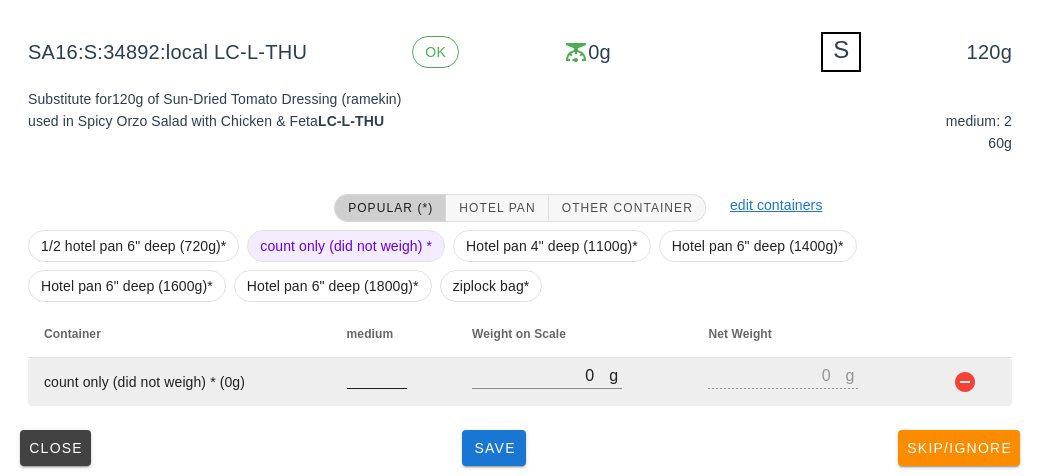click at bounding box center [377, 375] 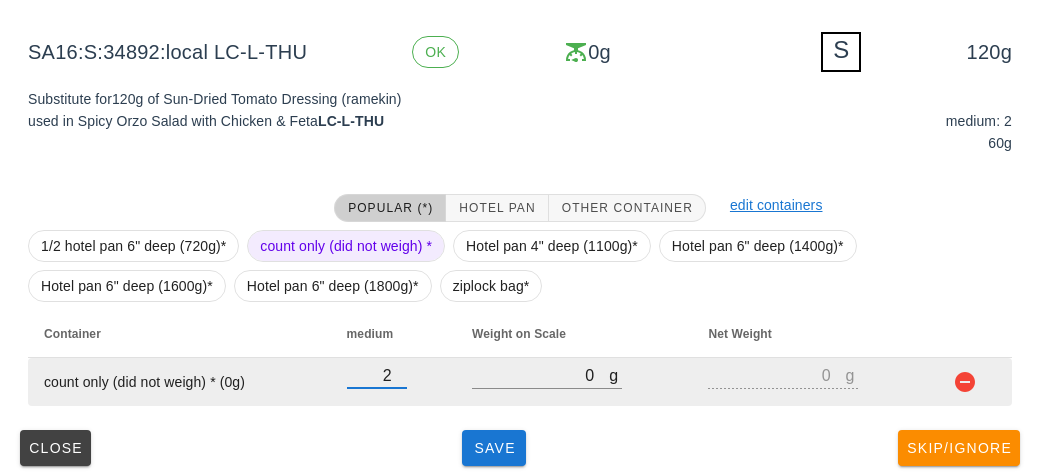 type on "2" 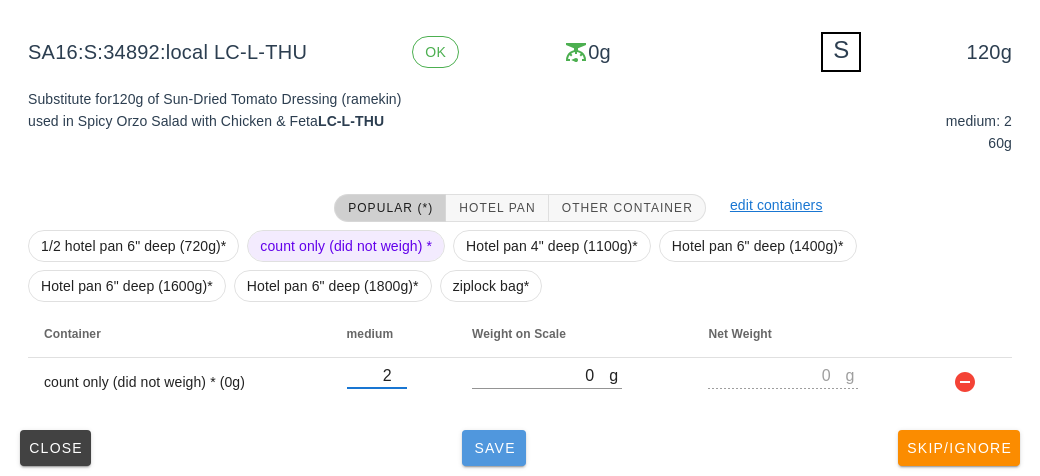 click on "Save" at bounding box center [494, 448] 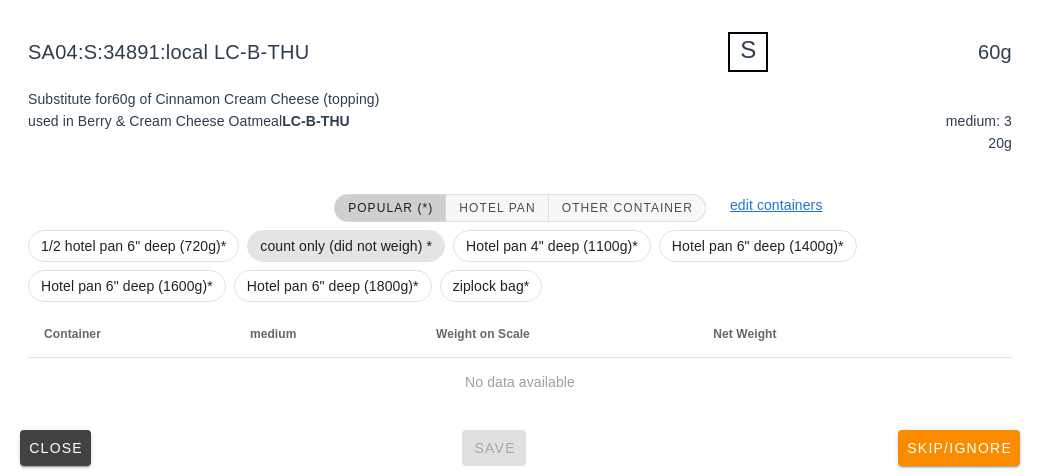 click on "count only (did not weigh) *" at bounding box center (346, 246) 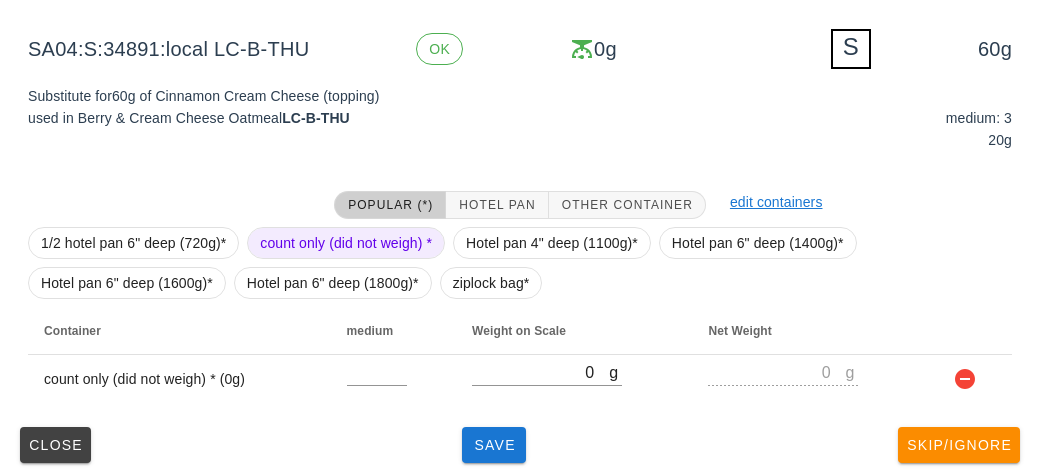 scroll, scrollTop: 305, scrollLeft: 0, axis: vertical 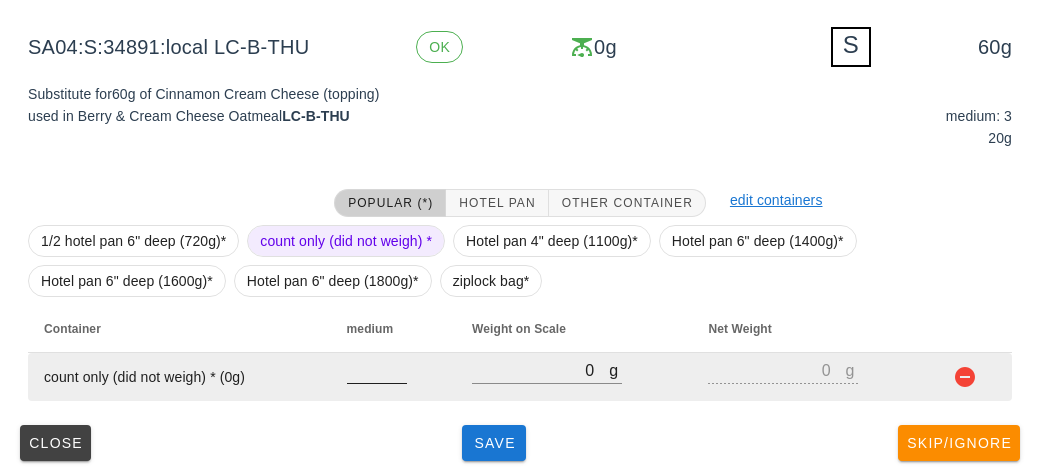 click at bounding box center [377, 370] 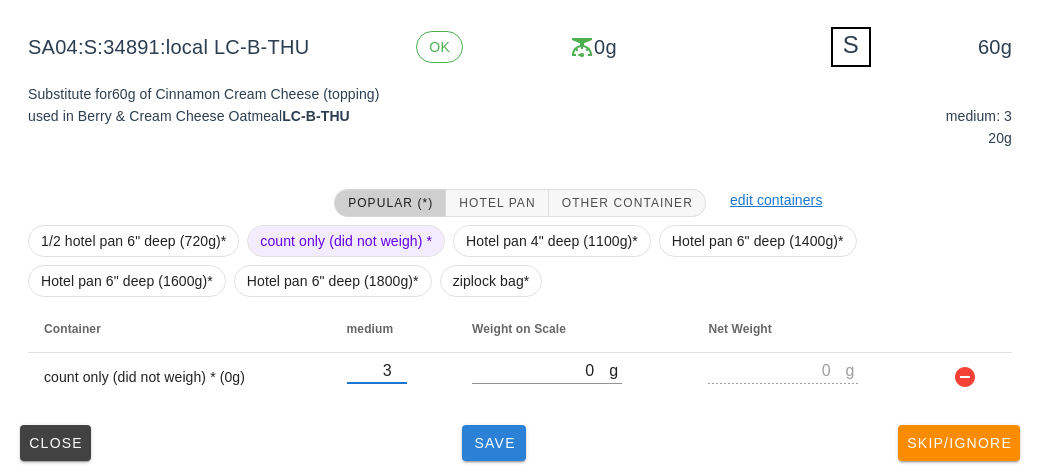 type on "3" 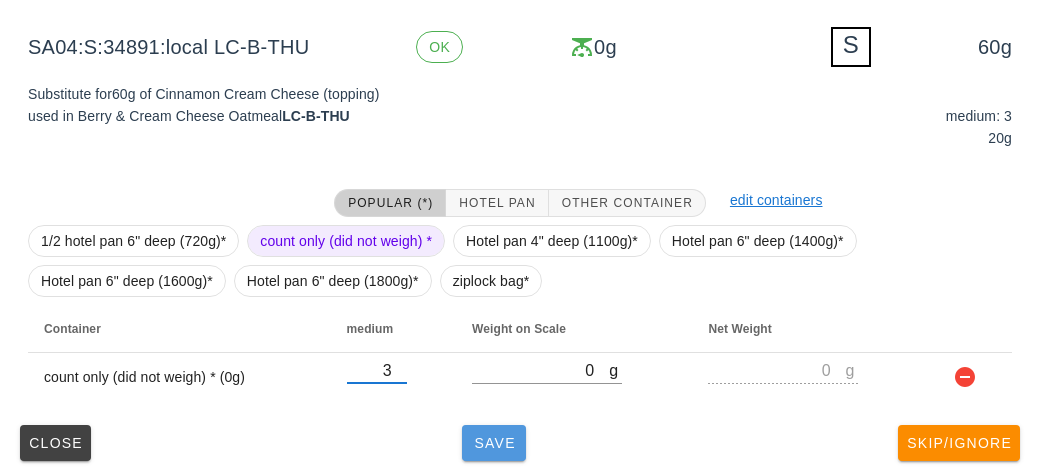 click on "Save" at bounding box center (494, 443) 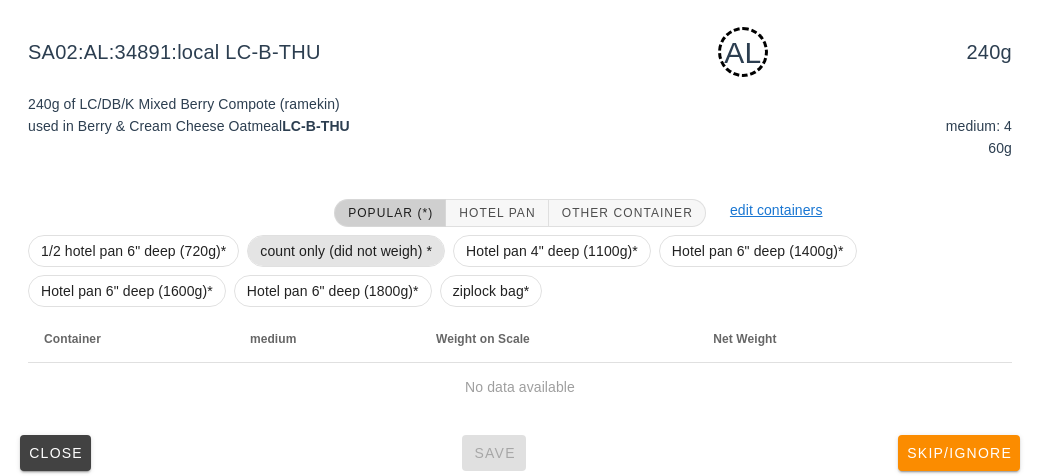 click on "count only (did not weigh) *" at bounding box center (346, 251) 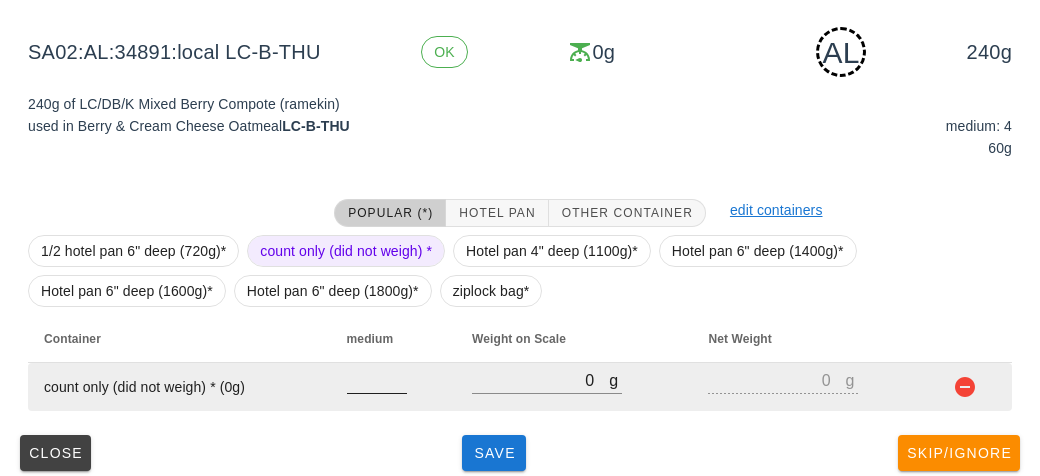 click at bounding box center [377, 380] 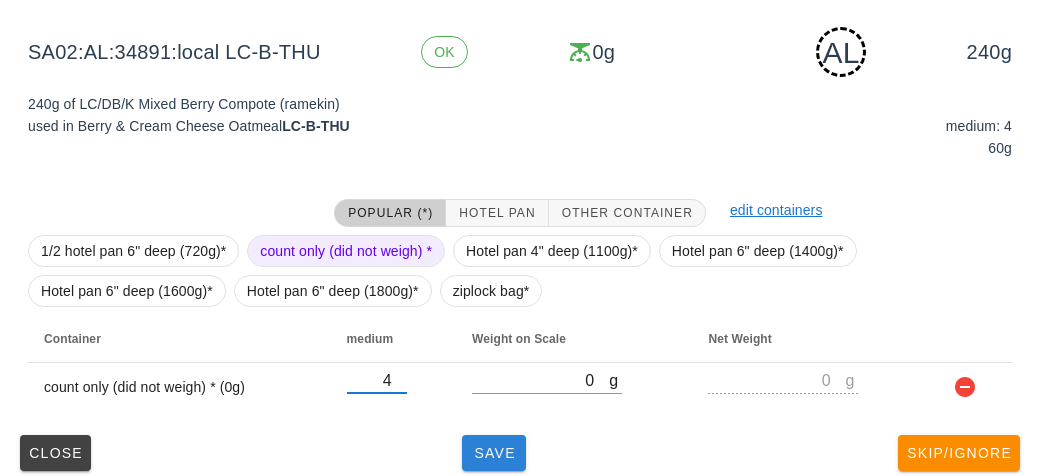 type on "4" 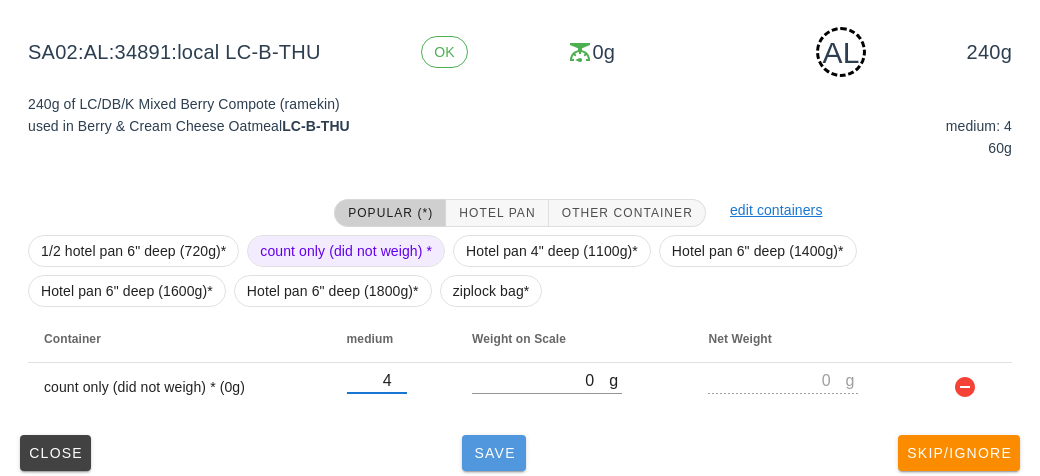 click on "Save" at bounding box center (494, 453) 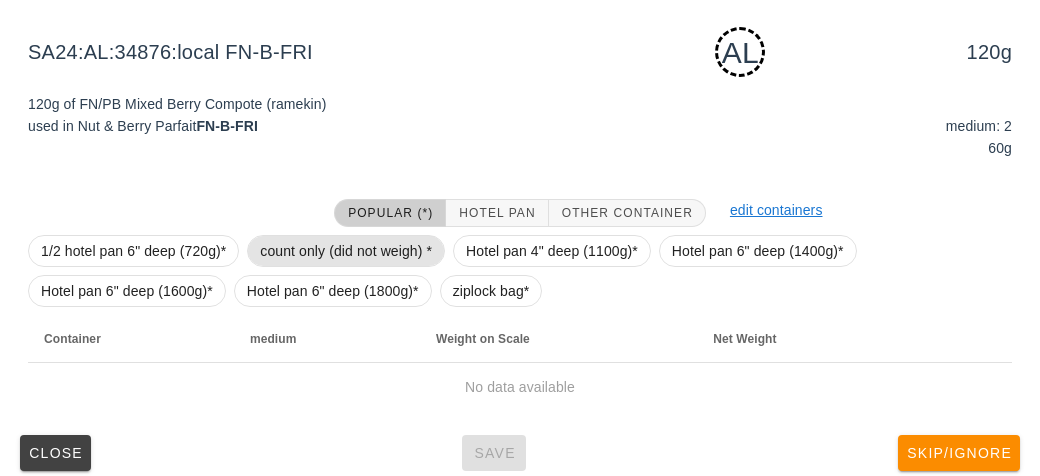 click on "count only (did not weigh) *" at bounding box center [346, 251] 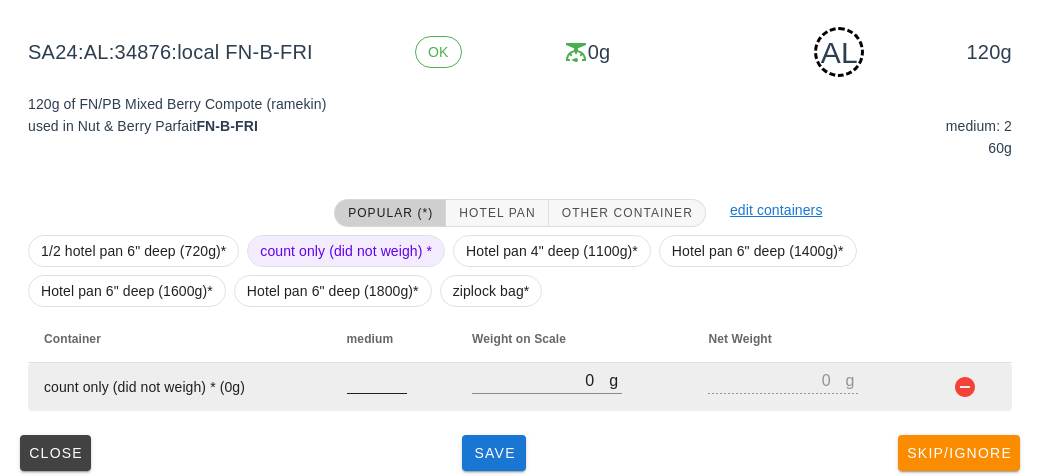 click at bounding box center [377, 380] 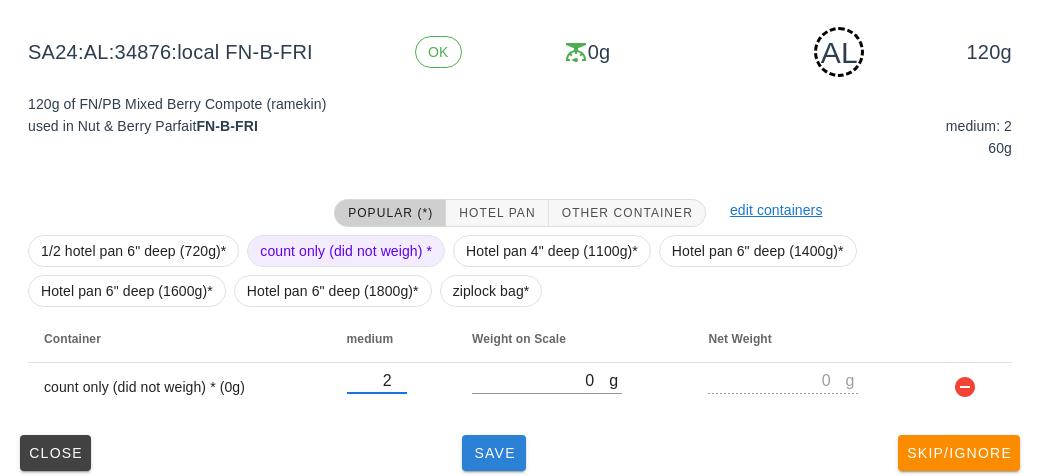 type on "2" 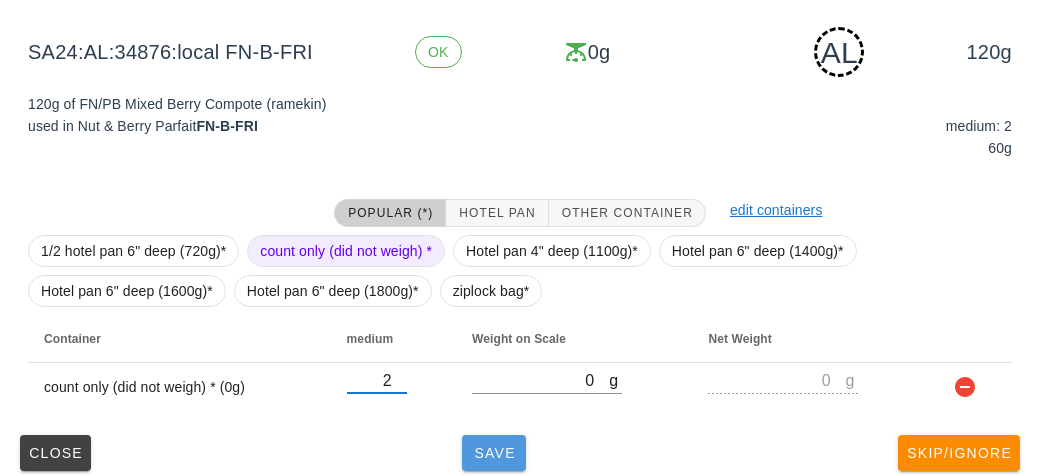 click on "Save" at bounding box center (494, 453) 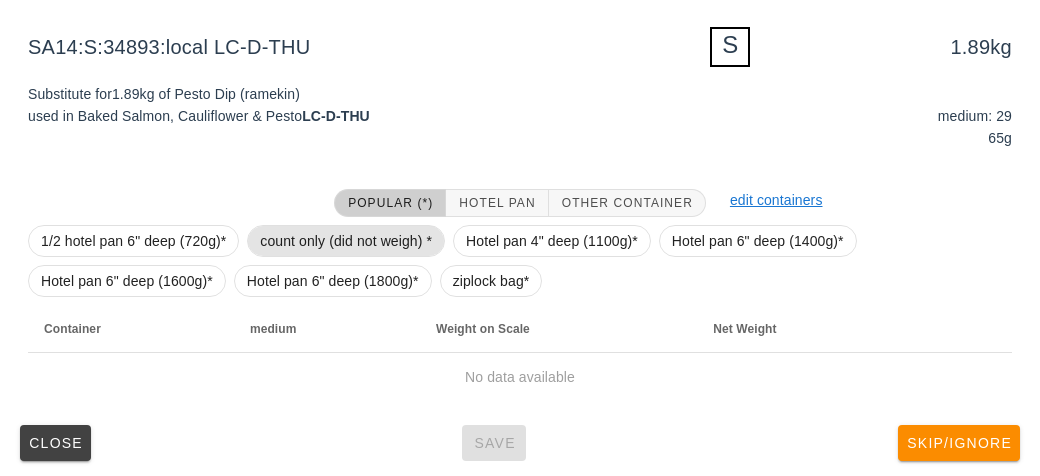 click on "count only (did not weigh) *" at bounding box center (346, 241) 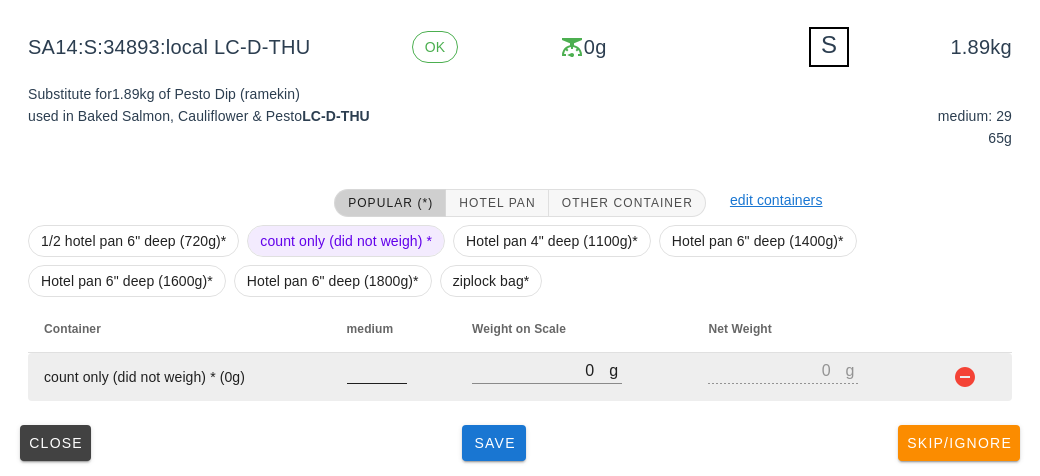 click at bounding box center [377, 370] 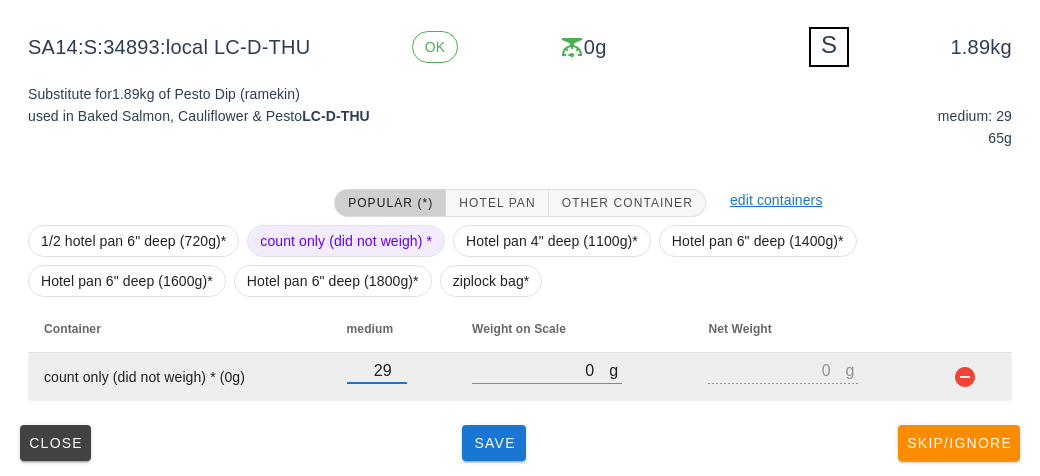 type on "29" 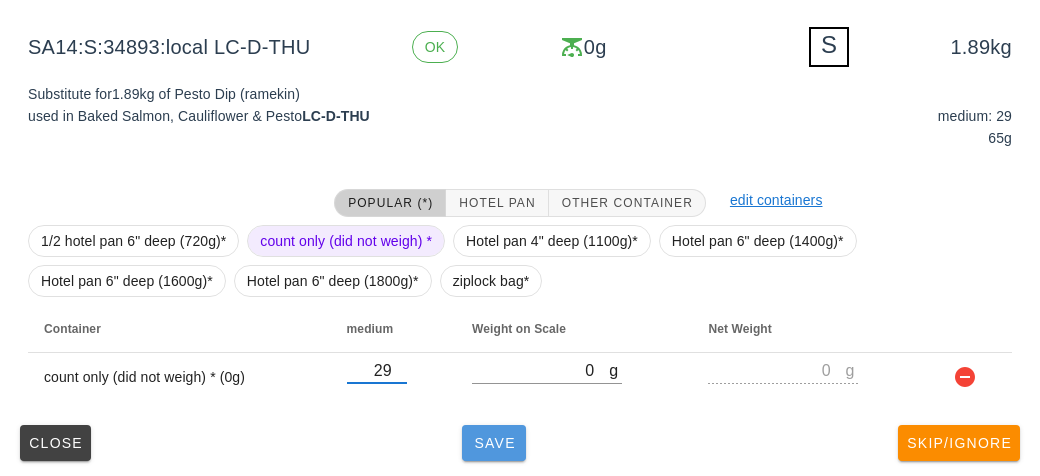 click on "Save" at bounding box center [494, 443] 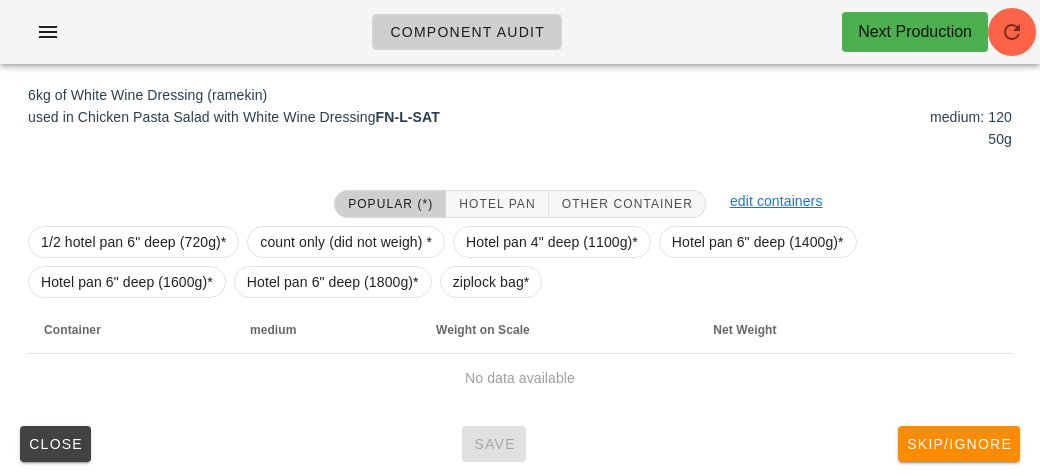 scroll, scrollTop: 293, scrollLeft: 0, axis: vertical 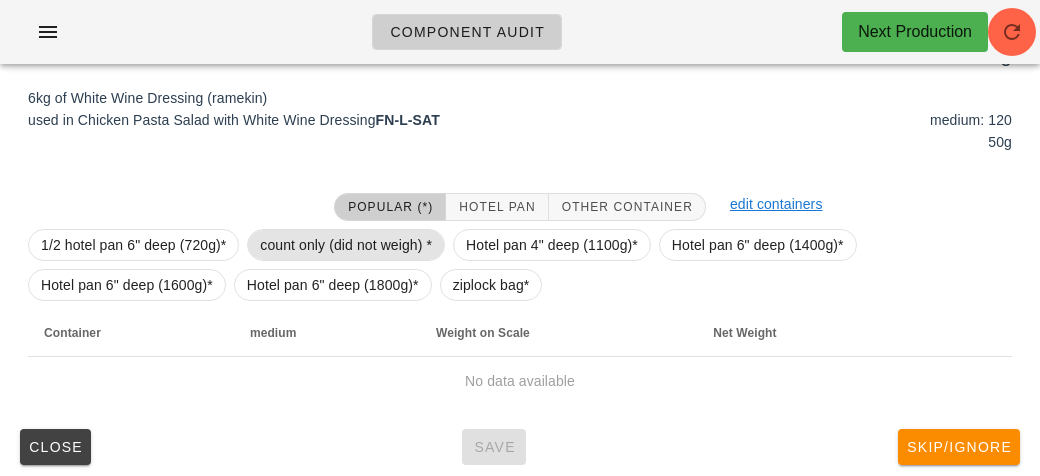 click on "count only (did not weigh) *" at bounding box center [346, 245] 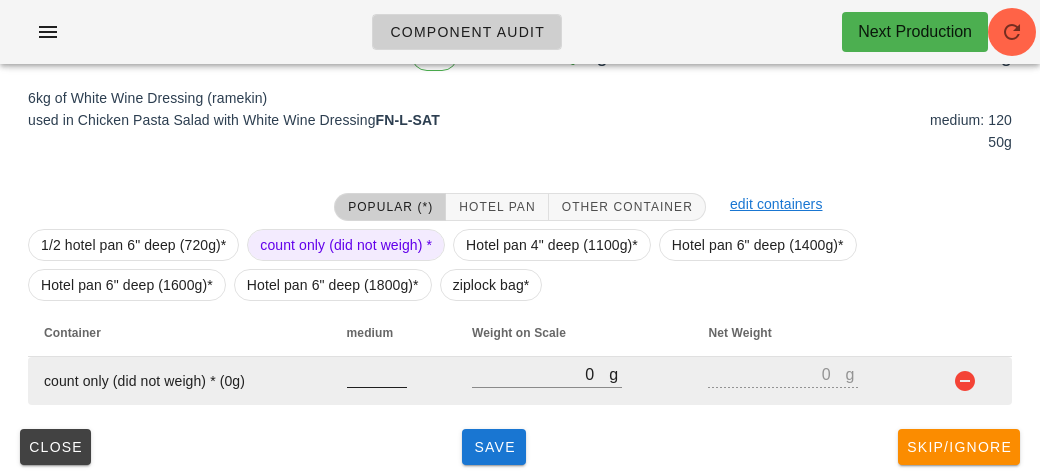 click at bounding box center (377, 374) 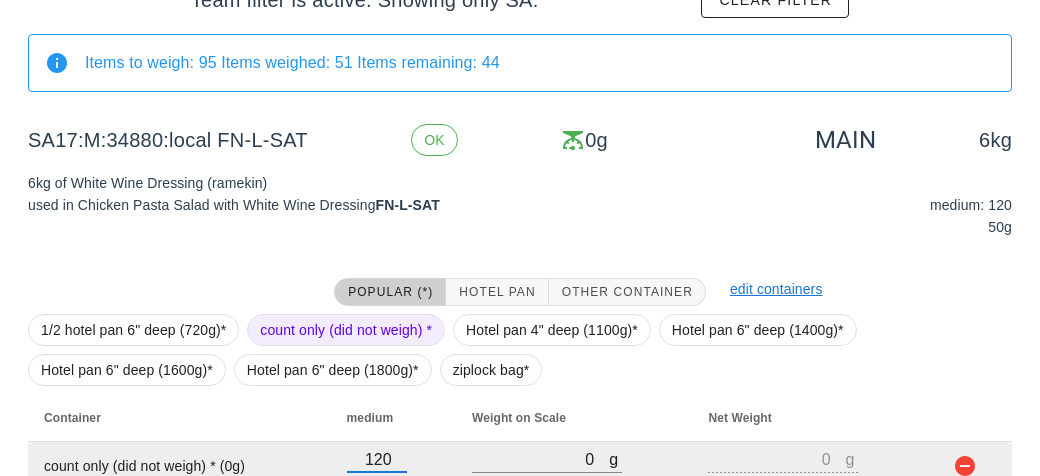 scroll, scrollTop: 300, scrollLeft: 0, axis: vertical 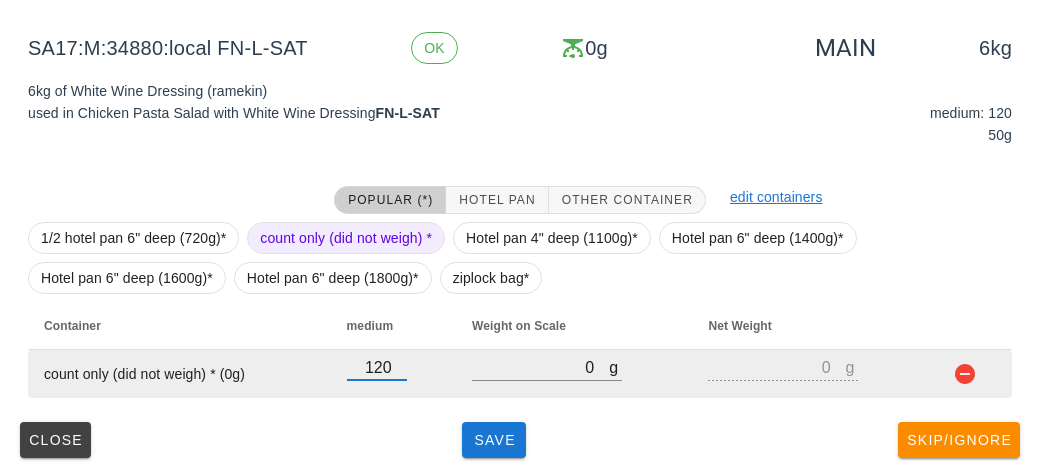type on "120" 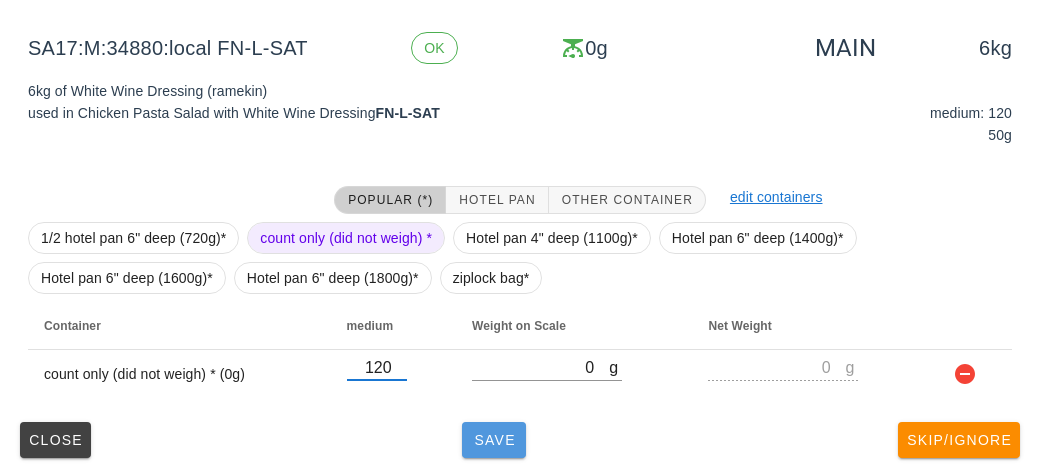 click on "Save" at bounding box center (494, 440) 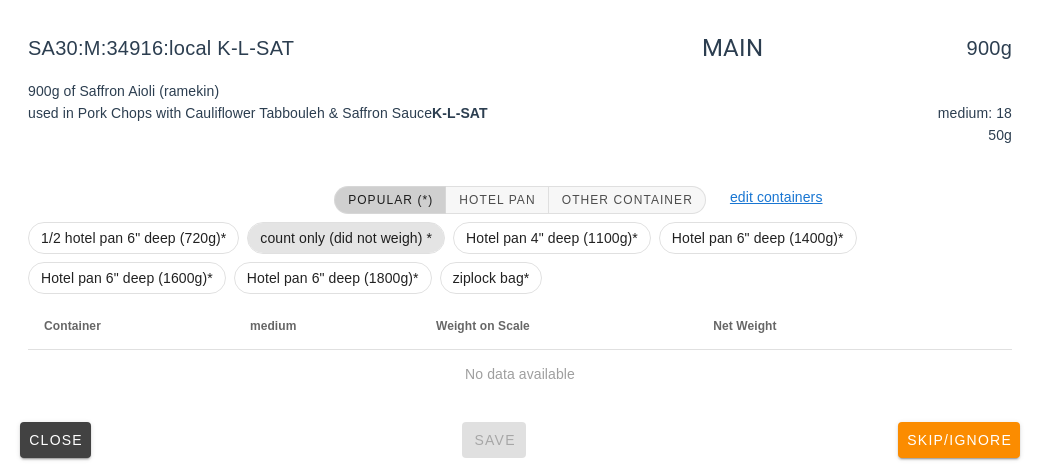 click on "count only (did not weigh) *" at bounding box center [346, 238] 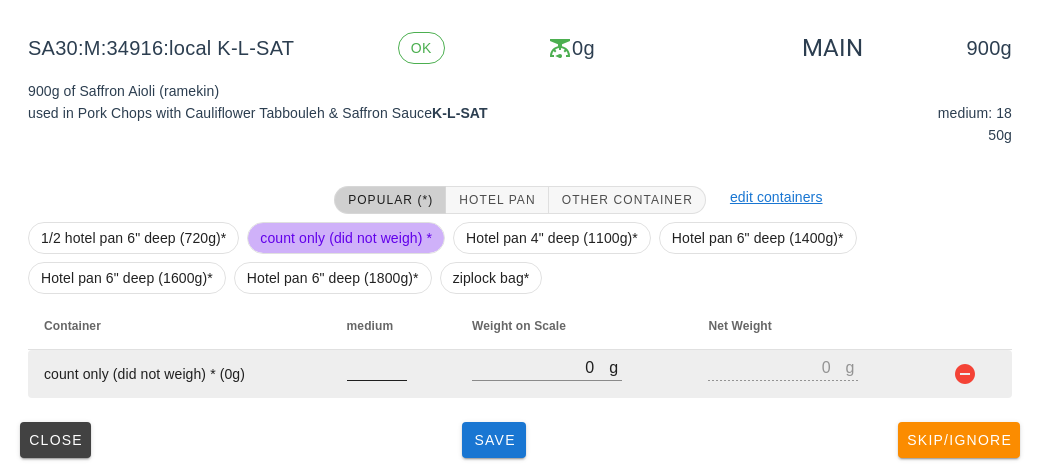click at bounding box center (377, 367) 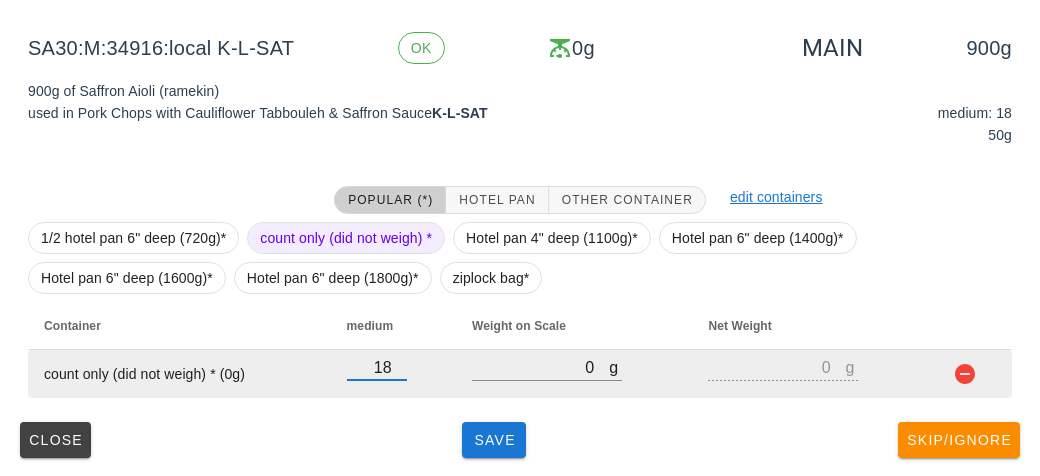 type on "18" 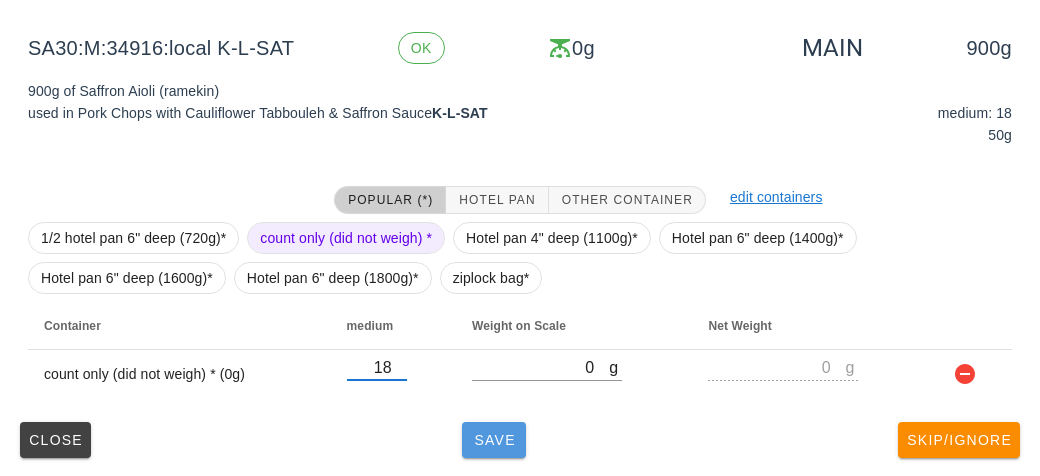 click on "Save" at bounding box center [494, 440] 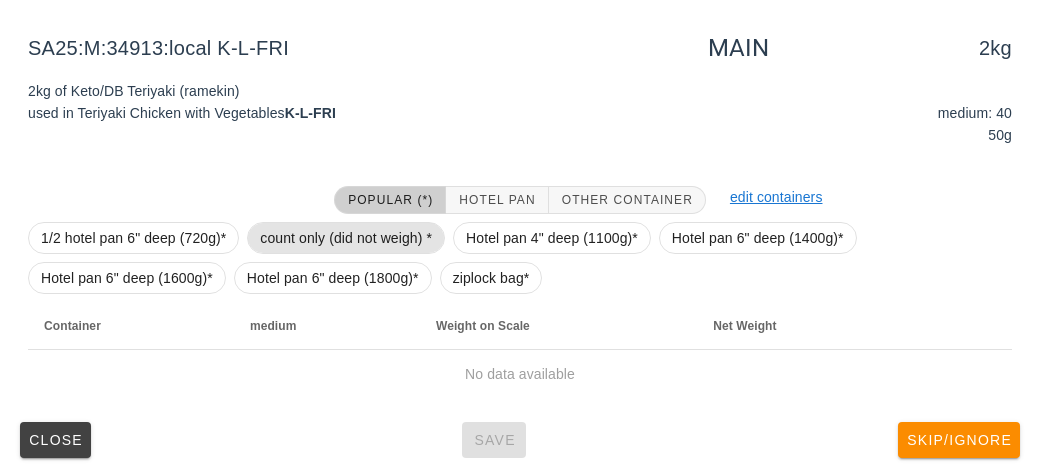 click on "count only (did not weigh) *" at bounding box center [346, 238] 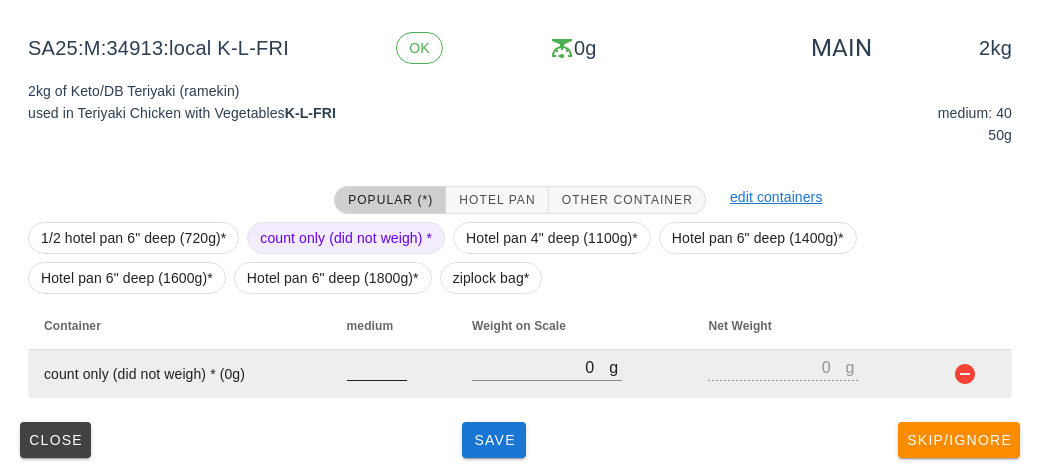 click at bounding box center [377, 367] 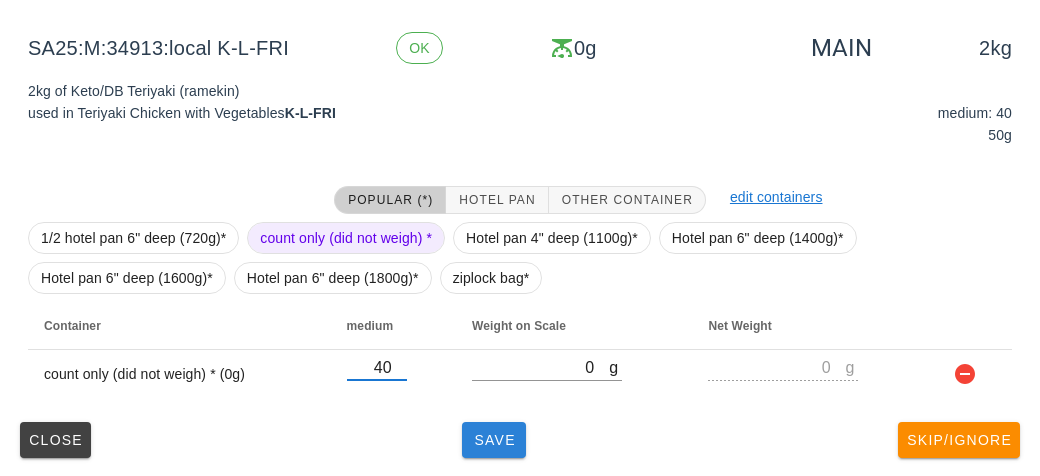 type on "40" 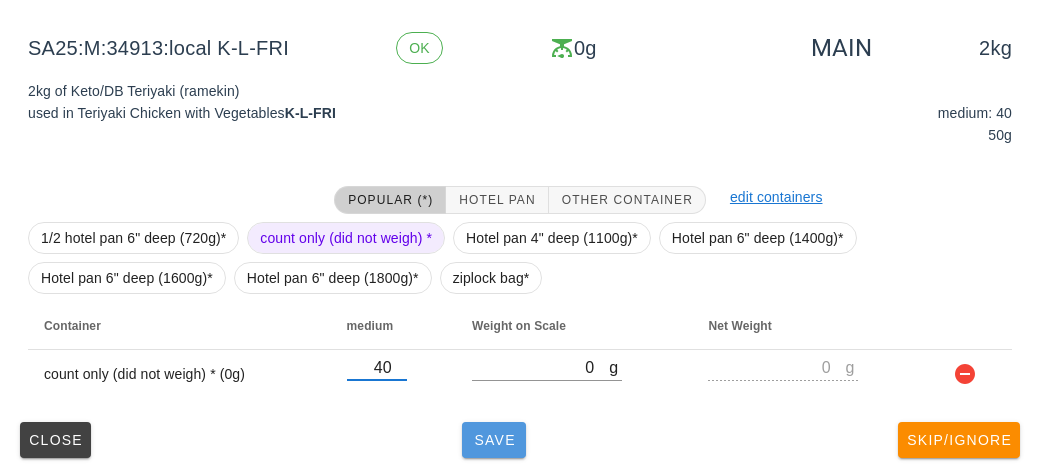 click on "Save" at bounding box center [494, 440] 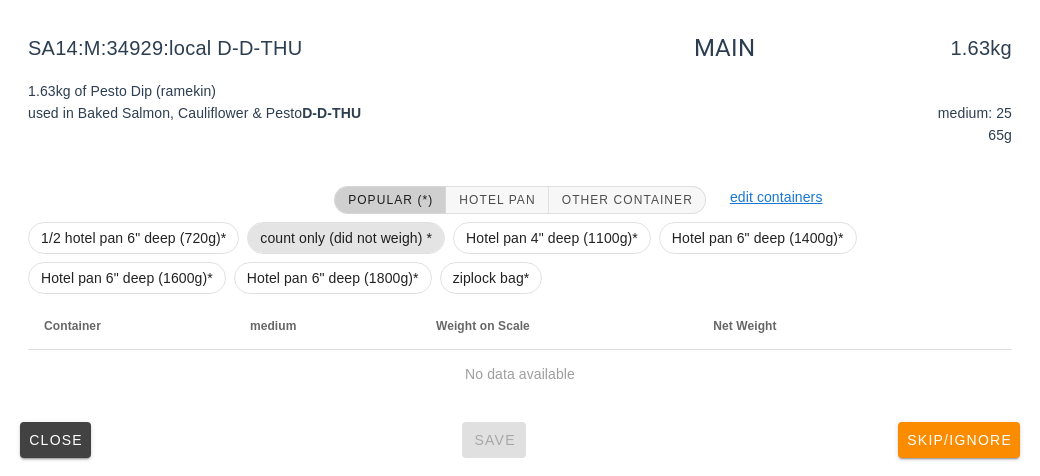 click on "count only (did not weigh) *" at bounding box center (346, 238) 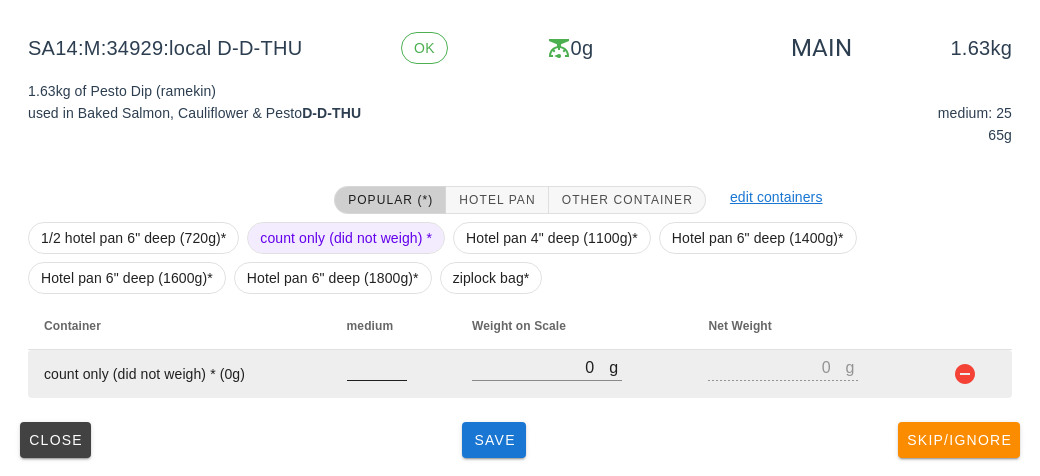 click at bounding box center [377, 367] 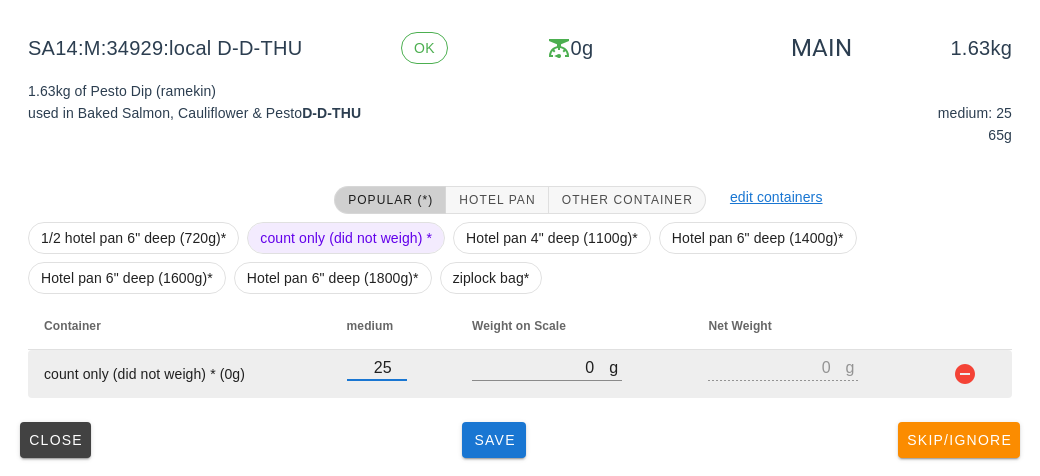 type on "25" 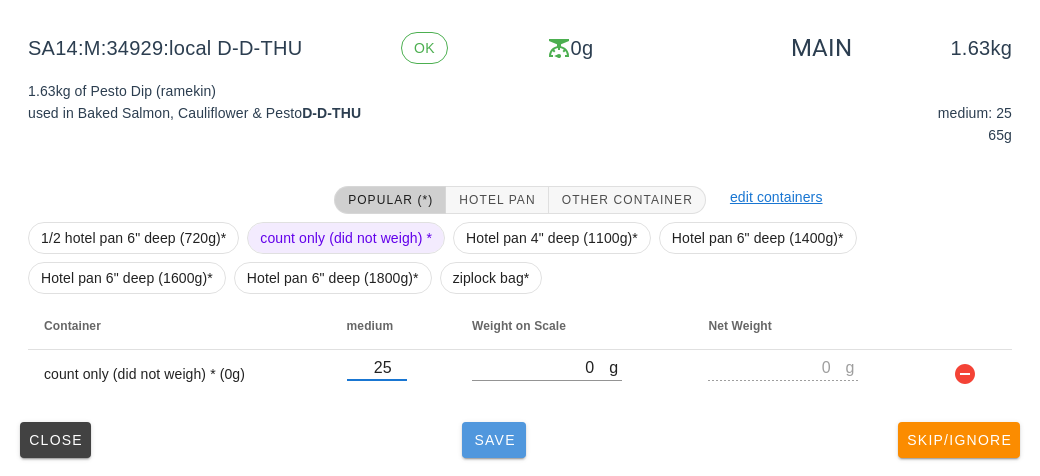click on "Save" at bounding box center [494, 440] 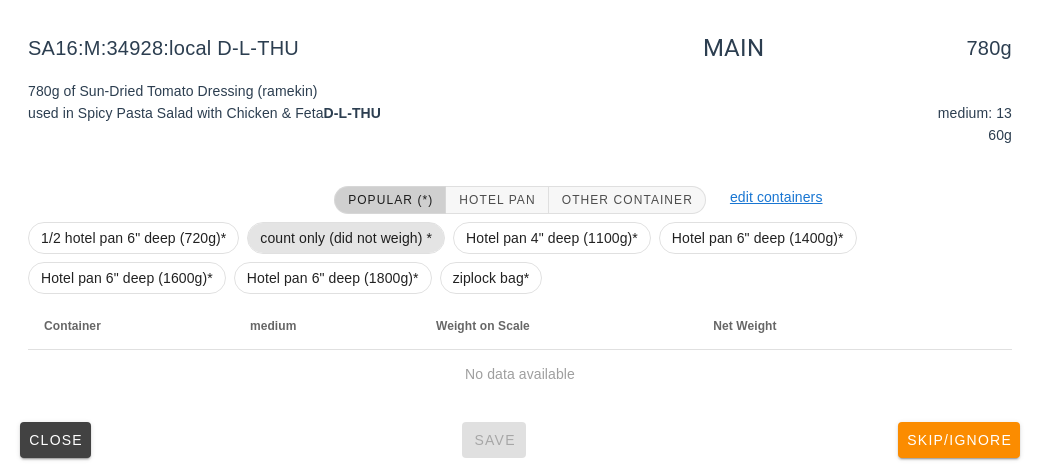 click on "count only (did not weigh) *" at bounding box center [346, 238] 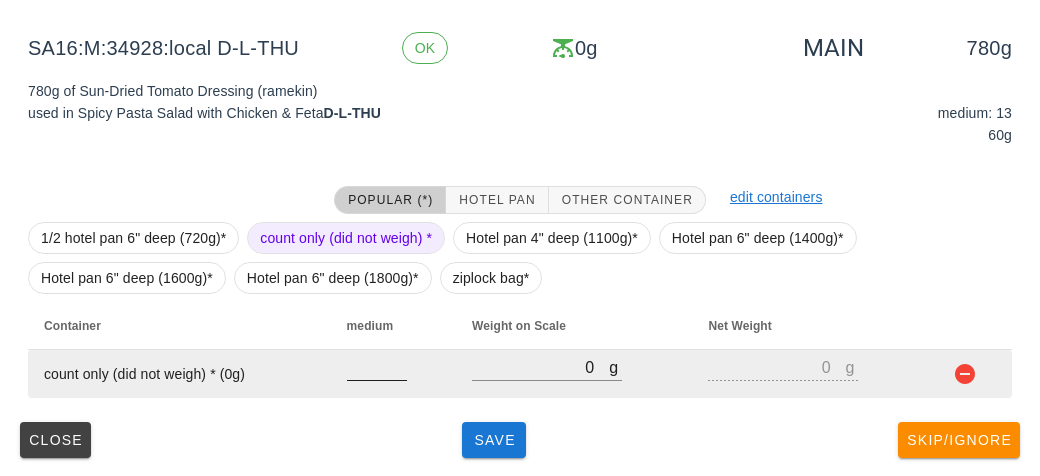 click at bounding box center (377, 367) 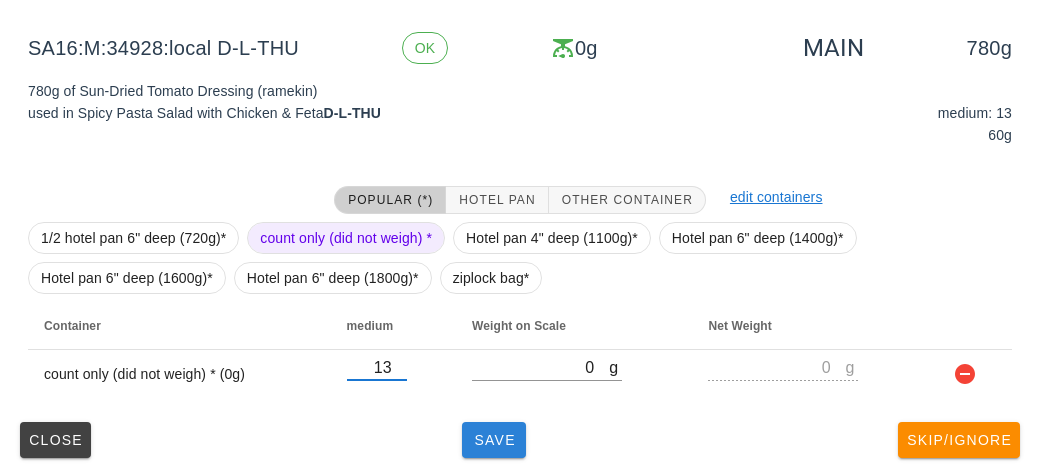 type on "13" 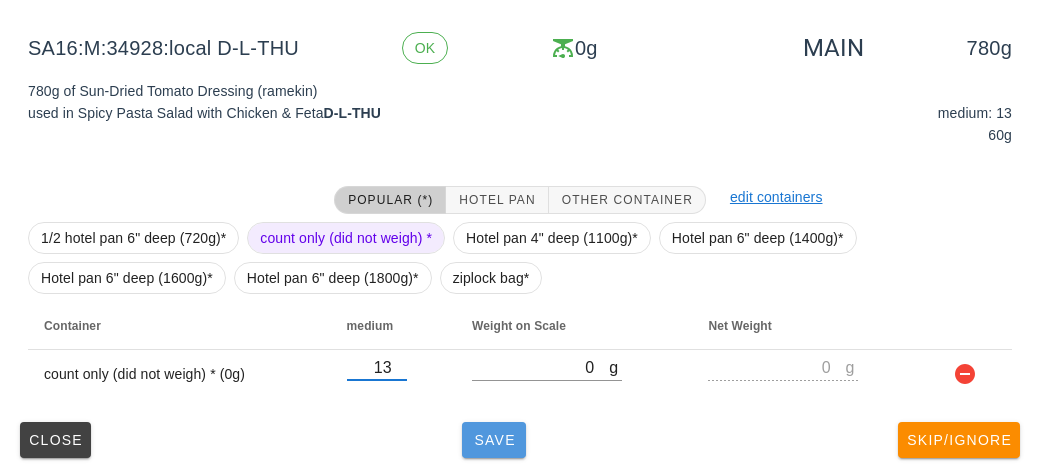click on "Save" at bounding box center [494, 440] 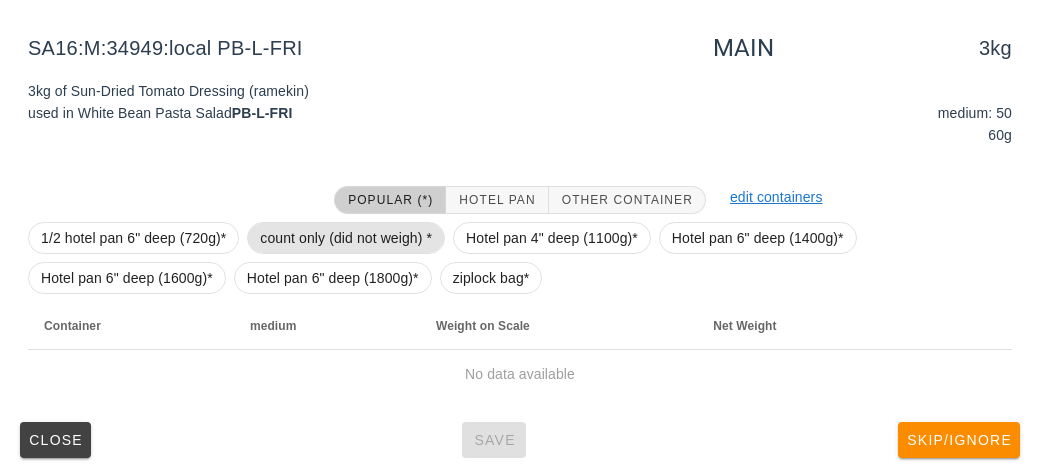 click on "count only (did not weigh) *" at bounding box center (346, 238) 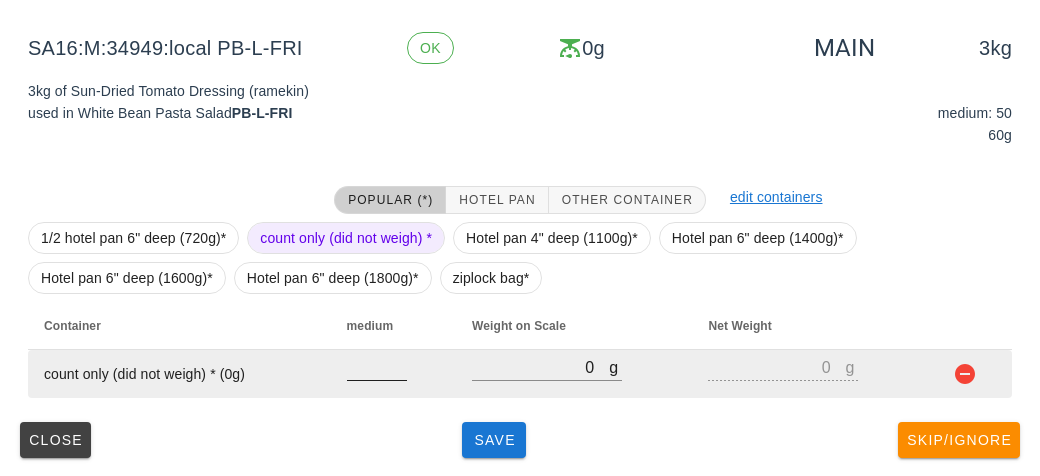 click at bounding box center [377, 367] 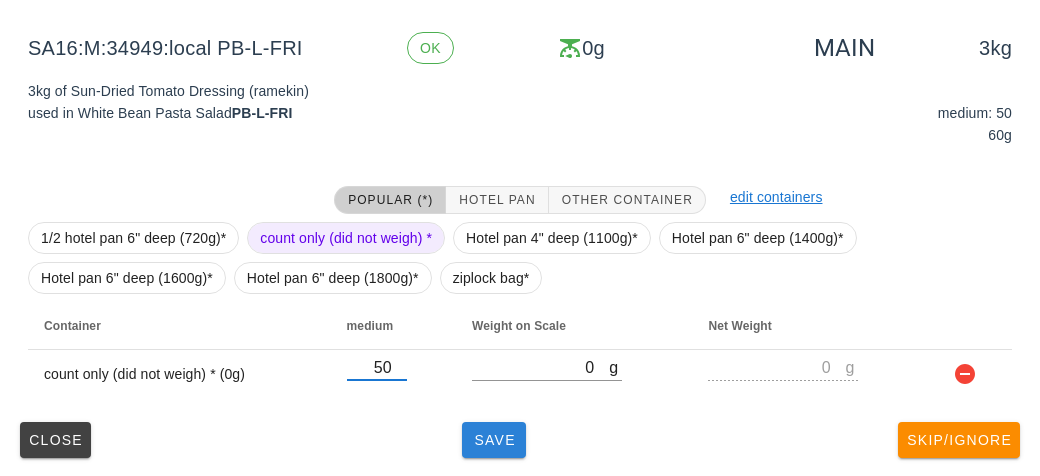 type on "50" 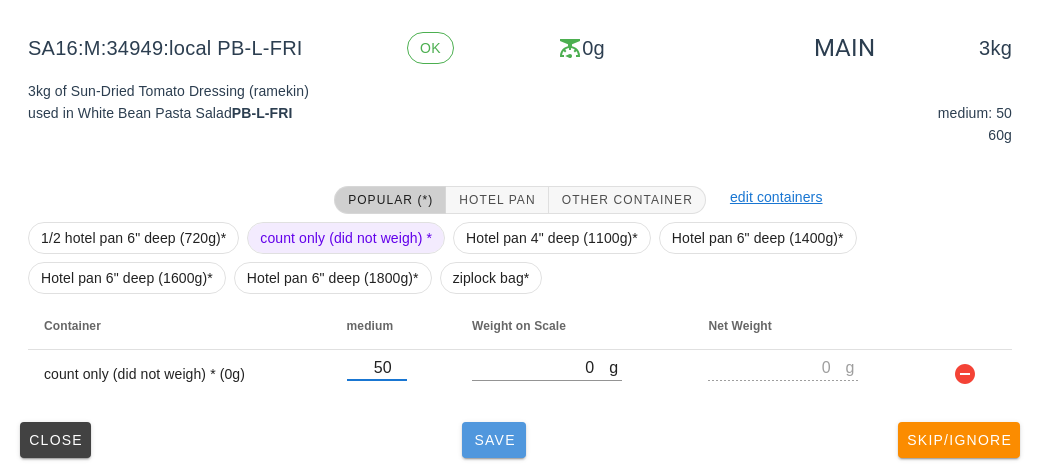 click on "Save" at bounding box center (494, 440) 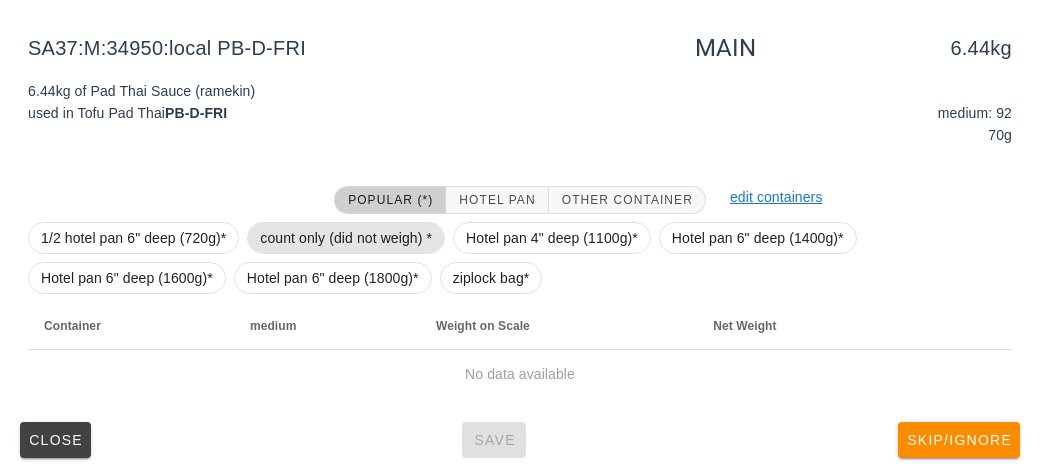click on "count only (did not weigh) *" at bounding box center [346, 238] 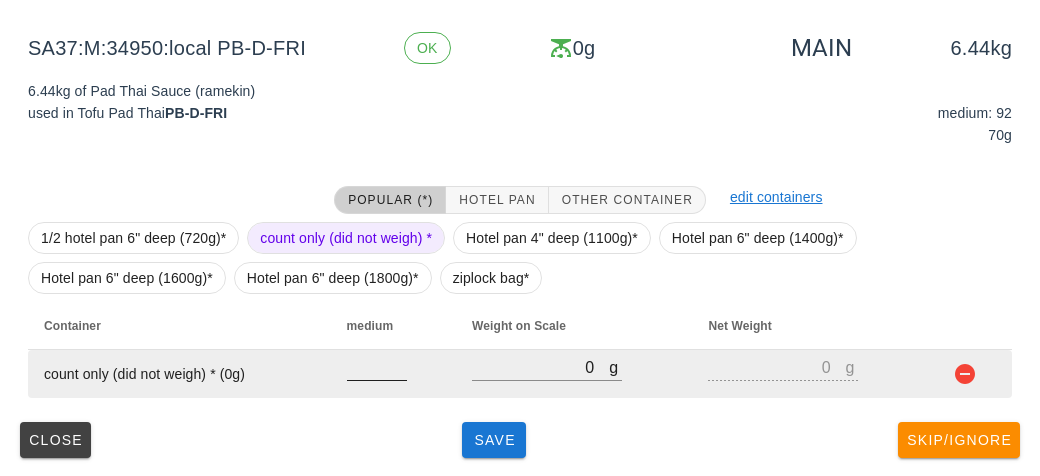 click at bounding box center [377, 391] 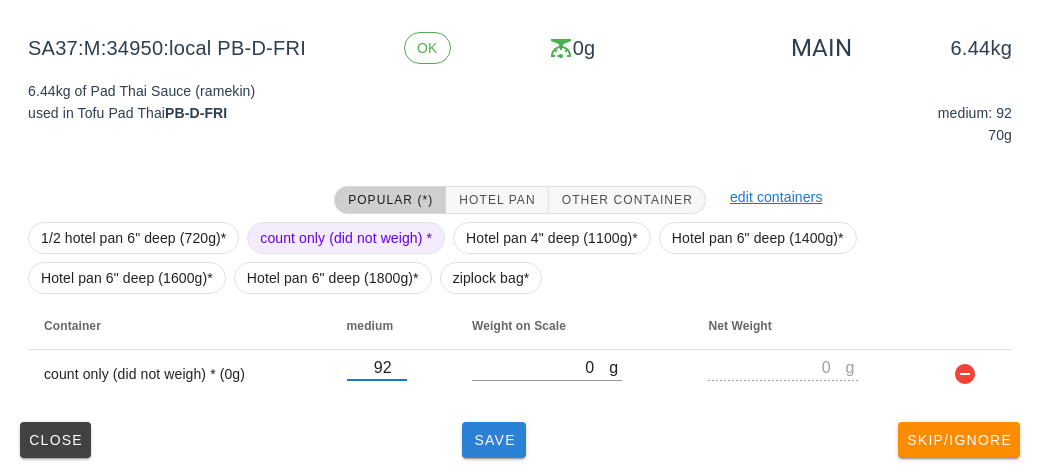 type on "92" 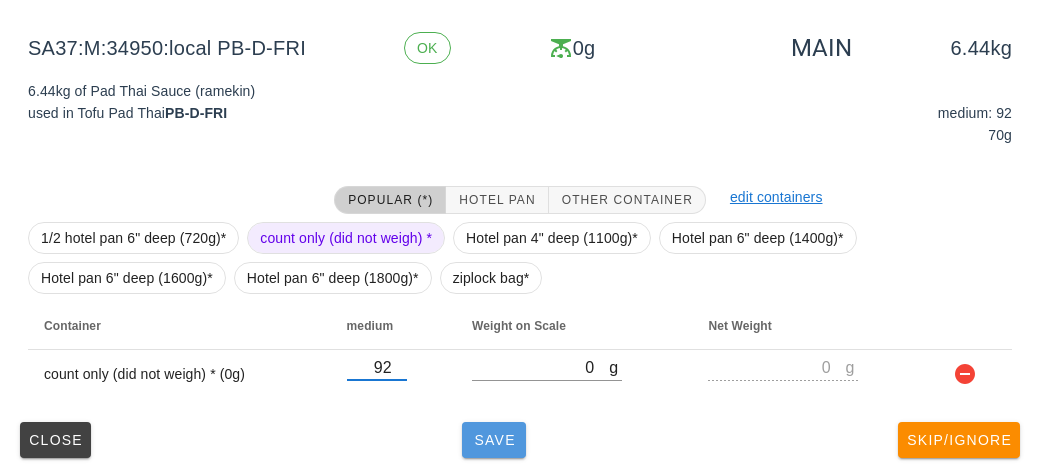 click on "Save" at bounding box center [494, 440] 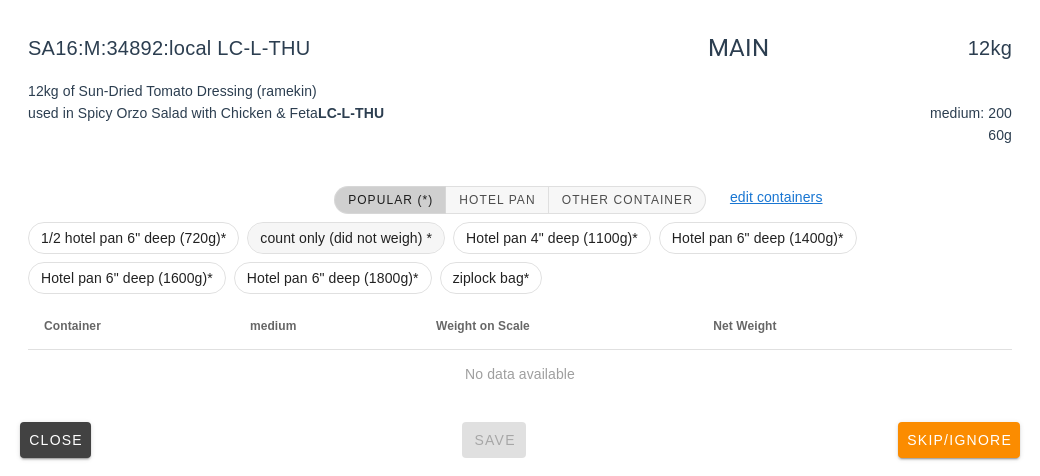 click on "count only (did not weigh) *" at bounding box center (346, 238) 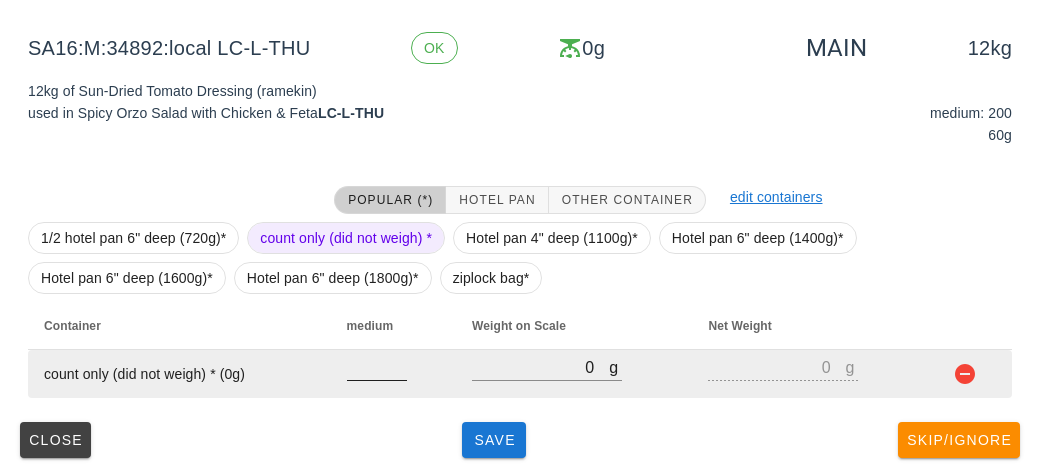 click at bounding box center (377, 367) 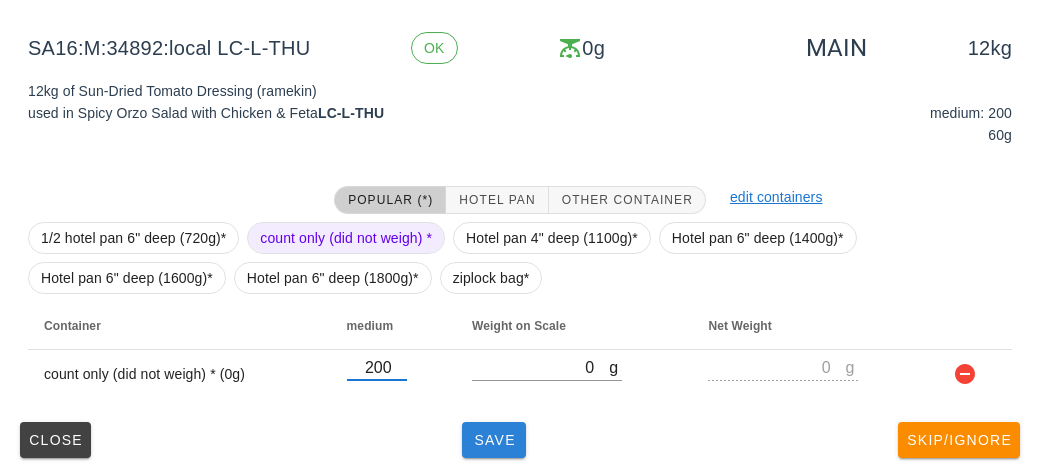 type on "200" 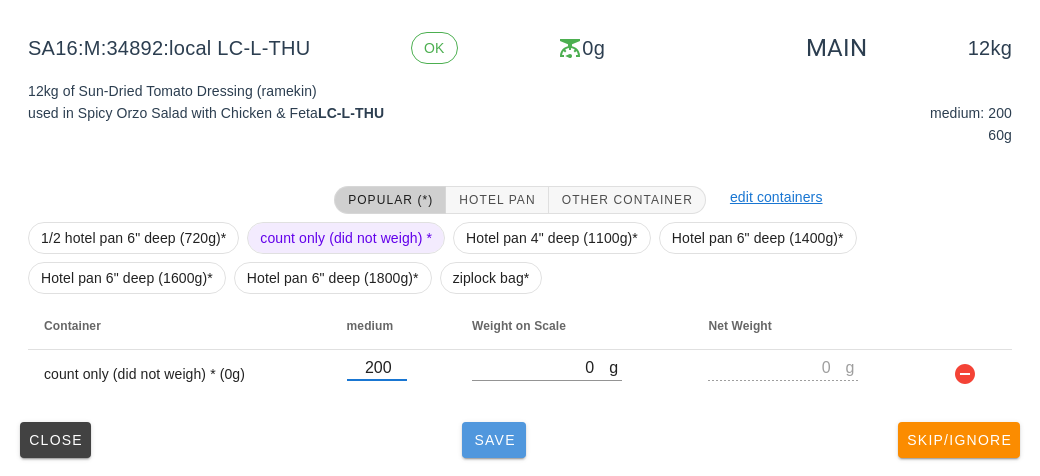 click on "Save" at bounding box center (494, 440) 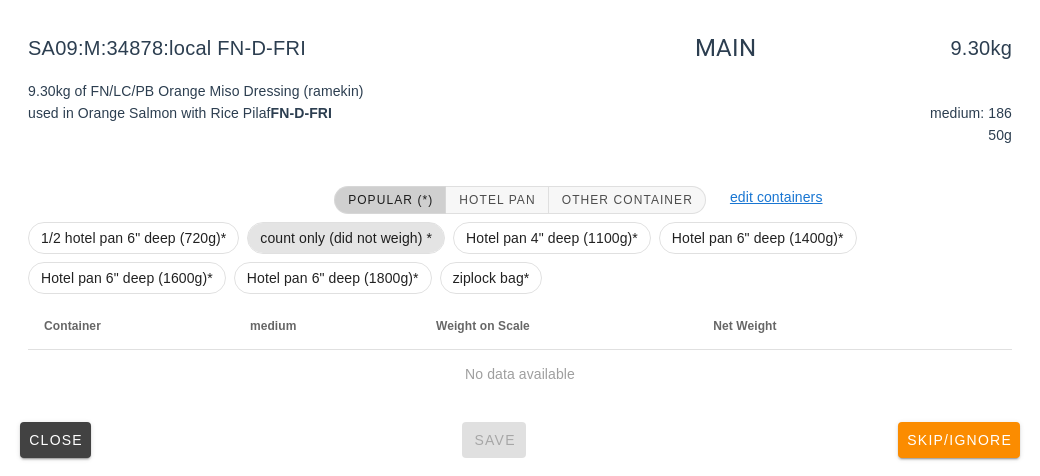 click on "count only (did not weigh) *" at bounding box center [346, 238] 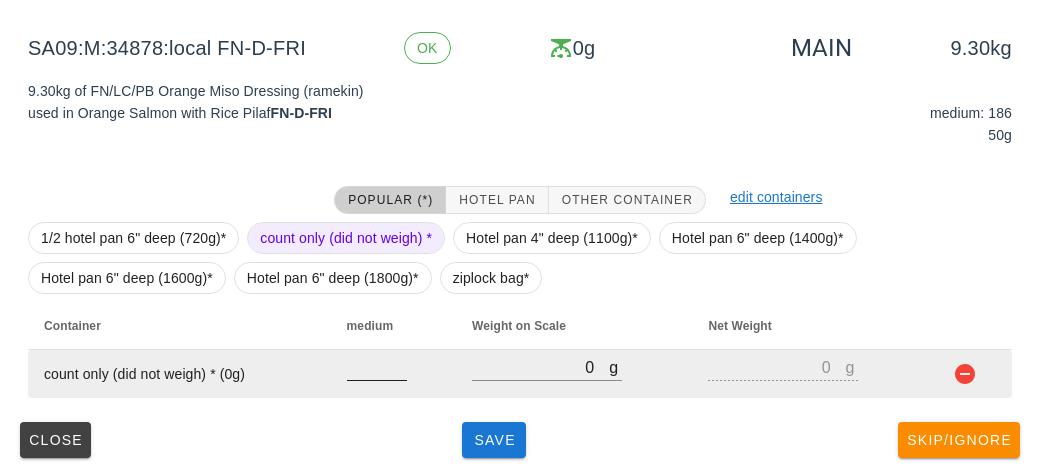 click at bounding box center [377, 391] 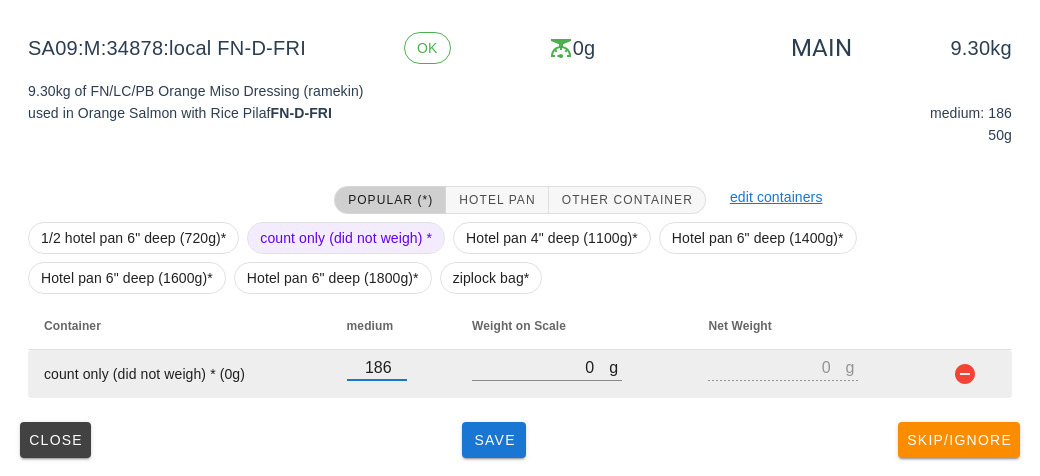 type on "186" 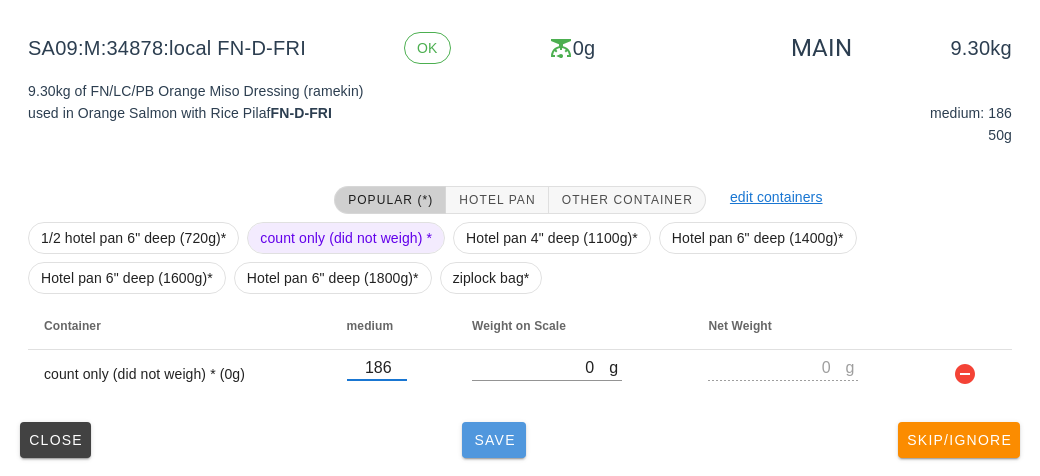 click on "Save" at bounding box center [494, 440] 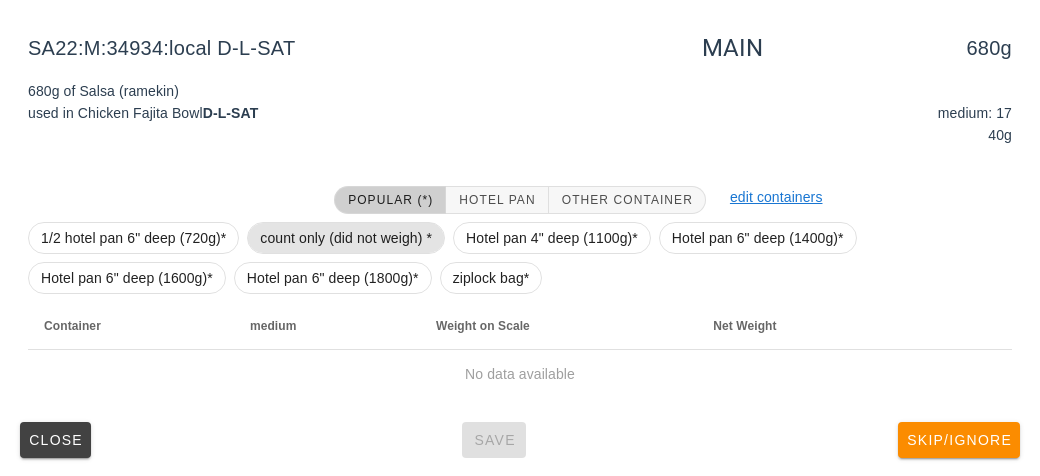 click on "count only (did not weigh) *" at bounding box center [346, 238] 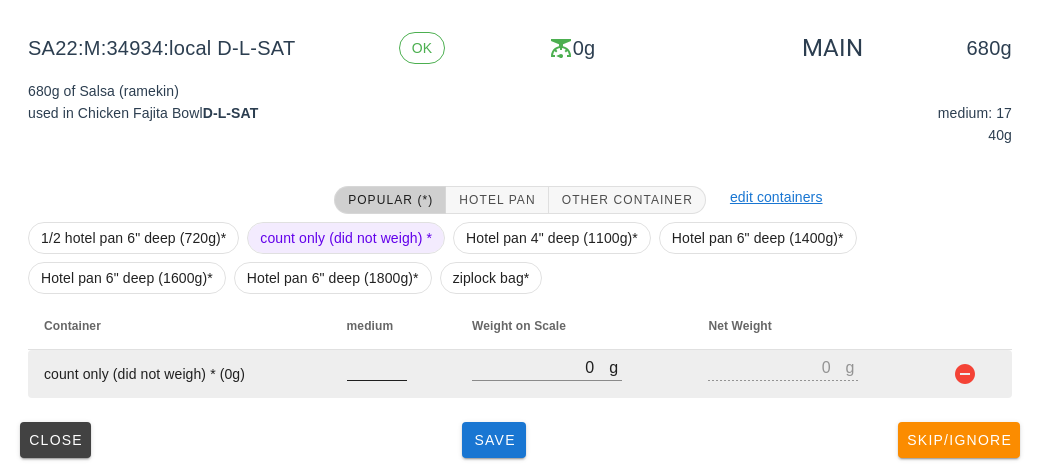 click at bounding box center (377, 367) 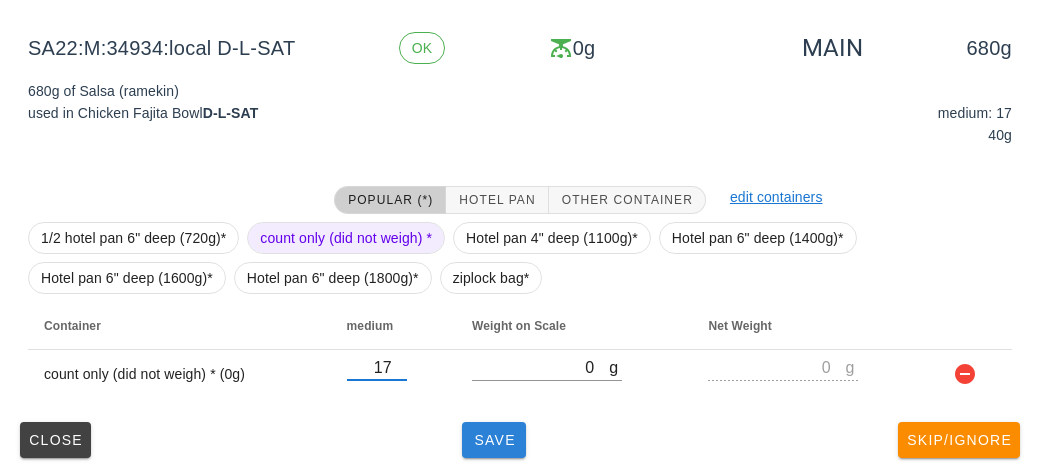 type on "17" 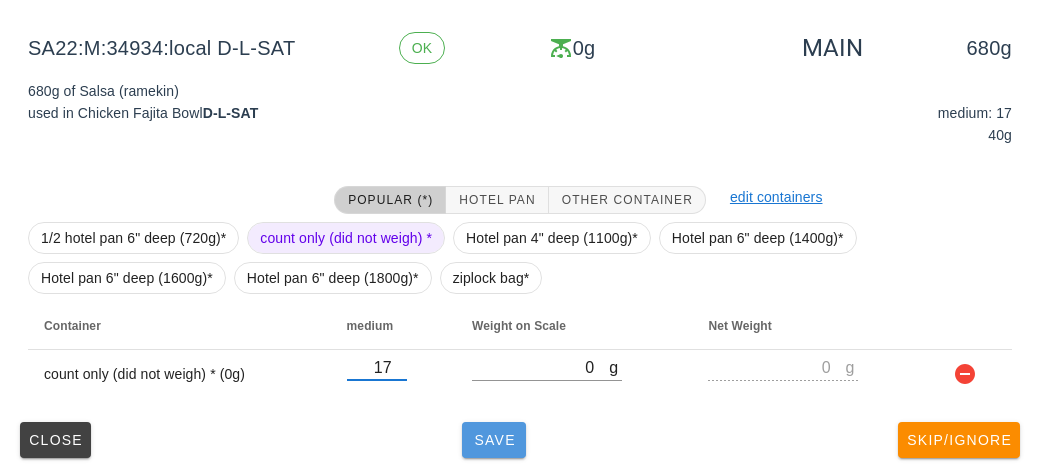click on "Save" at bounding box center [494, 440] 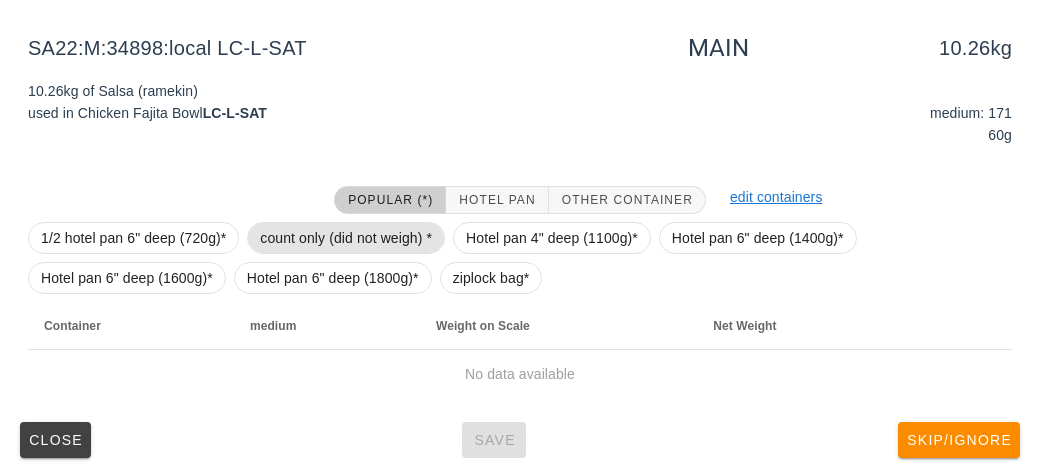 click on "count only (did not weigh) *" at bounding box center (346, 238) 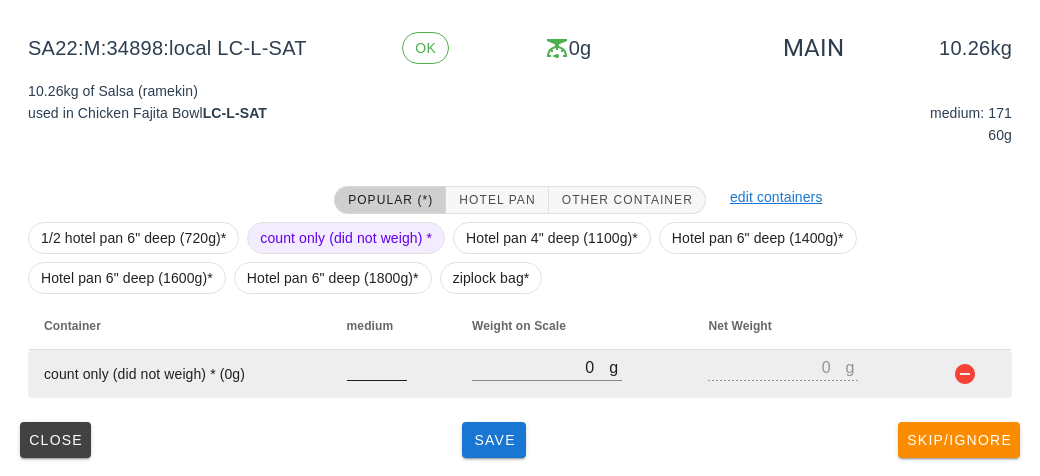 click at bounding box center (377, 367) 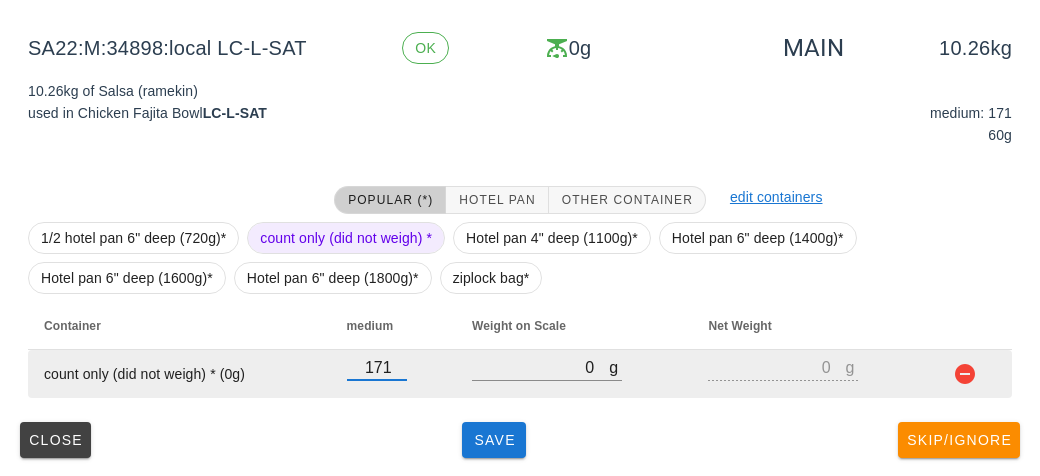 type on "171" 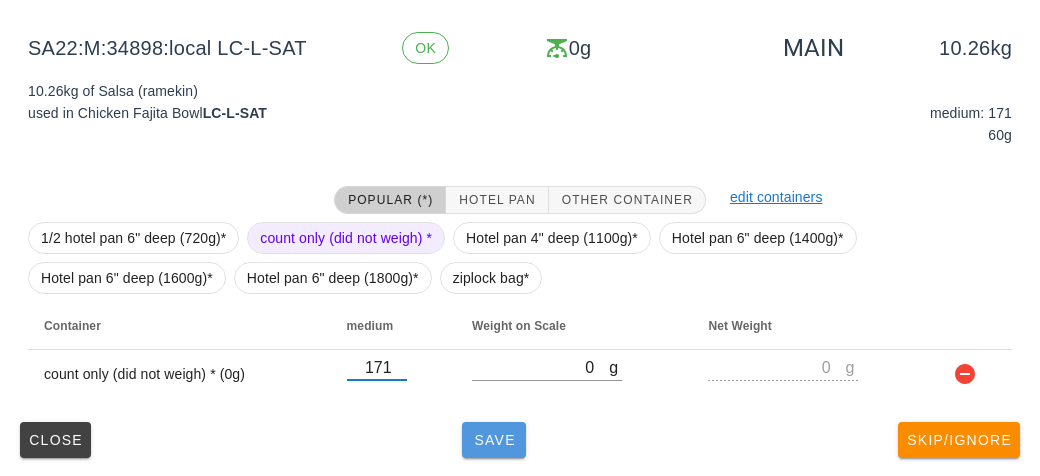 click on "Save" at bounding box center [494, 440] 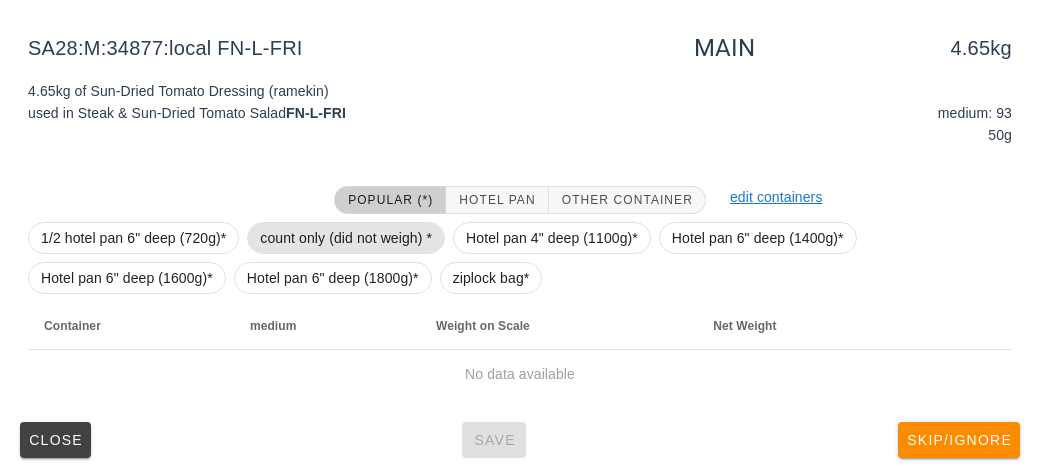 click on "count only (did not weigh) *" at bounding box center (346, 238) 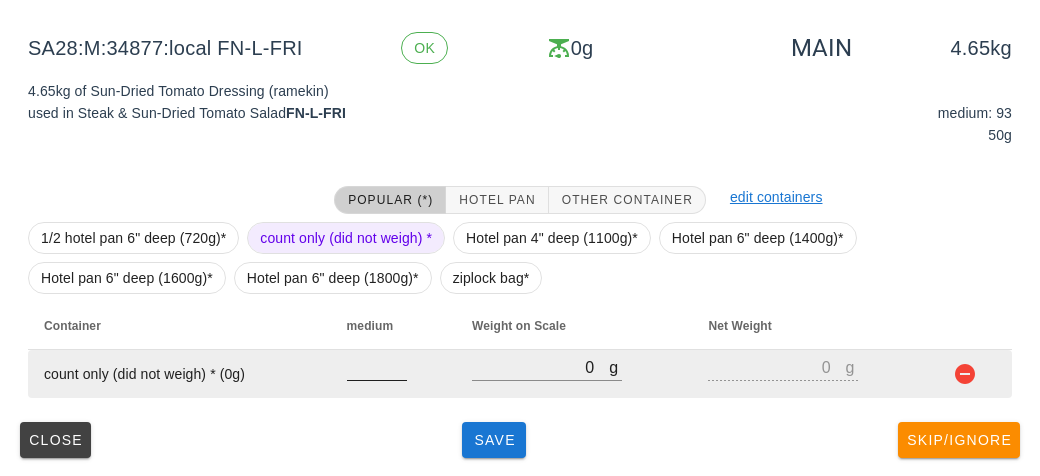 click at bounding box center (377, 367) 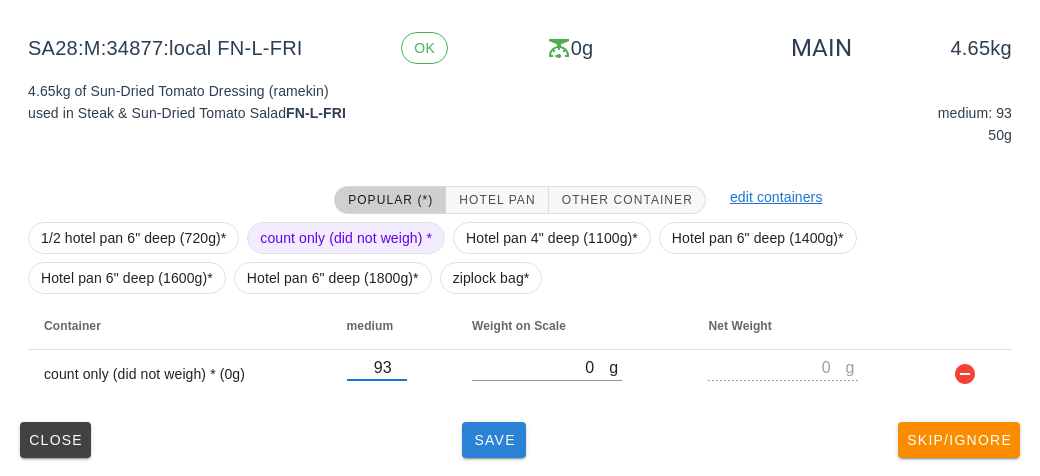type on "93" 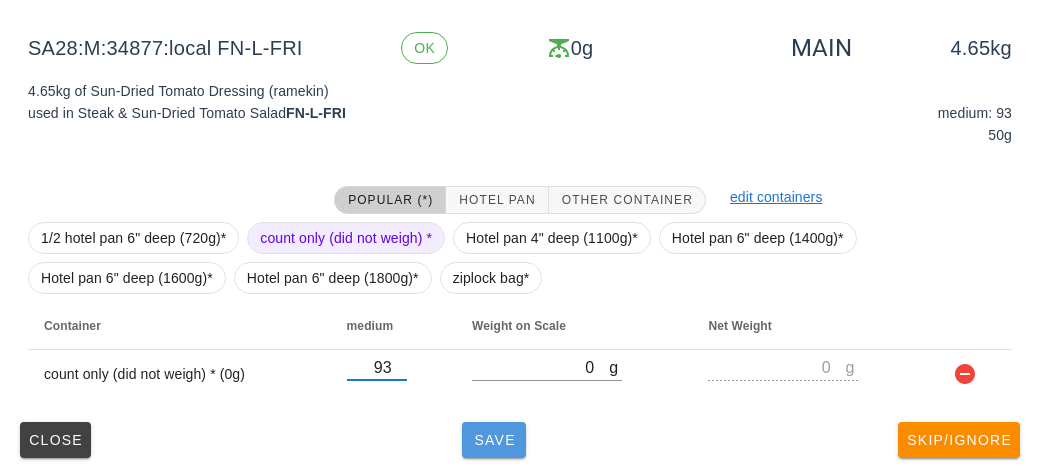 click on "Save" at bounding box center [494, 440] 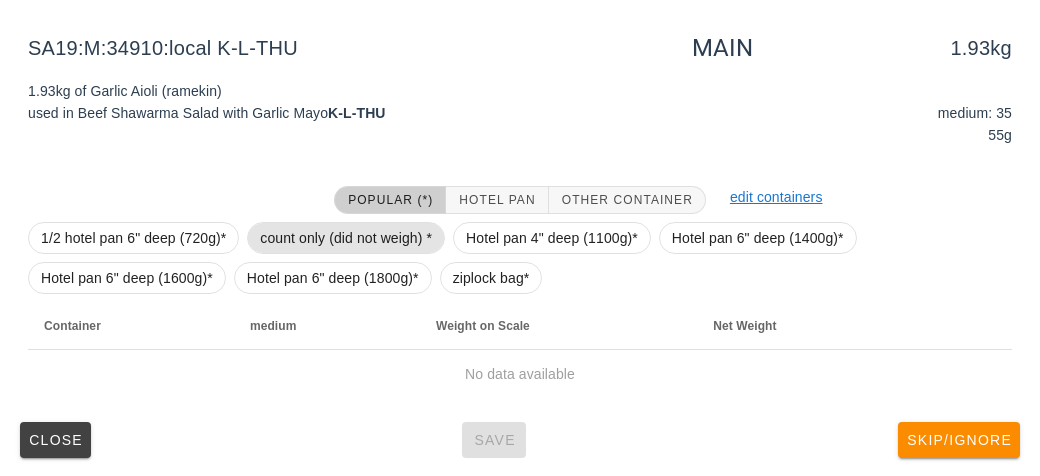 click on "count only (did not weigh) *" at bounding box center (346, 238) 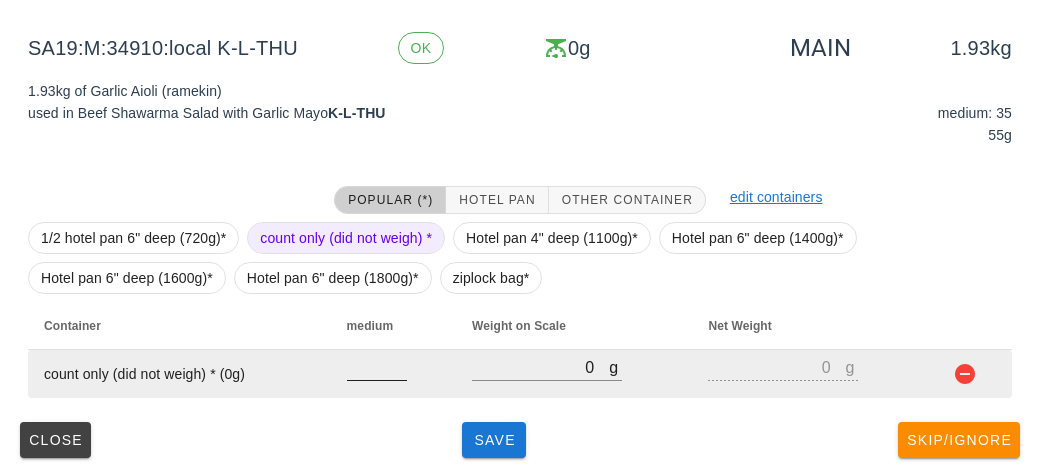 click at bounding box center [377, 367] 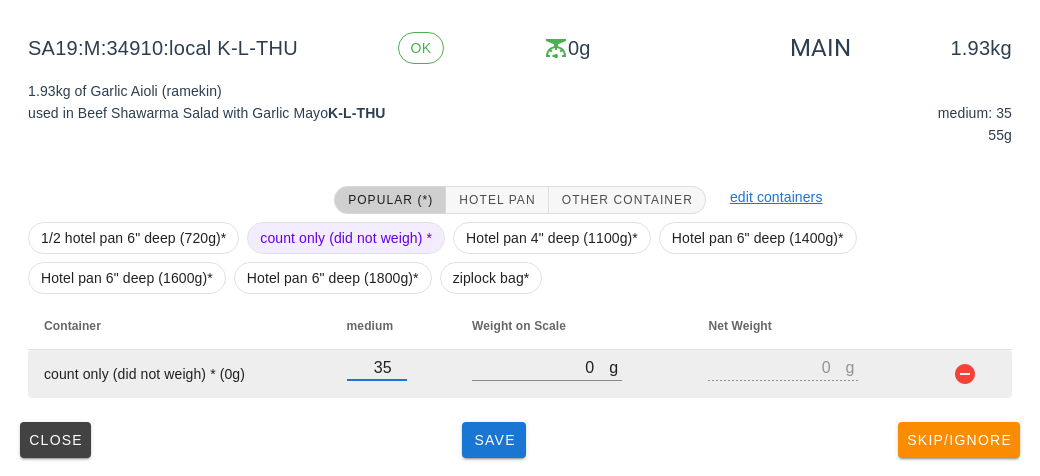 type on "35" 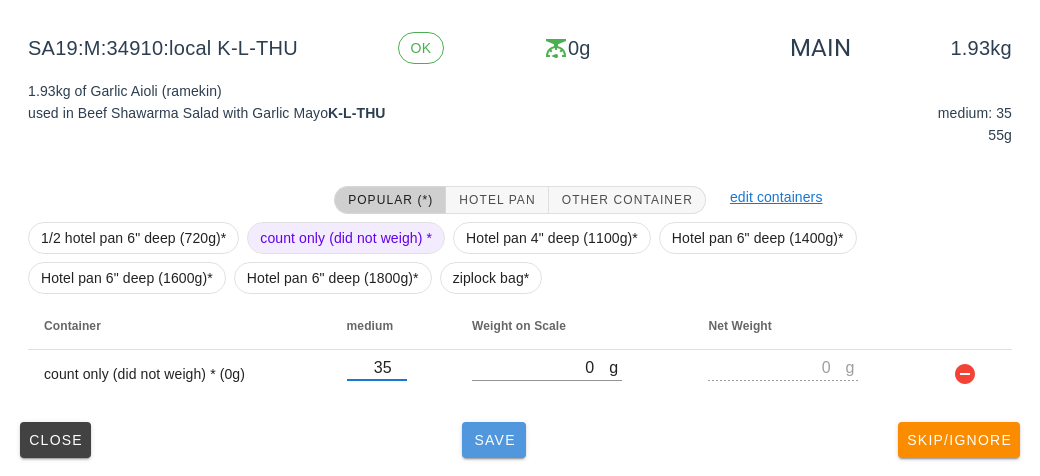 click on "Save" at bounding box center (494, 440) 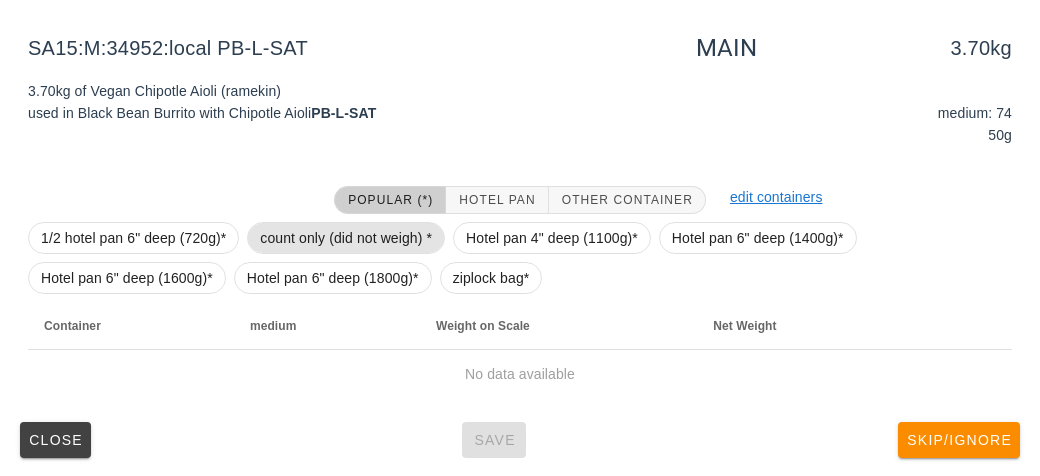 click on "count only (did not weigh) *" at bounding box center (346, 238) 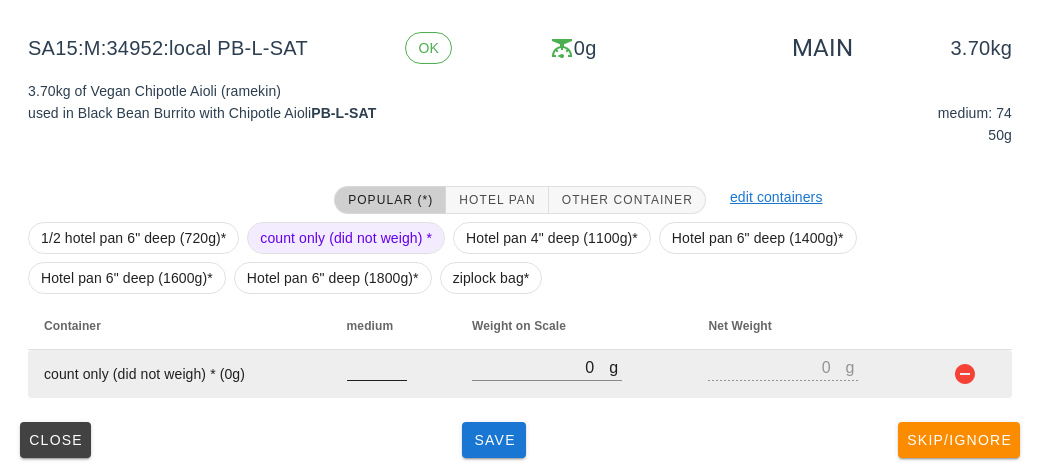 click at bounding box center (377, 367) 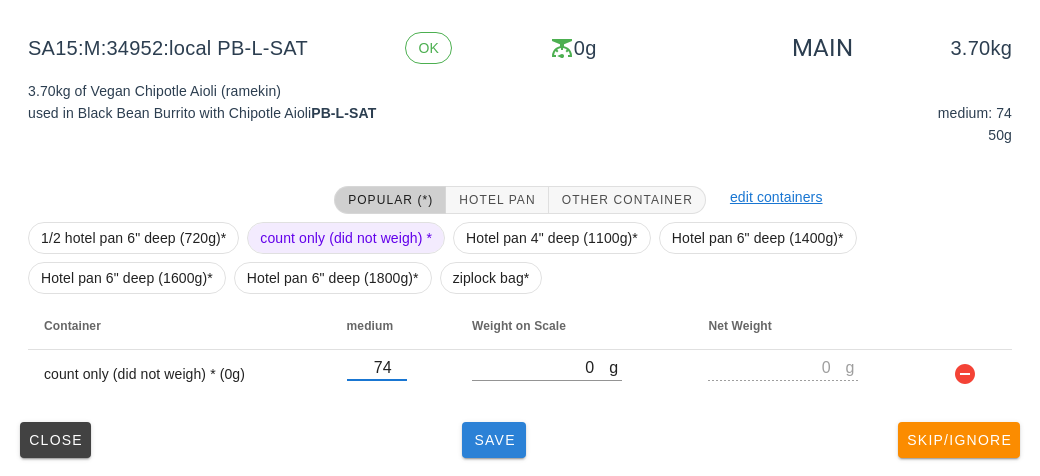 type on "74" 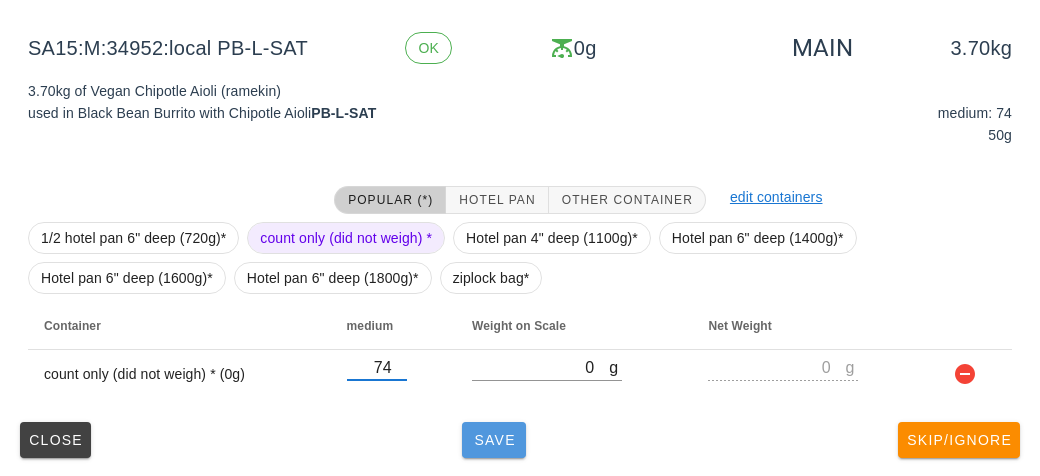 click on "Save" at bounding box center (494, 440) 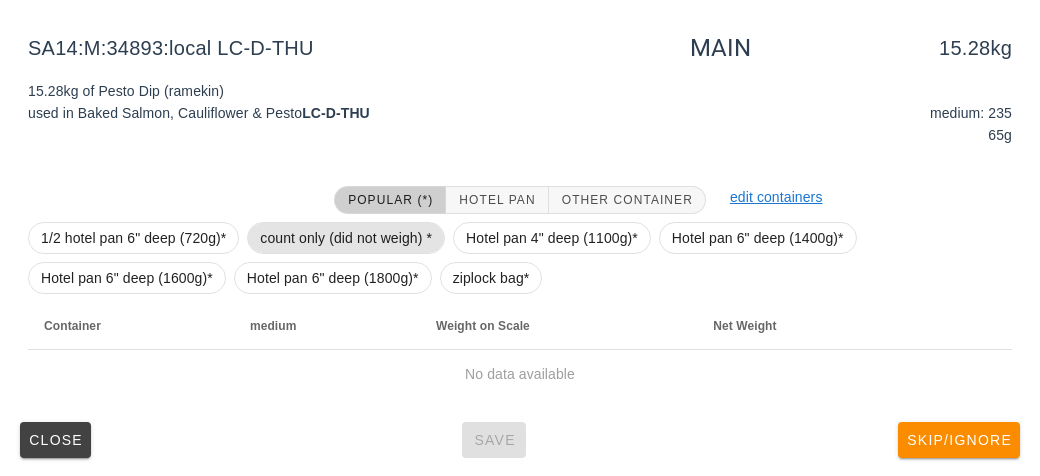 click on "count only (did not weigh) *" at bounding box center (346, 238) 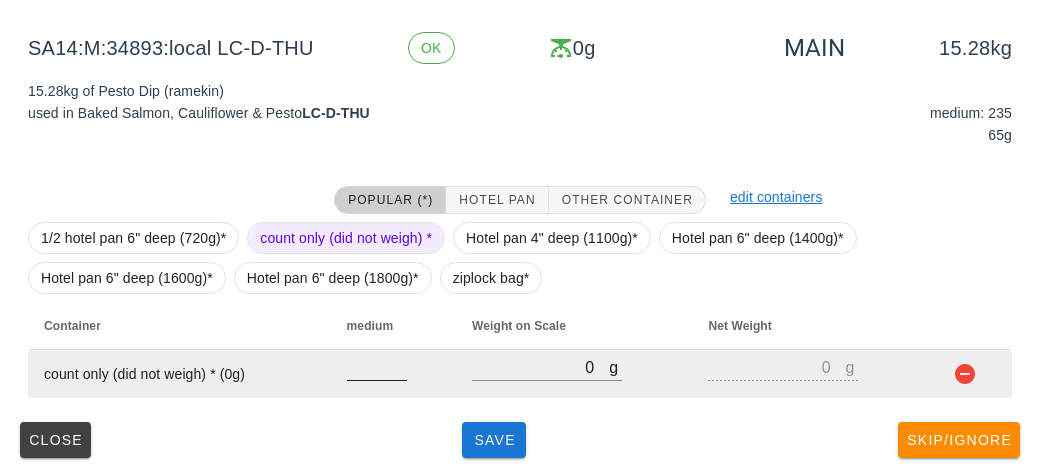 click at bounding box center [377, 367] 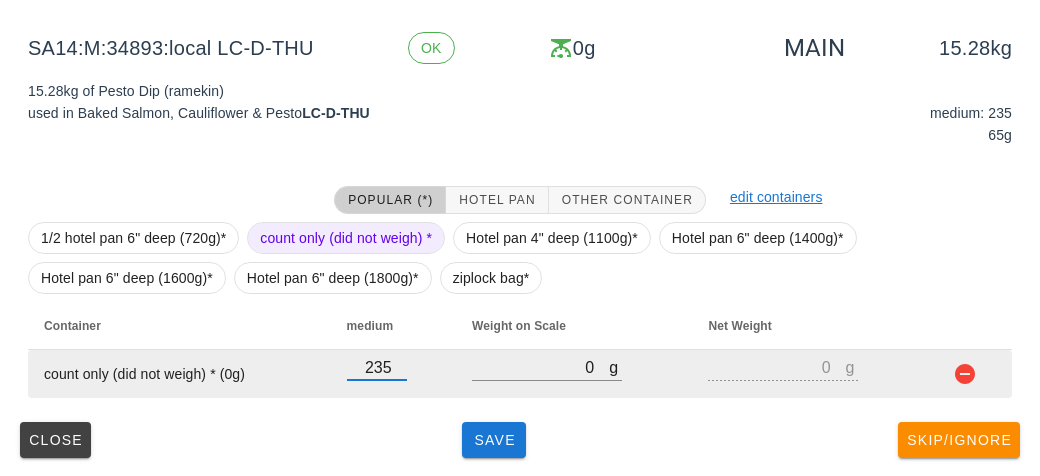 type on "235" 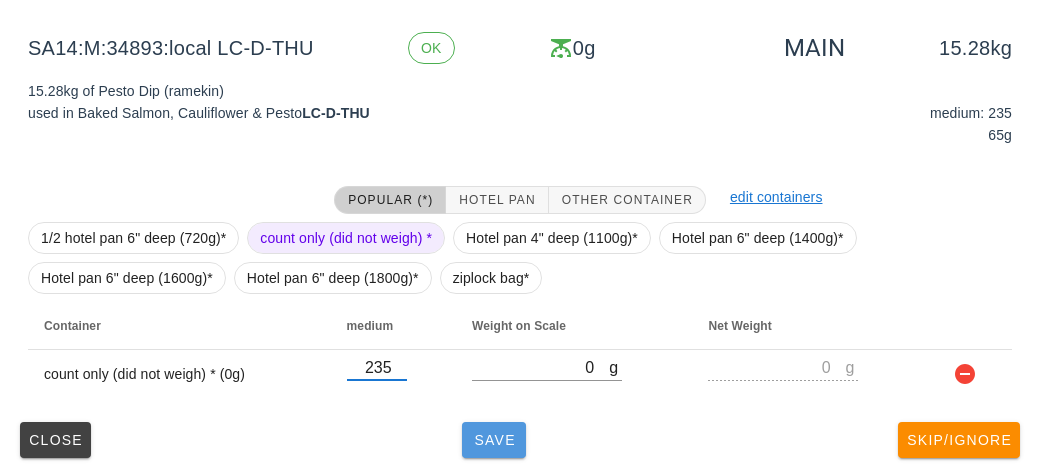 click on "Save" at bounding box center [494, 440] 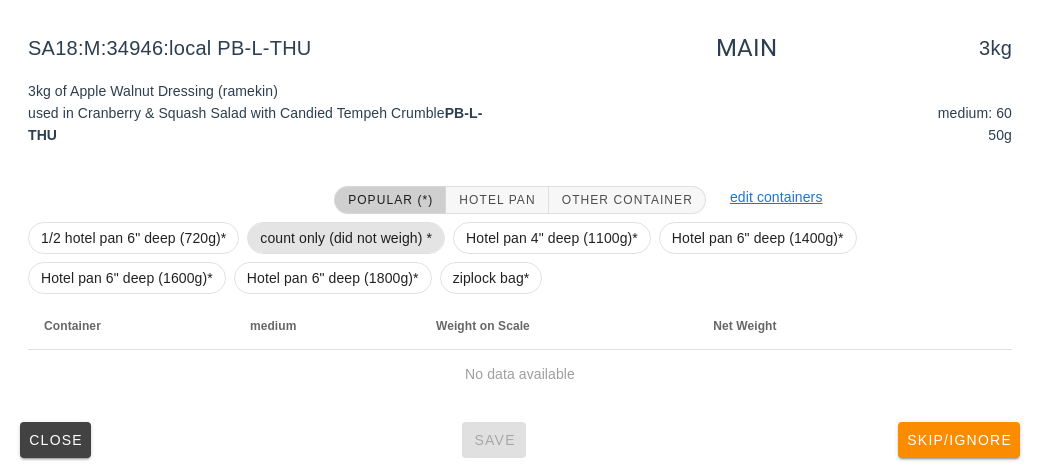 click on "count only (did not weigh) *" at bounding box center (346, 238) 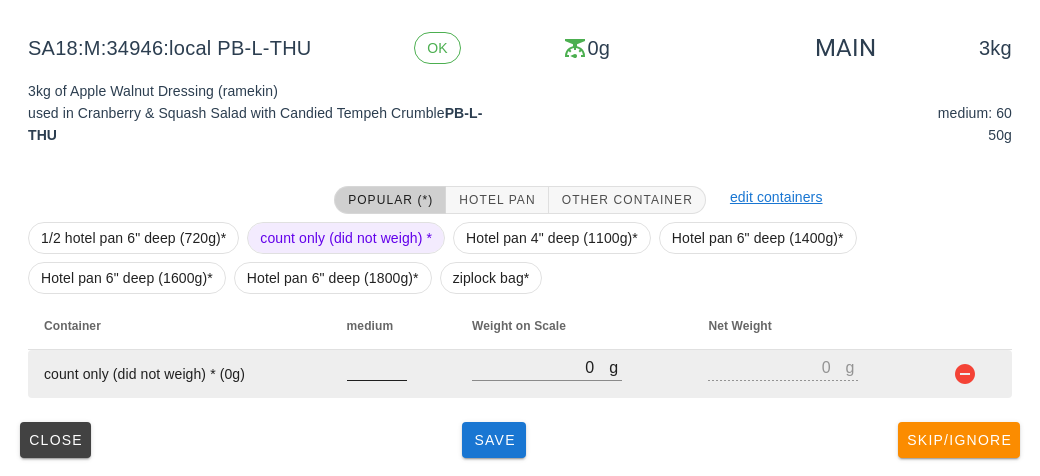 click at bounding box center (377, 367) 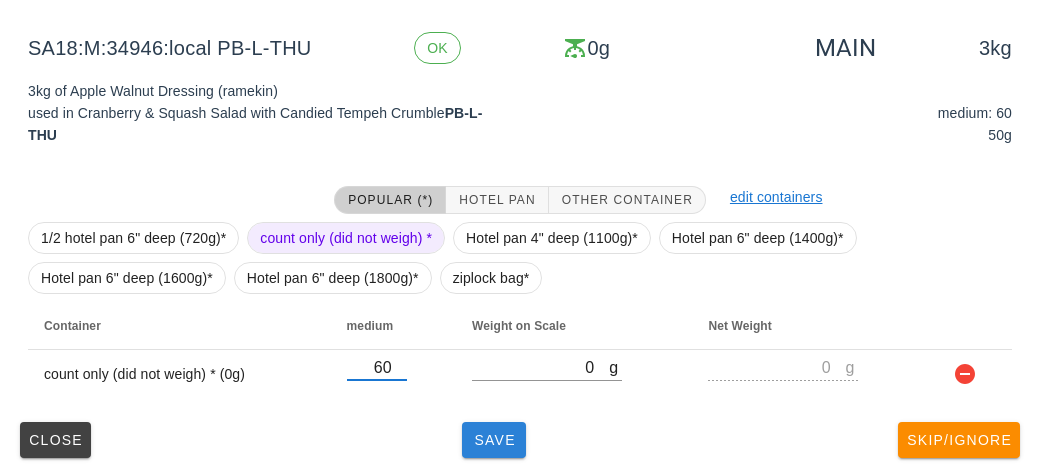 type on "60" 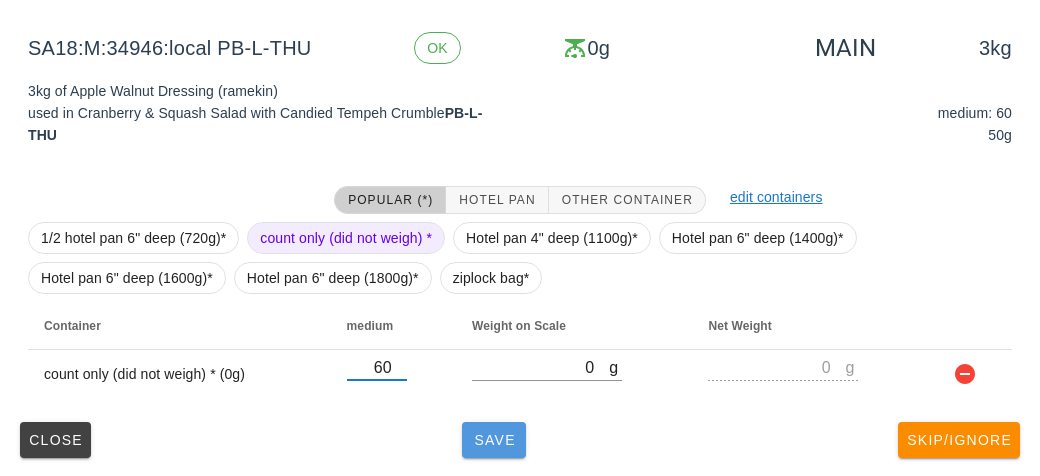 click on "Save" at bounding box center (494, 440) 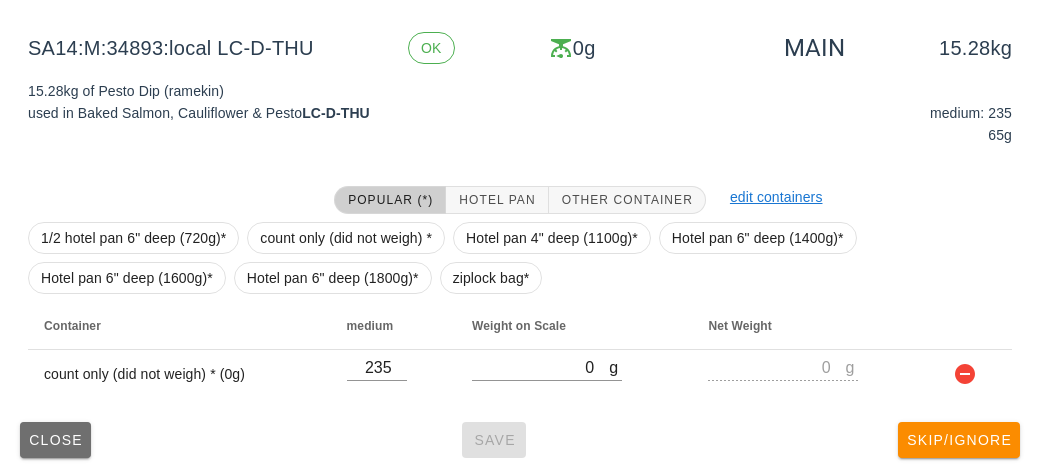 click on "Close" at bounding box center [55, 440] 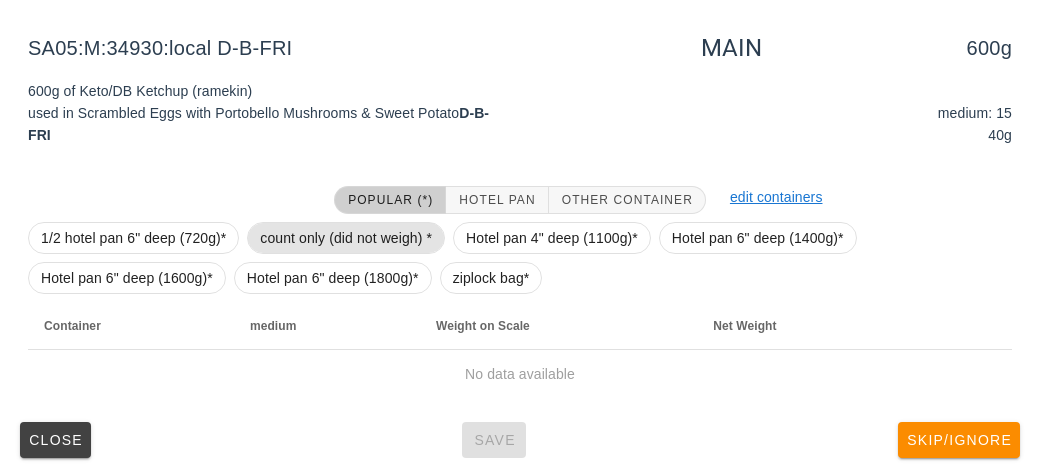 click on "count only (did not weigh) *" at bounding box center (346, 238) 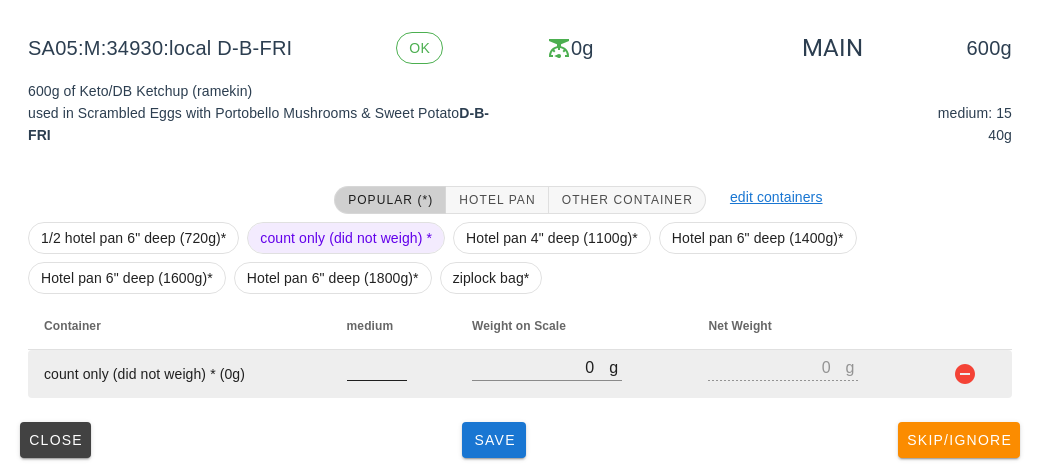click at bounding box center [377, 367] 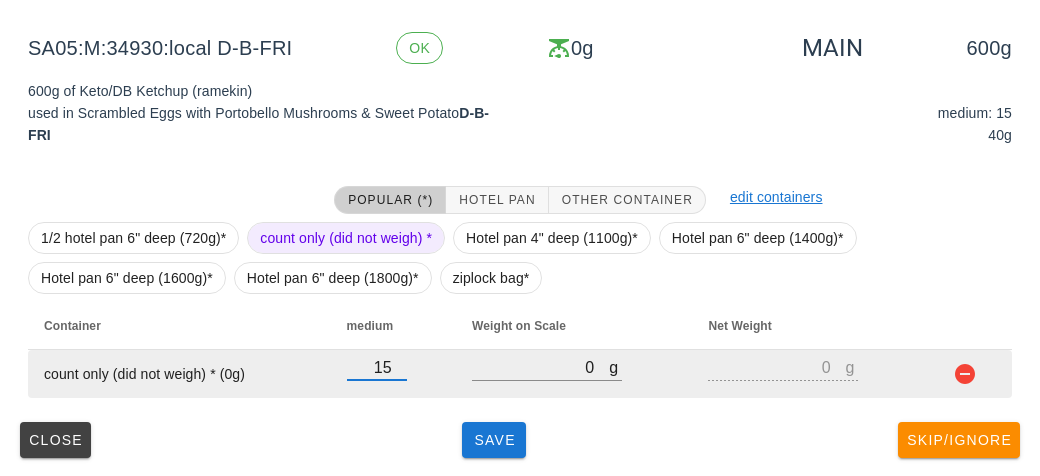 type on "15" 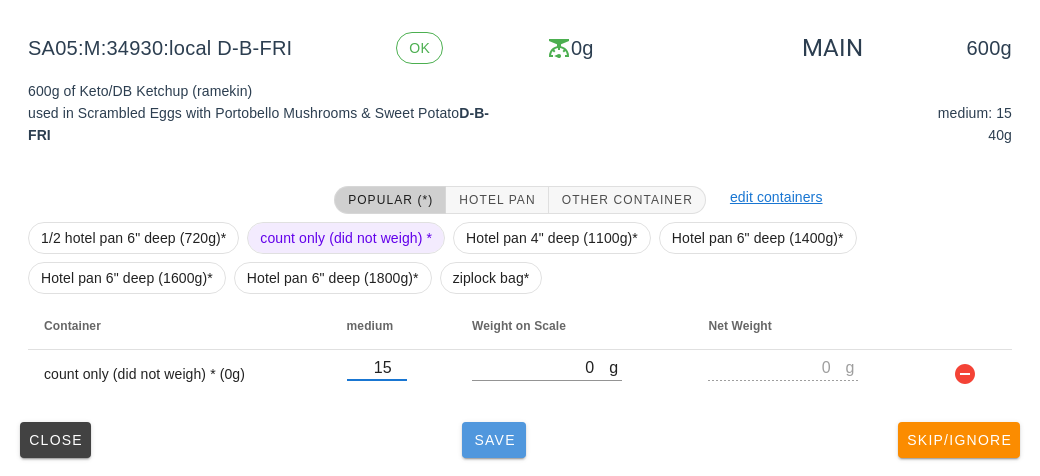 click on "Save" at bounding box center (494, 440) 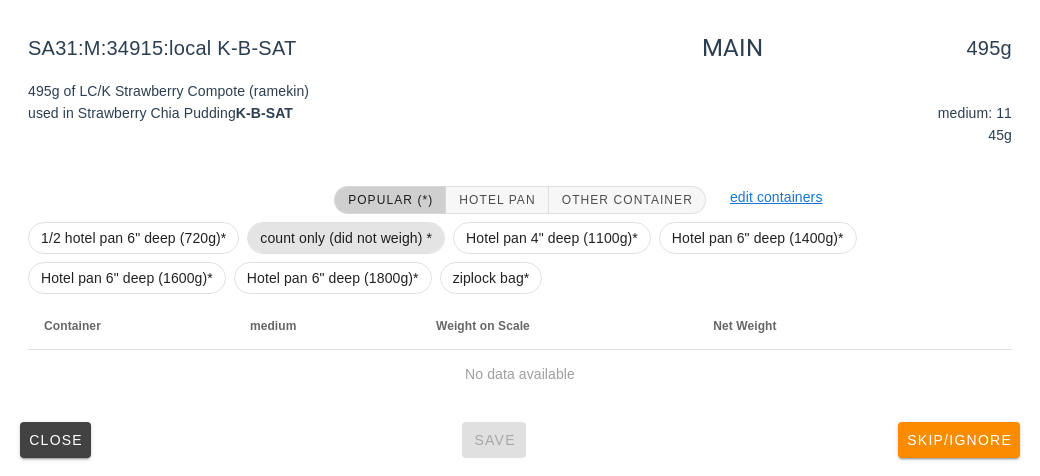 click on "count only (did not weigh) *" at bounding box center (346, 238) 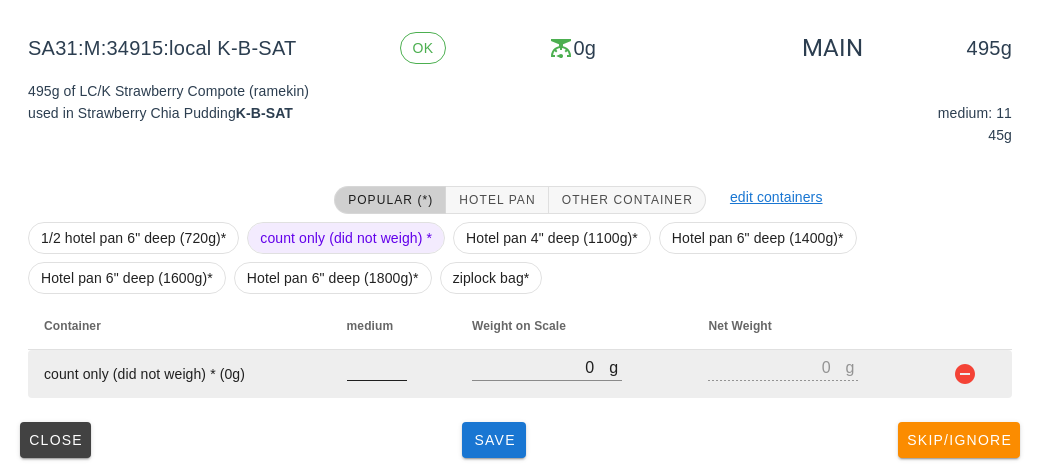click at bounding box center (377, 367) 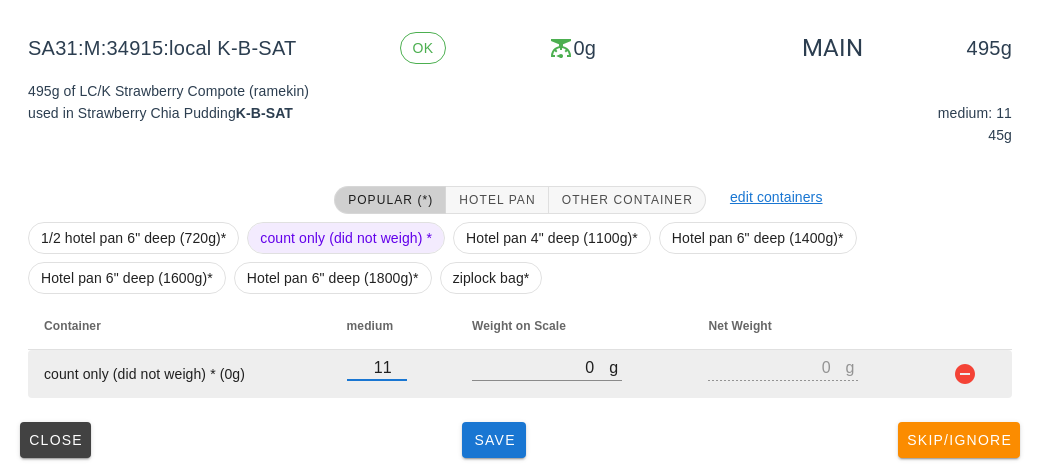 type on "11" 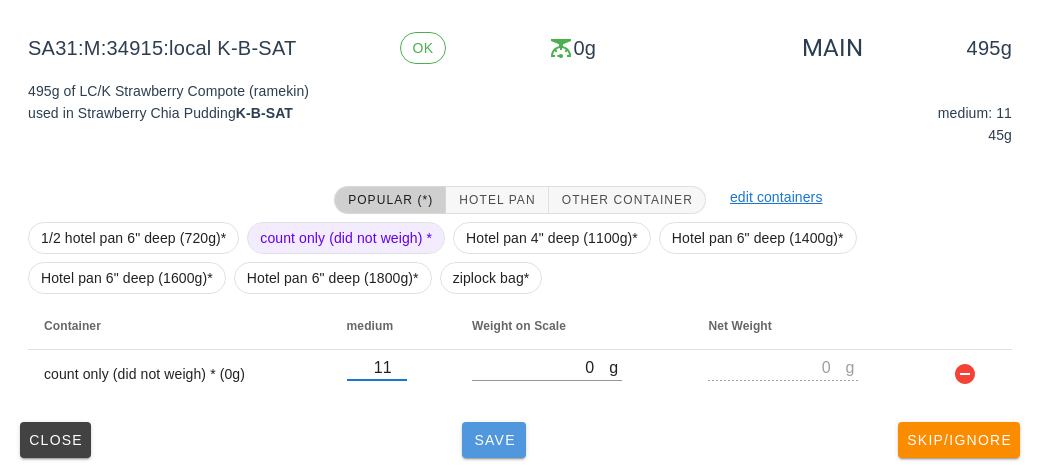 click on "Save" at bounding box center (494, 440) 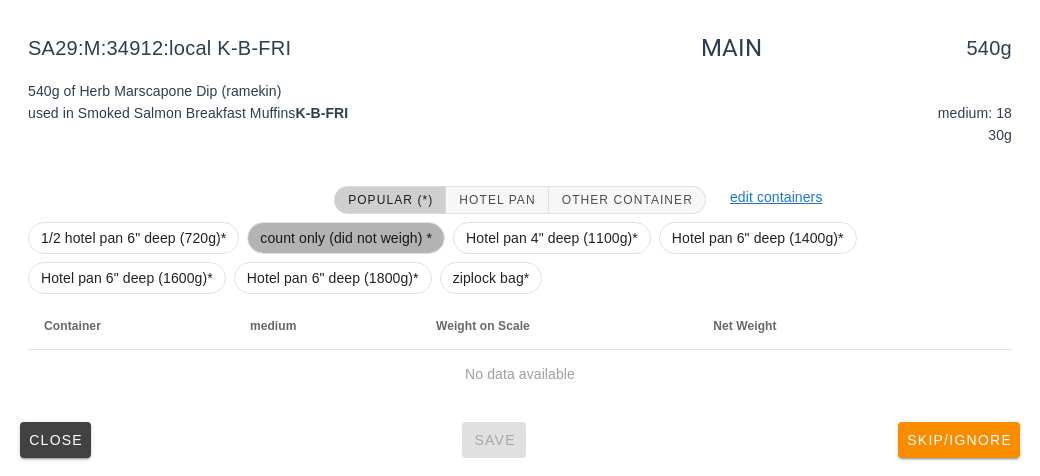 click on "count only (did not weigh) *" at bounding box center [346, 238] 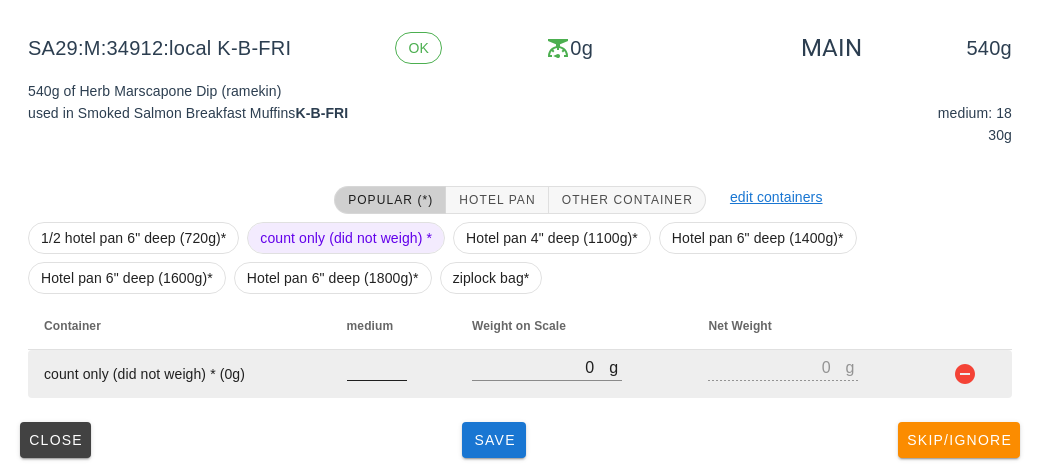 click at bounding box center [377, 367] 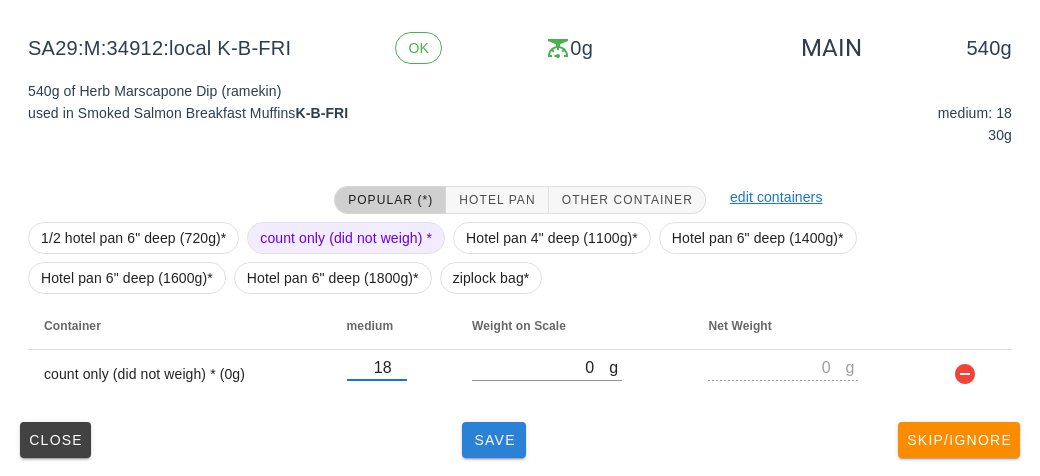 type on "18" 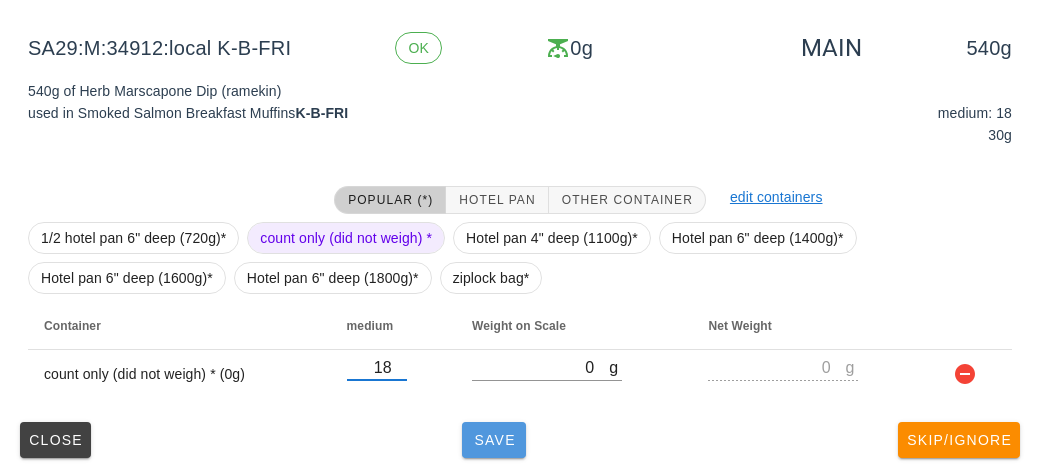 click on "Save" at bounding box center (494, 440) 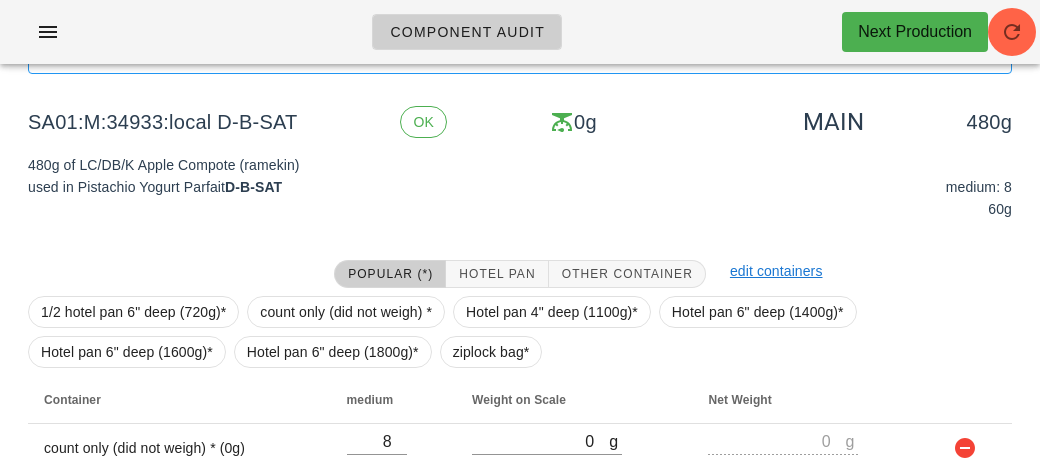 scroll, scrollTop: 300, scrollLeft: 0, axis: vertical 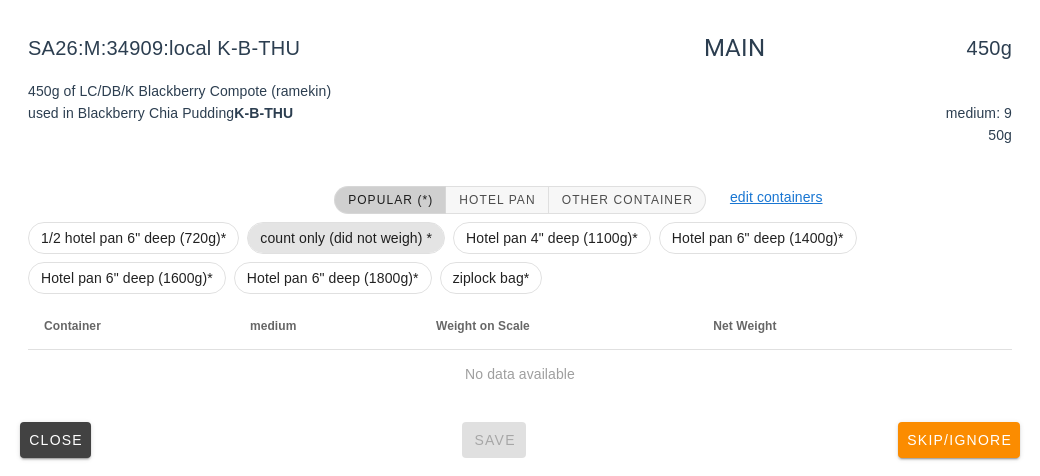 click on "count only (did not weigh) *" at bounding box center (346, 238) 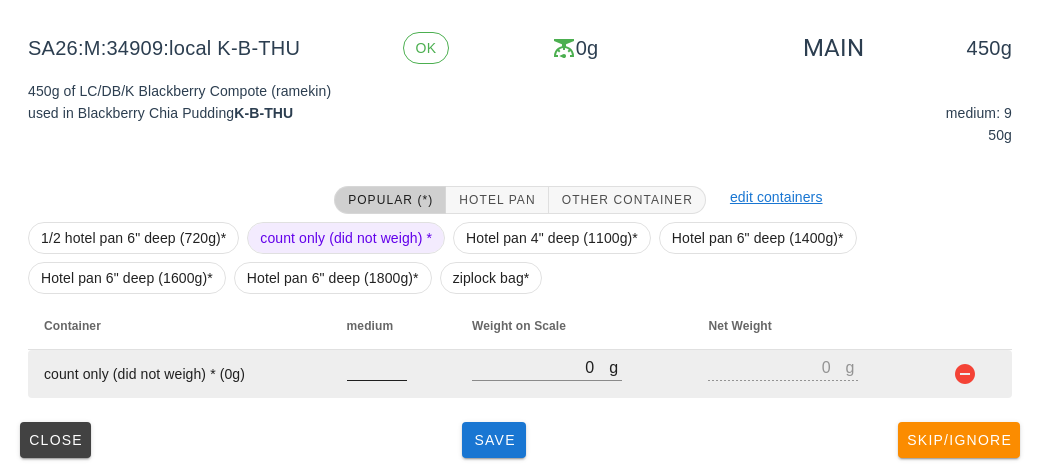 click at bounding box center [377, 367] 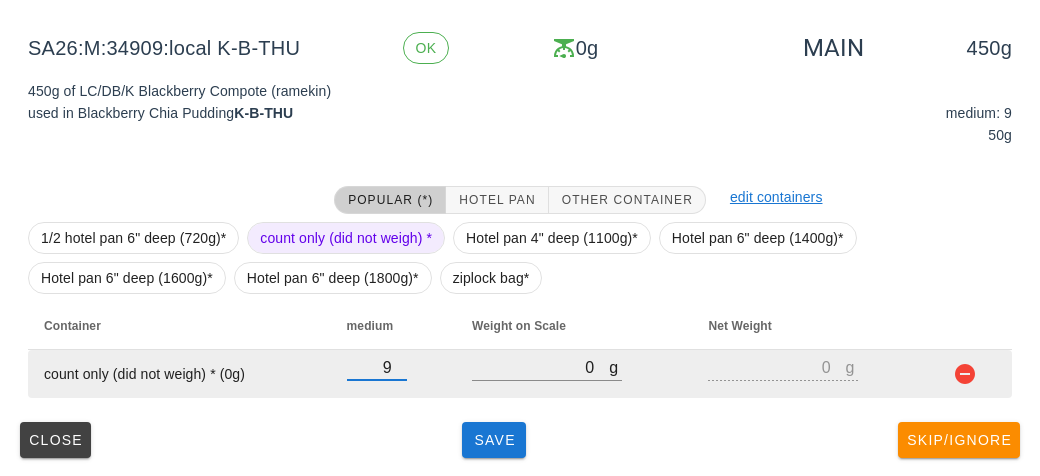 type on "9" 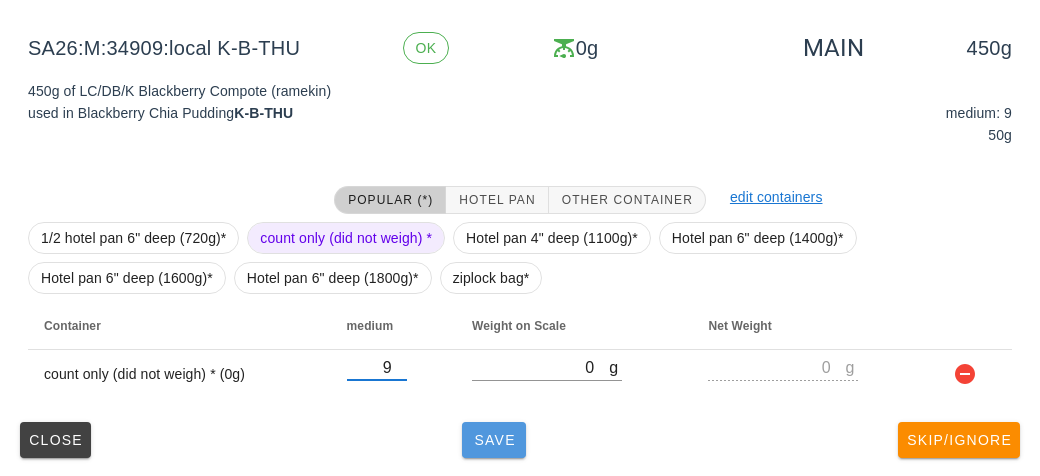click on "Save" at bounding box center [494, 440] 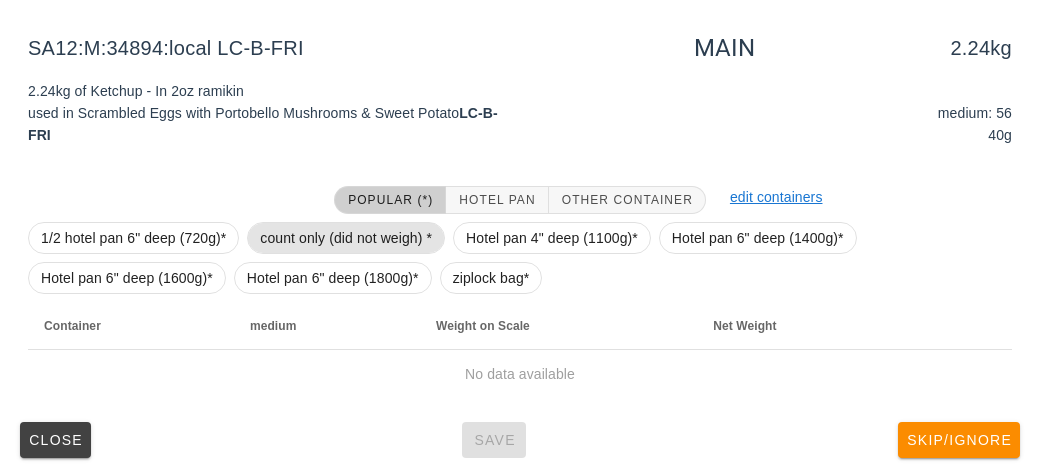 click on "count only (did not weigh) *" at bounding box center [346, 238] 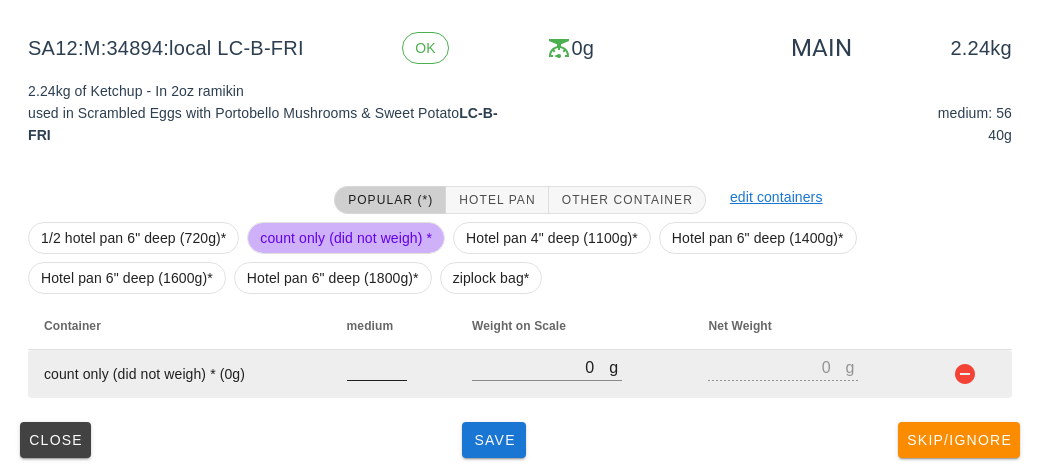 click at bounding box center (377, 367) 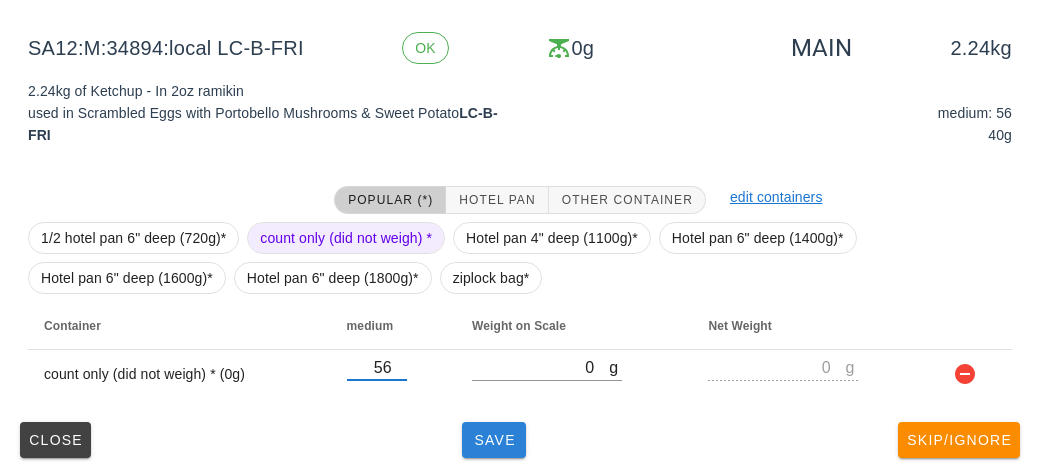 type on "56" 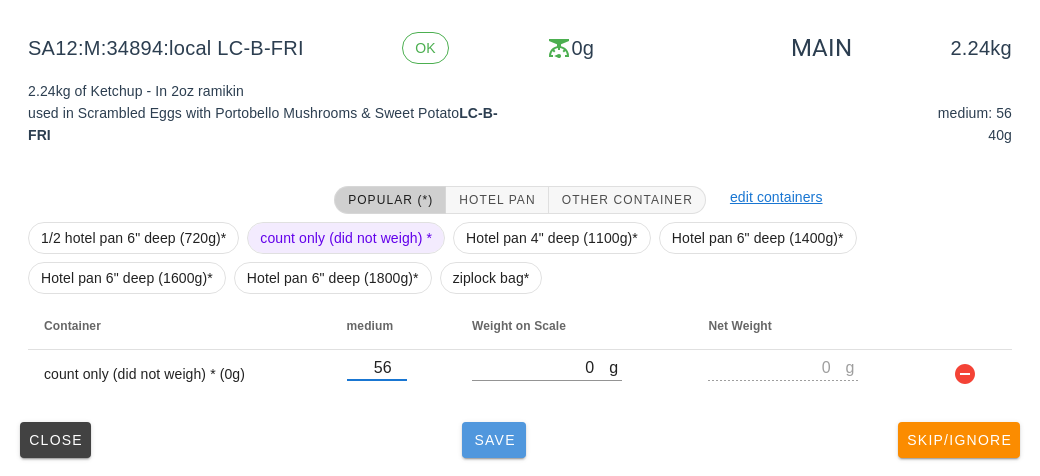click on "Save" at bounding box center (494, 440) 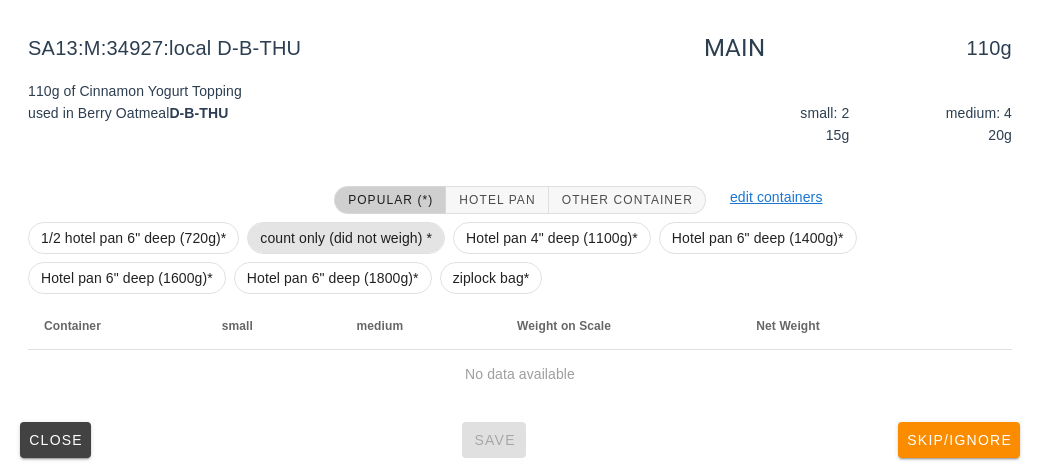 click on "count only (did not weigh) *" at bounding box center [346, 238] 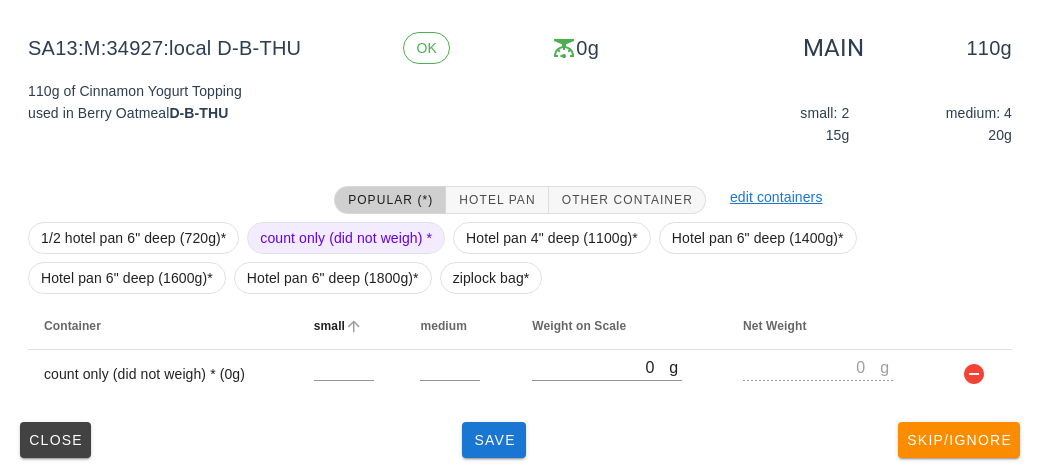click on "small" at bounding box center [351, 326] 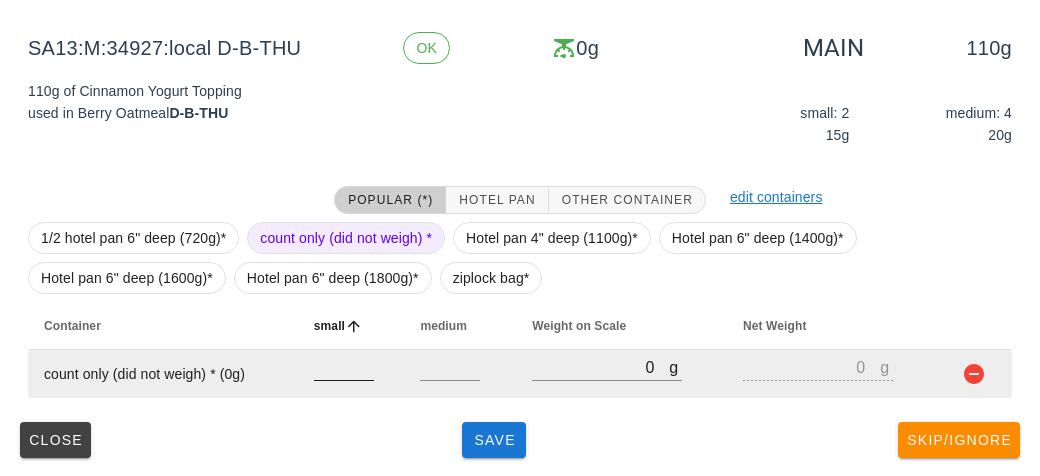 click at bounding box center [344, 367] 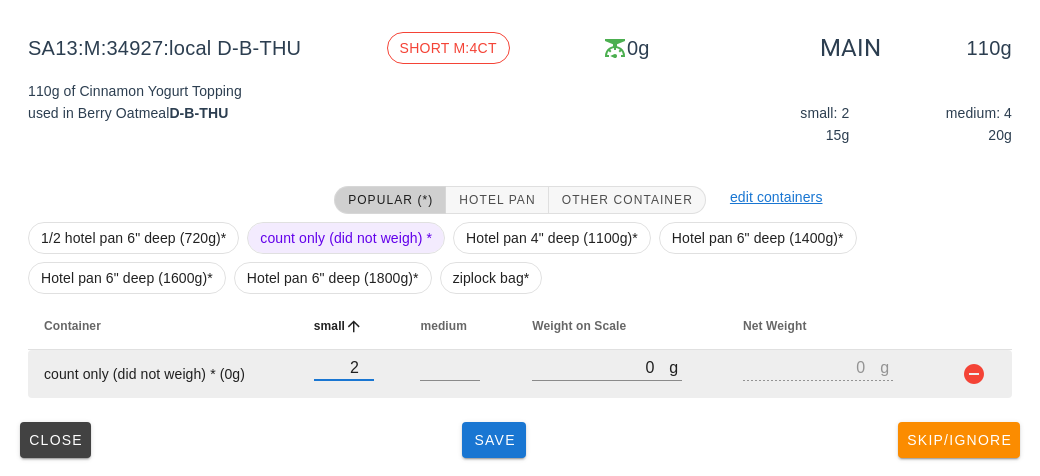 type on "2" 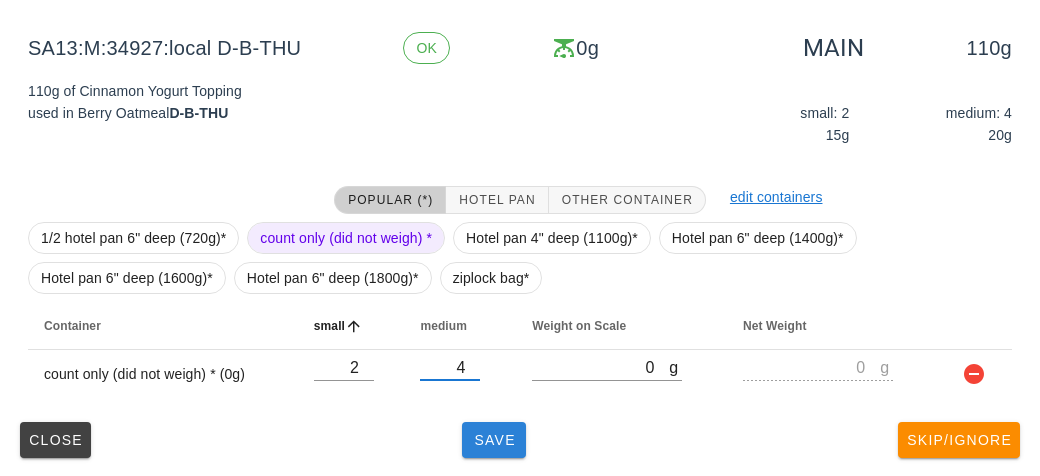 type on "4" 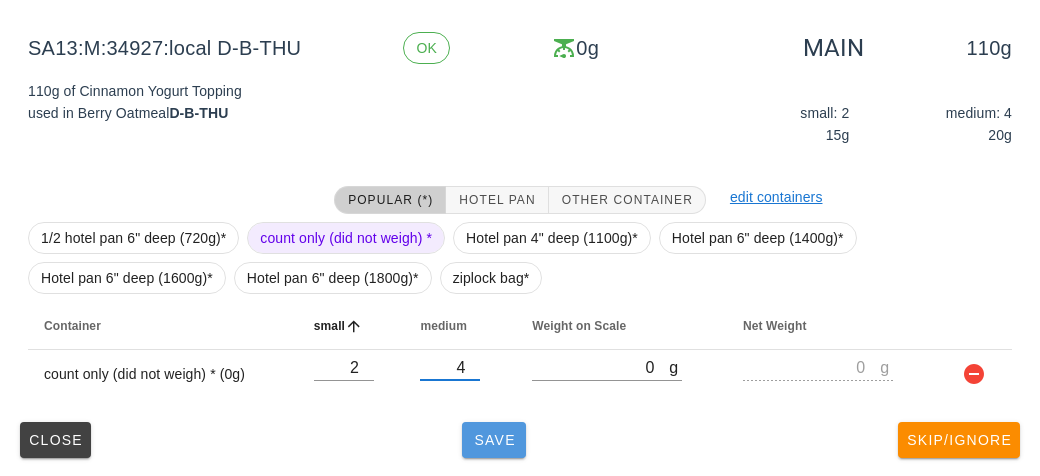 click on "Save" at bounding box center [494, 440] 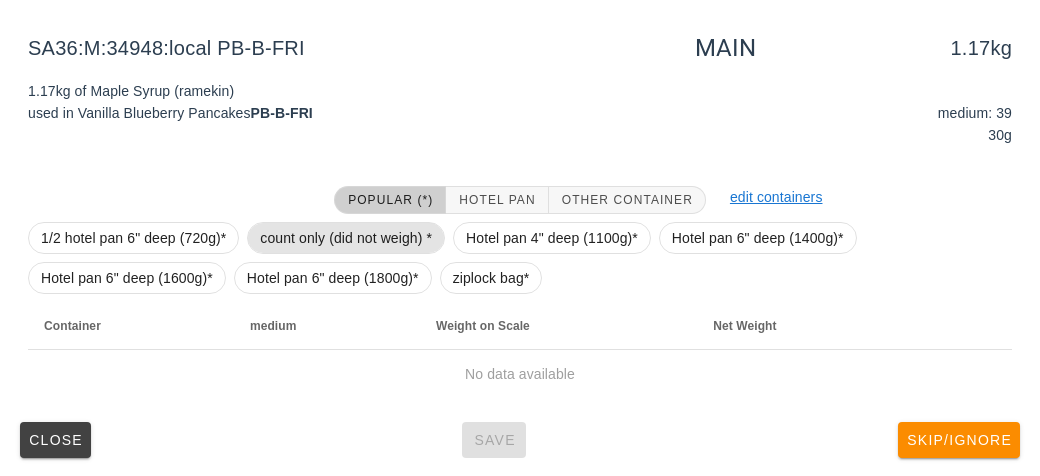 click on "count only (did not weigh) *" at bounding box center [346, 238] 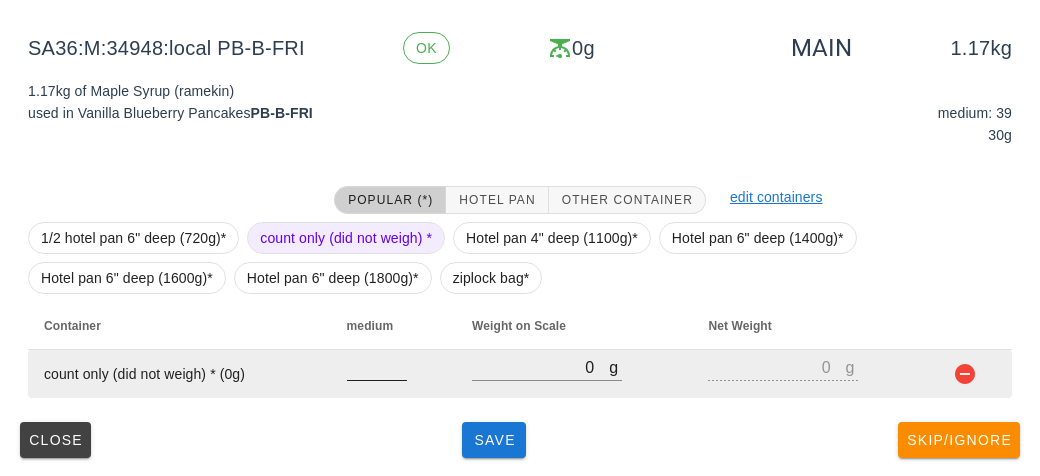 click at bounding box center [377, 367] 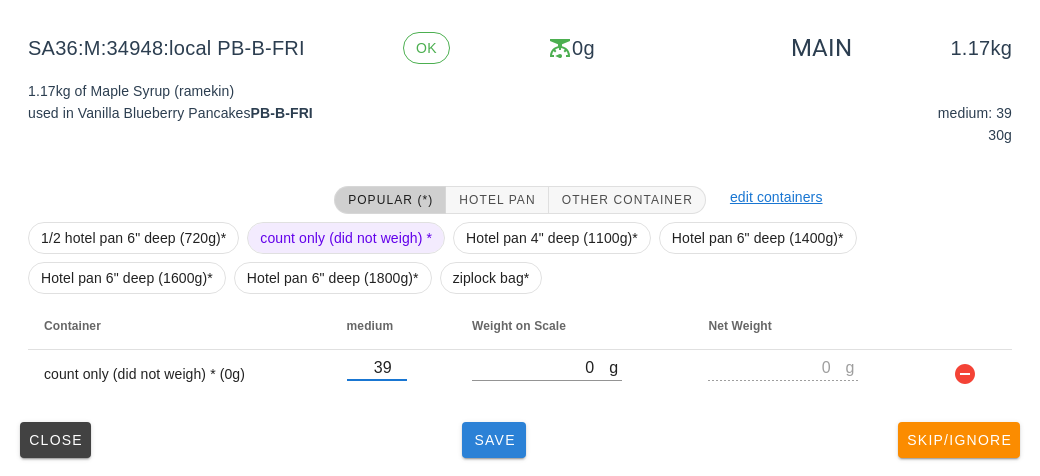 type on "39" 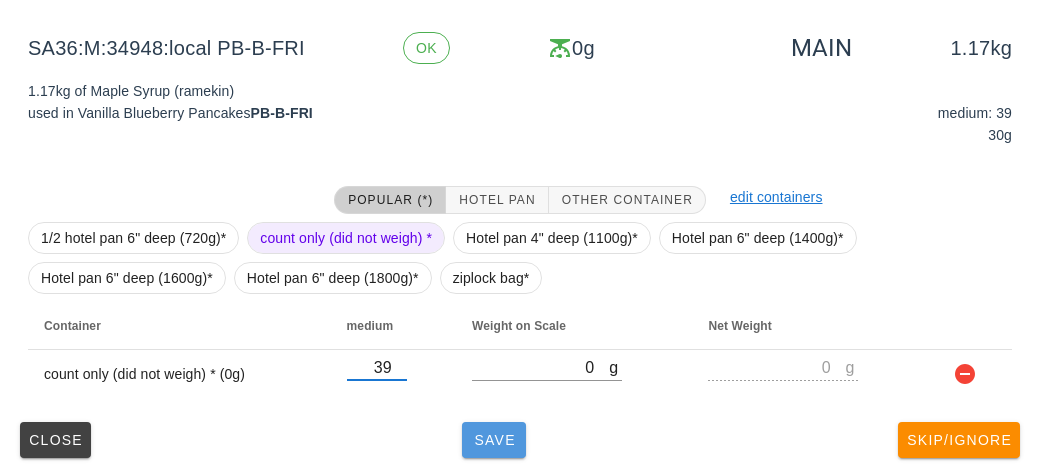 click on "Save" at bounding box center [494, 440] 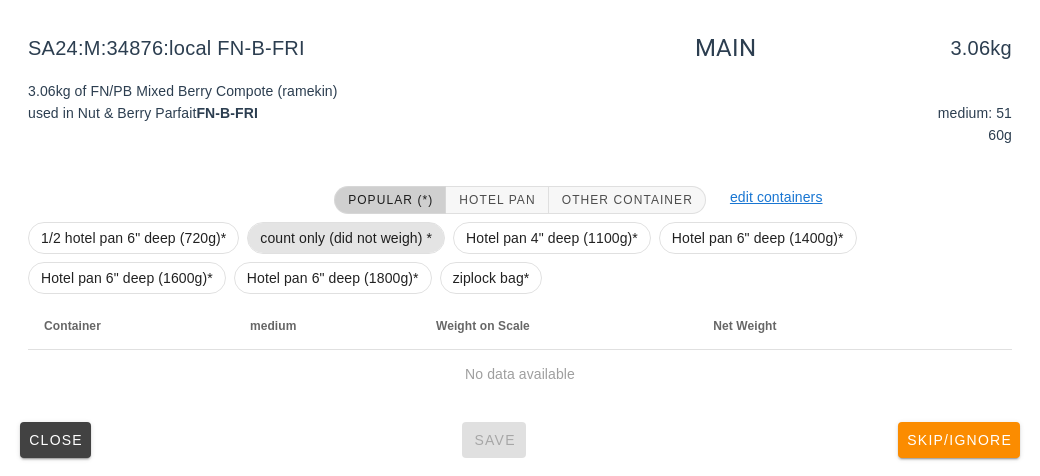 click on "count only (did not weigh) *" at bounding box center (346, 238) 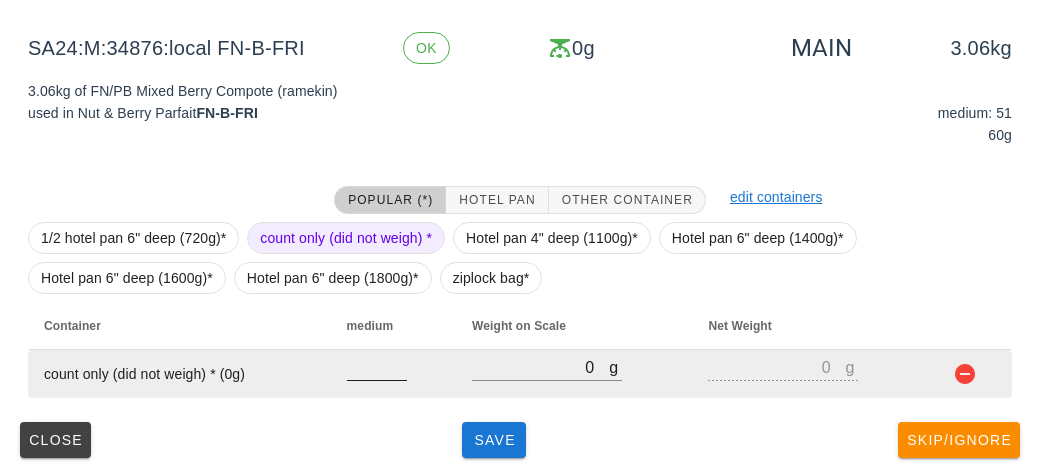 click at bounding box center (377, 367) 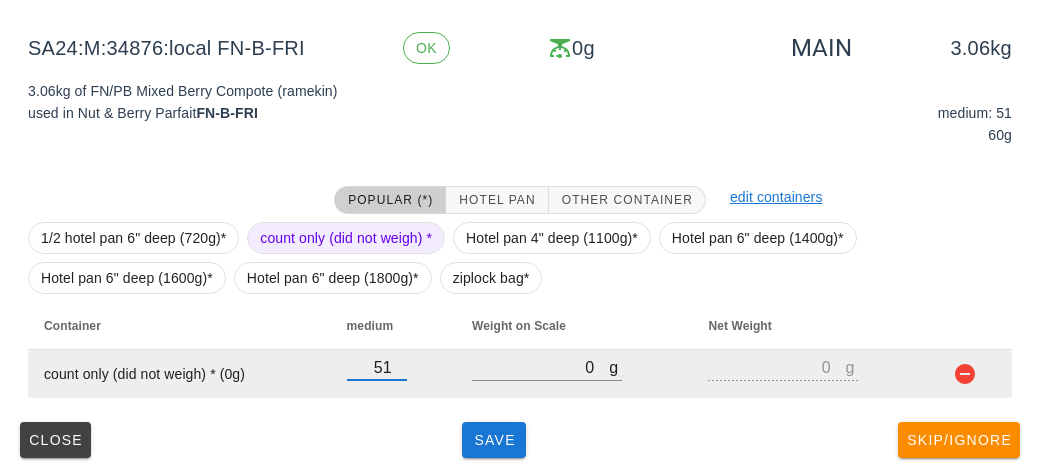 type on "51" 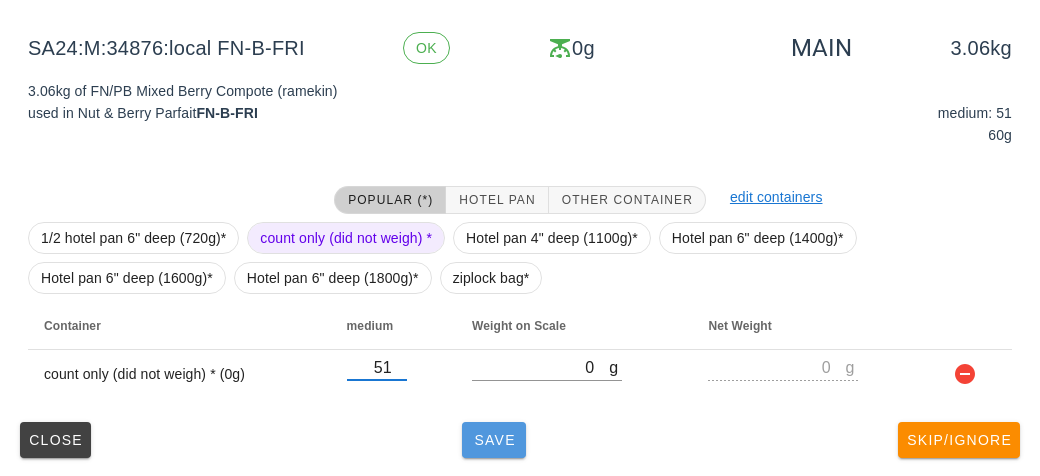 click on "Save" at bounding box center (494, 440) 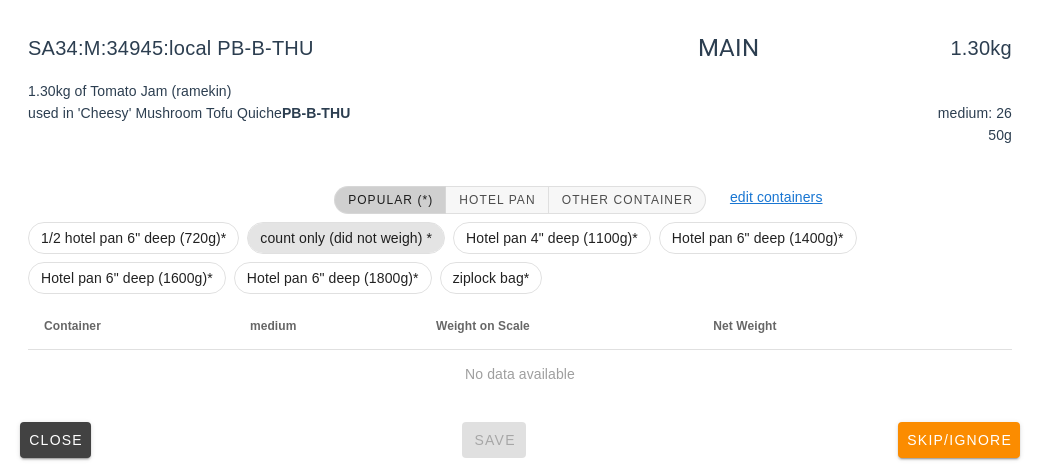 click on "count only (did not weigh) *" at bounding box center (346, 238) 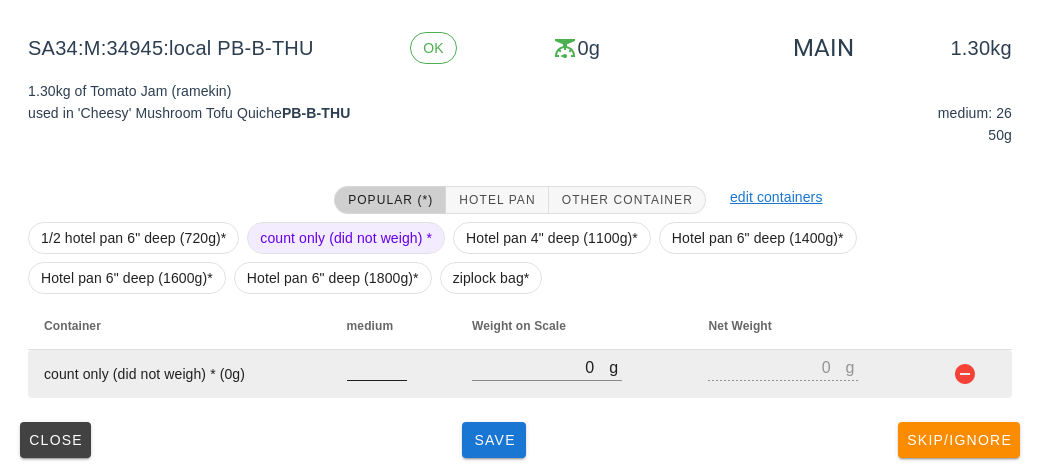 click at bounding box center (377, 367) 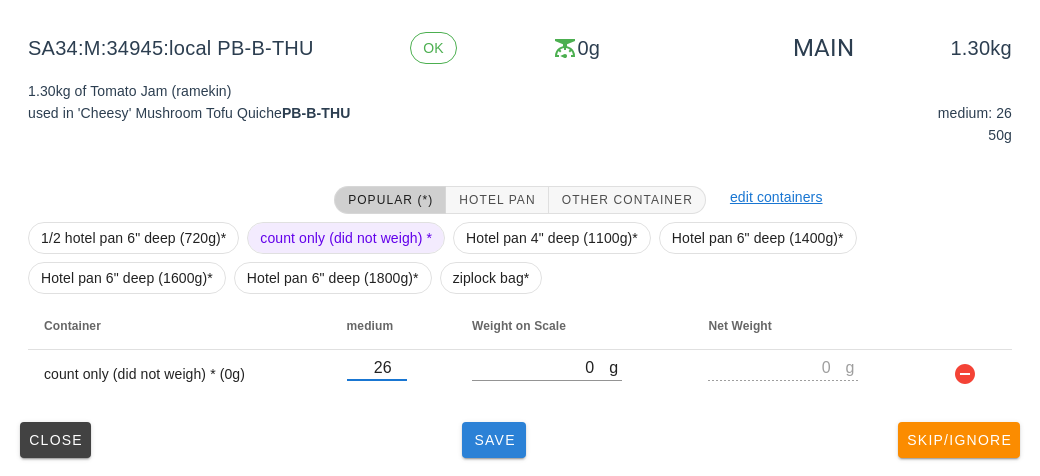 type on "26" 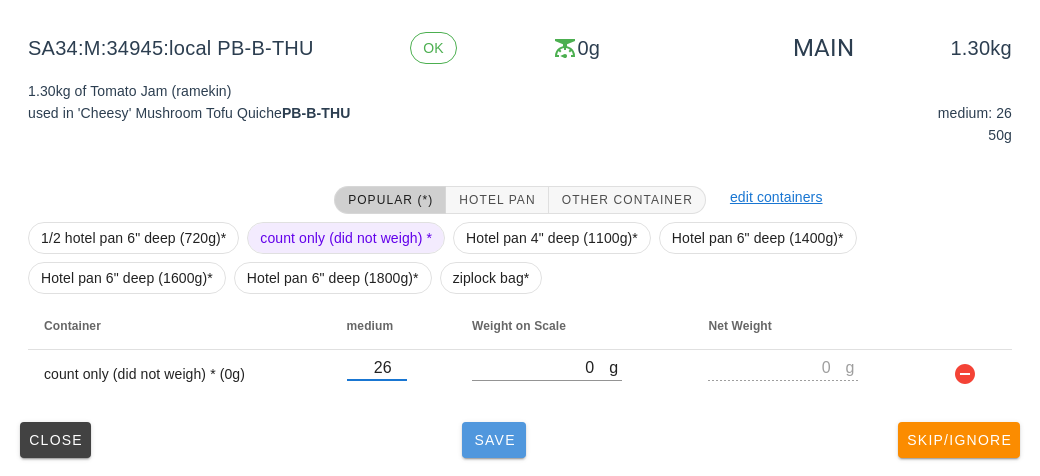 click on "Save" at bounding box center (494, 440) 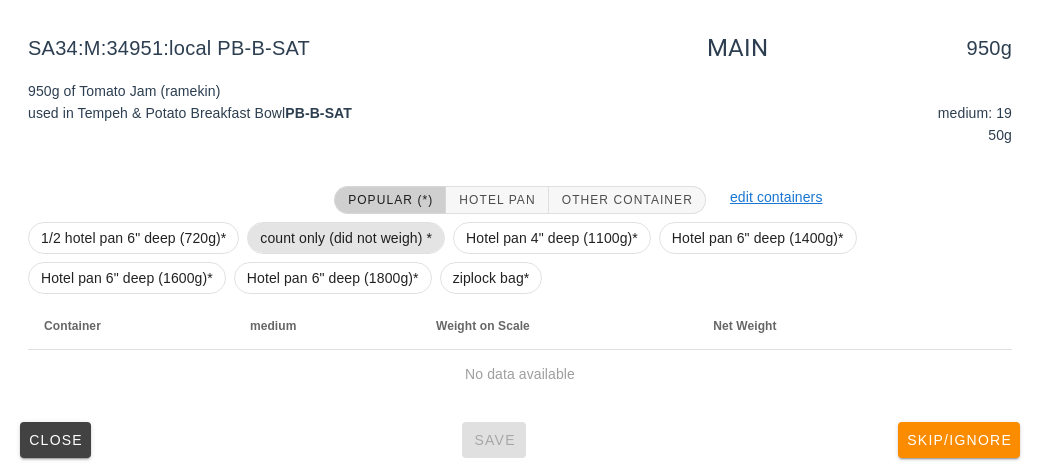 click on "count only (did not weigh) *" at bounding box center (346, 238) 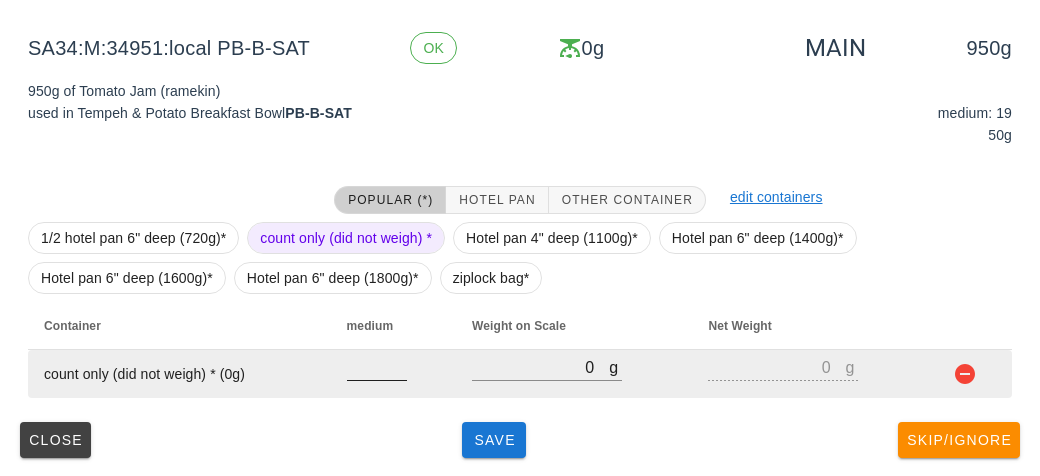 click at bounding box center (377, 367) 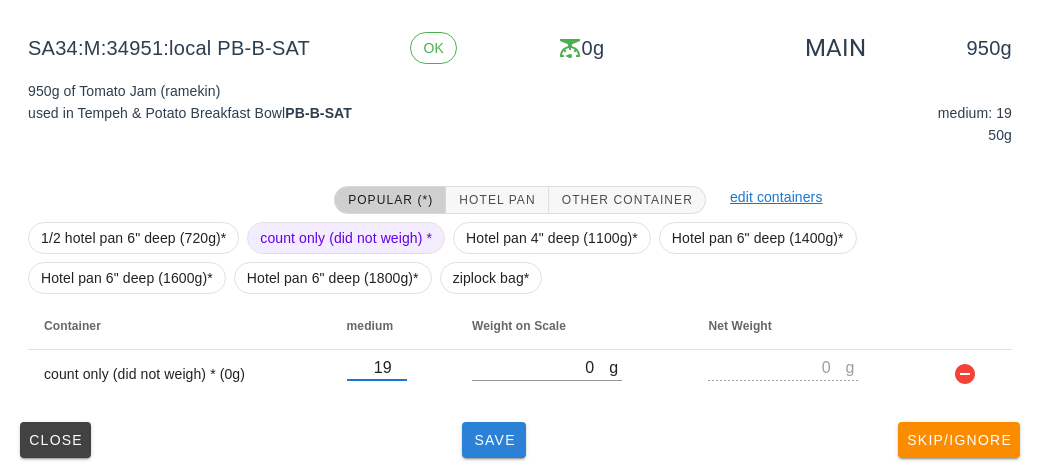 type on "19" 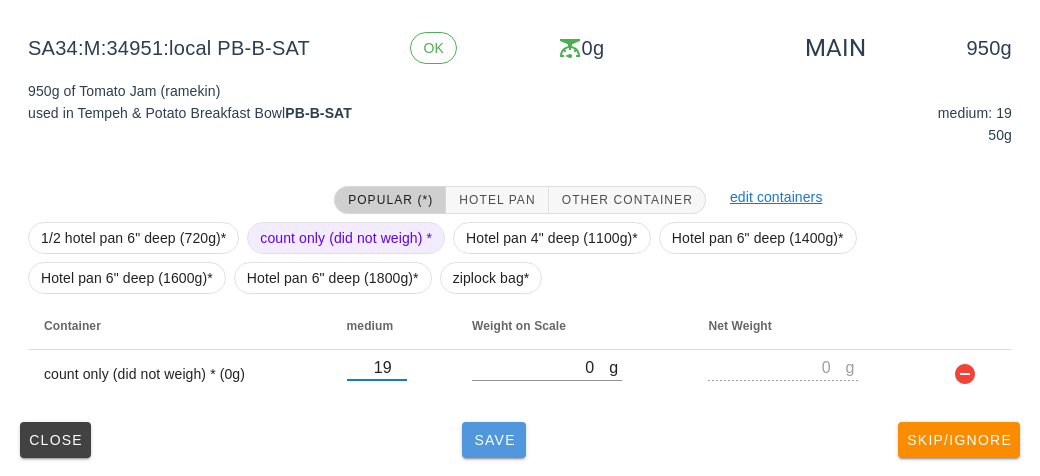 click on "Save" at bounding box center [494, 440] 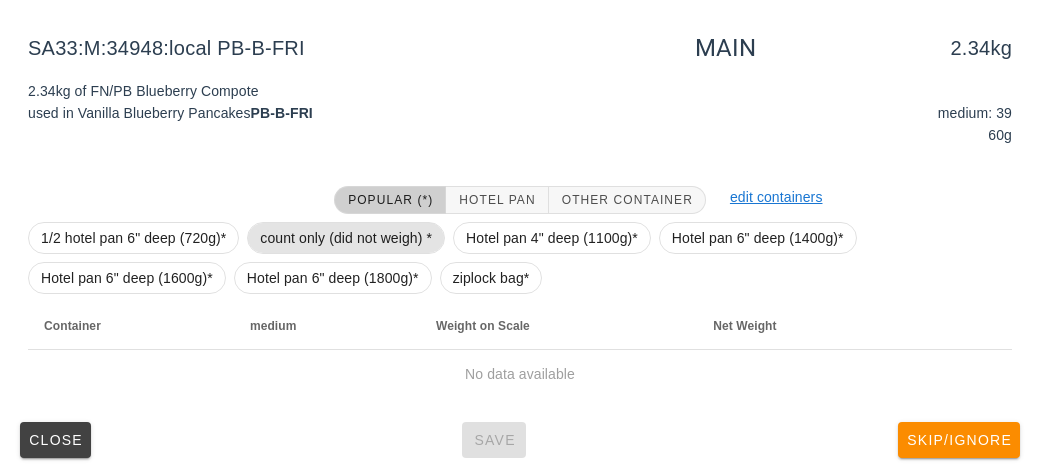 click on "count only (did not weigh) *" at bounding box center [346, 238] 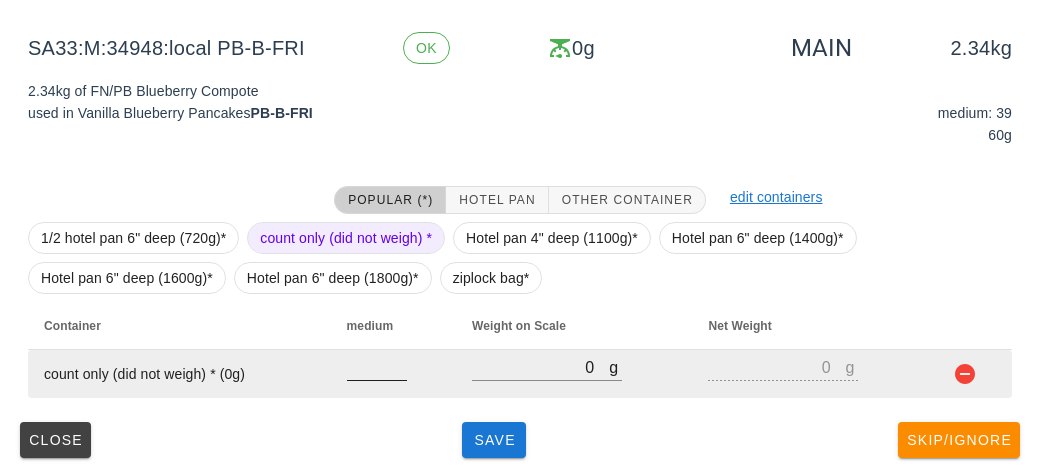 click at bounding box center (377, 367) 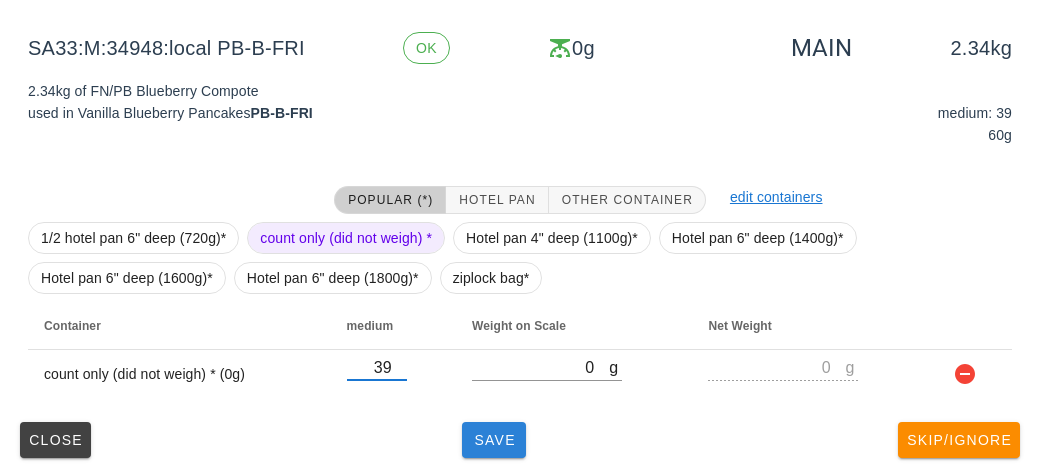 type on "39" 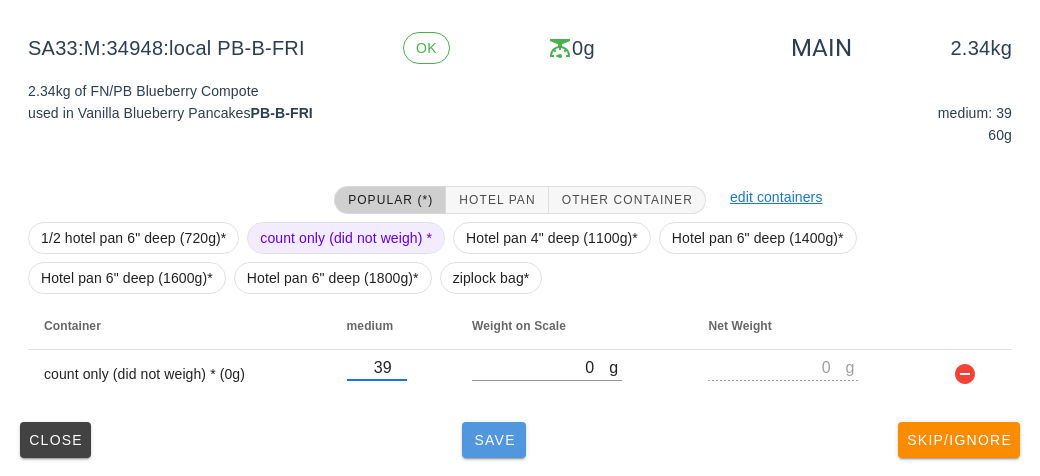 click on "Save" at bounding box center (494, 440) 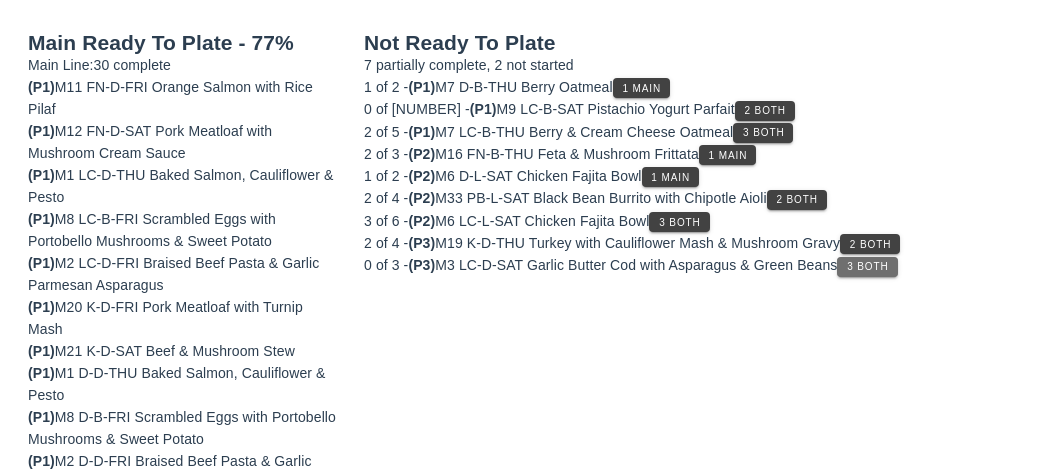 click on "3 Both" at bounding box center (867, 267) 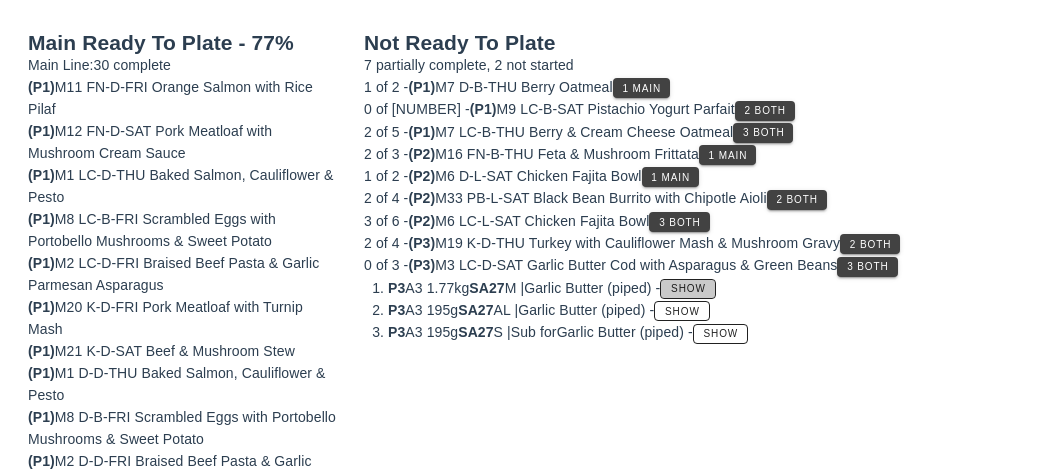 click on "Show" at bounding box center [687, 289] 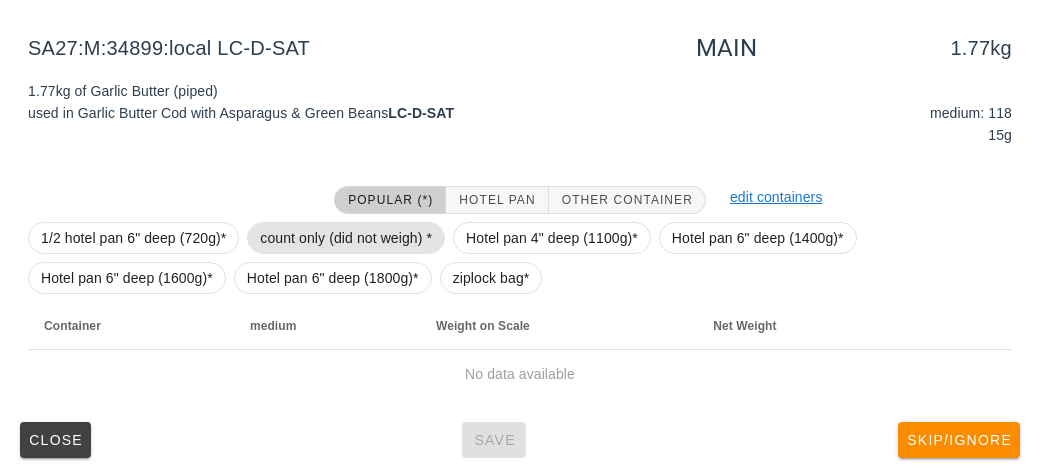 click on "count only (did not weigh) *" at bounding box center (346, 238) 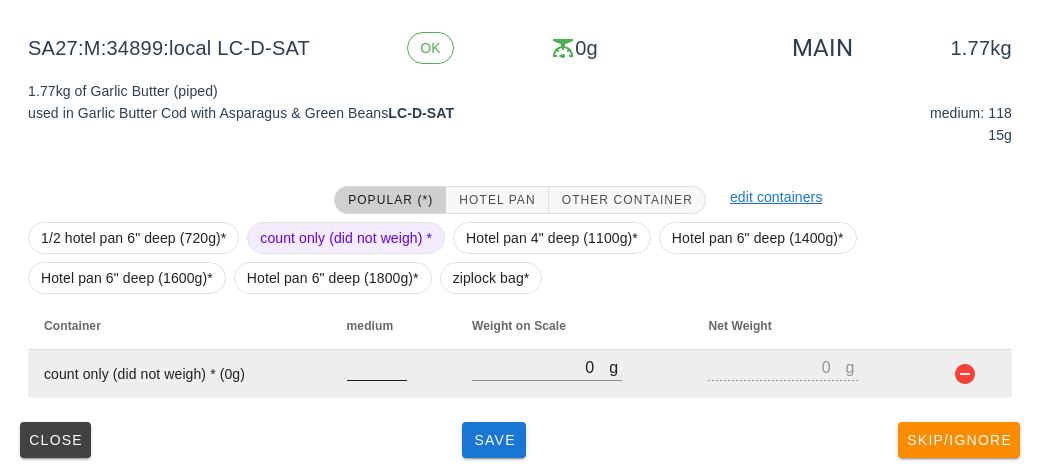 click at bounding box center [377, 367] 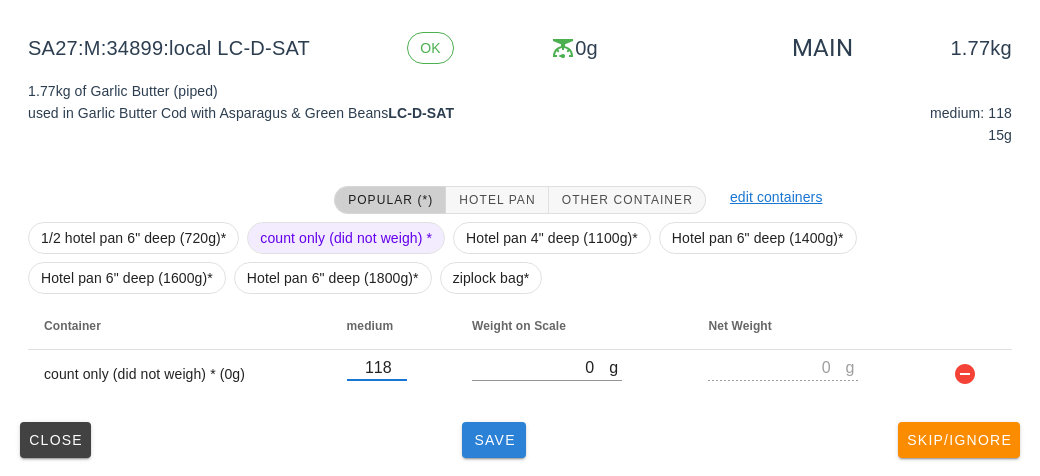 type on "118" 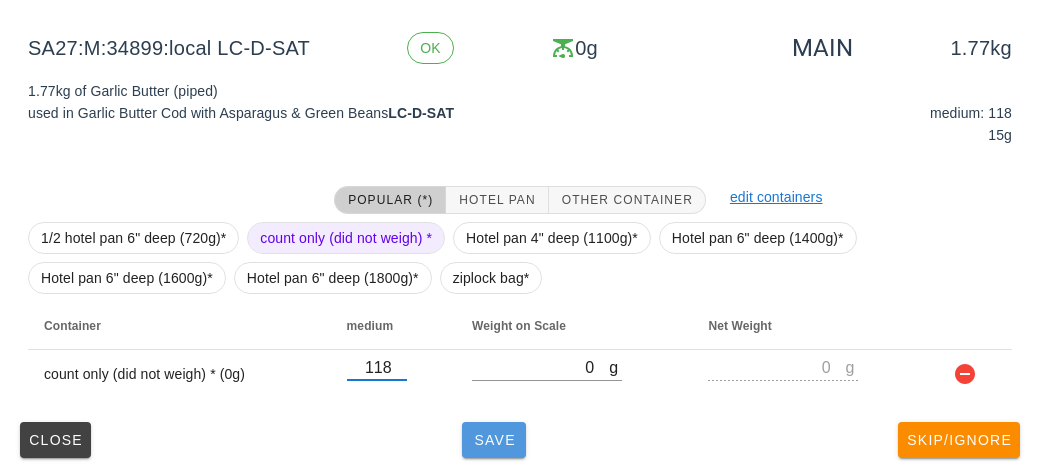 click on "Save" at bounding box center (494, 440) 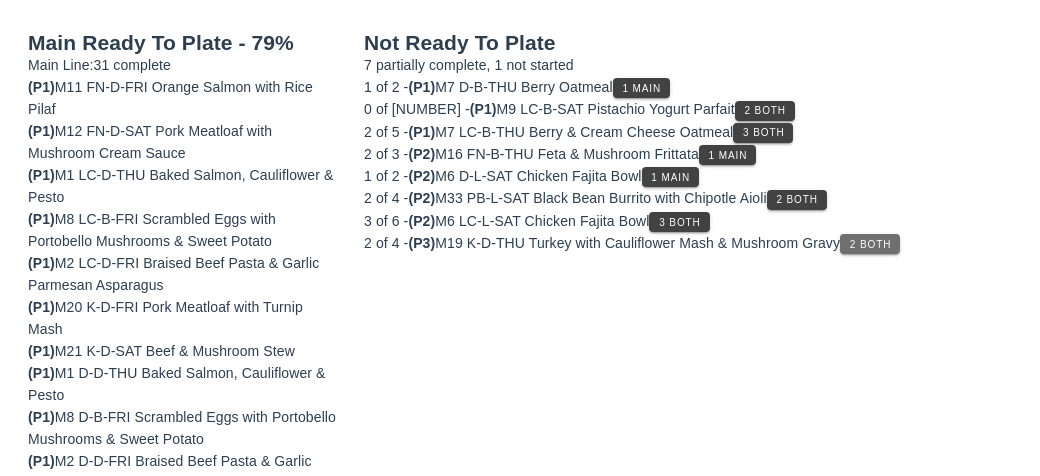 click on "2 Both" at bounding box center (870, 244) 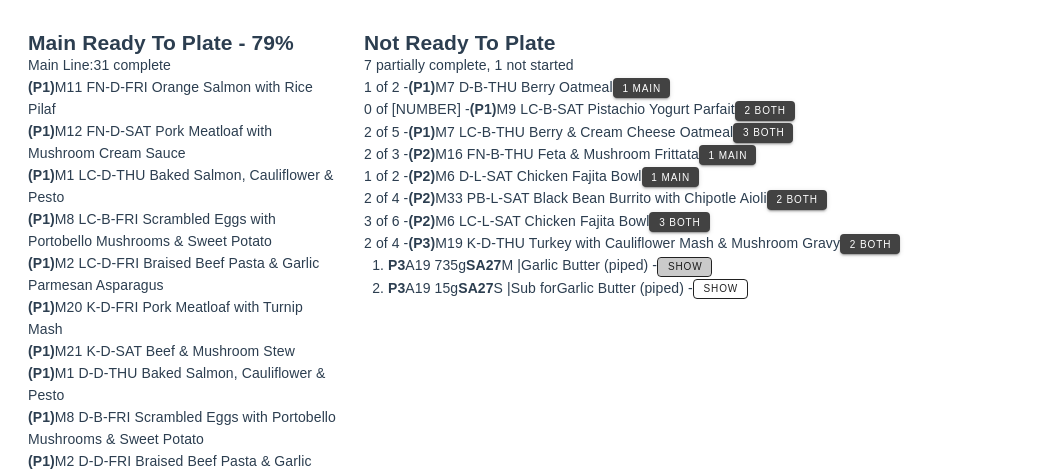 click on "Show" at bounding box center (685, 266) 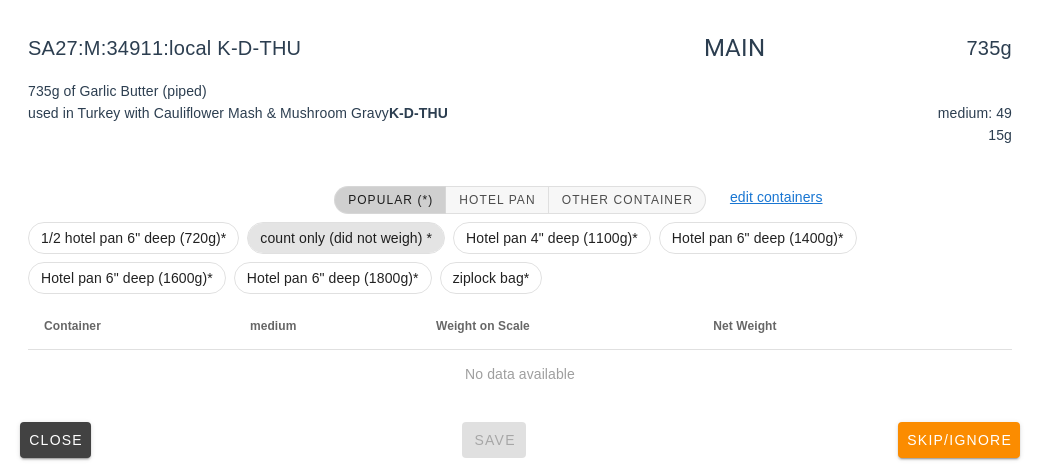 click on "count only (did not weigh) *" at bounding box center [346, 238] 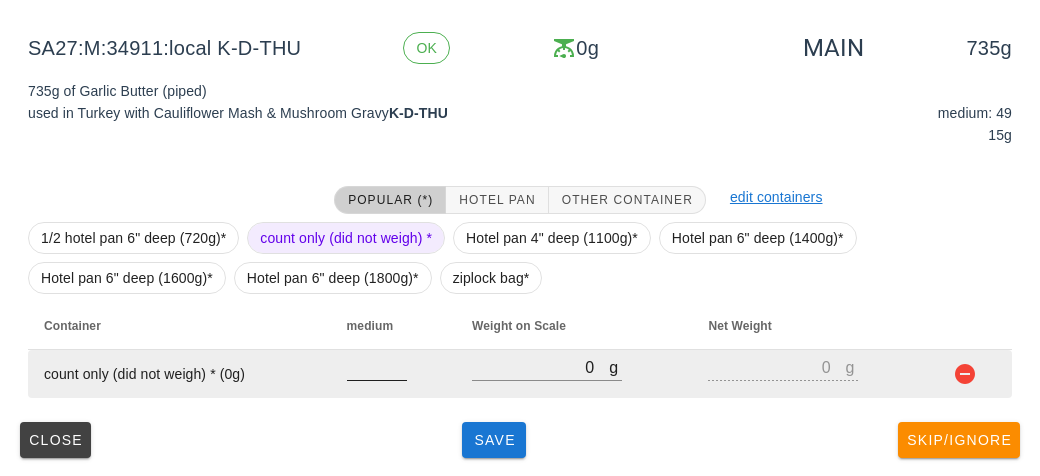 click at bounding box center [377, 367] 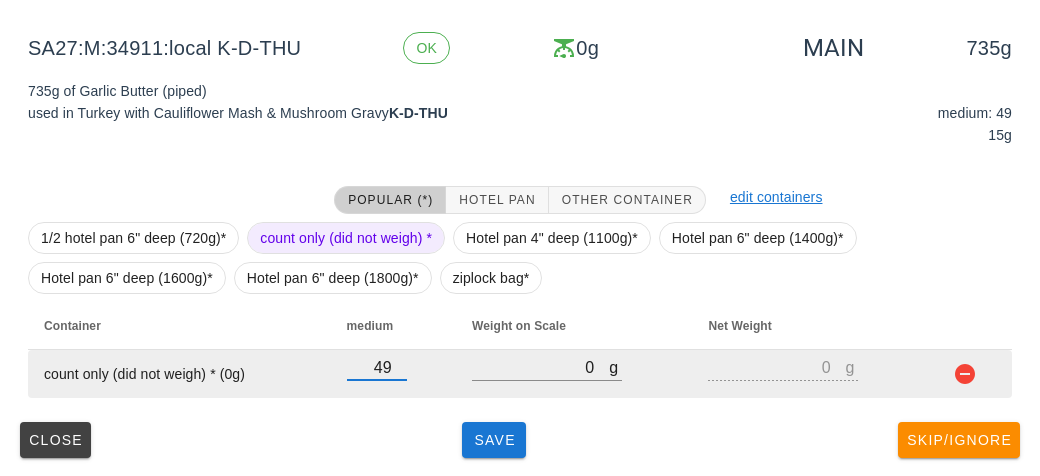 type on "49" 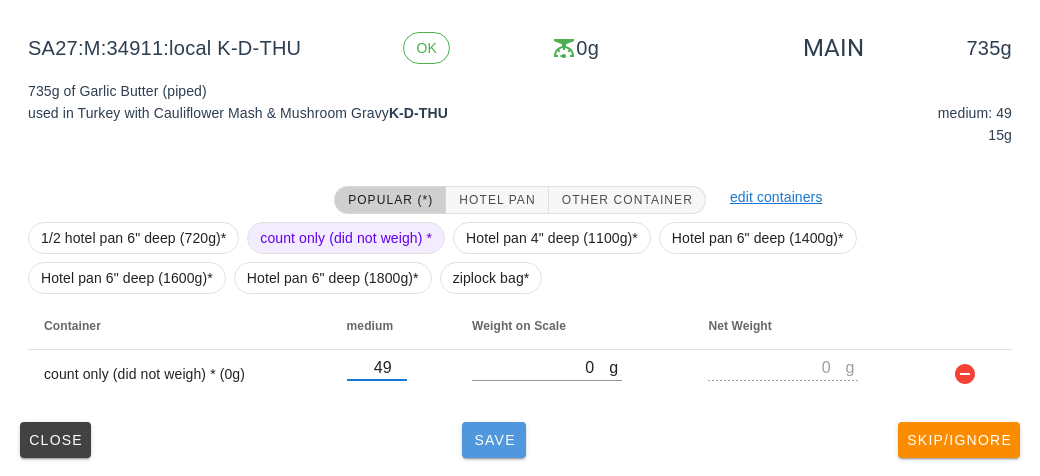 click on "Save" at bounding box center [494, 440] 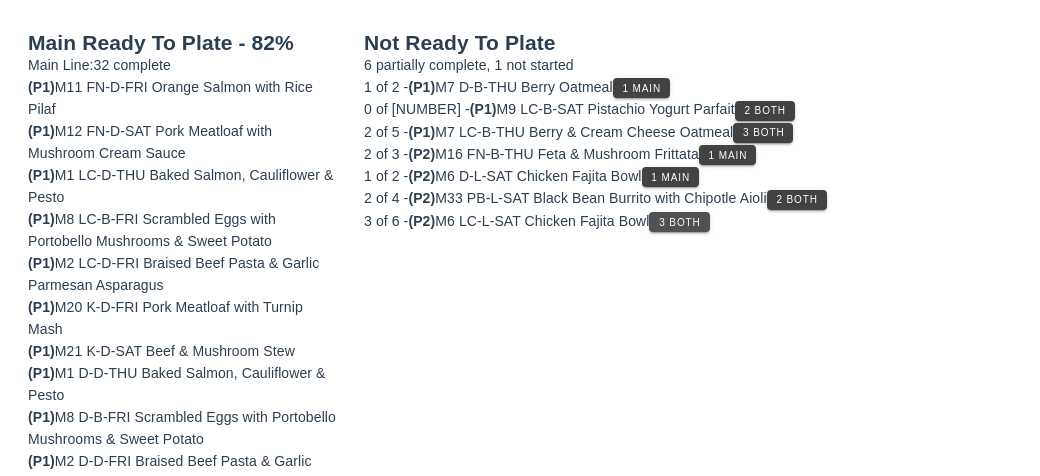click on "3 Both" at bounding box center [679, 222] 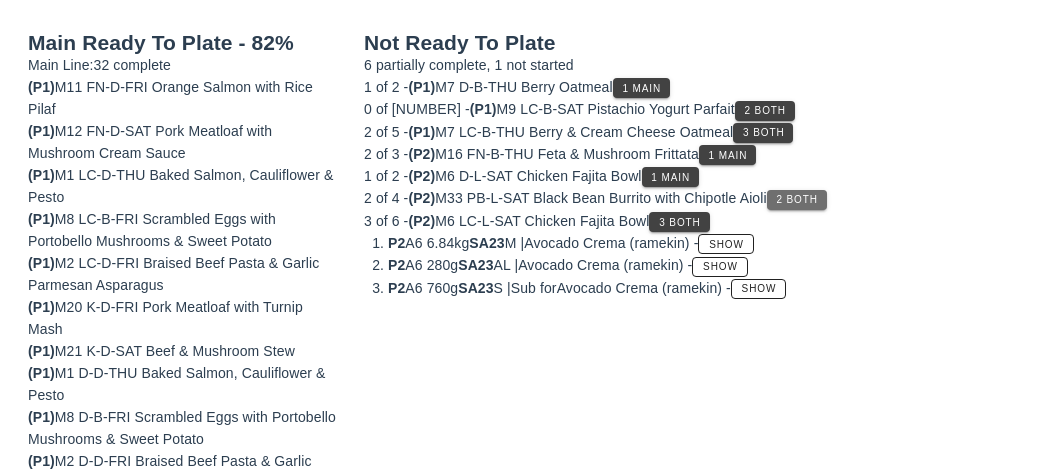 click on "2 Both" at bounding box center [797, 199] 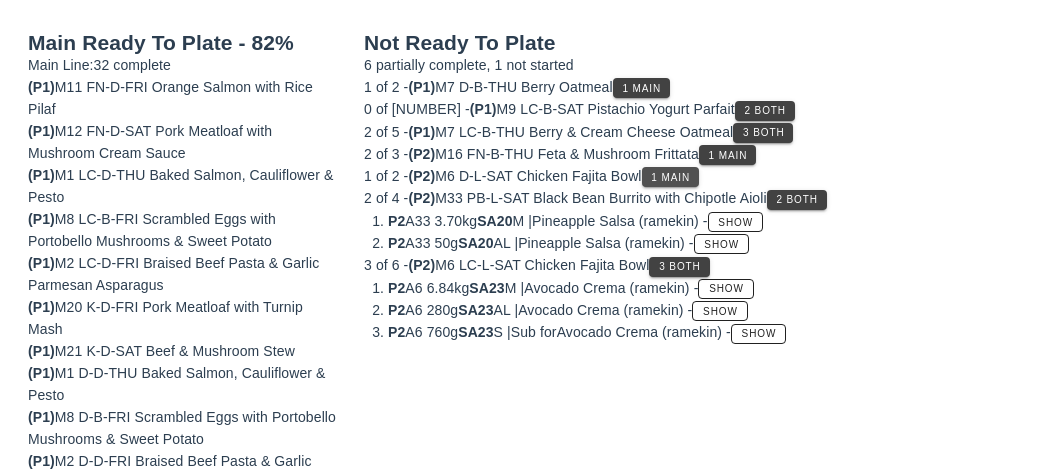 click on "1 Main" at bounding box center (670, 177) 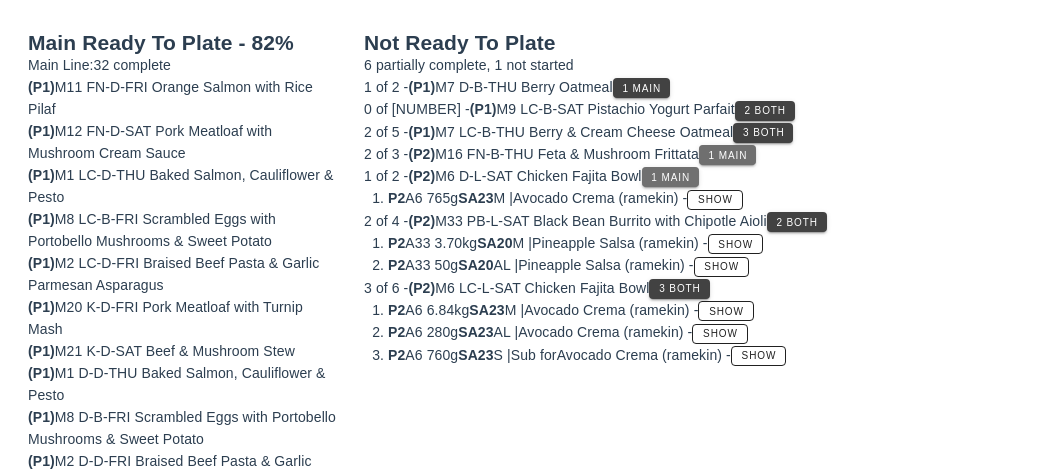 click on "1 Main" at bounding box center [728, 155] 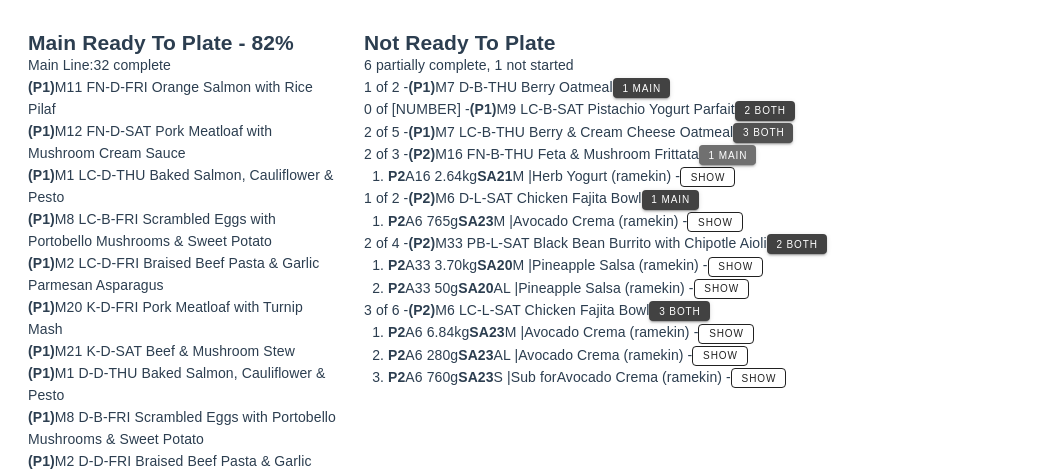 click on "3 Both" at bounding box center [763, 132] 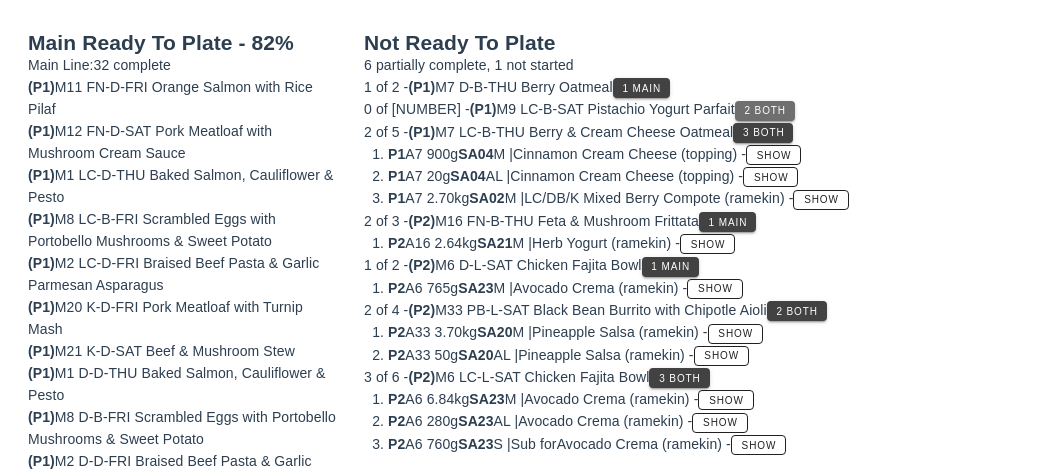 click on "2 Both" at bounding box center (765, 110) 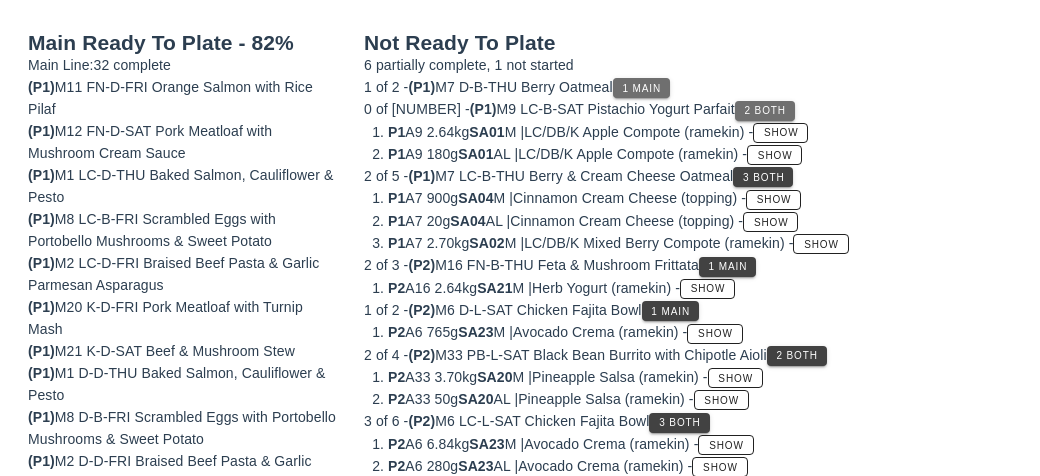 click on "1 Main" at bounding box center (641, 88) 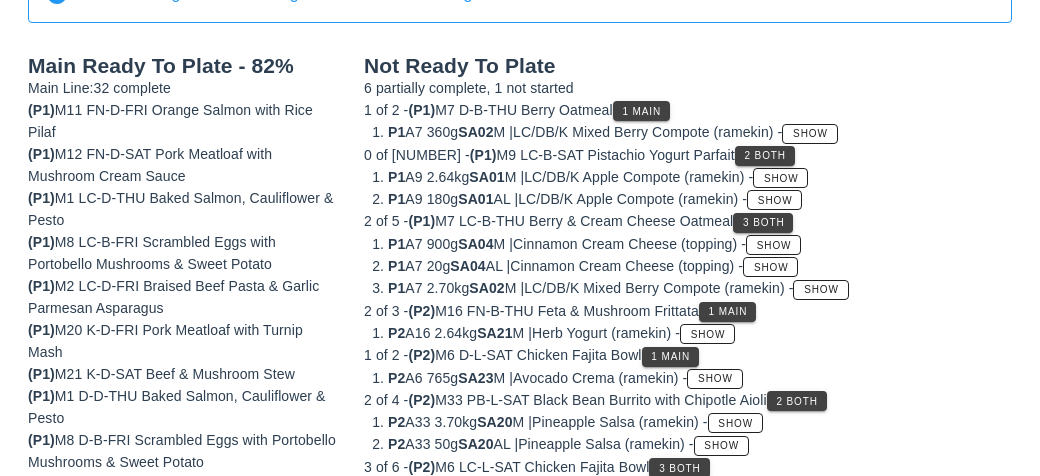 scroll, scrollTop: 0, scrollLeft: 0, axis: both 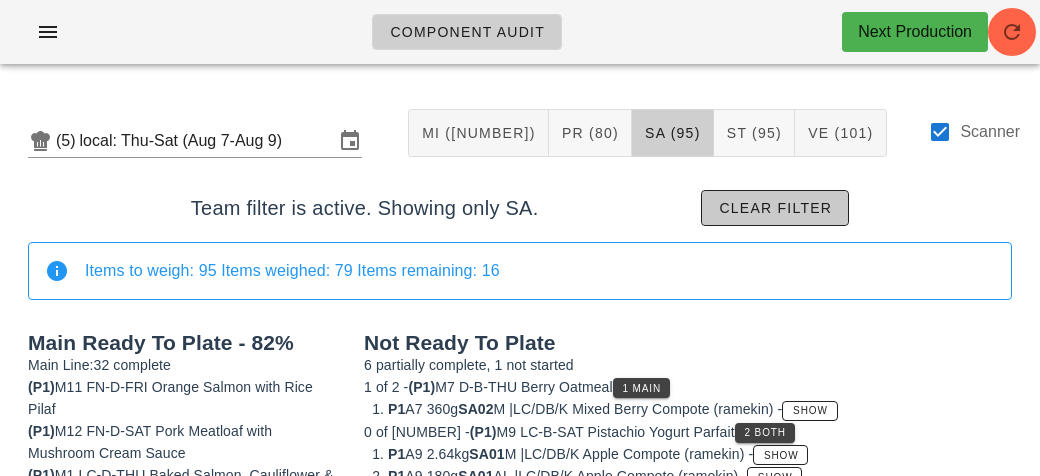 click on "Clear filter" at bounding box center [775, 208] 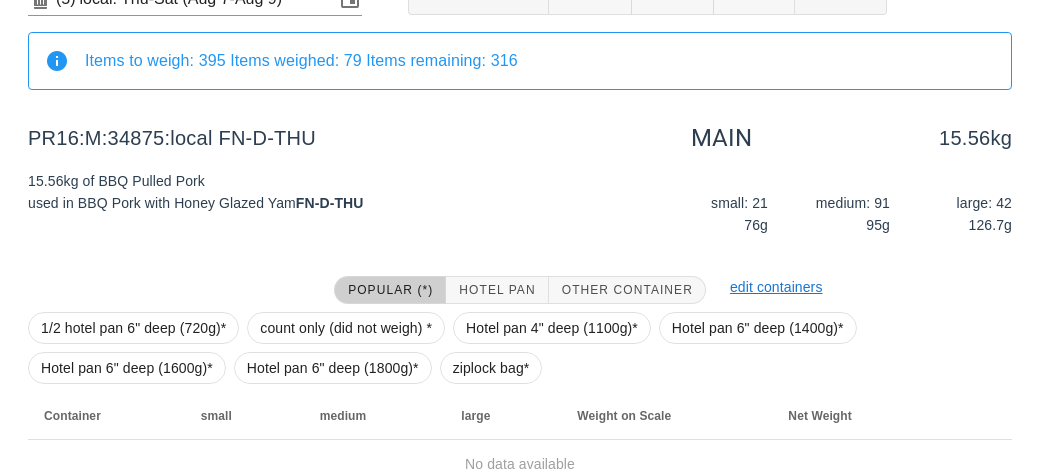 scroll, scrollTop: 232, scrollLeft: 0, axis: vertical 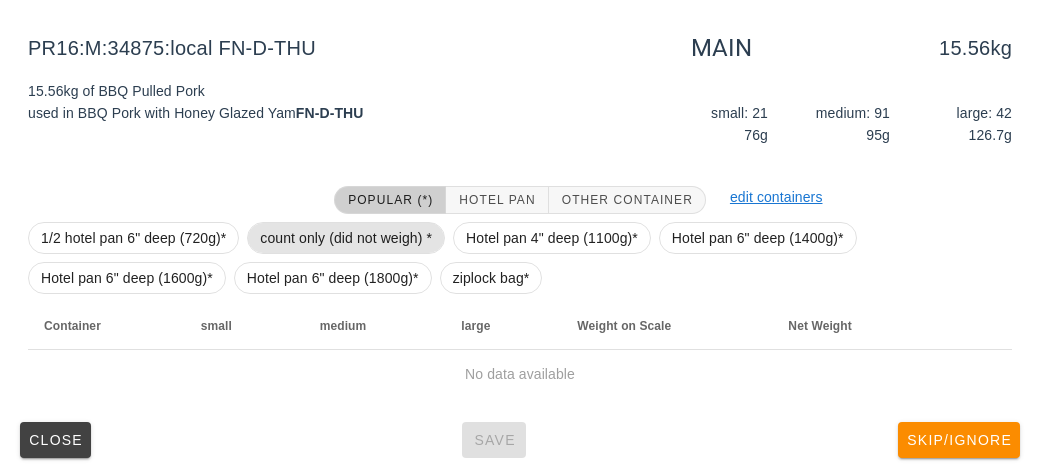 click on "count only (did not weigh) *" at bounding box center (346, 238) 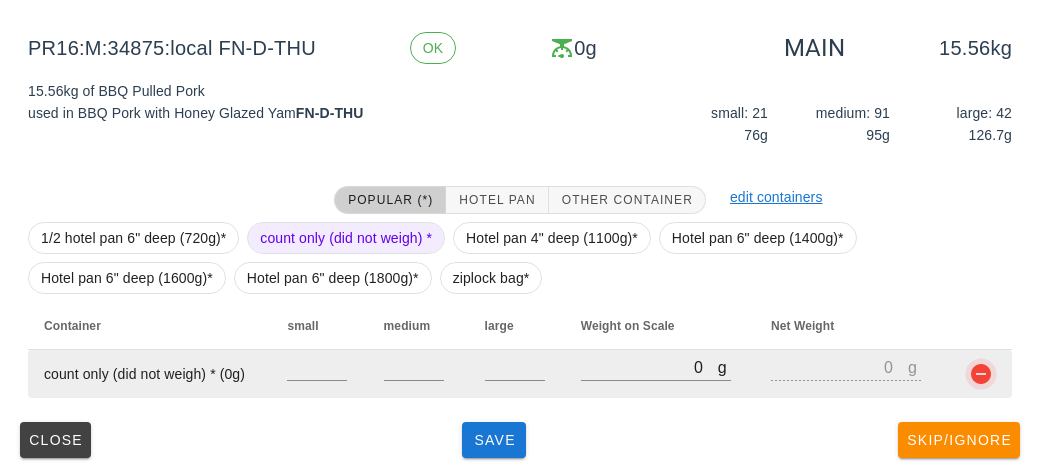 click at bounding box center [981, 374] 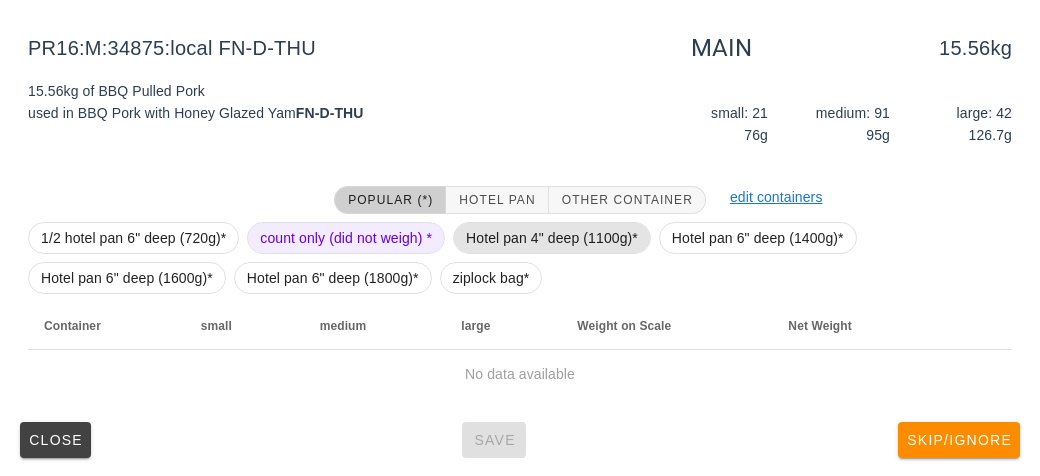 click on "Hotel pan 4" deep (1100g)*" at bounding box center [552, 238] 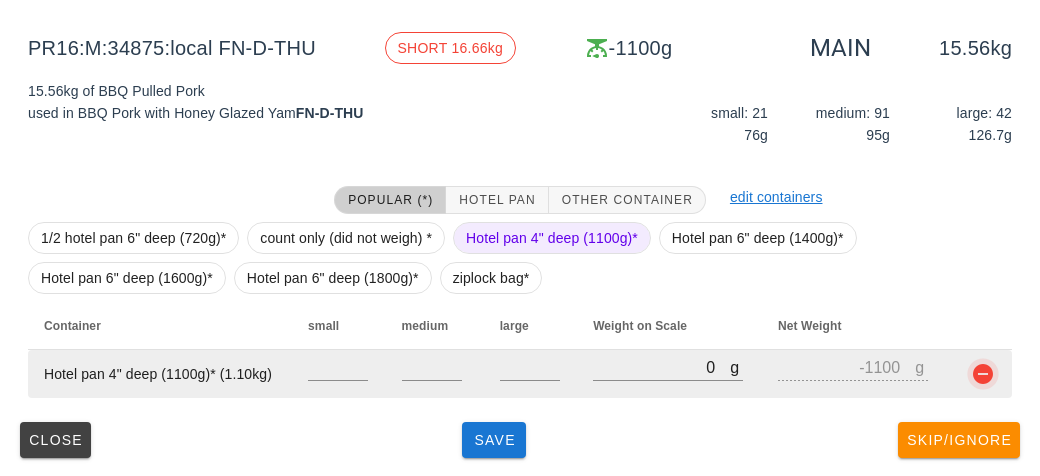 click at bounding box center (983, 374) 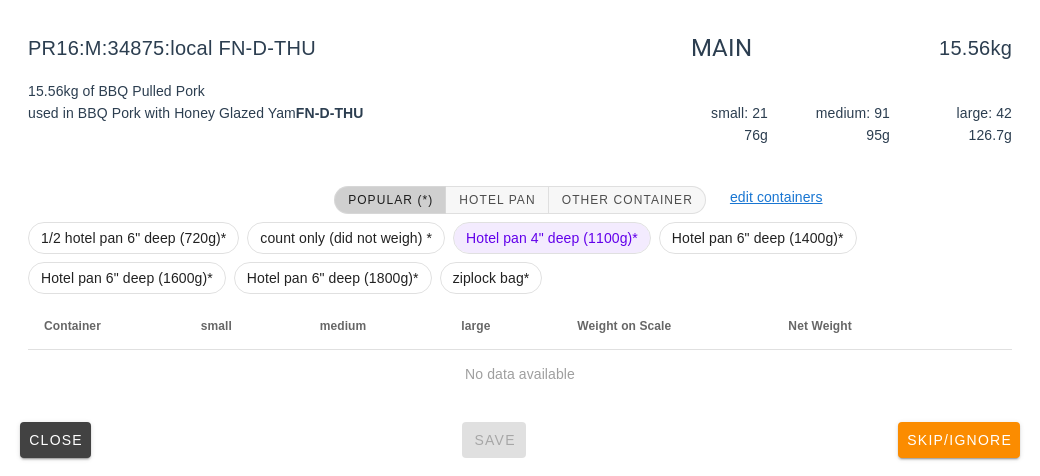 click on "Hotel pan 4" deep (1100g)*" at bounding box center (552, 238) 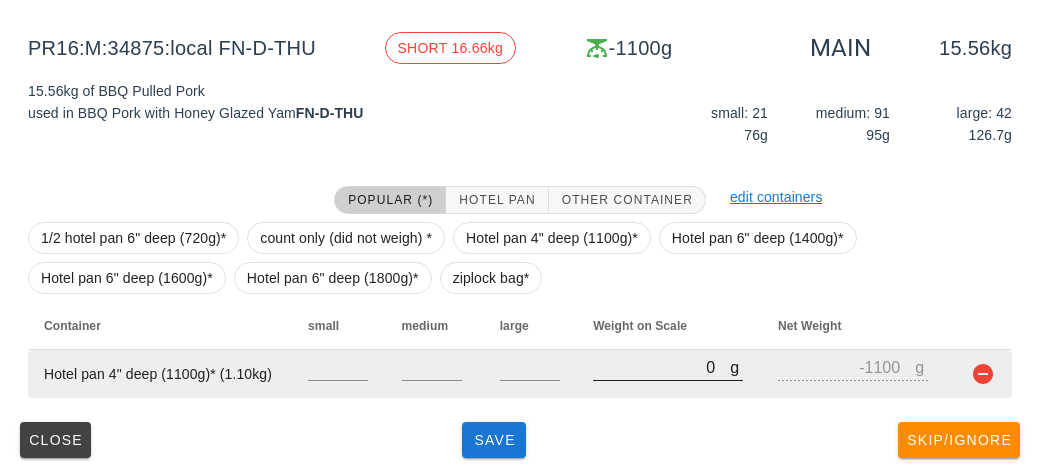 click on "0" at bounding box center [661, 367] 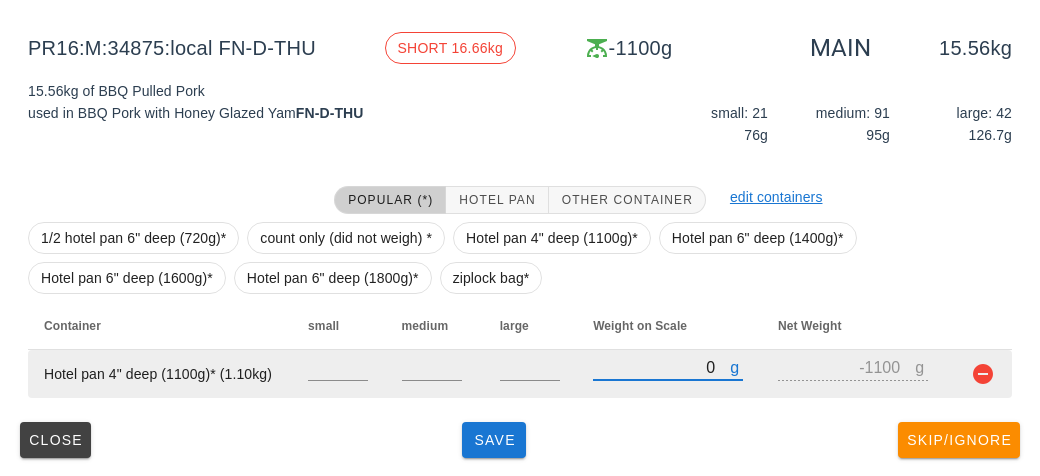 type on "90" 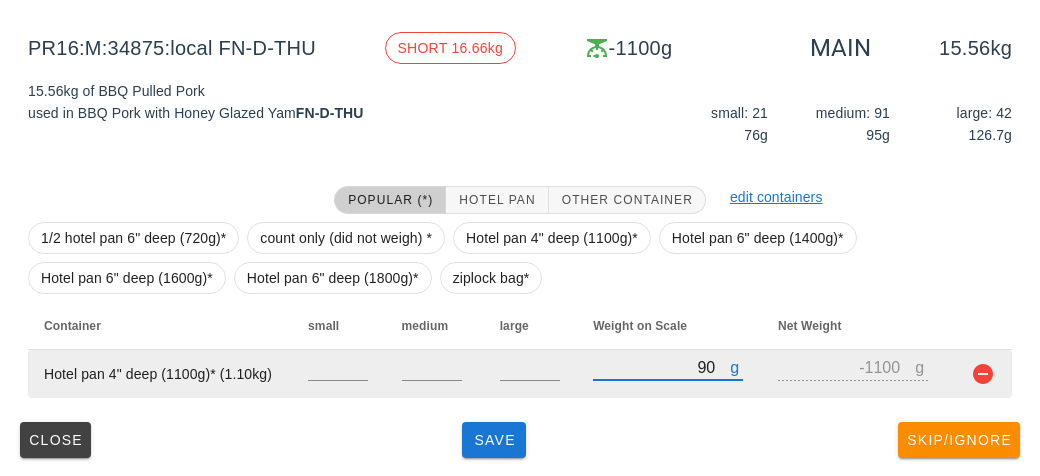 type 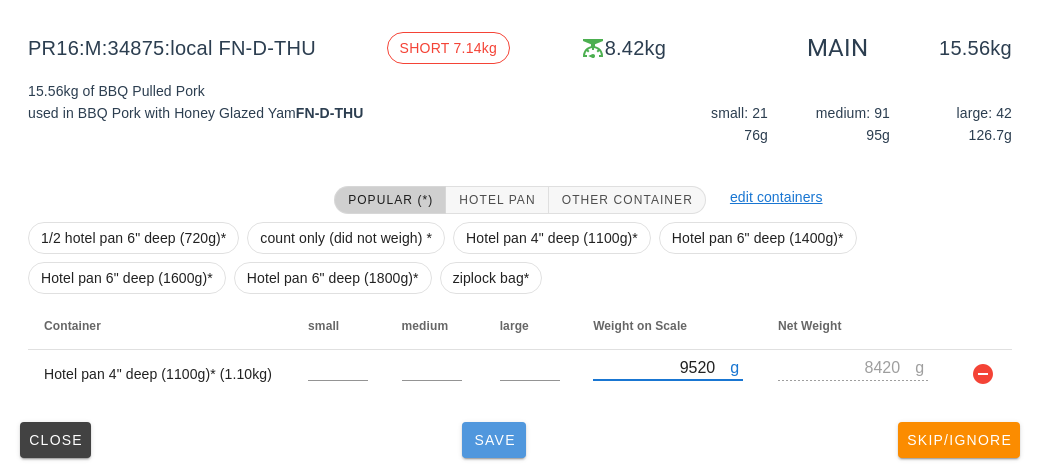 click on "Save" at bounding box center [494, 440] 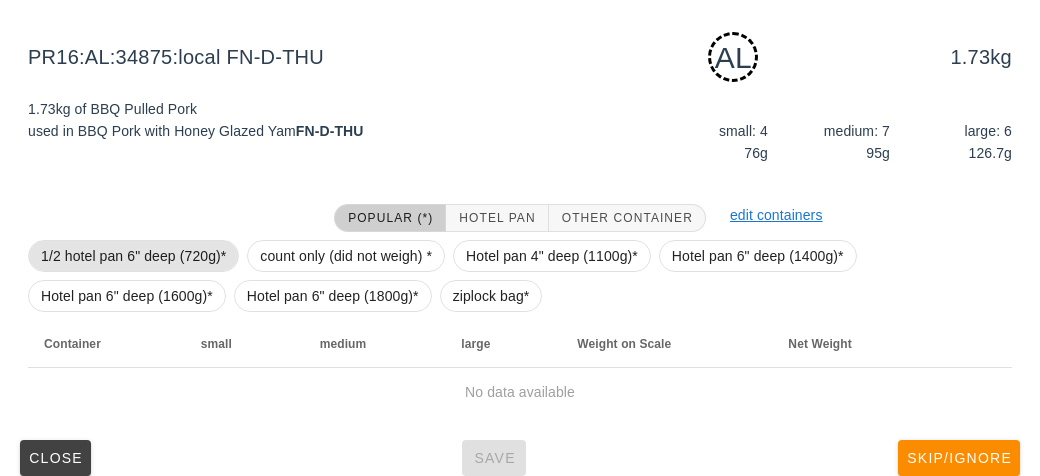 click on "1/2 hotel pan 6" deep (720g)*" at bounding box center [133, 256] 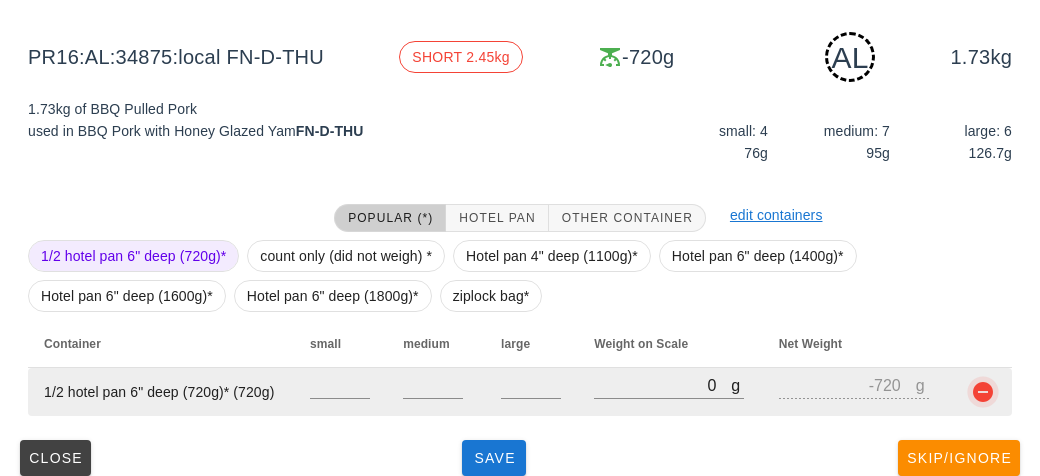 click at bounding box center (983, 392) 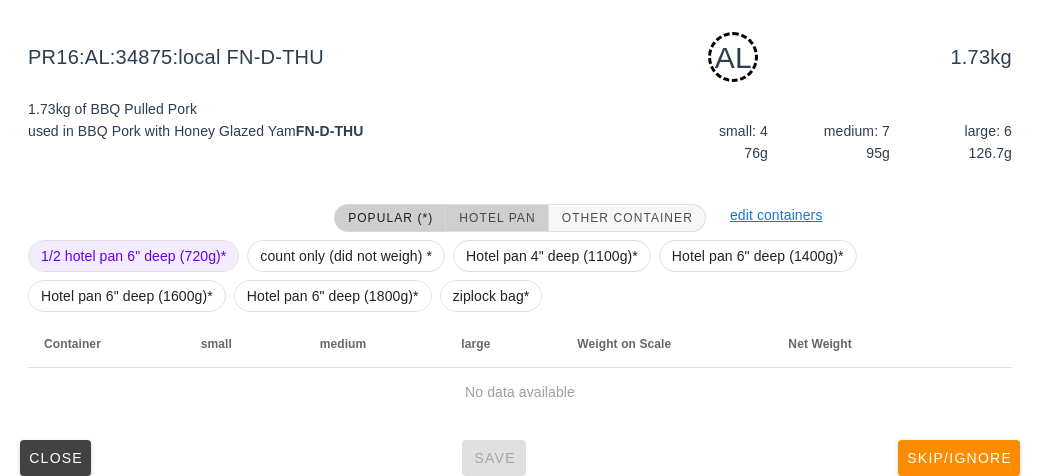 click on "Hotel Pan" at bounding box center [496, 218] 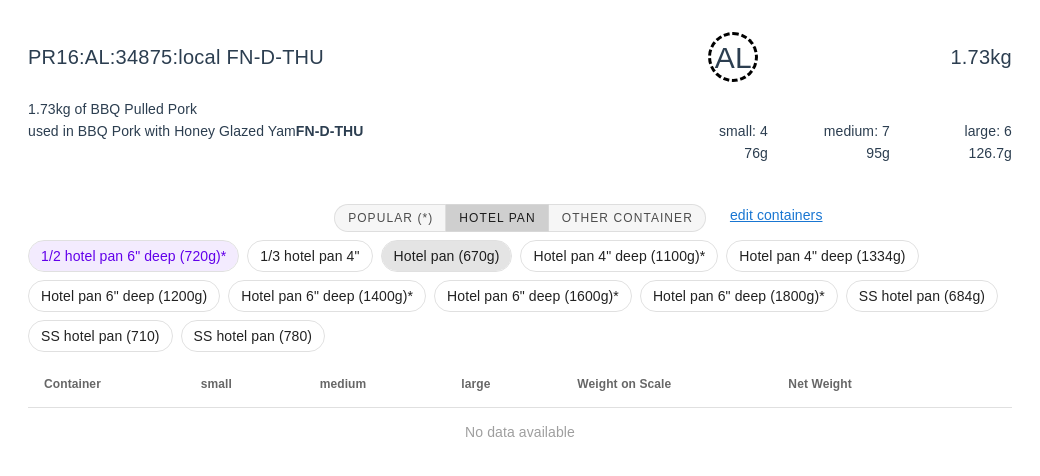 click on "Hotel pan (670g)" at bounding box center [447, 256] 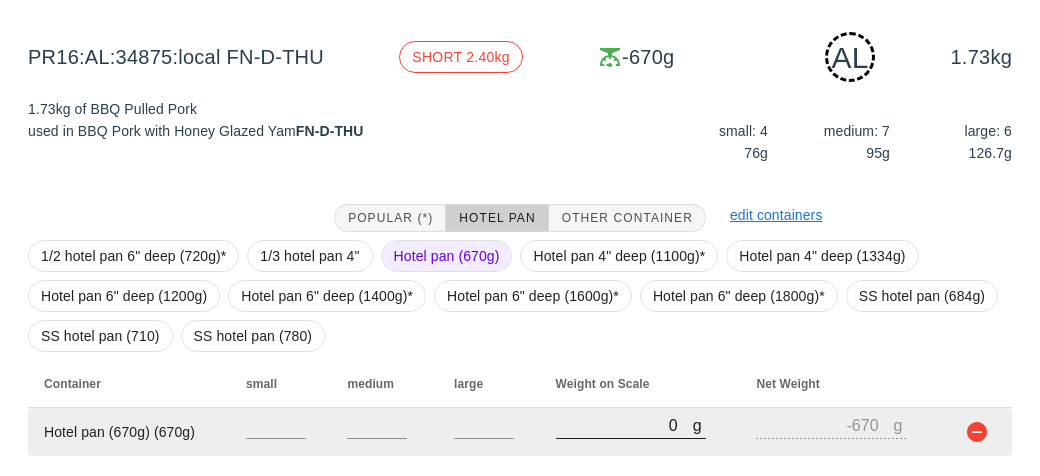 click on "0" at bounding box center [624, 425] 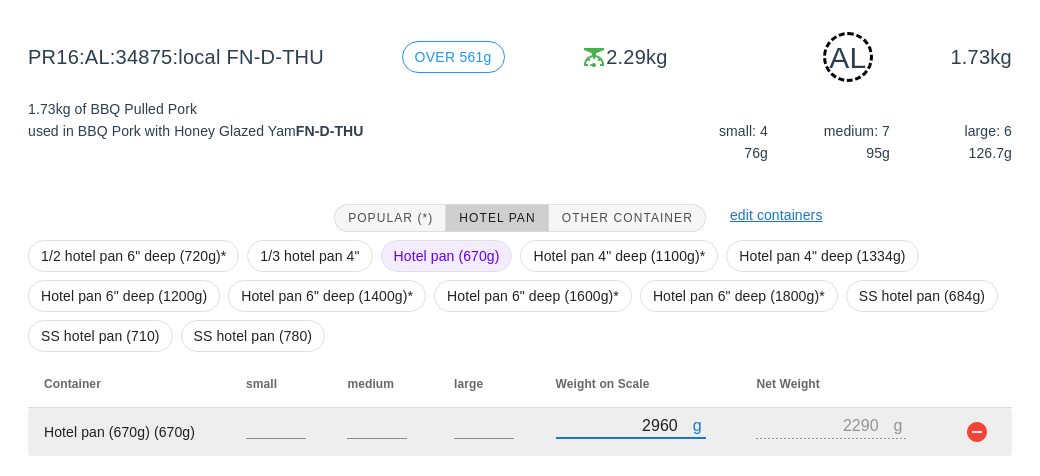 scroll, scrollTop: 290, scrollLeft: 0, axis: vertical 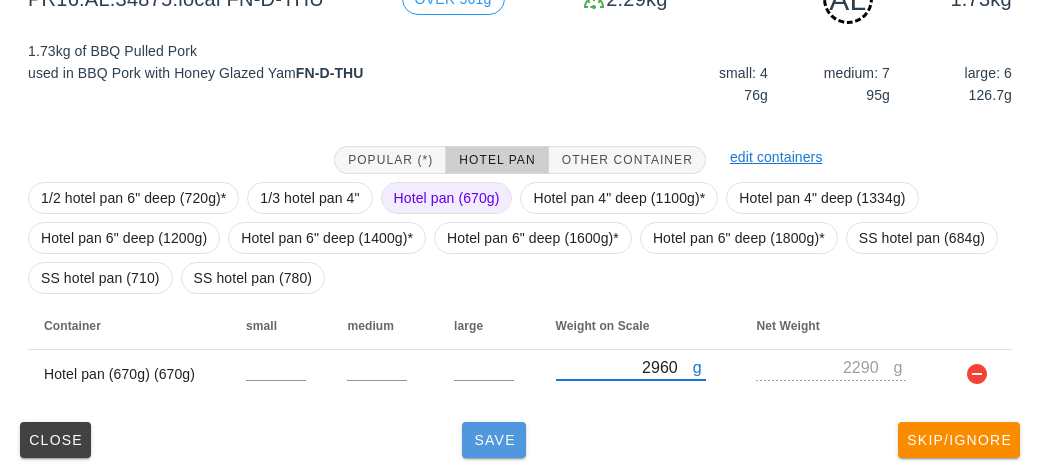 click on "Save" at bounding box center [494, 440] 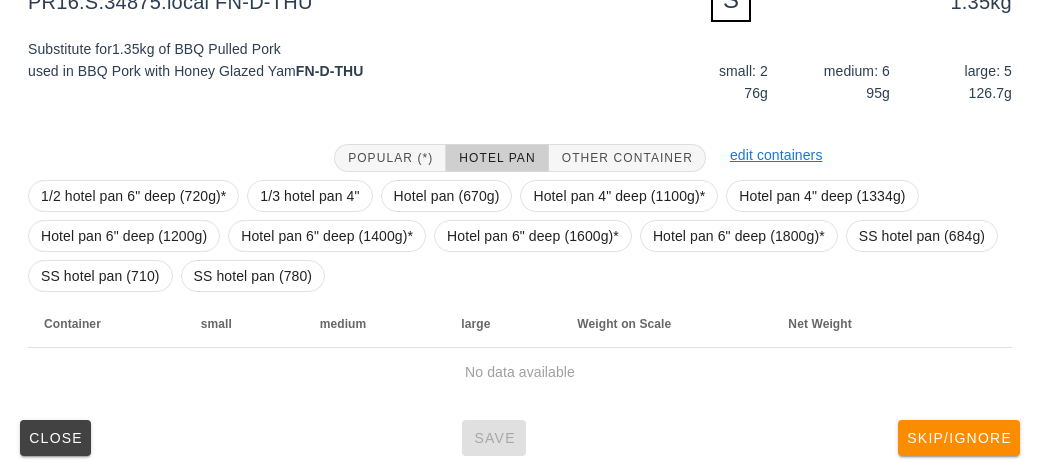 scroll, scrollTop: 280, scrollLeft: 0, axis: vertical 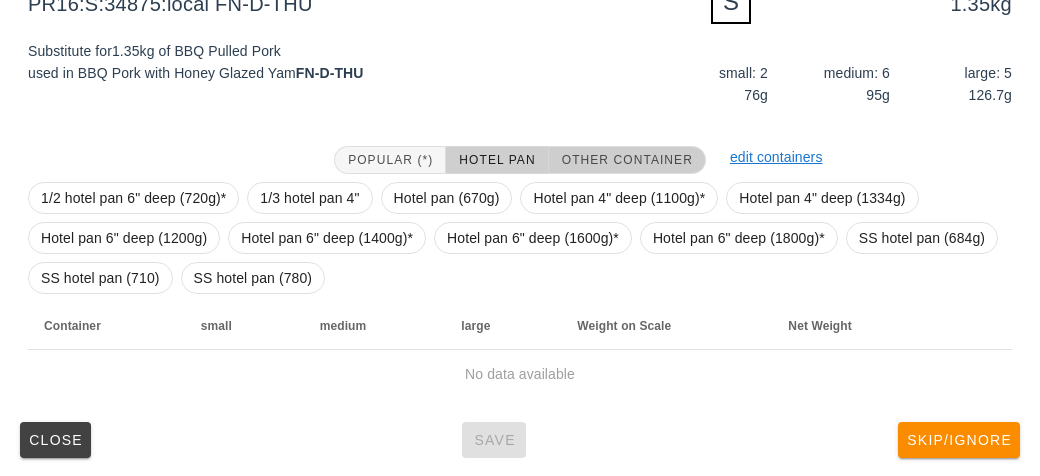 click on "Other Container" at bounding box center [627, 160] 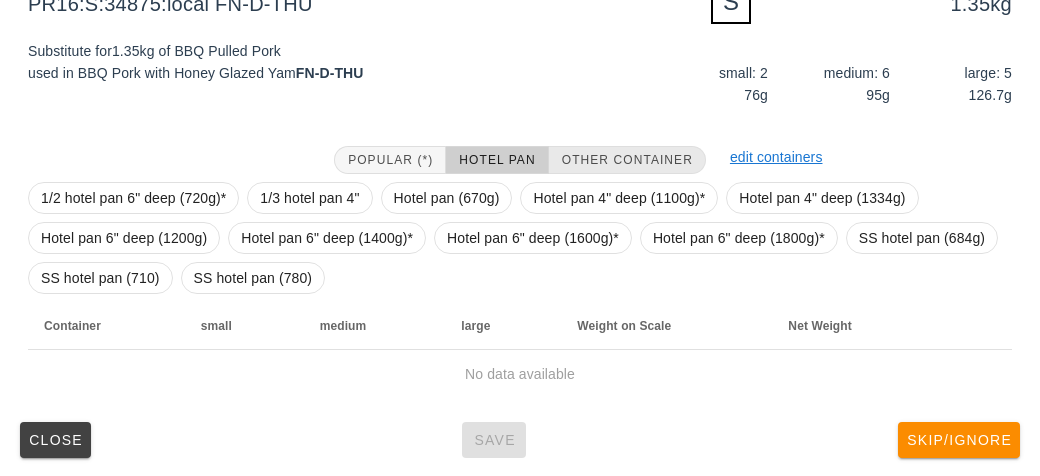 scroll, scrollTop: 240, scrollLeft: 0, axis: vertical 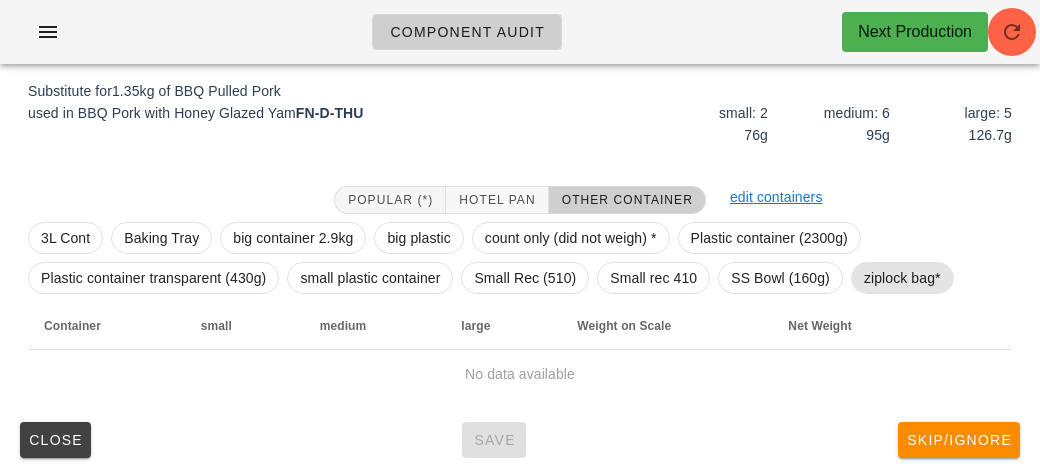 click on "ziplock bag*" at bounding box center [902, 278] 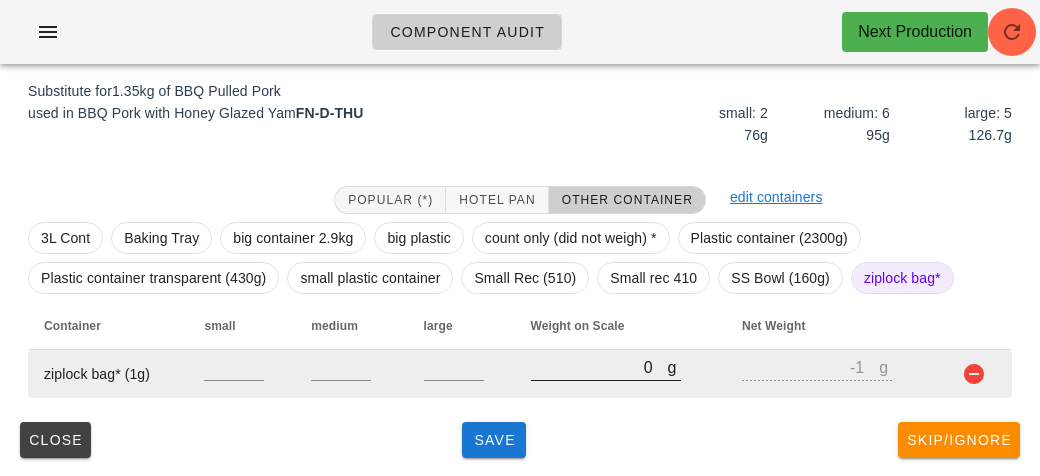 click on "0" at bounding box center [599, 367] 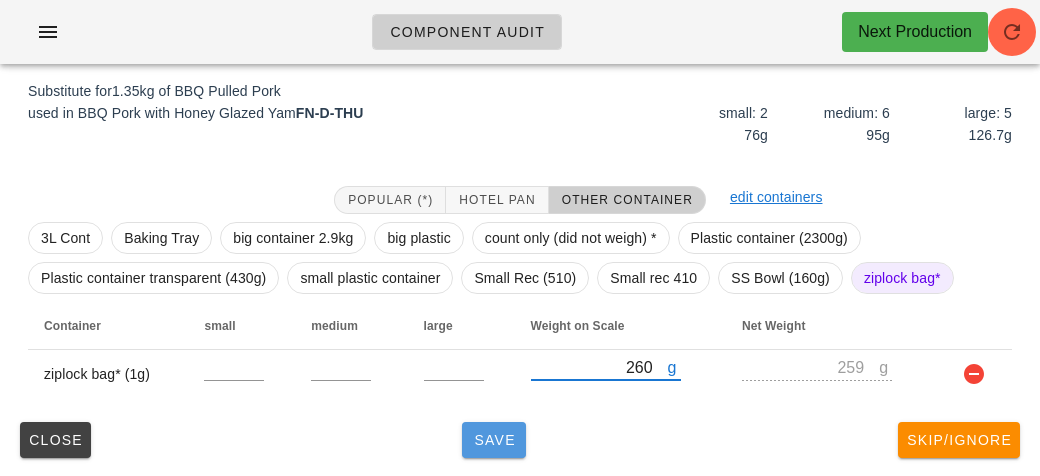 click on "Save" at bounding box center [494, 440] 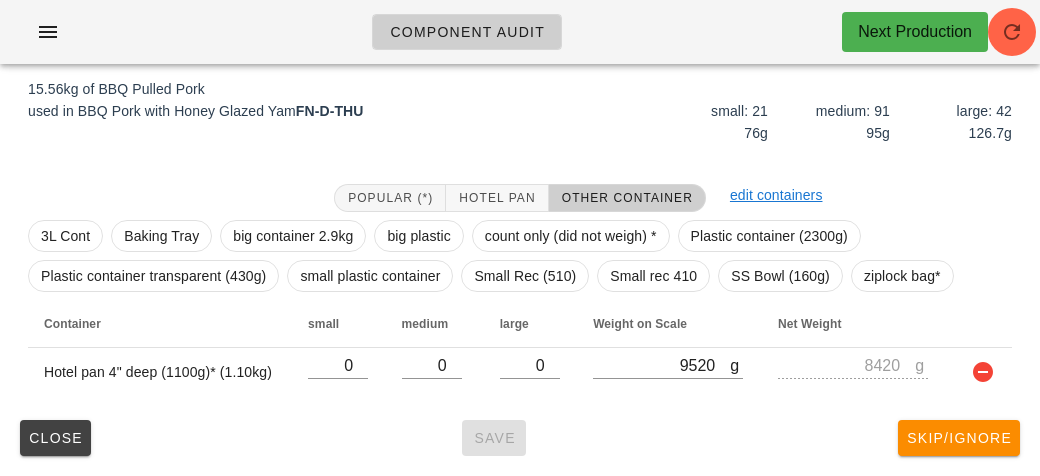 scroll, scrollTop: 232, scrollLeft: 0, axis: vertical 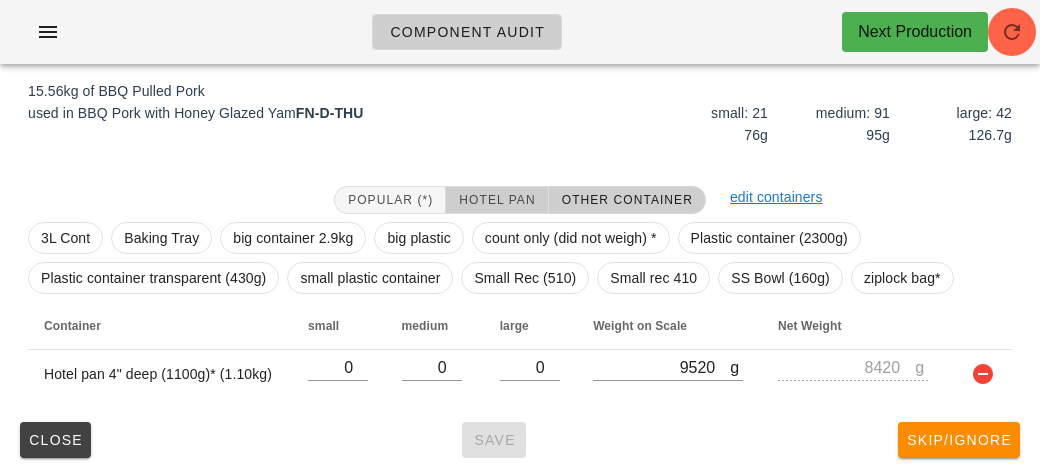click on "Hotel Pan" at bounding box center (496, 200) 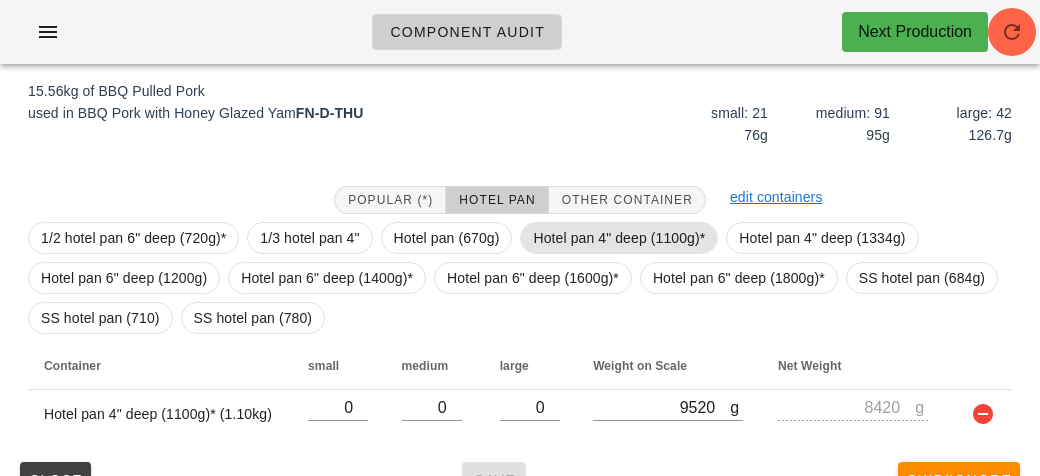click on "Hotel pan 4" deep (1100g)*" at bounding box center [619, 238] 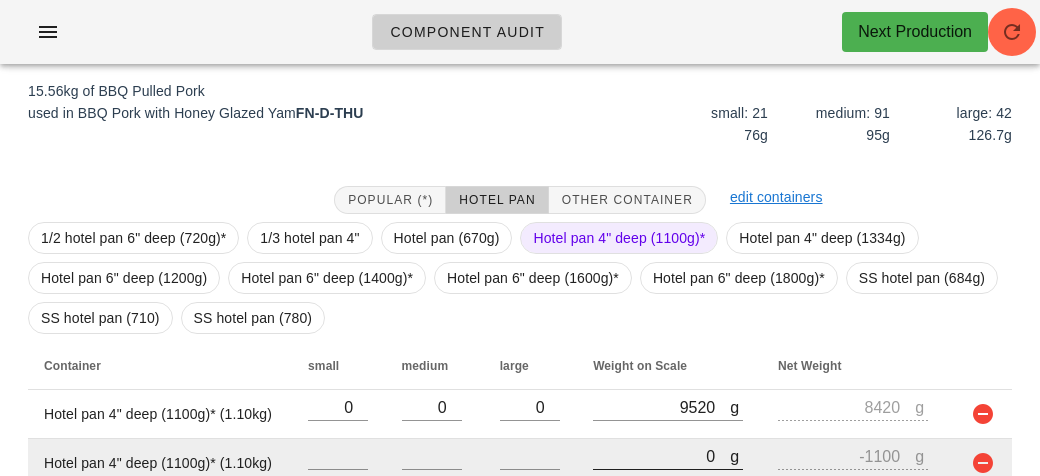 click on "0" at bounding box center [661, 456] 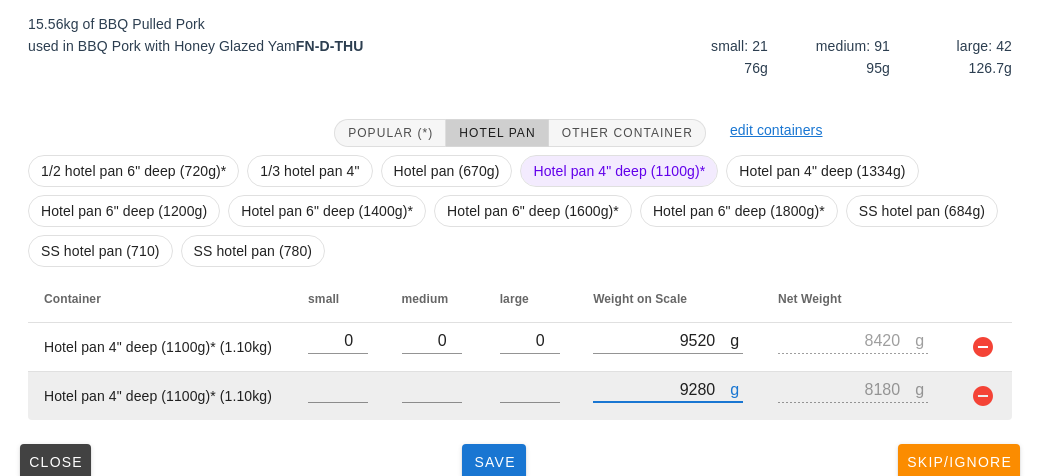 scroll, scrollTop: 321, scrollLeft: 0, axis: vertical 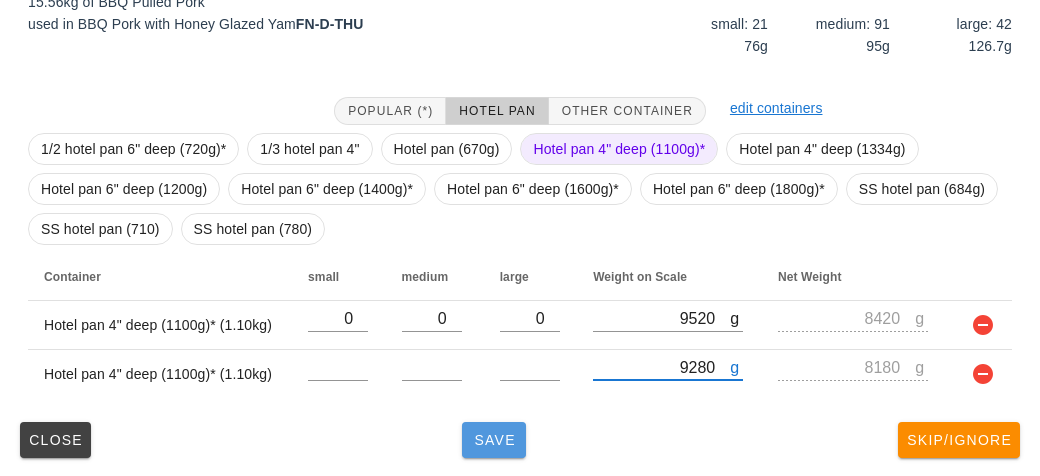 click on "Save" at bounding box center (494, 440) 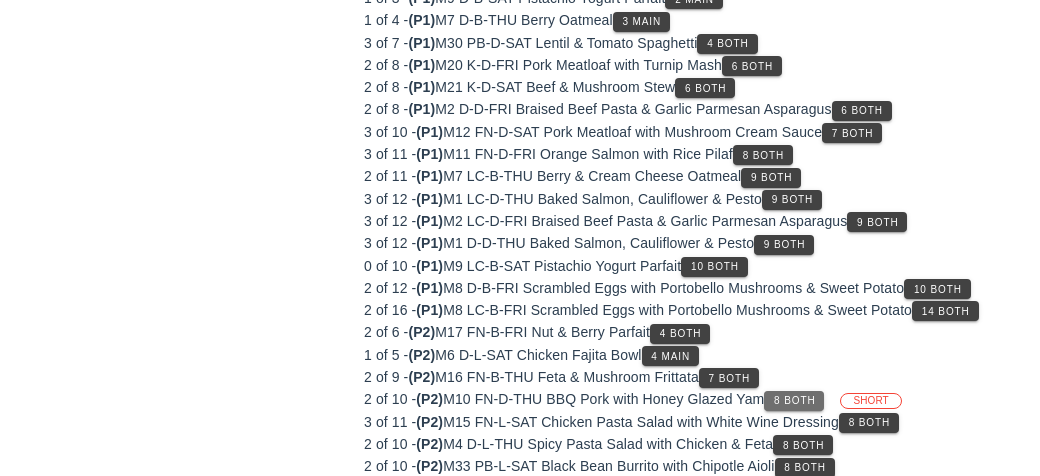 click on "8 Both" at bounding box center (794, 400) 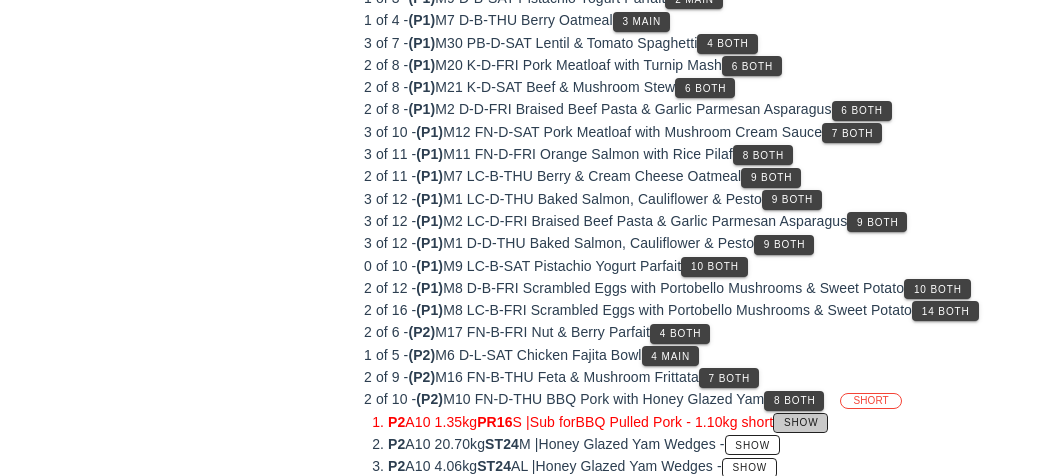 click on "Show" at bounding box center (800, 423) 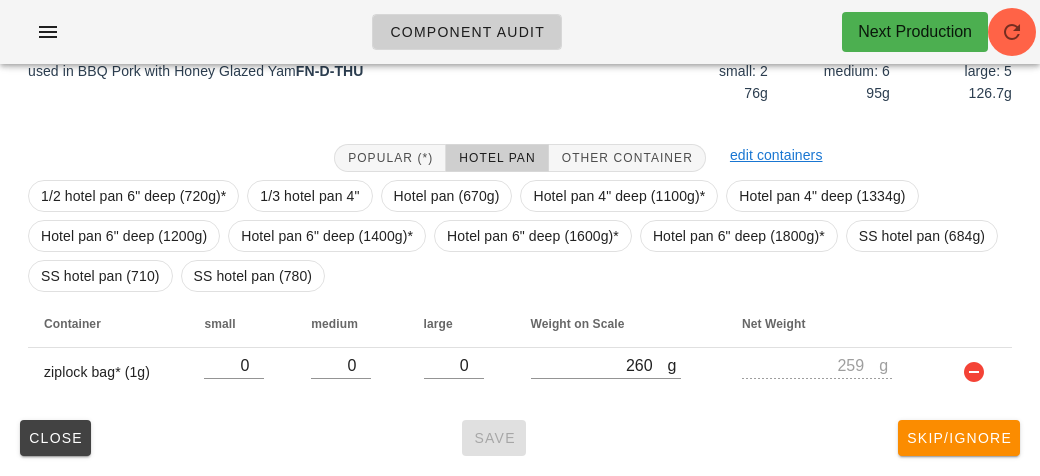 scroll, scrollTop: 280, scrollLeft: 0, axis: vertical 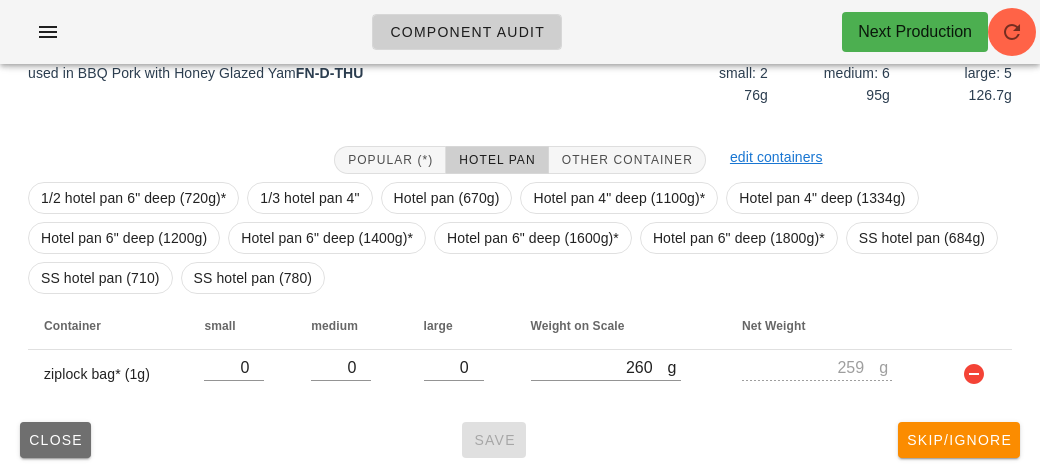 click on "Close" at bounding box center (55, 440) 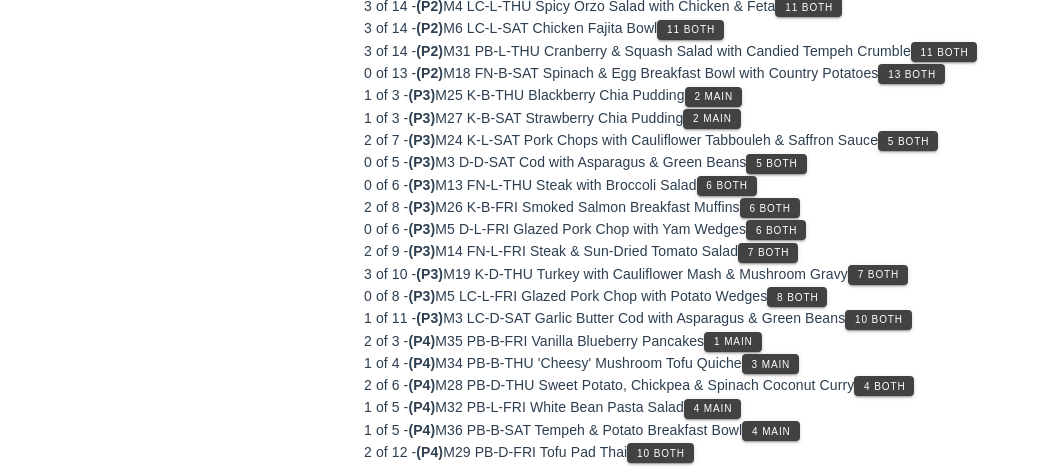 scroll, scrollTop: 0, scrollLeft: 0, axis: both 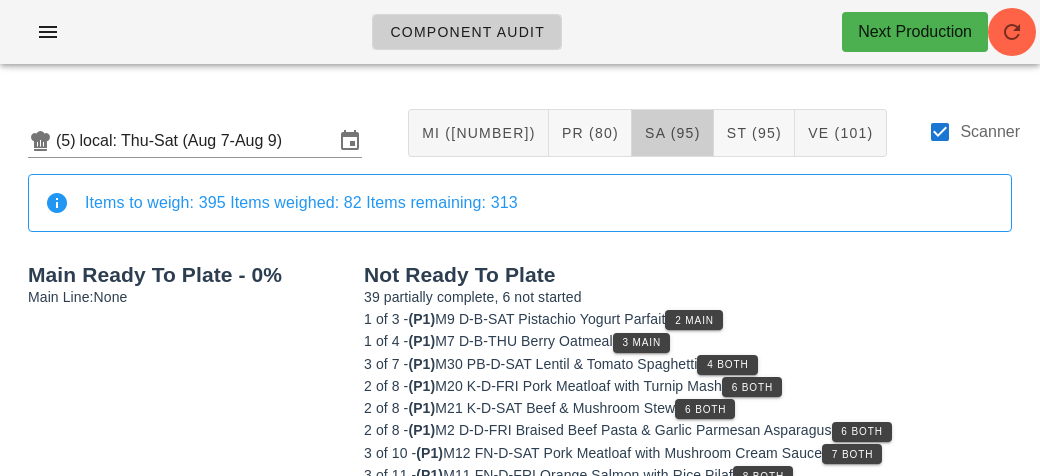 click on "SA (95)" at bounding box center (673, 133) 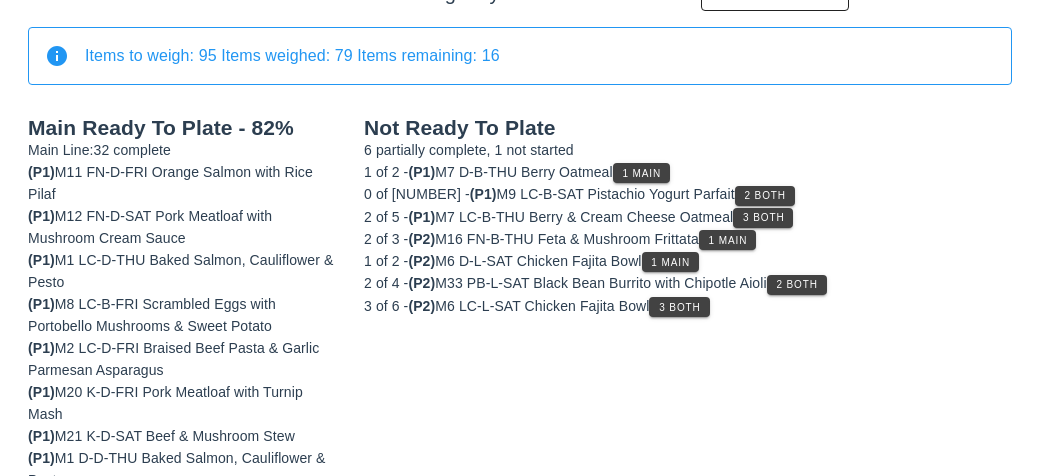 scroll, scrollTop: 219, scrollLeft: 0, axis: vertical 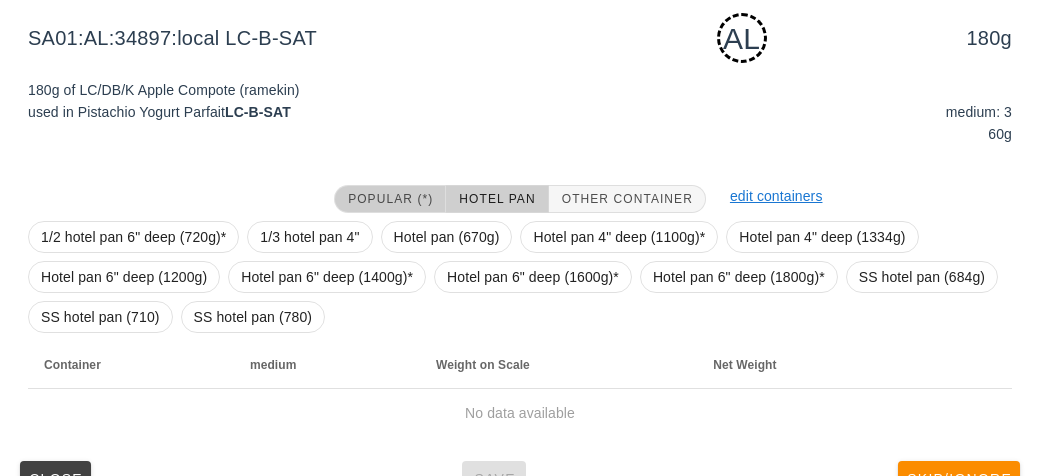 click on "Popular (*)" at bounding box center (390, 199) 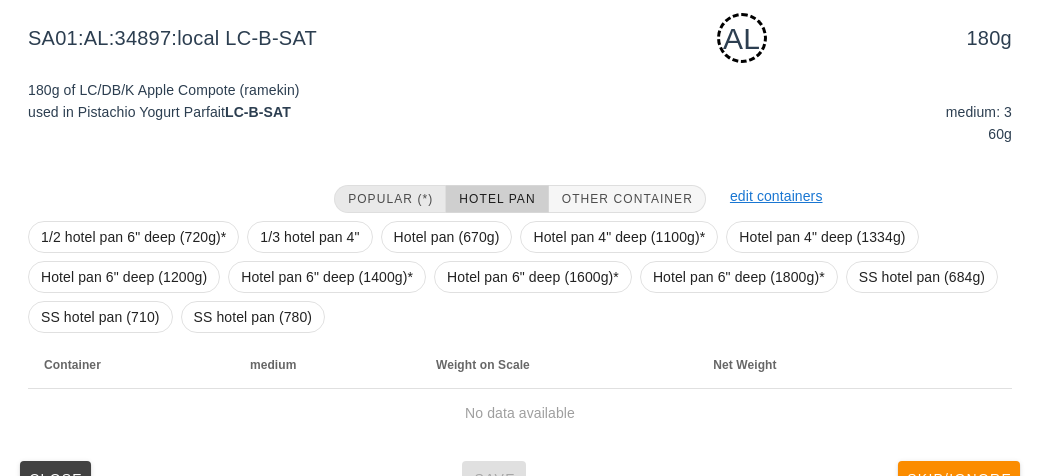 scroll, scrollTop: 318, scrollLeft: 0, axis: vertical 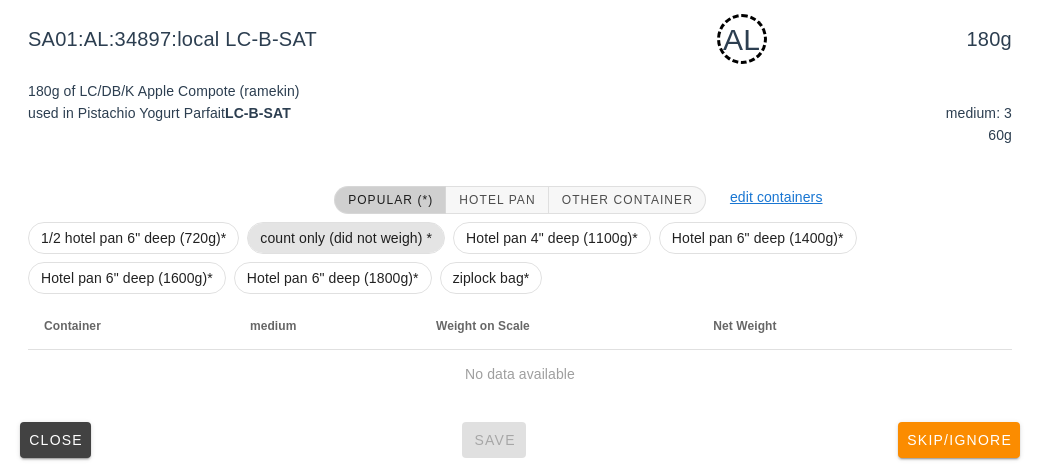 click on "count only (did not weigh) *" at bounding box center (346, 238) 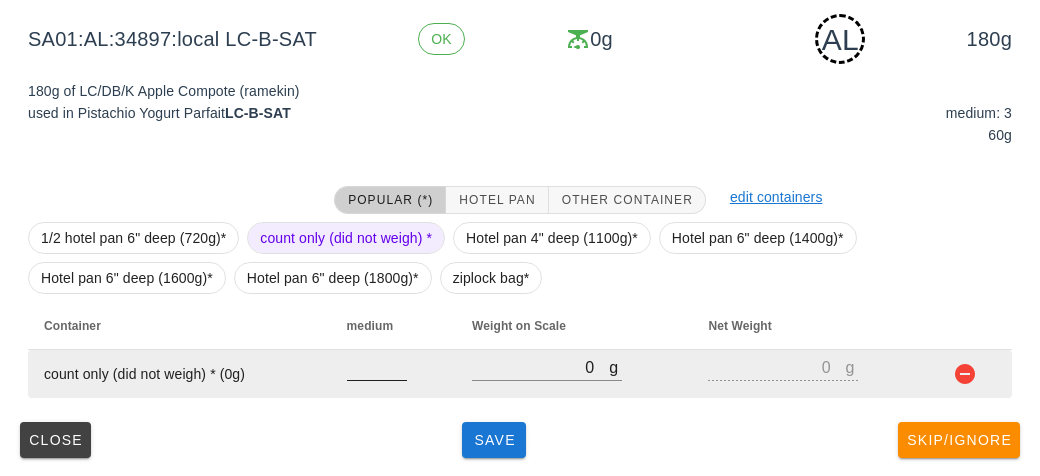 click at bounding box center (377, 367) 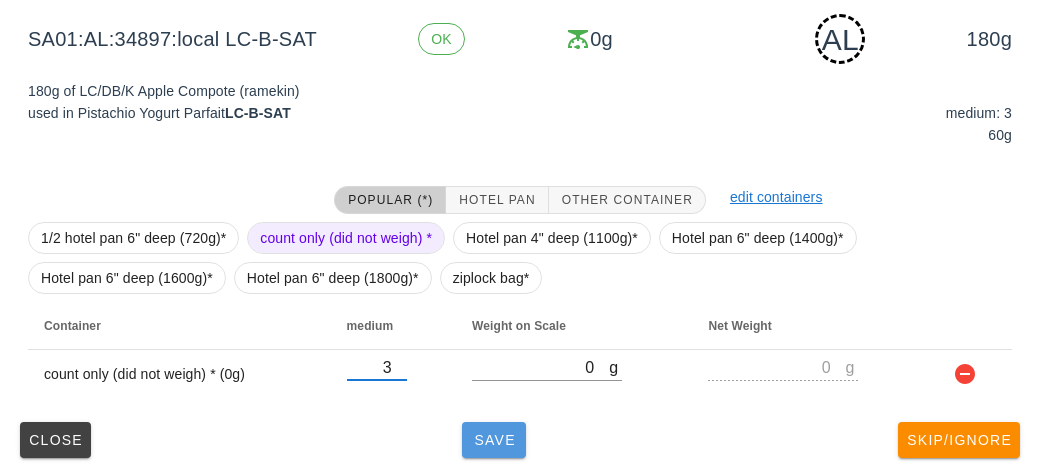 click on "Save" at bounding box center (494, 440) 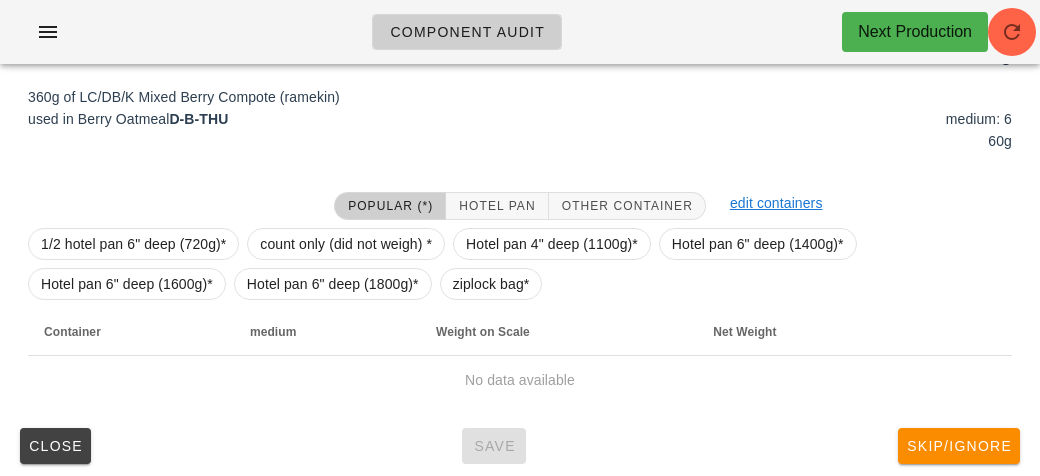 scroll, scrollTop: 289, scrollLeft: 0, axis: vertical 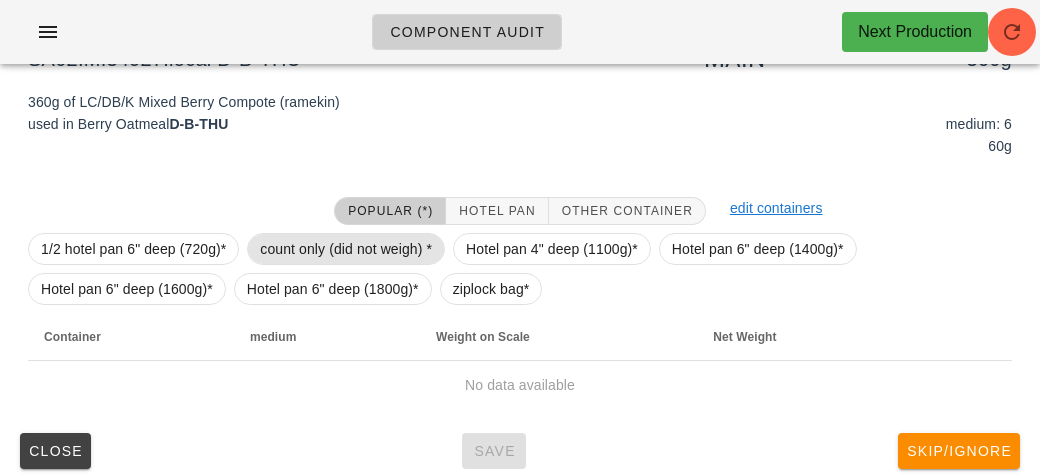 click on "count only (did not weigh) *" at bounding box center [346, 249] 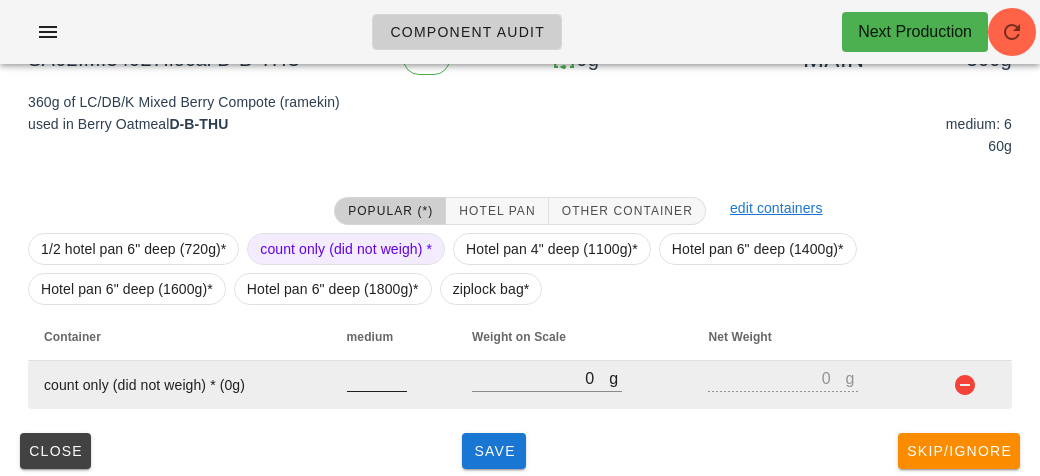 click at bounding box center (377, 378) 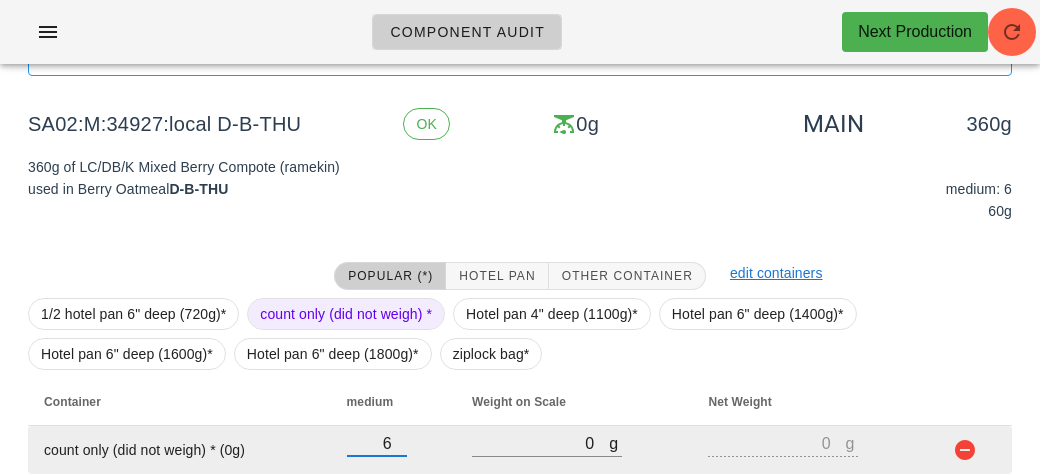 scroll, scrollTop: 300, scrollLeft: 0, axis: vertical 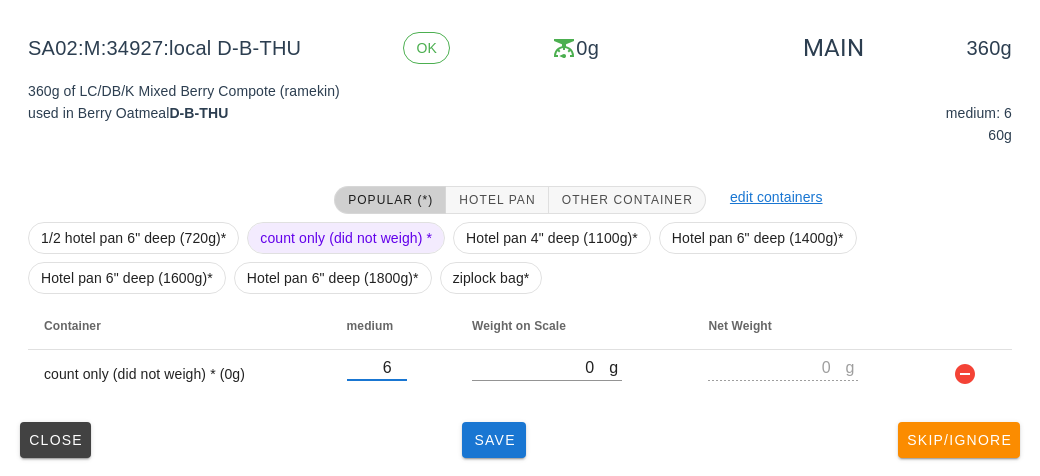 click on "(5) local: Thu-Sat (Aug 7-Aug 9) MI (24)  PR (80)  SA (95)  ST (95)  VE (101)  Scanner  Team filter is active. Showing only SA.  Clear filter  Items to weigh: 95 Items weighed: 81 Items remaining: 14   SA02:M:34927:local D-B-THU  OK   0g  MAIN  360g   360g of LC/DB/K Mixed Berry Compote (ramekin)   used in Berry Oatmeal  D-B-THU   medium: 6 60g  Popular (*) Hotel Pan Other Container edit containers  1/2 hotel pan 6" deep (720g)*   count only (did not weigh) *   Hotel pan 4" deep (1100g)*   Hotel pan 6" deep (1400g)*   Hotel pan 6" deep (1600g)*   Hotel pan 6" deep (1800g)*   ziplock bag*  Container medium Weight on Scale Net Weight  count only (did not weigh) * (0g)  6 g 0 g 0 Close Save Skip/Ignore" at bounding box center (520, 129) 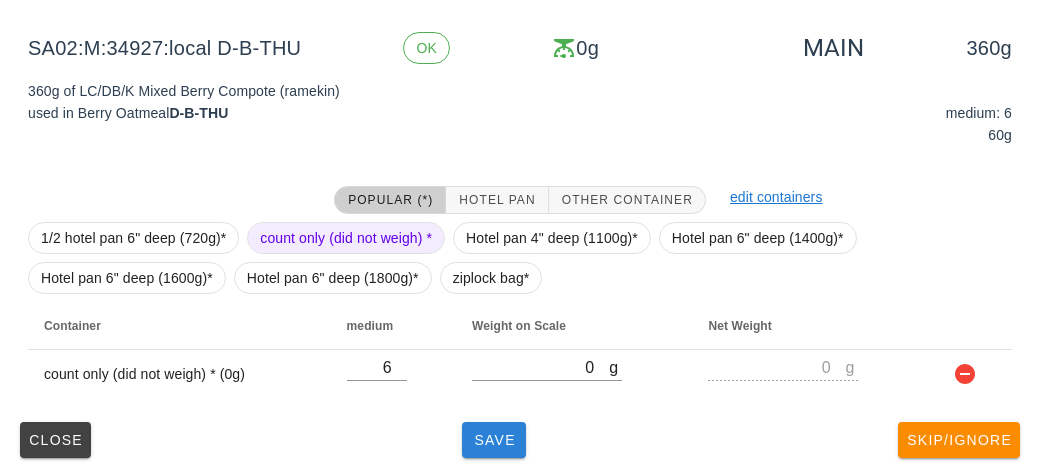 click on "Save" at bounding box center [494, 440] 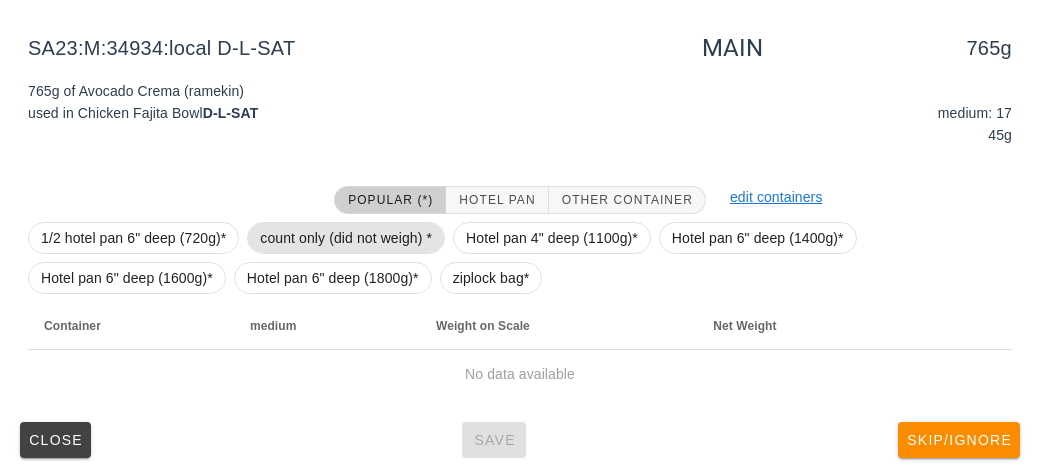 click on "count only (did not weigh) *" at bounding box center (346, 238) 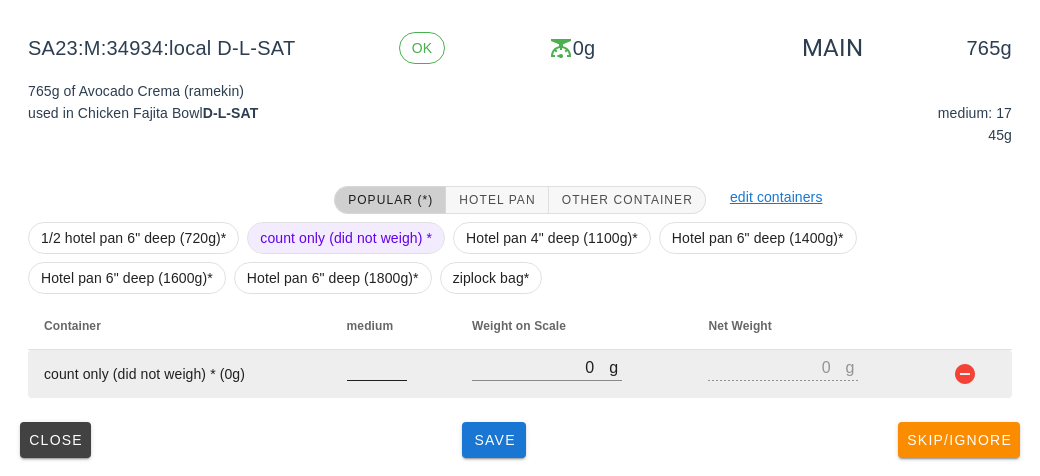 click at bounding box center [377, 367] 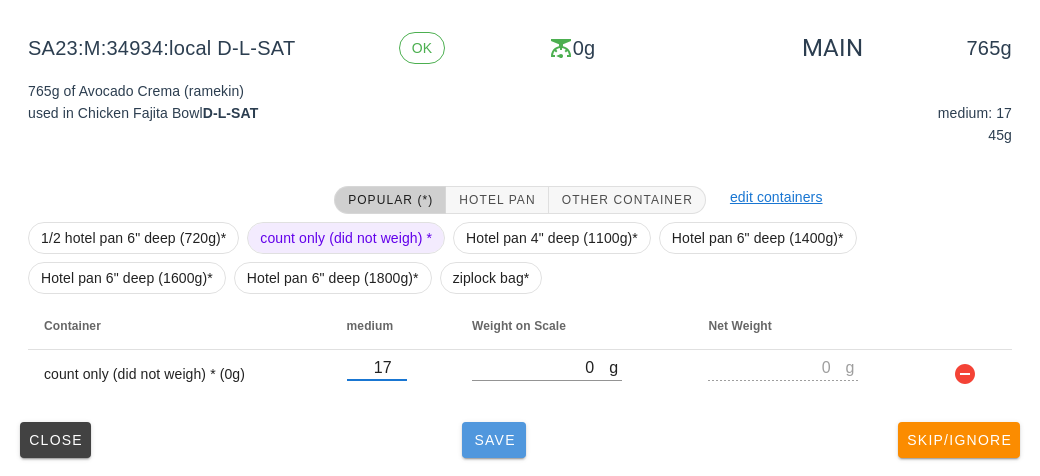 click on "Save" at bounding box center [494, 440] 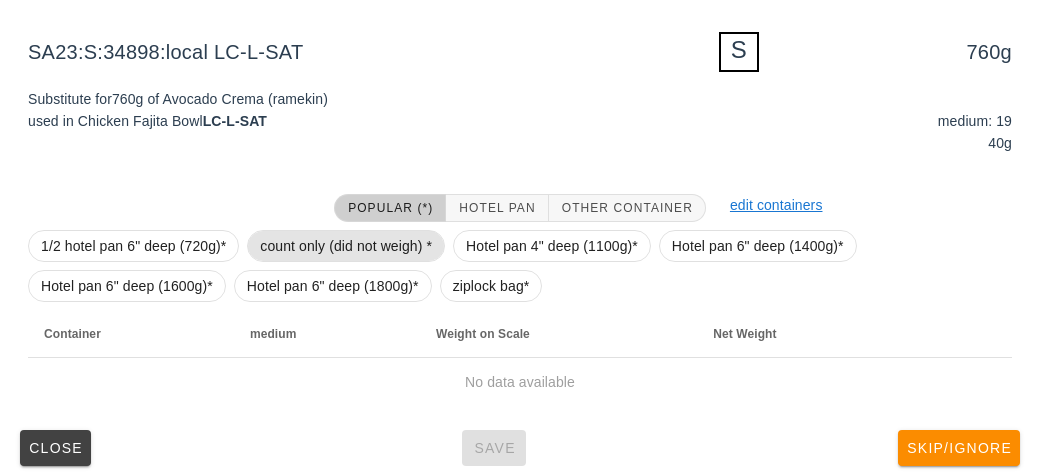 click on "count only (did not weigh) *" at bounding box center [346, 246] 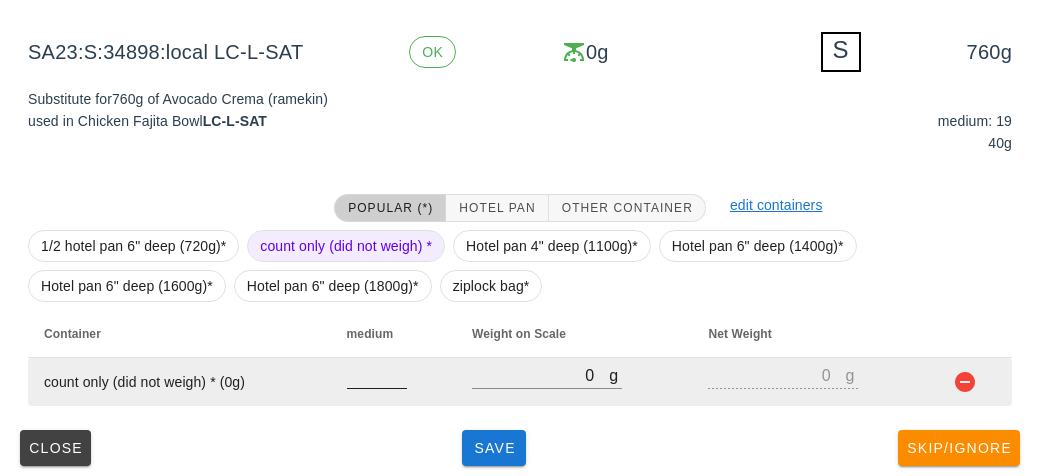 click at bounding box center [377, 375] 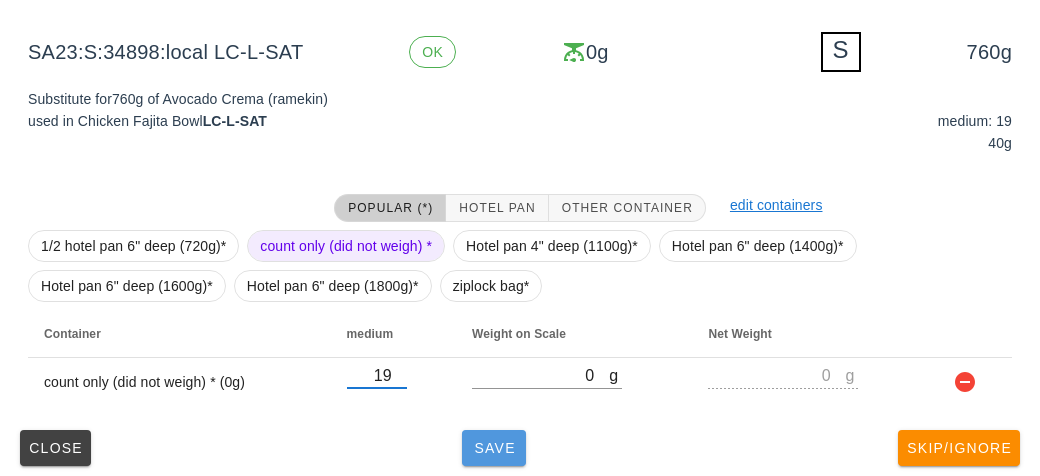 click on "Save" at bounding box center [494, 448] 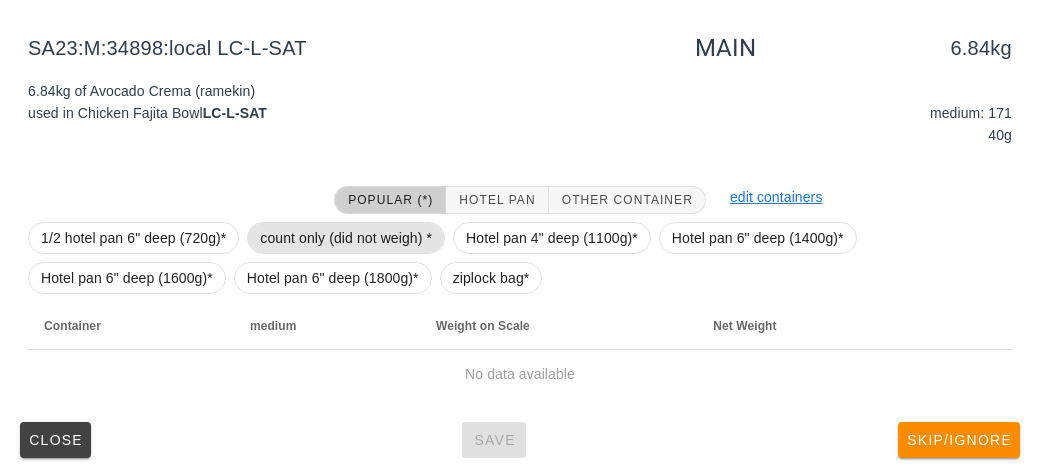 click on "count only (did not weigh) *" at bounding box center [346, 238] 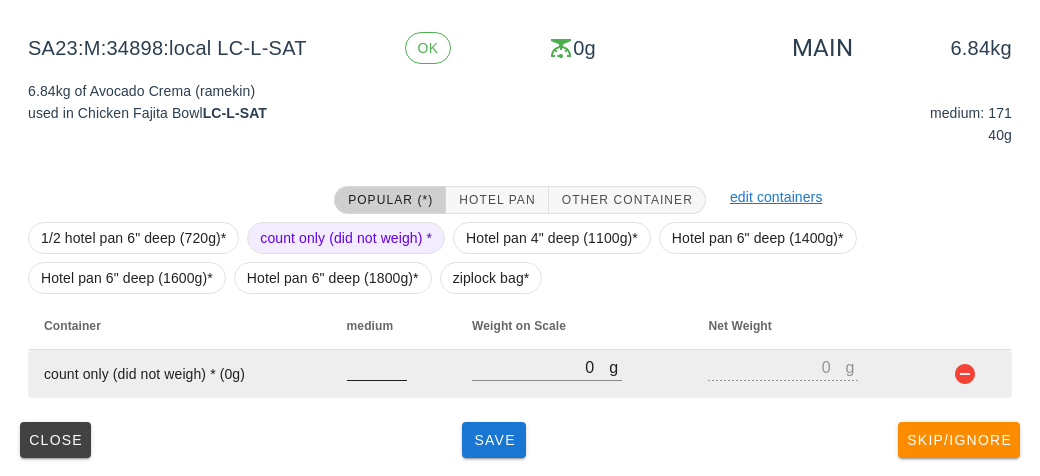 click at bounding box center (377, 367) 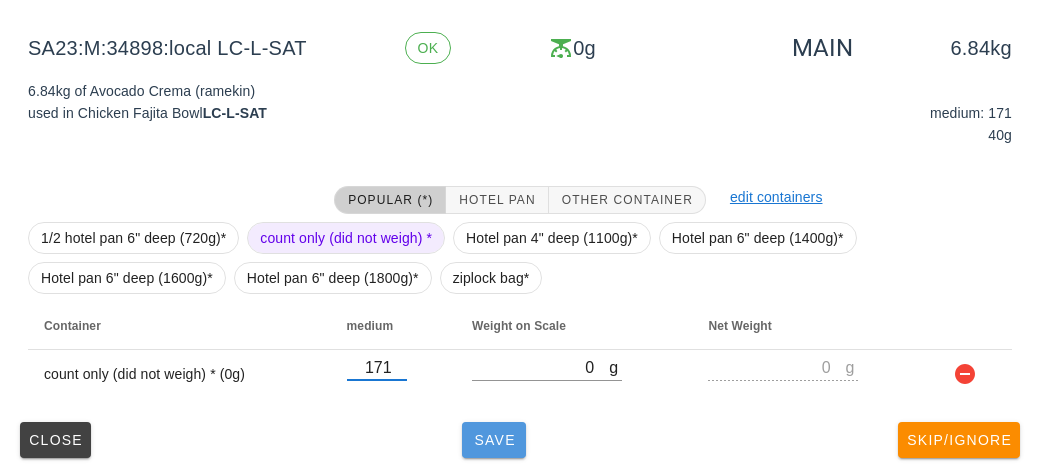 click on "Save" at bounding box center [494, 440] 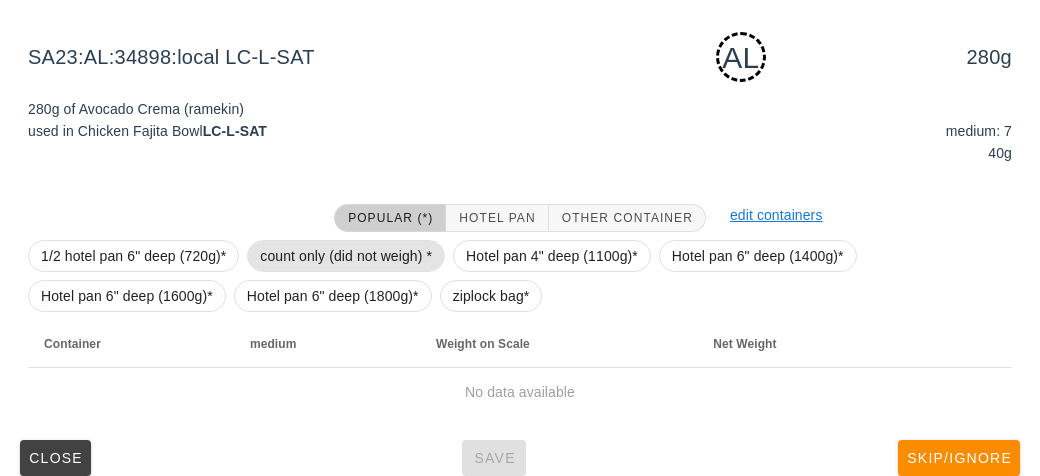 click on "count only (did not weigh) *" at bounding box center [346, 256] 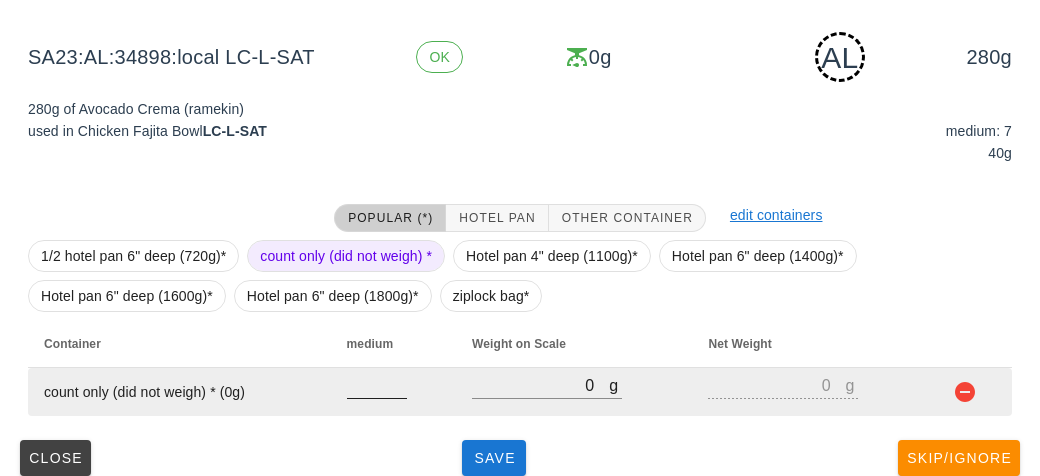 click at bounding box center [377, 385] 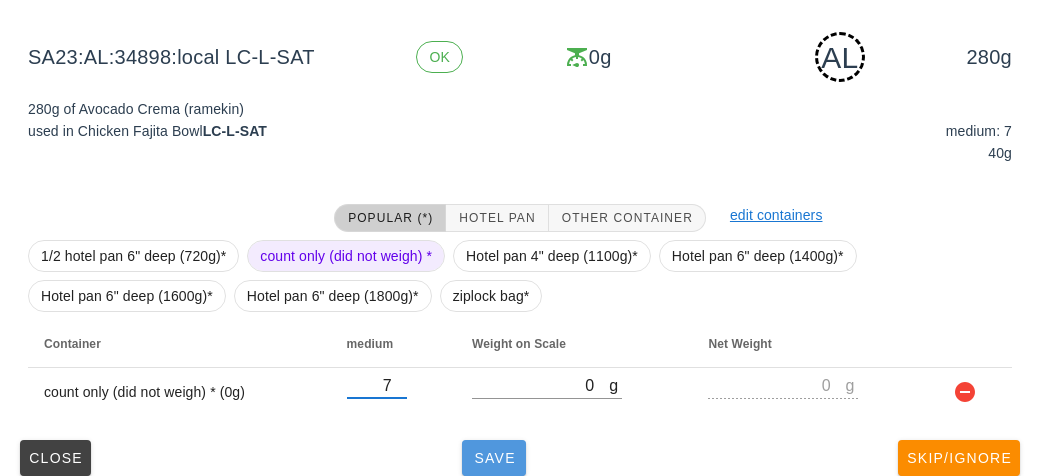 click on "Save" at bounding box center [494, 458] 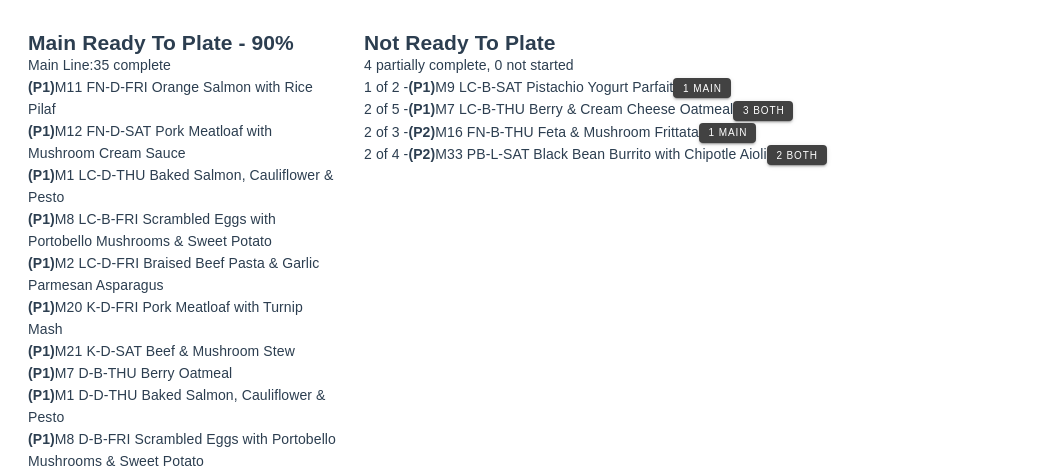 click on "Not Ready To Plate  4 partially complete, 0 not started   1 of 2 -  (P1)  M9 LC-B-SAT Pistachio Yogurt Parfait  1 Main  2 of 5 -  (P1)  M7 LC-B-THU Berry & Cream Cheese Oatmeal  3 Both  2 of 3 -  (P2)  M16 FN-B-THU Feta & Mushroom Frittata  1 Main  2 of 4 -  (P2)  M33 PB-L-SAT Black Bean Burrito with Chipotle Aioli  2 Both" at bounding box center (688, 692) 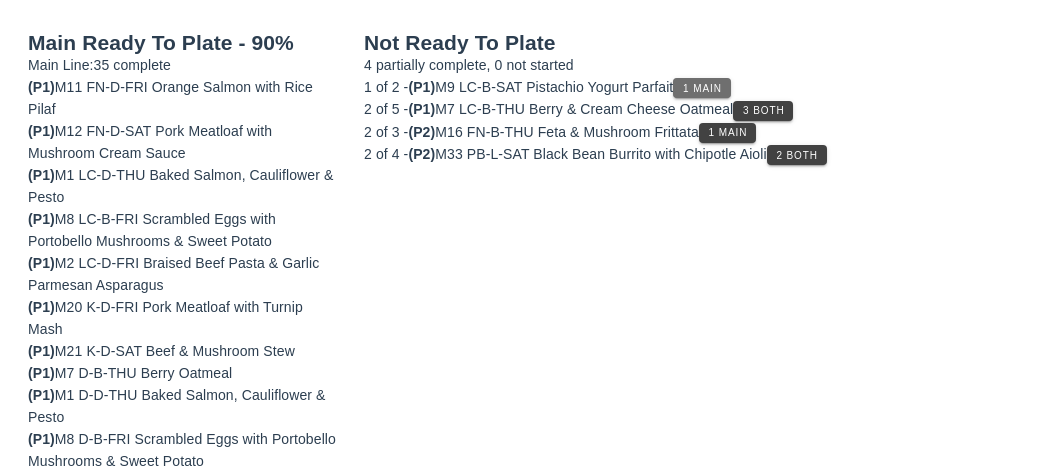 click on "1 Main" at bounding box center (702, 88) 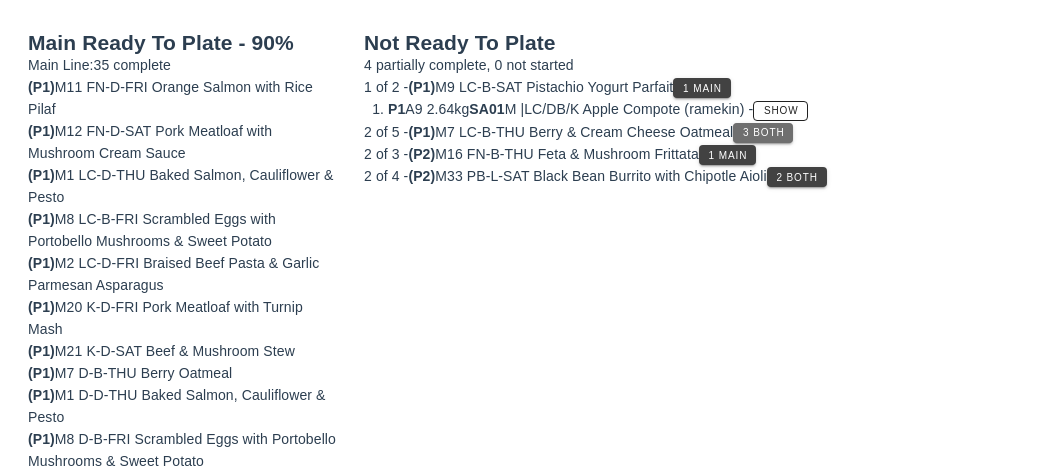 click on "3 Both" at bounding box center [763, 132] 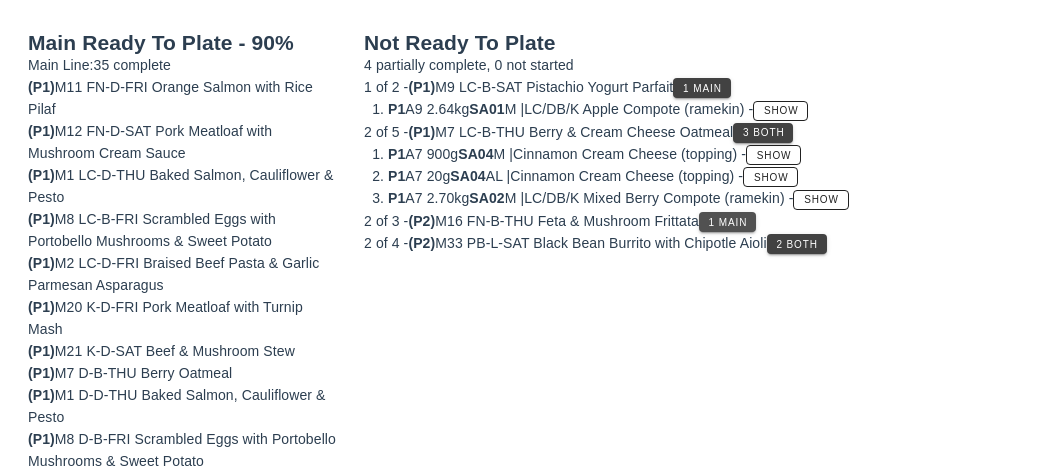 click on "1 Main" at bounding box center (728, 222) 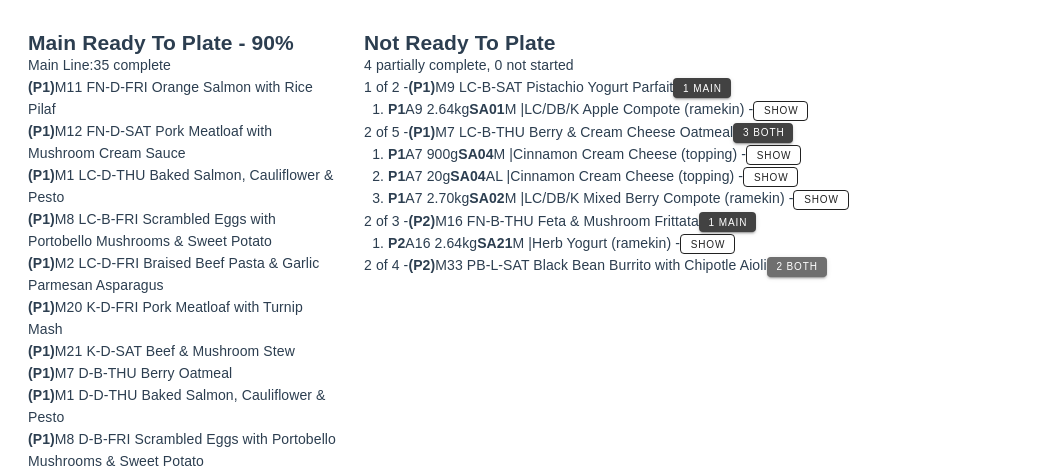 click on "2 Both" at bounding box center [797, 266] 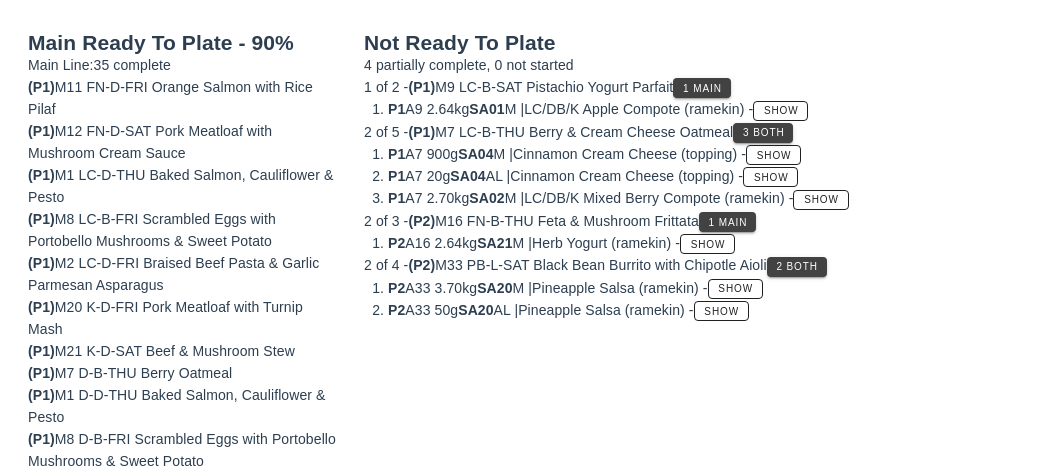 click on "Not Ready To Plate  4 partially complete, 0 not started   1 of 2 -  (P1)  M9 LC-B-SAT Pistachio Yogurt Parfait  1 Main  P1   A9 2.64kg   SA01   M |   LC/DB/K Apple Compote (ramekin) -  Show  2 of 5 -  (P1)  M7 LC-B-THU Berry & Cream Cheese Oatmeal  3 Both  P1   A7 900g   SA04   M |   Cinnamon Cream Cheese (topping) -  Show  P1   A7 20g   SA04   AL |   Cinnamon Cream Cheese (topping) -  Show  P1   A7 2.70kg   SA02   M |   LC/DB/K Mixed Berry Compote (ramekin) -  Show  2 of 3 -  (P2)  M16 FN-B-THU Feta & Mushroom Frittata  1 Main  P2   A16 2.64kg   SA21   M |   Herb Yogurt (ramekin) -  Show  2 of 4 -  (P2)  M33 PB-L-SAT Black Bean Burrito with Chipotle Aioli  2 Both  P2   A33 3.70kg   SA20   M |   Pineapple Salsa (ramekin) -  Show  P2   A33 50g   SA20   AL |   Pineapple Salsa (ramekin) -  Show" at bounding box center [688, 692] 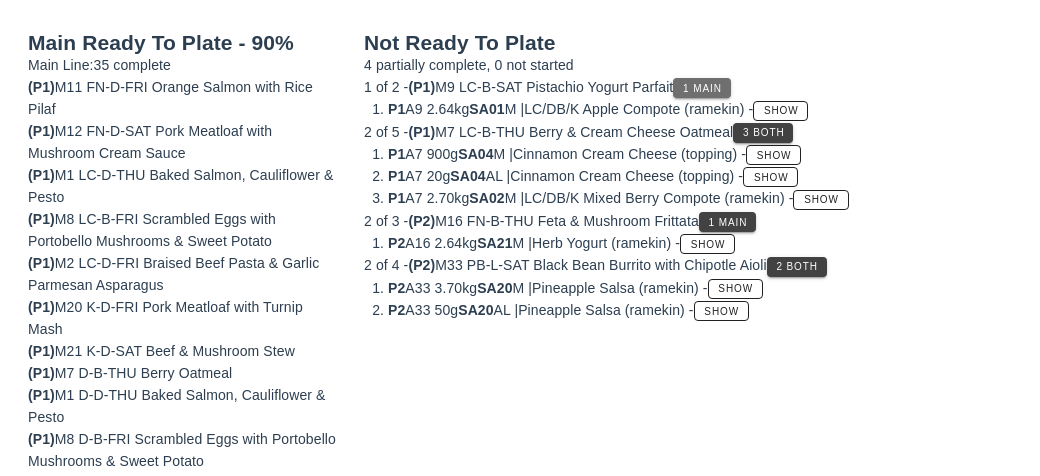 click on "1 Main" at bounding box center [702, 88] 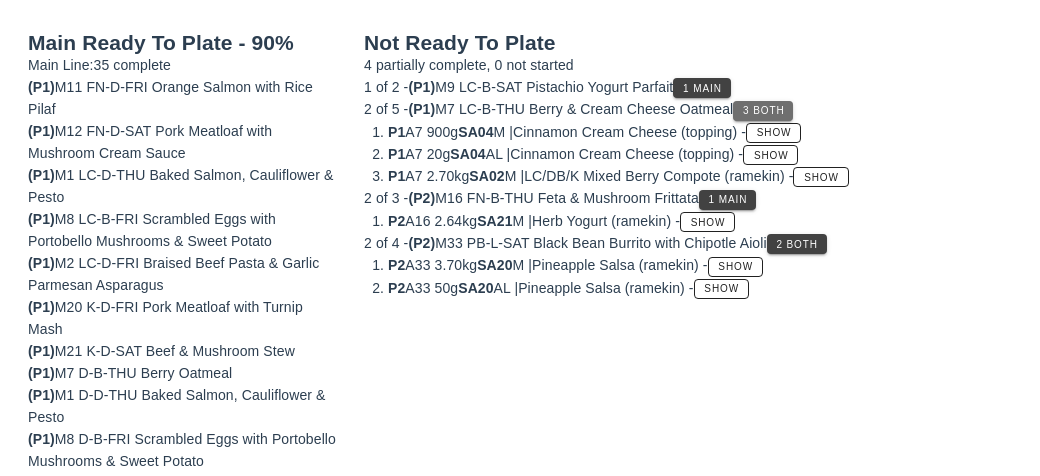 click on "3 Both" at bounding box center [763, 111] 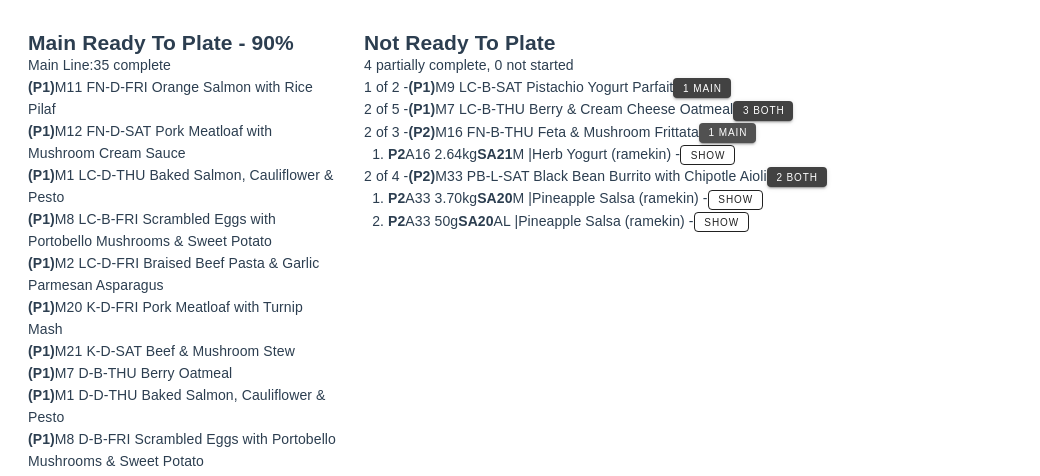 click on "1 Main" at bounding box center [728, 132] 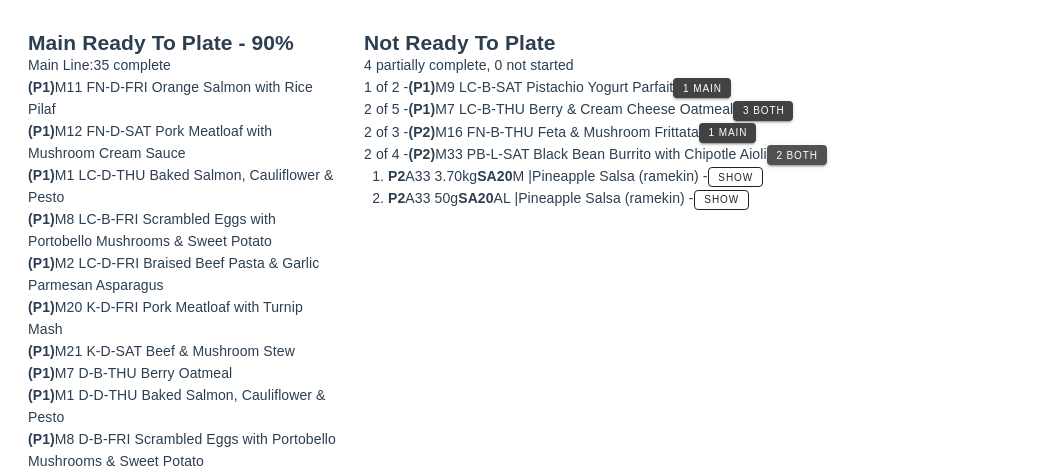 click on "2 Both" at bounding box center [797, 155] 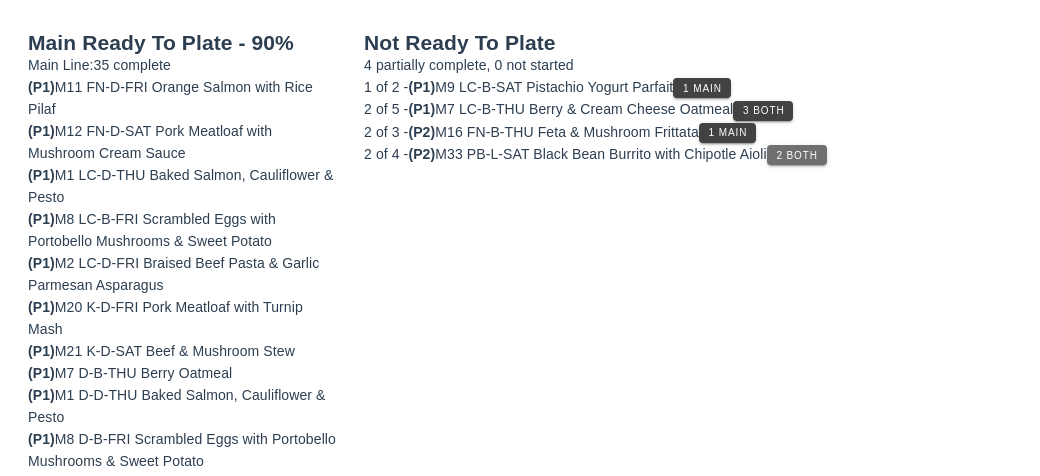 click on "2 Both" at bounding box center (797, 155) 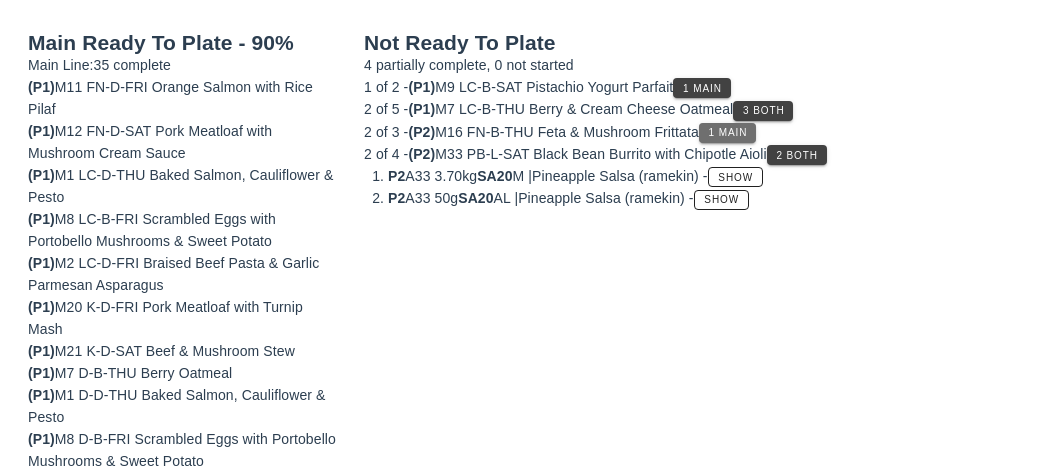 click on "1 Main" at bounding box center [728, 132] 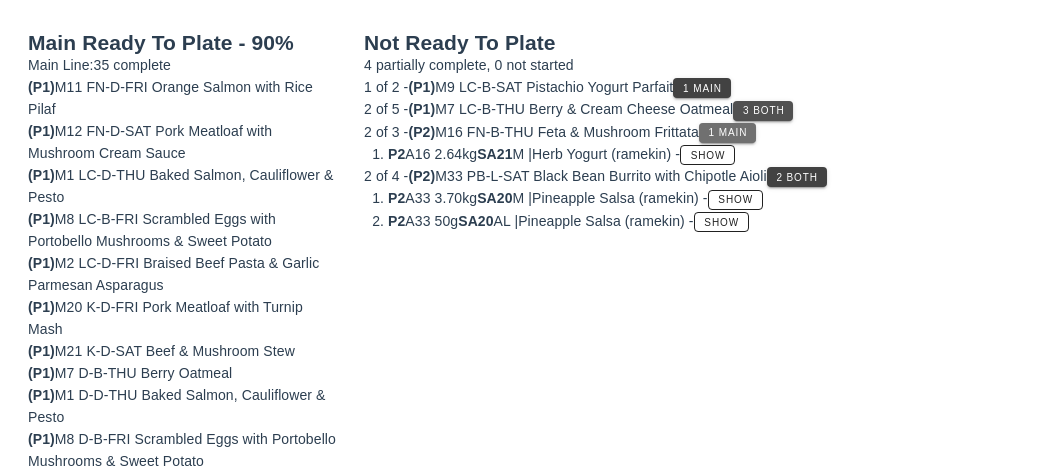 click on "3 Both" at bounding box center (763, 110) 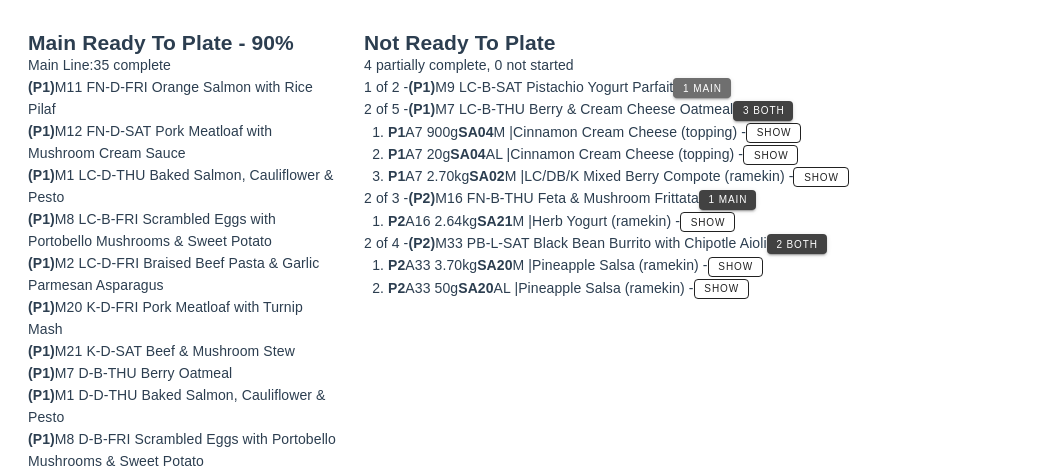 click on "1 Main" at bounding box center [701, 88] 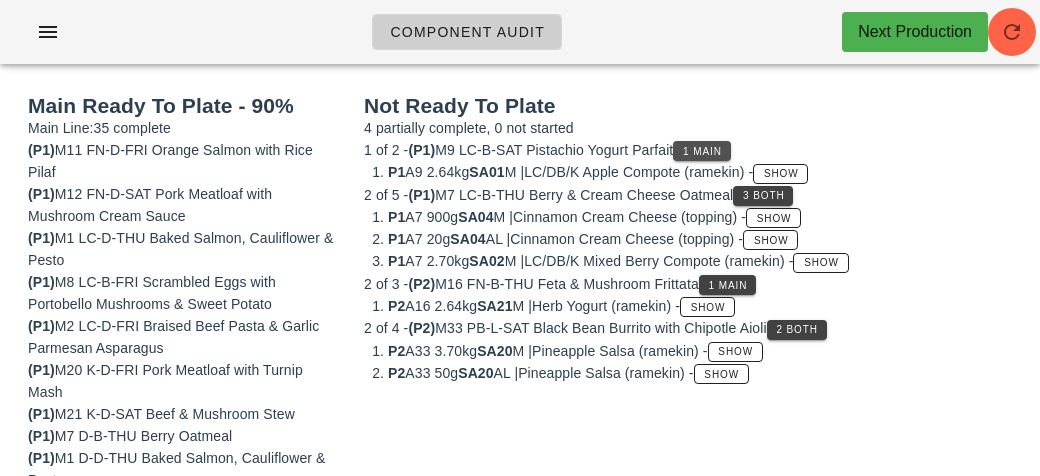 scroll, scrollTop: 0, scrollLeft: 0, axis: both 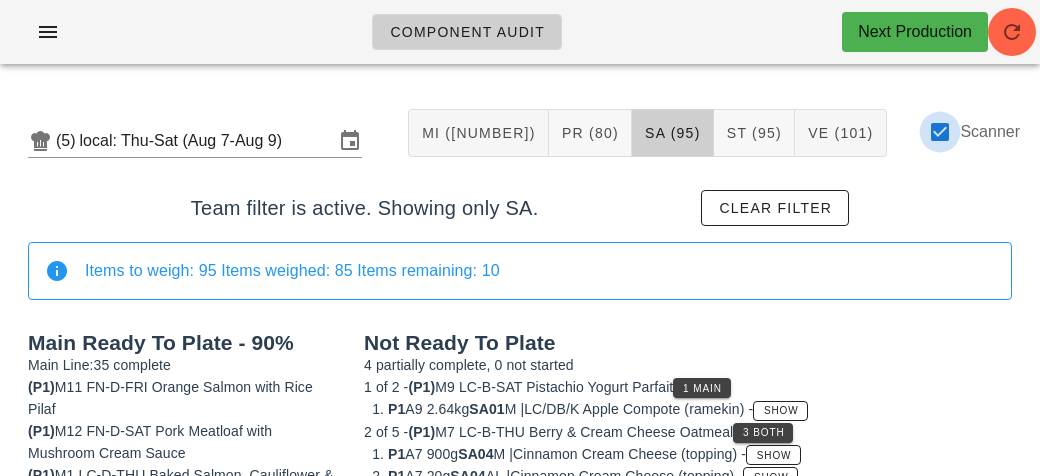click at bounding box center (940, 132) 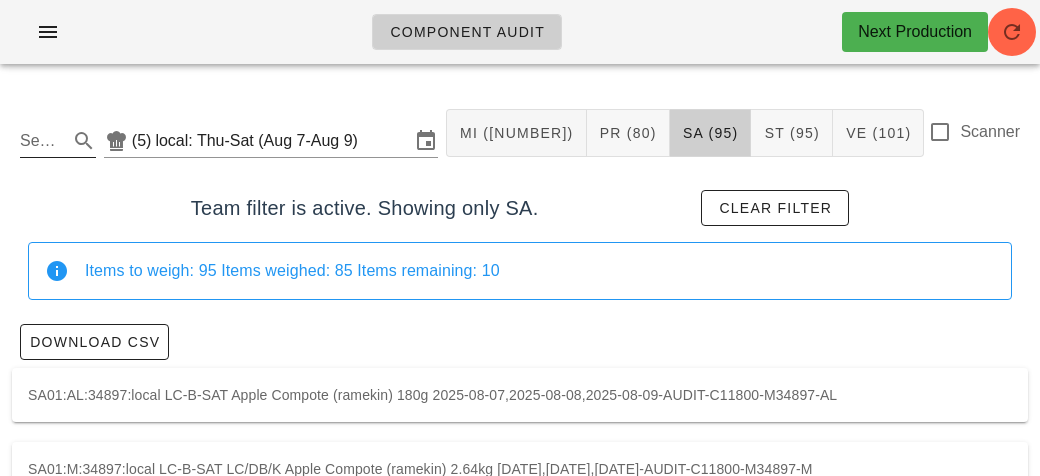 click on "Search" at bounding box center (42, 141) 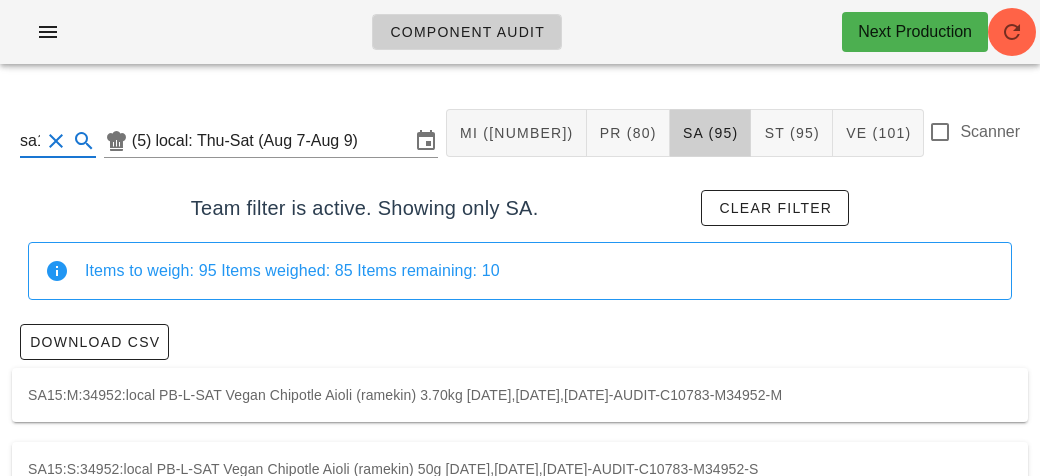 scroll, scrollTop: 51, scrollLeft: 0, axis: vertical 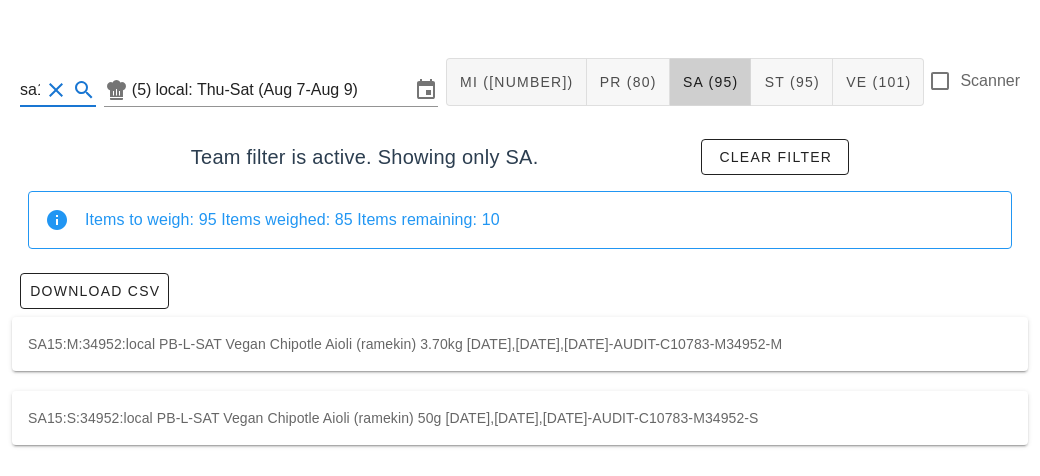 click on "SA15:M:34952:local PB-L-SAT Vegan Chipotle Aioli (ramekin) 3.70kg [DATE],[DATE],[DATE]-AUDIT-C10783-M34952-M" at bounding box center [520, 344] 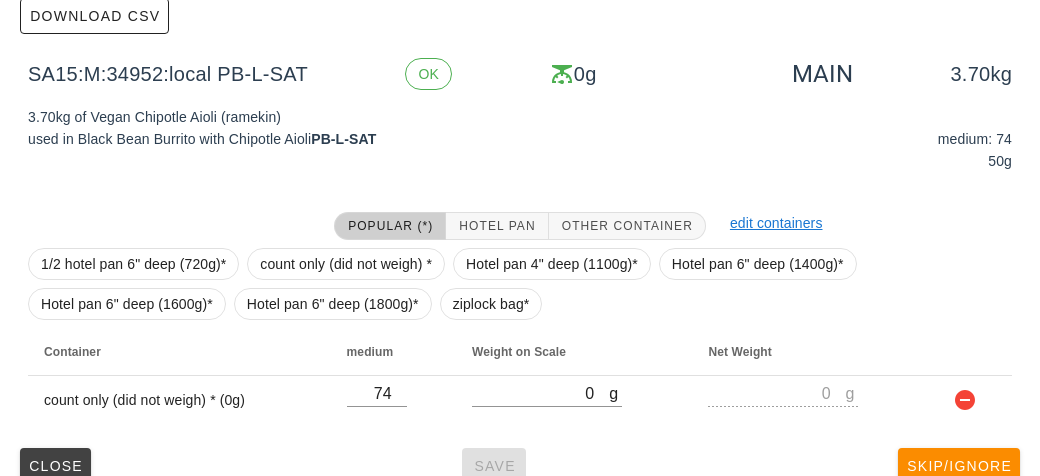 scroll, scrollTop: 352, scrollLeft: 0, axis: vertical 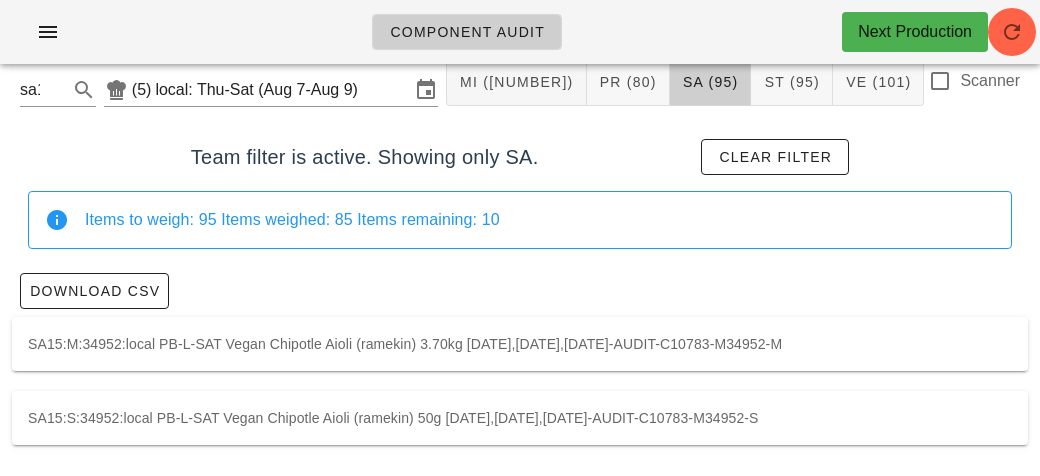 click on "SA15:S:34952:local PB-L-SAT Vegan Chipotle Aioli (ramekin) 50g [DATE],[DATE],[DATE]-AUDIT-C10783-M34952-S" at bounding box center [520, 418] 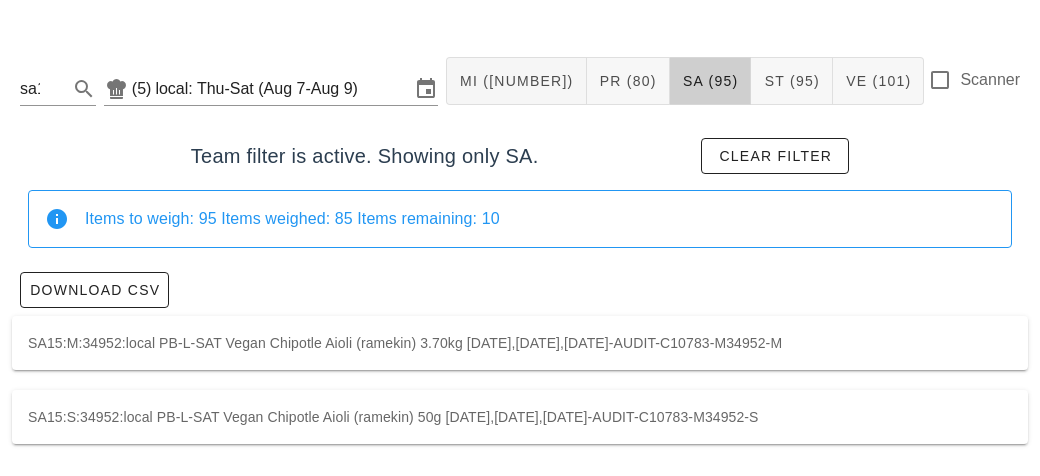 scroll, scrollTop: 51, scrollLeft: 0, axis: vertical 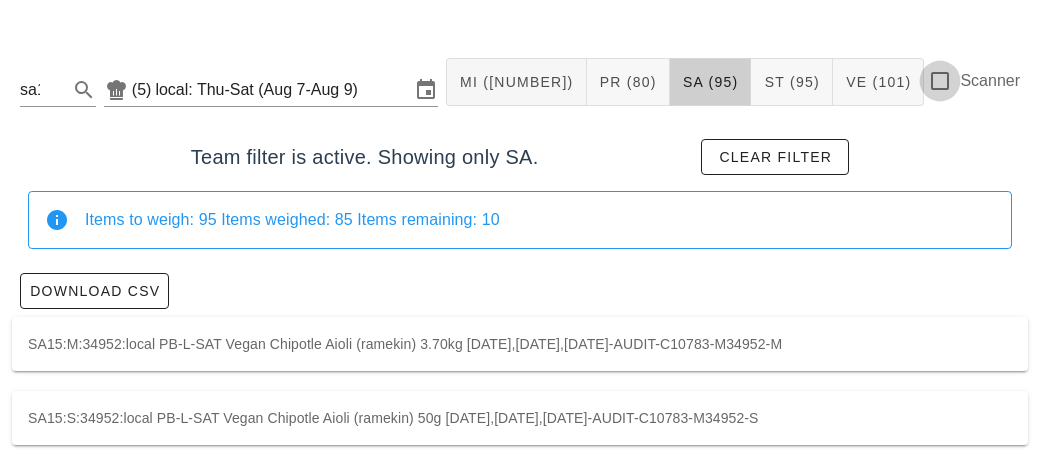 click at bounding box center [940, 81] 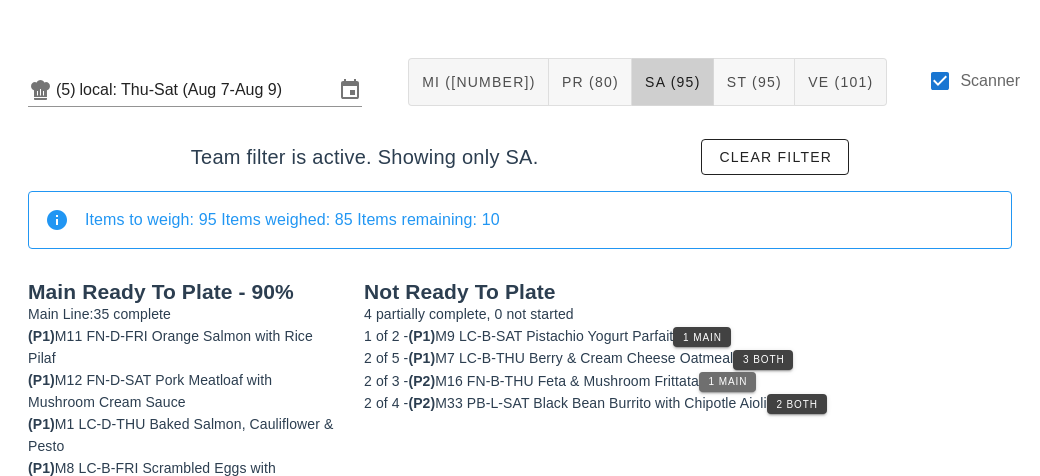 click on "1 Main" at bounding box center [728, 381] 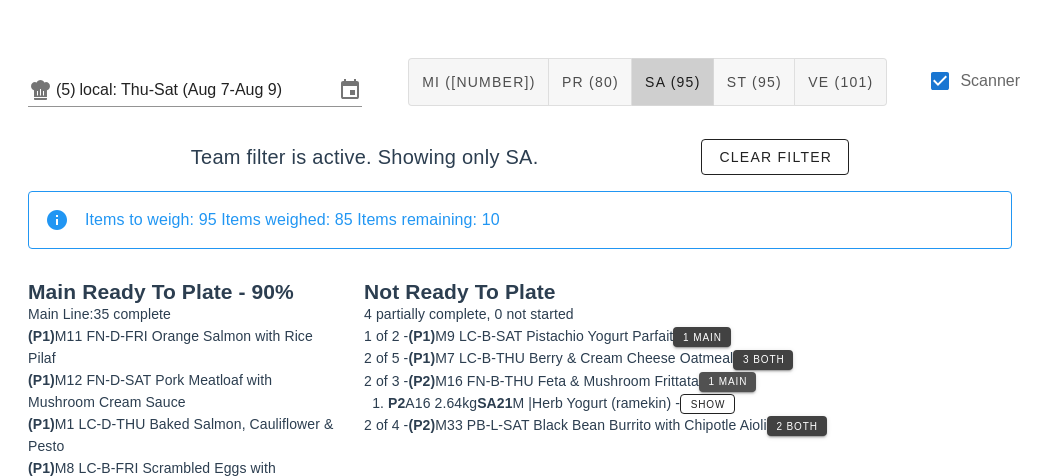 click on "1 Main" at bounding box center [728, 381] 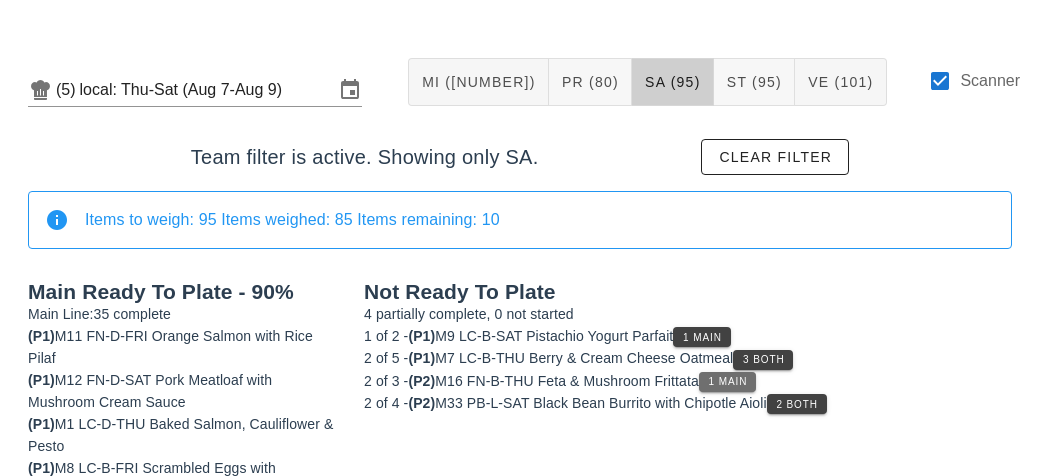 click on "1 Main" at bounding box center [728, 381] 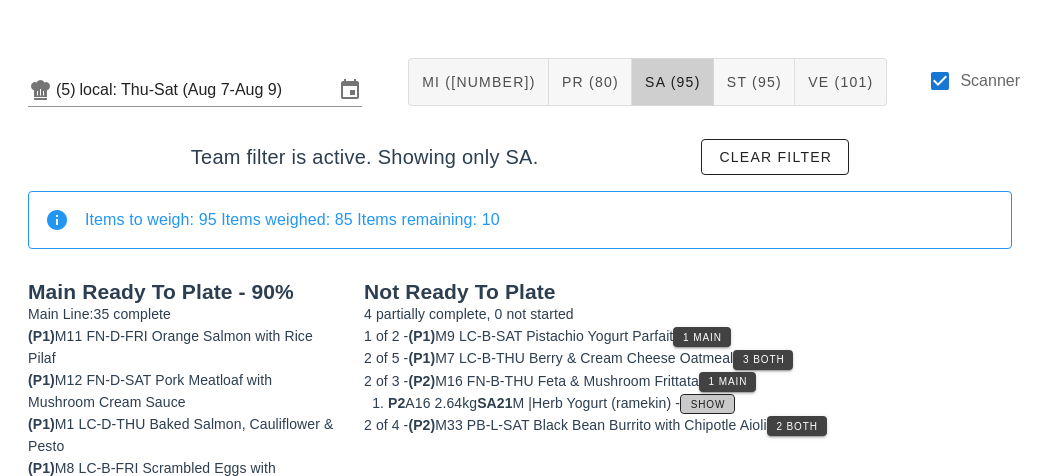 click on "Show" at bounding box center [708, 404] 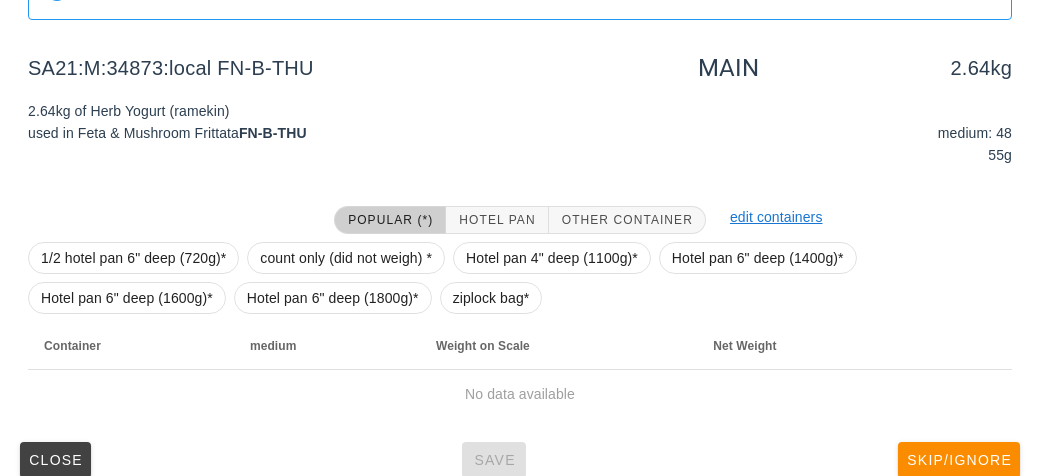 scroll, scrollTop: 300, scrollLeft: 0, axis: vertical 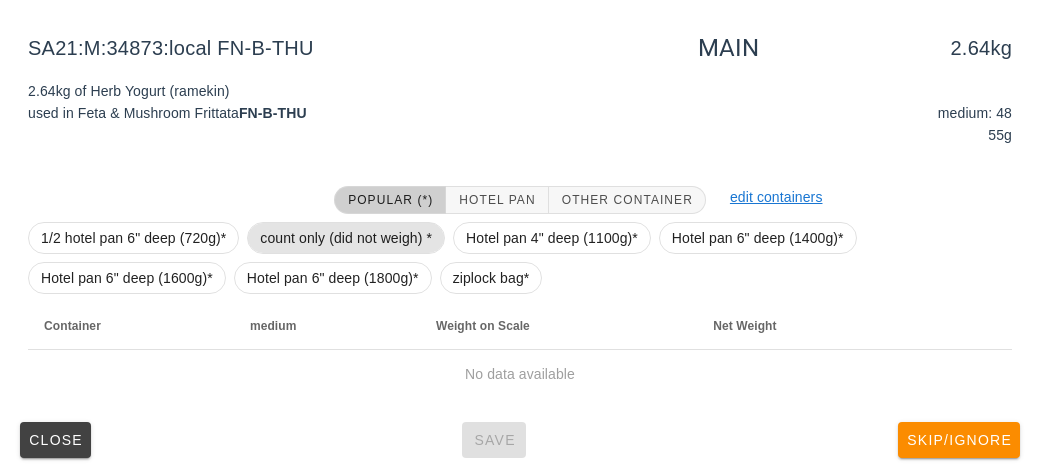 click on "count only (did not weigh) *" at bounding box center [346, 238] 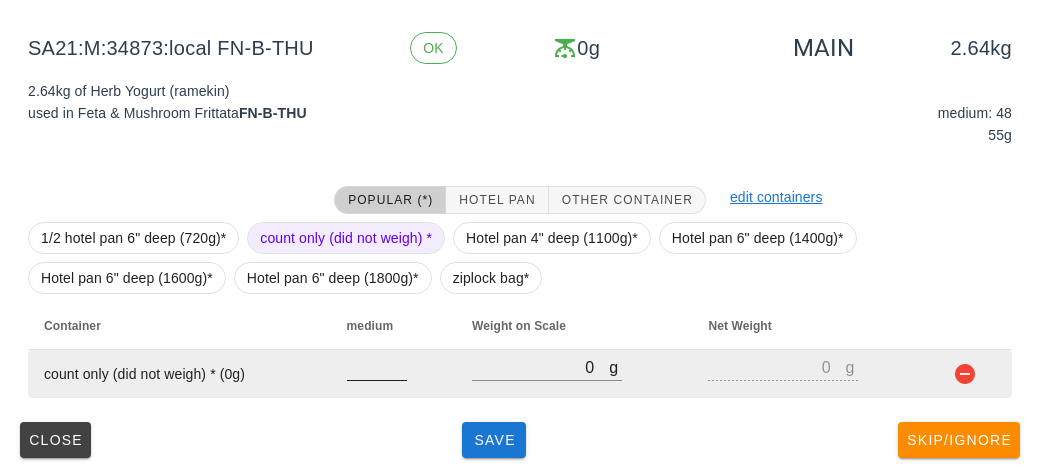click at bounding box center (377, 367) 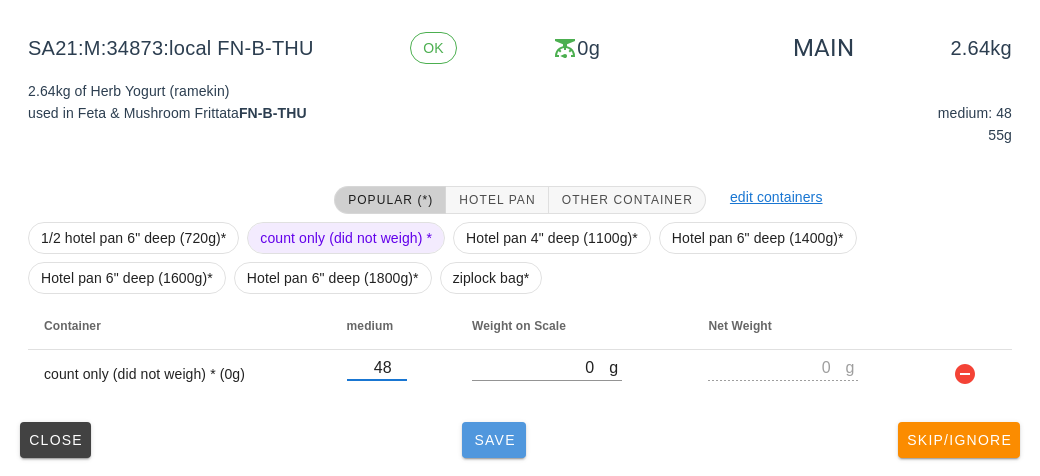 click on "Save" at bounding box center [494, 440] 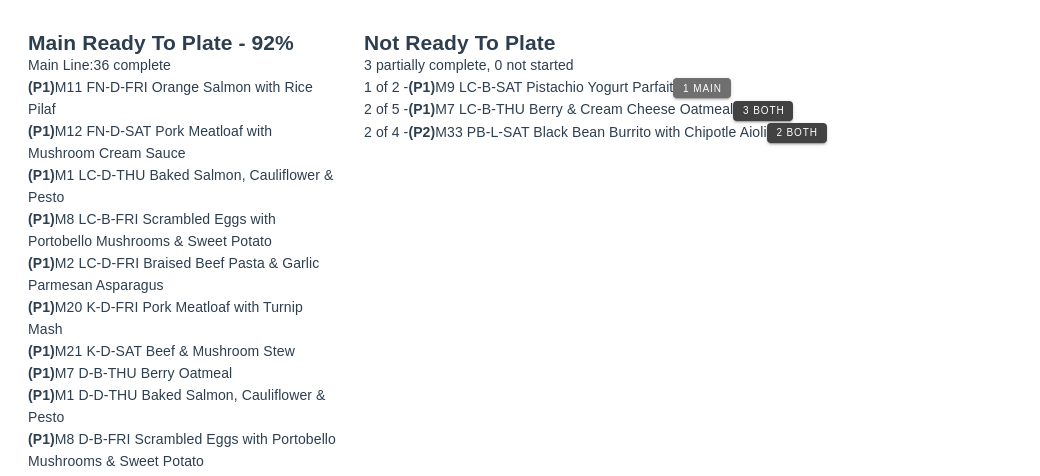 click on "1 Main" at bounding box center (701, 88) 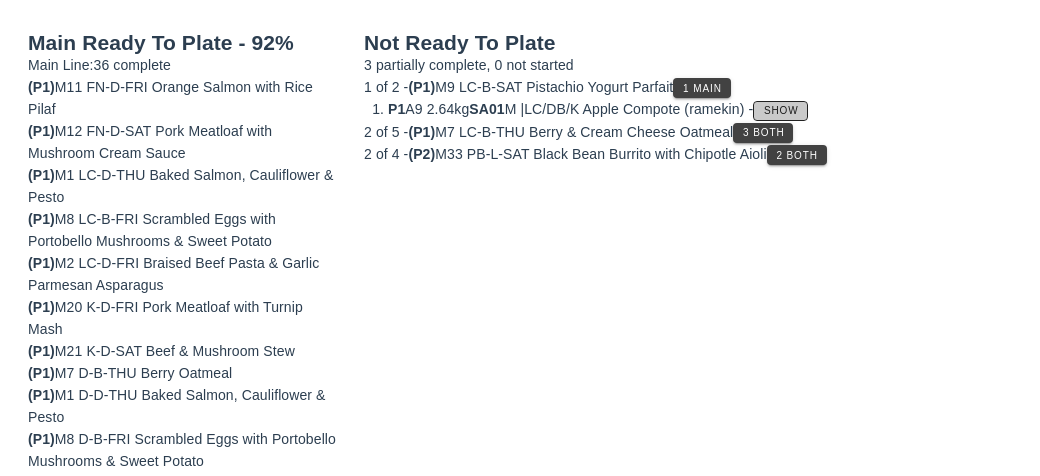 click on "Show" at bounding box center (781, 110) 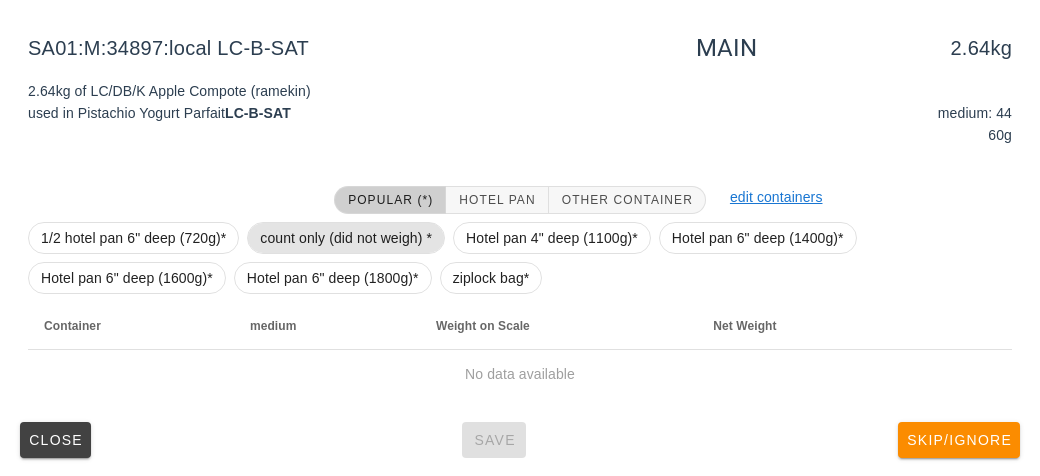 click on "count only (did not weigh) *" at bounding box center (346, 238) 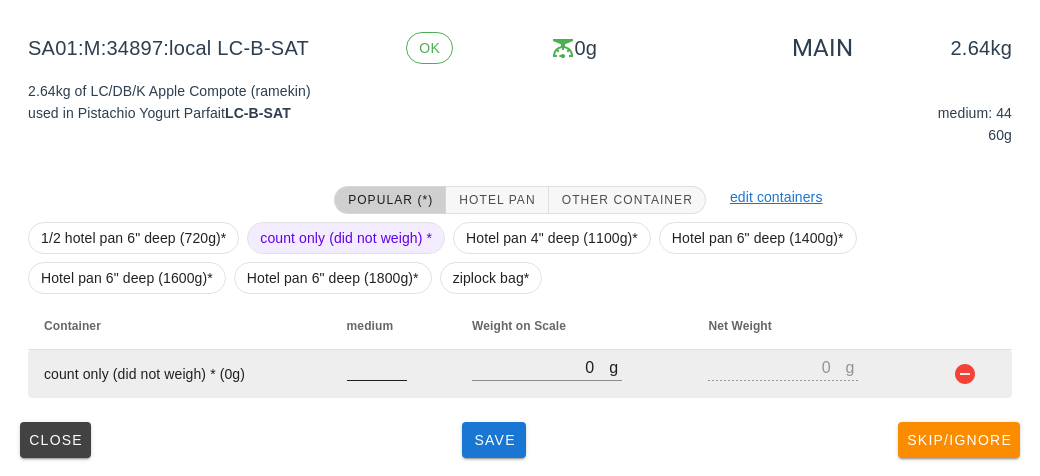 click at bounding box center (377, 367) 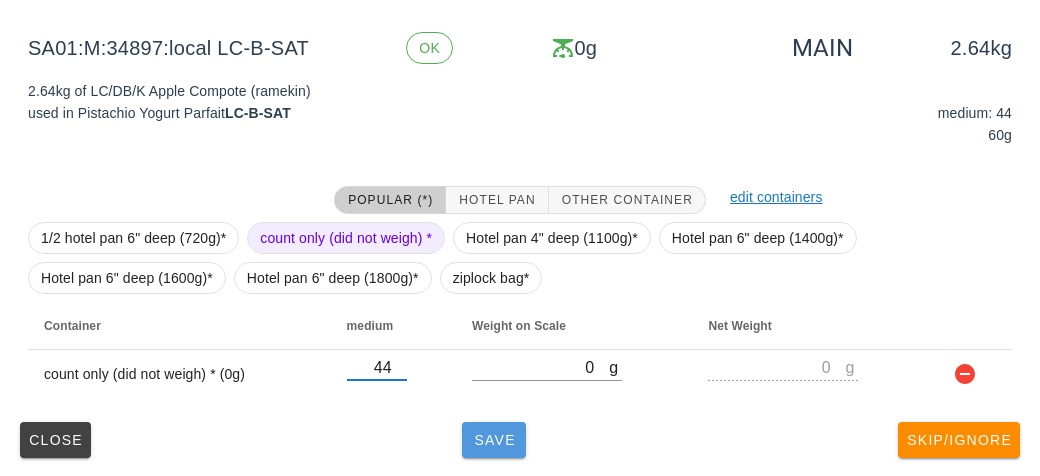 click on "Save" at bounding box center (494, 440) 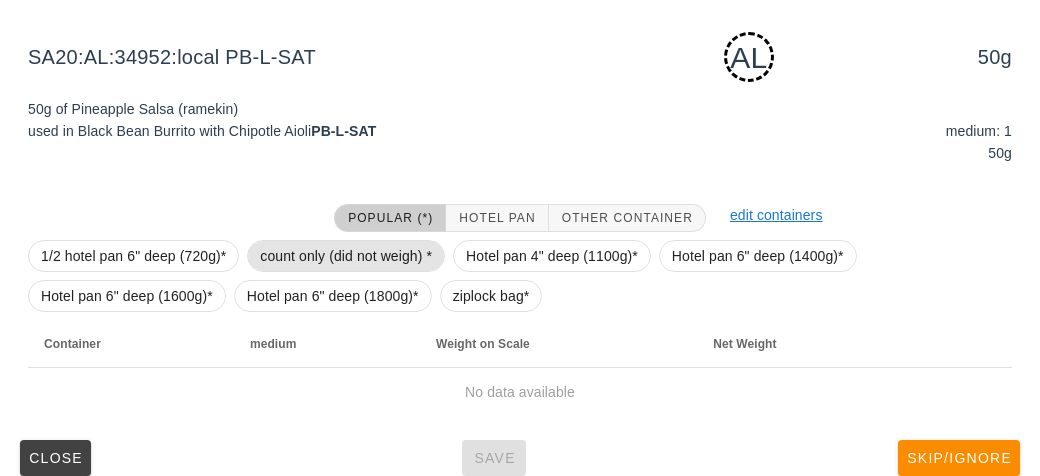 click on "count only (did not weigh) *" at bounding box center [346, 256] 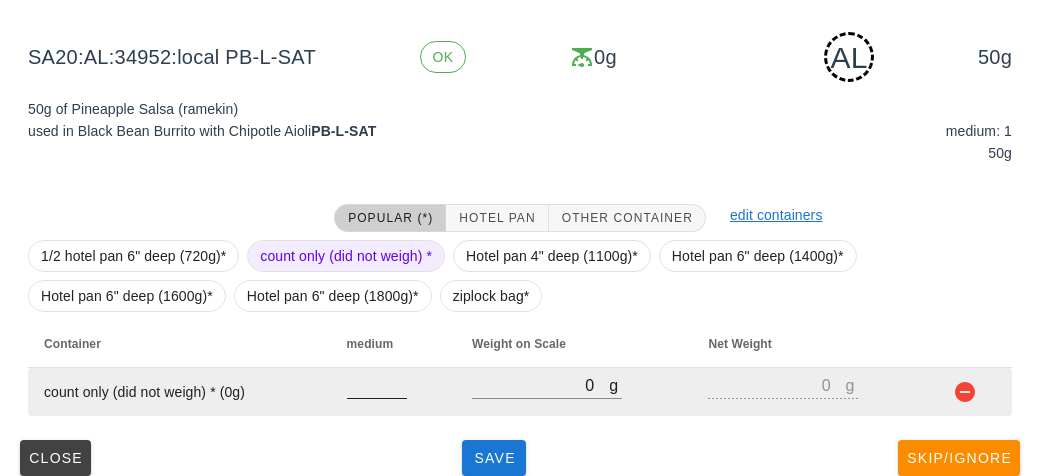 click at bounding box center [377, 385] 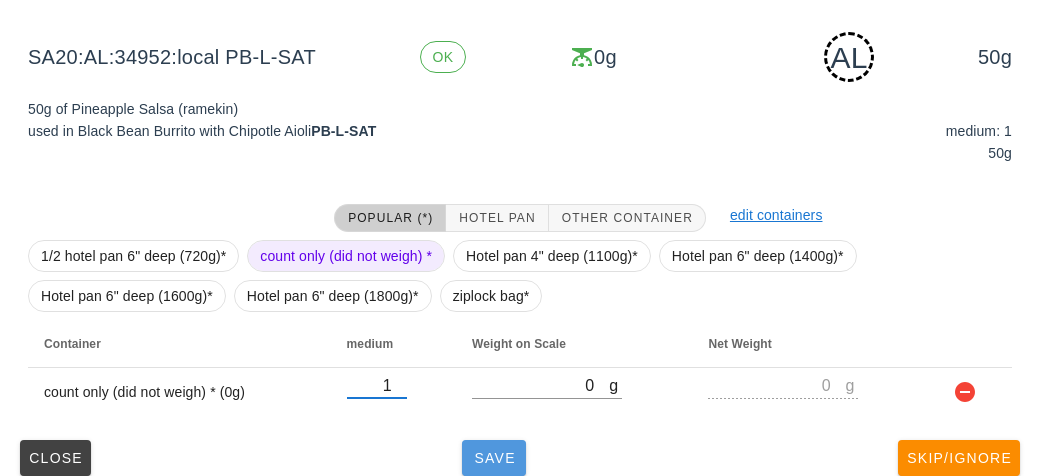 click on "Save" at bounding box center [494, 458] 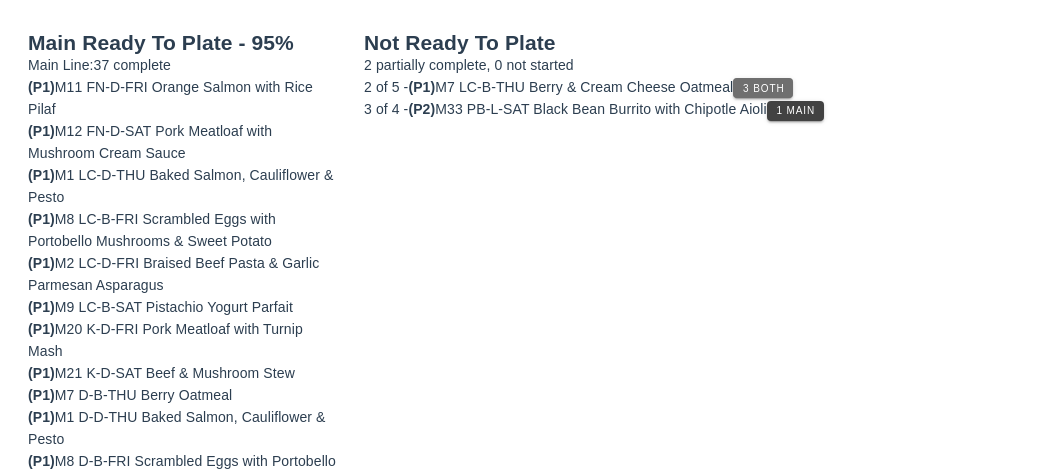 click on "3 Both" at bounding box center [763, 88] 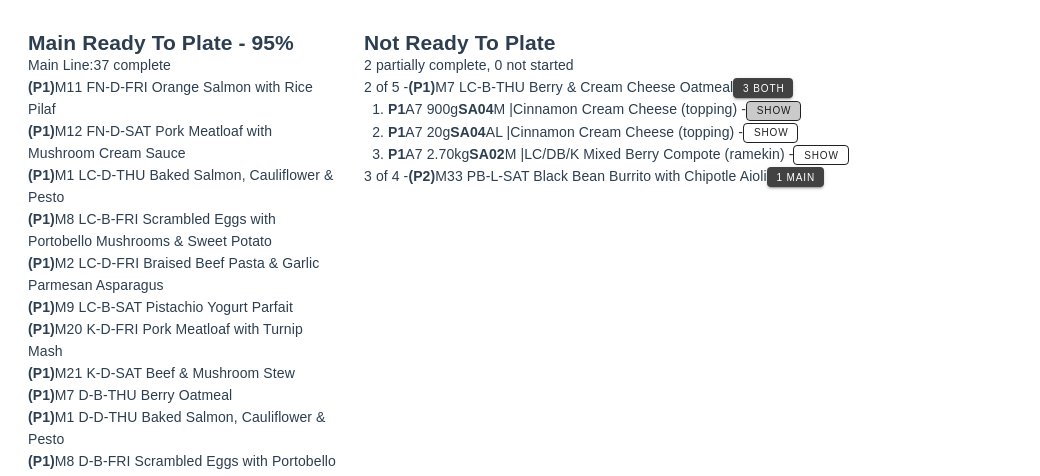 click on "Show" at bounding box center [774, 110] 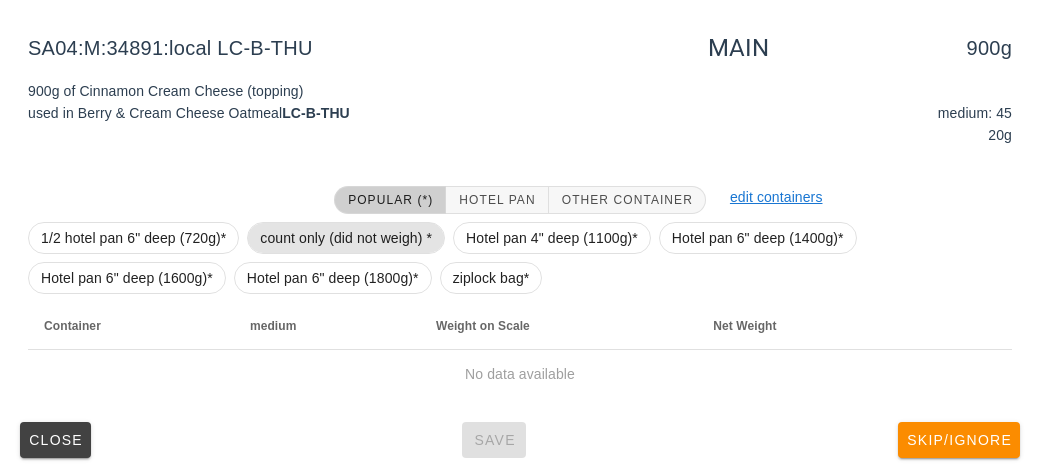 click on "count only (did not weigh) *" at bounding box center (346, 238) 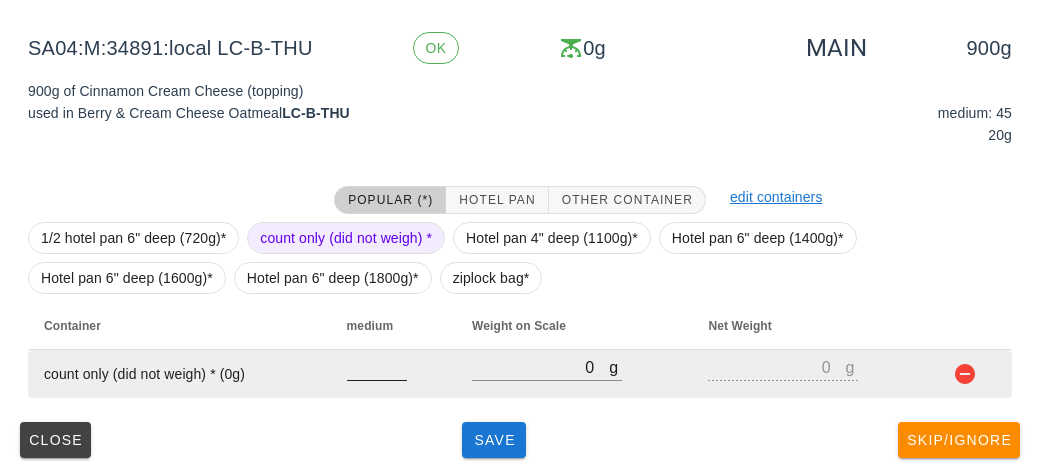 click at bounding box center [377, 367] 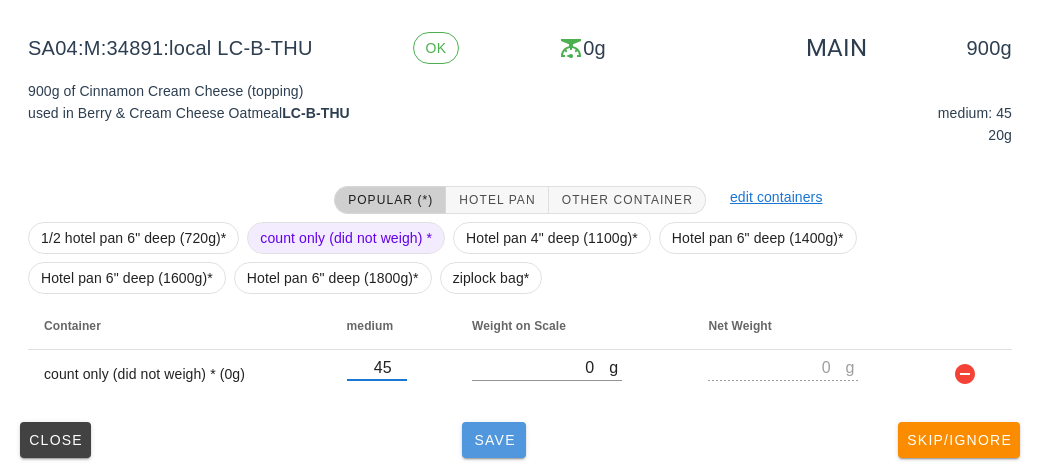 click on "Save" at bounding box center (494, 440) 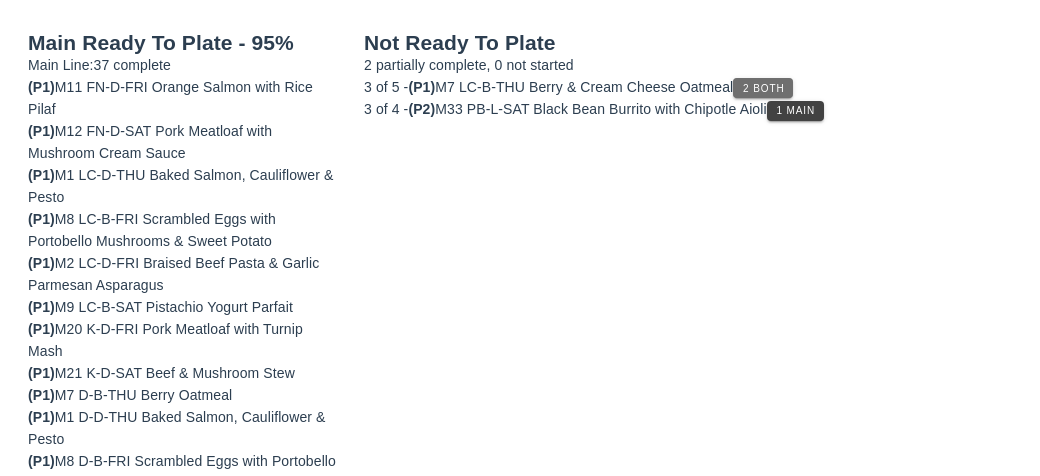 click on "2 Both" at bounding box center (763, 88) 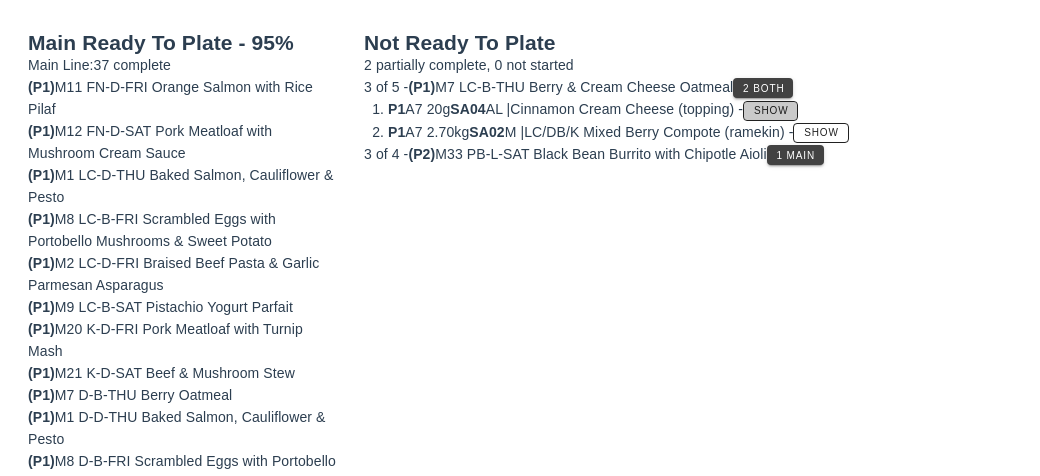 click on "Show" at bounding box center (771, 110) 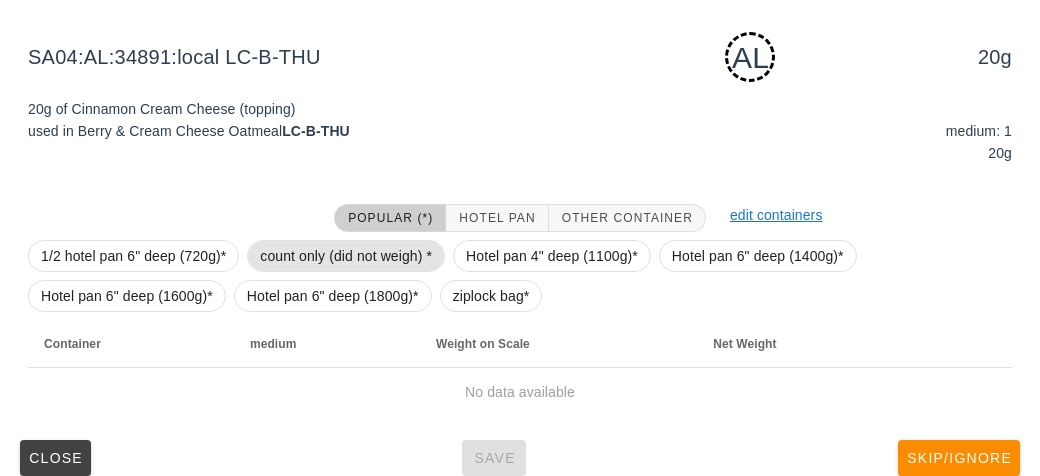 click on "count only (did not weigh) *" at bounding box center [346, 256] 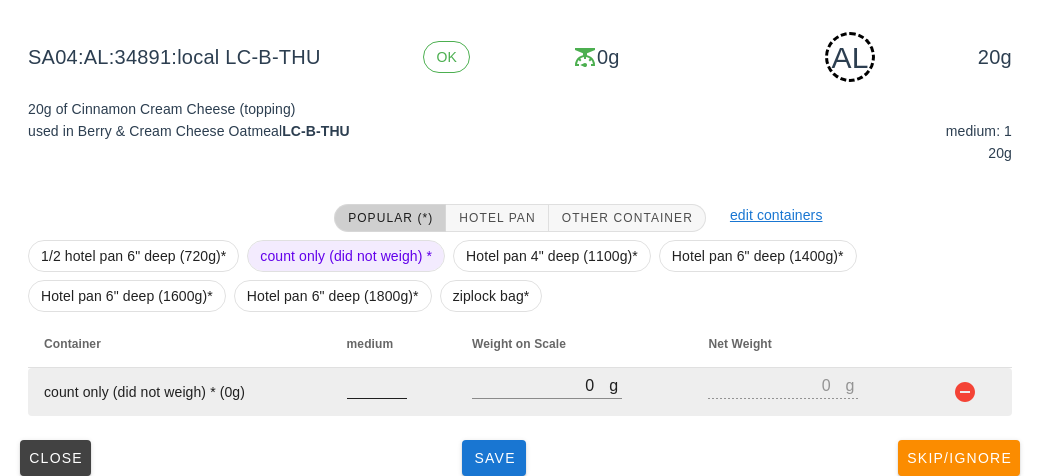 click at bounding box center [377, 385] 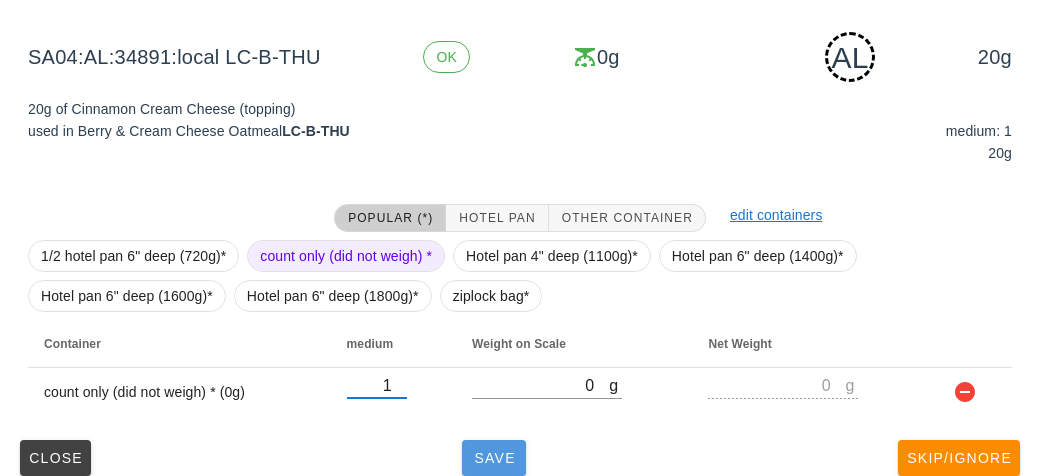 click on "Save" at bounding box center (494, 458) 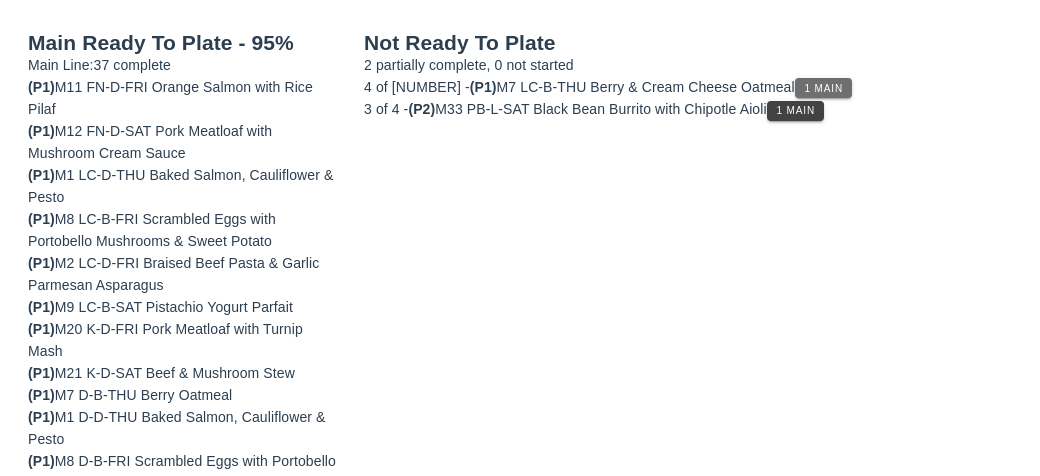 click on "1 Main" at bounding box center (823, 88) 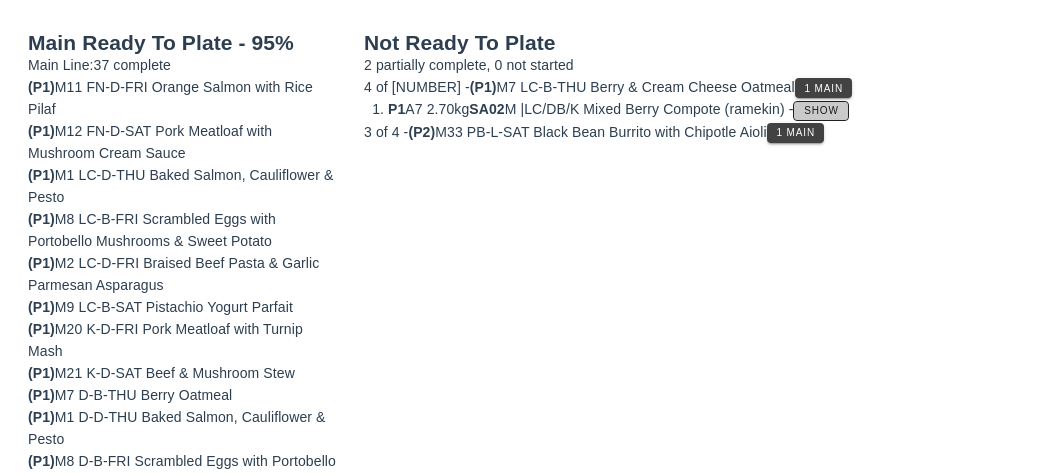 click on "Show" at bounding box center [821, 110] 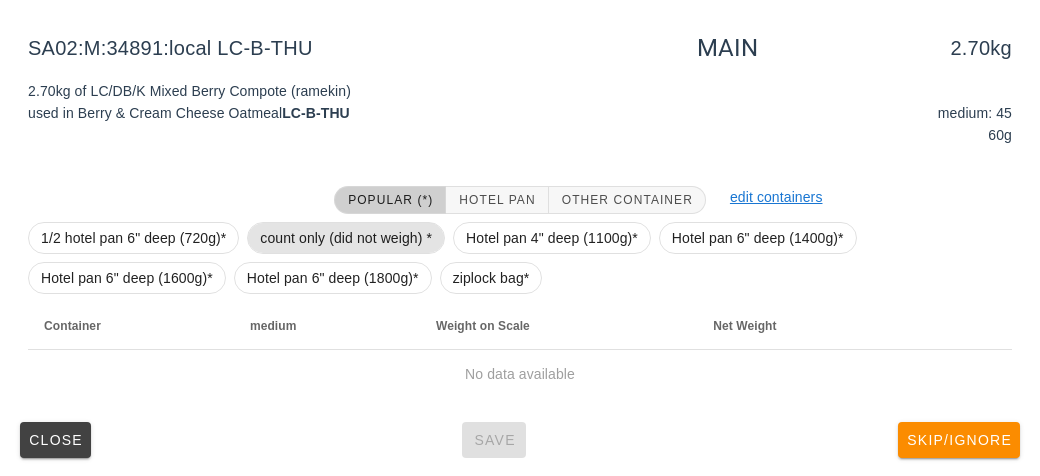 click on "count only (did not weigh) *" at bounding box center [346, 238] 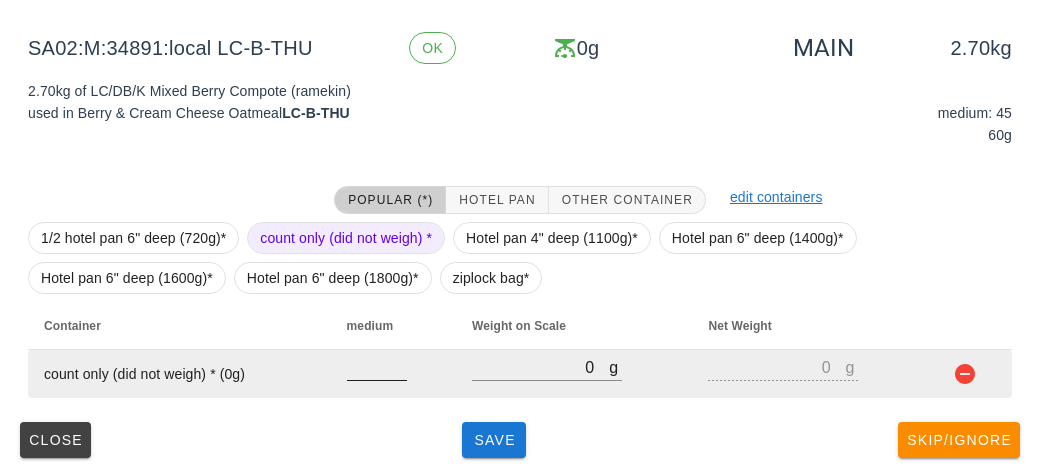 click at bounding box center [377, 367] 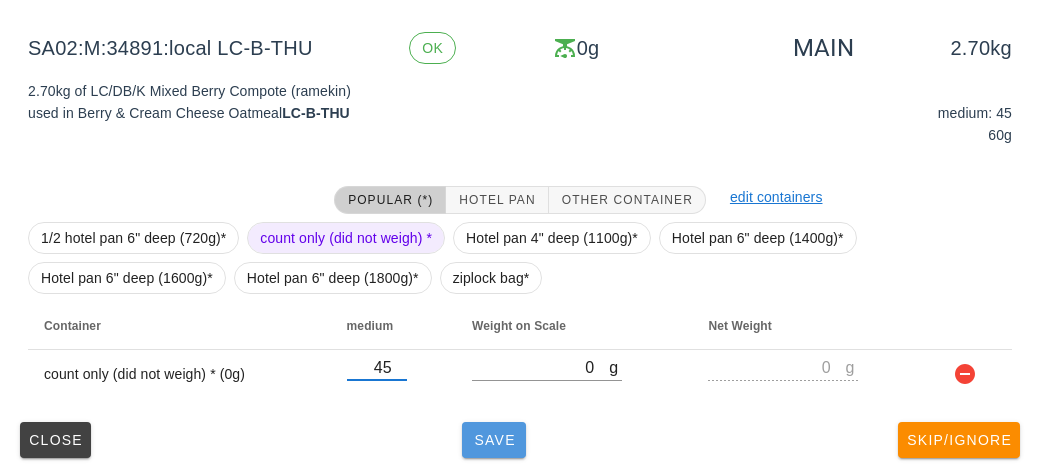 click on "Save" at bounding box center (494, 440) 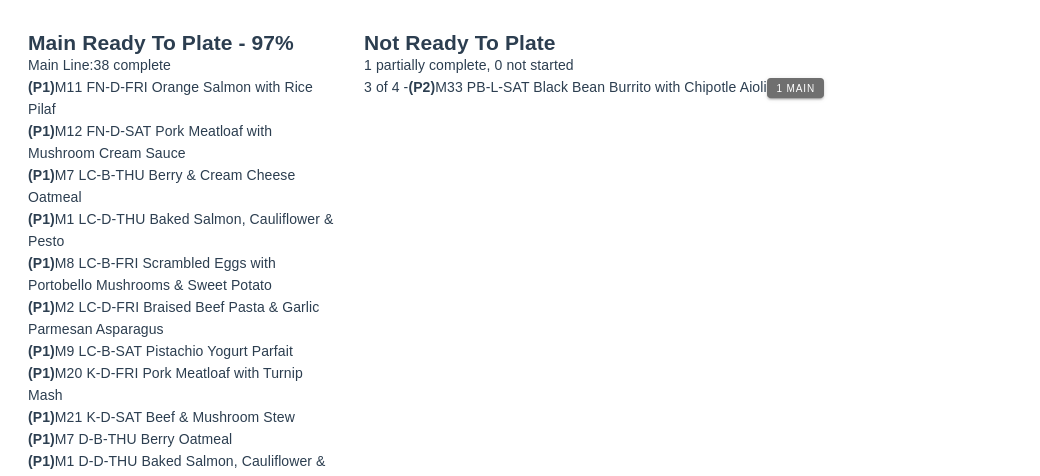 click on "1 Main" at bounding box center [795, 88] 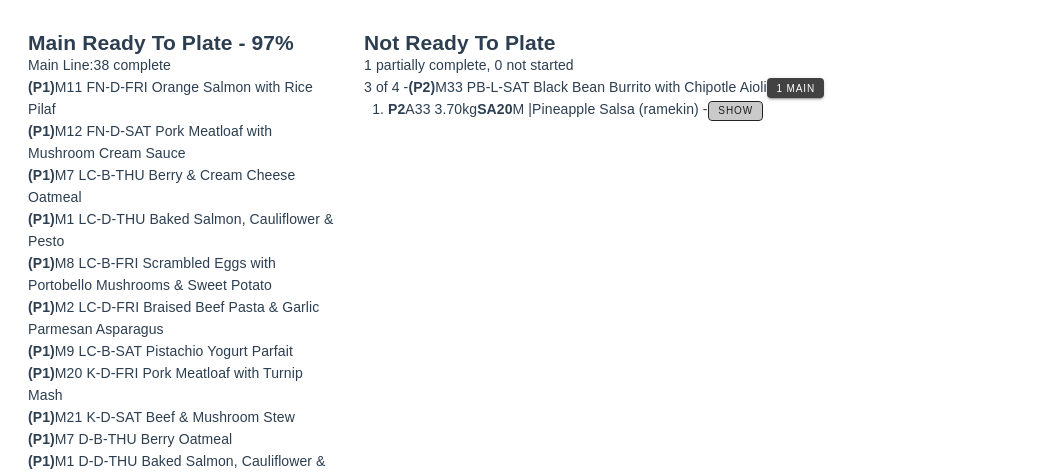 click on "Show" at bounding box center (735, 110) 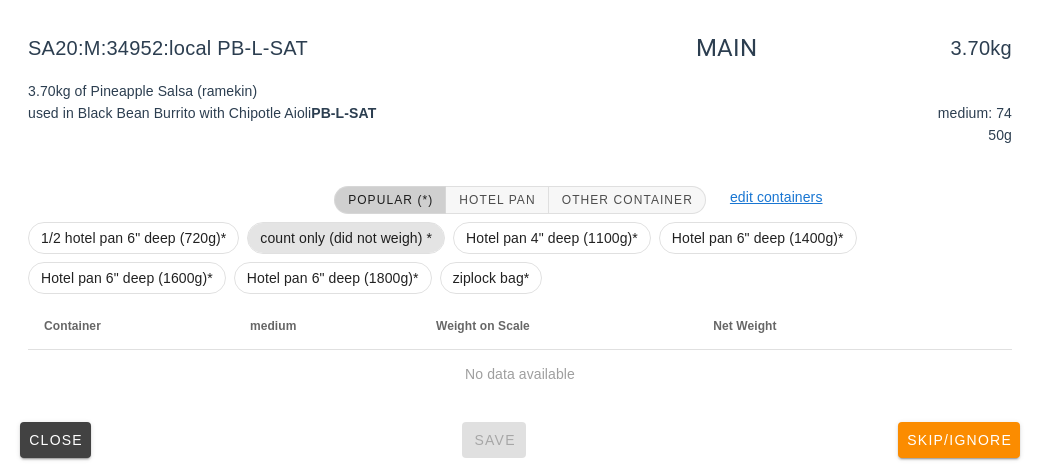 click on "count only (did not weigh) *" at bounding box center [346, 238] 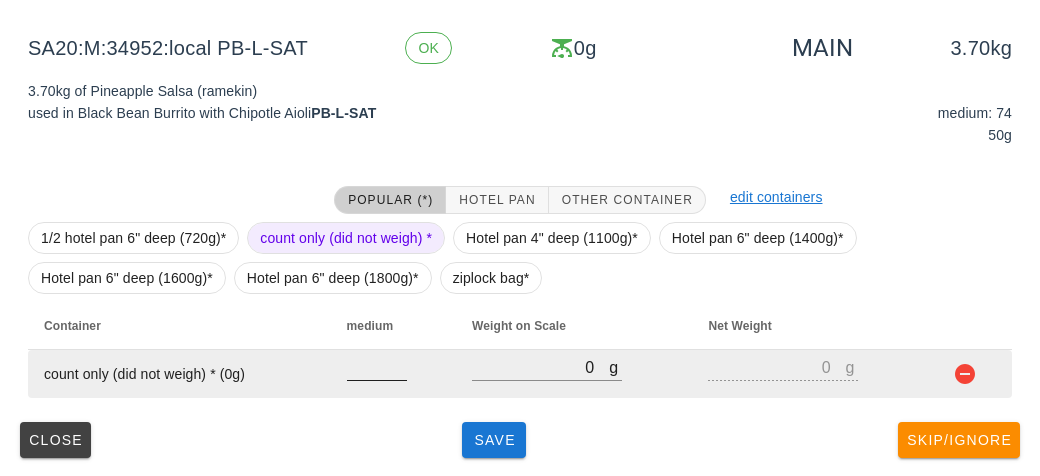 click at bounding box center [377, 367] 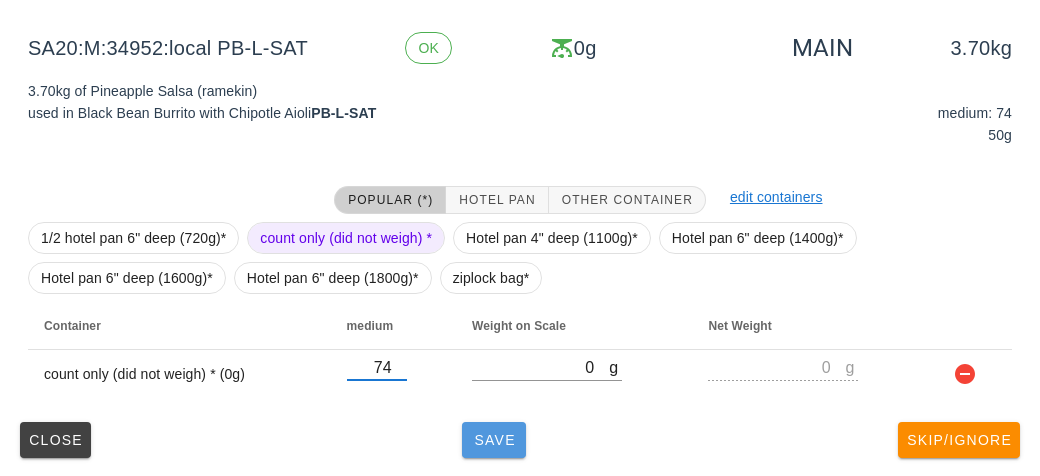 click on "Save" at bounding box center [494, 440] 